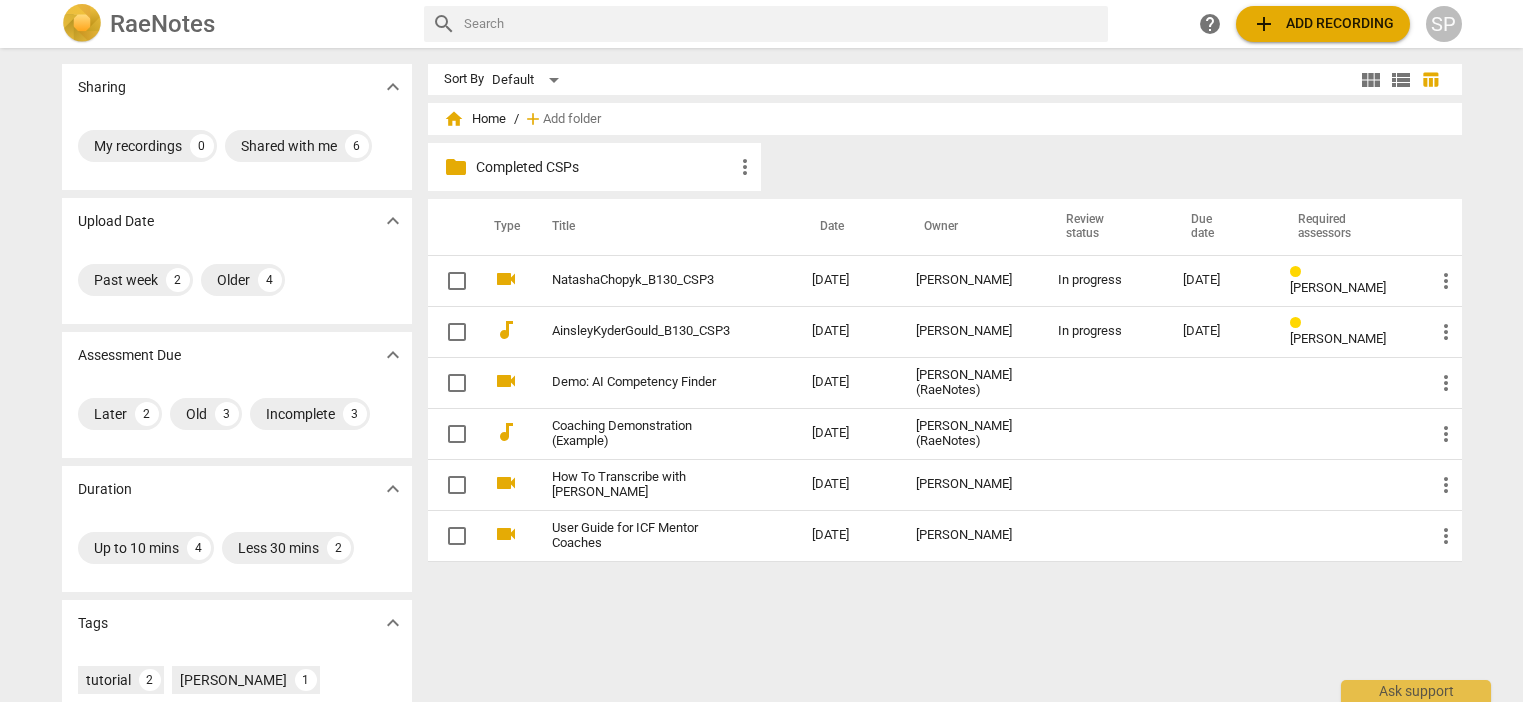 scroll, scrollTop: 0, scrollLeft: 0, axis: both 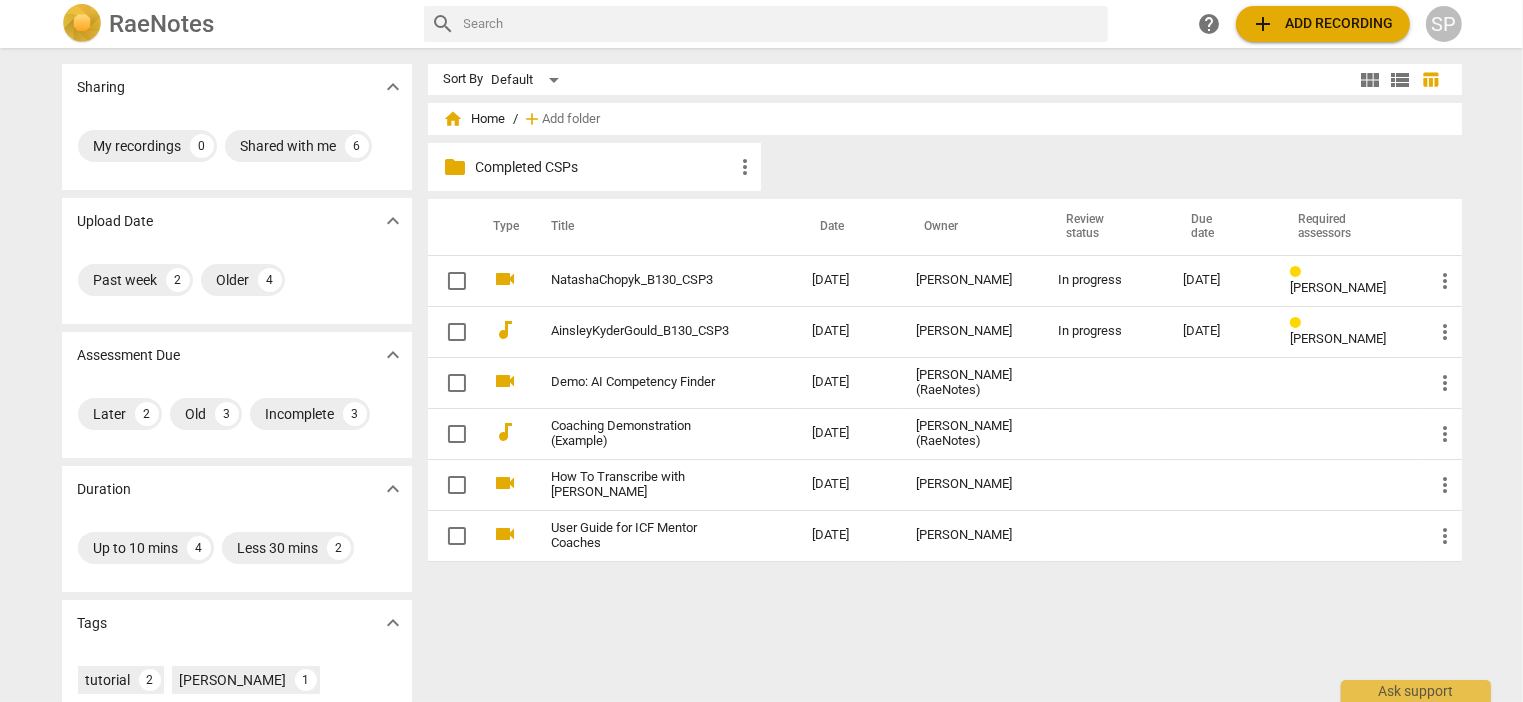 click on "SP" at bounding box center (1444, 24) 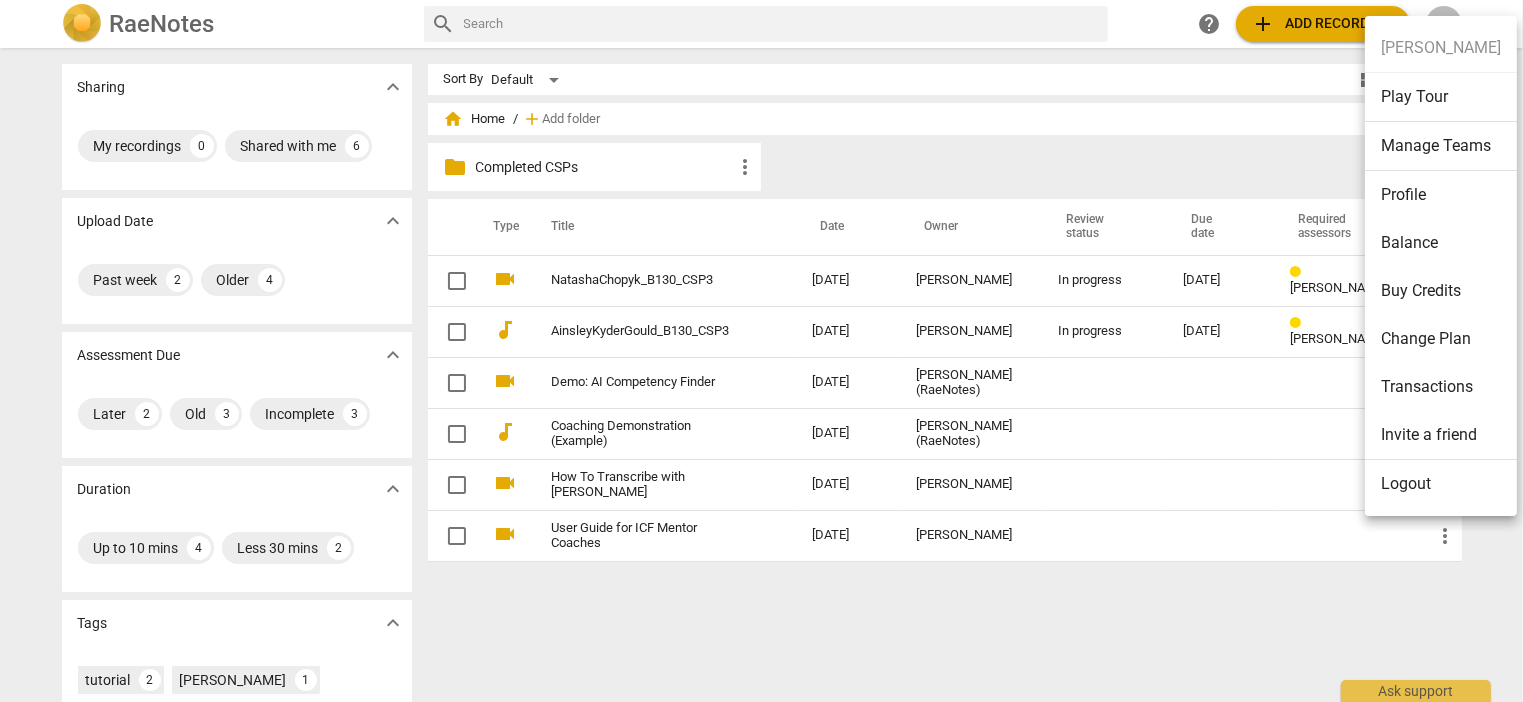click at bounding box center (761, 351) 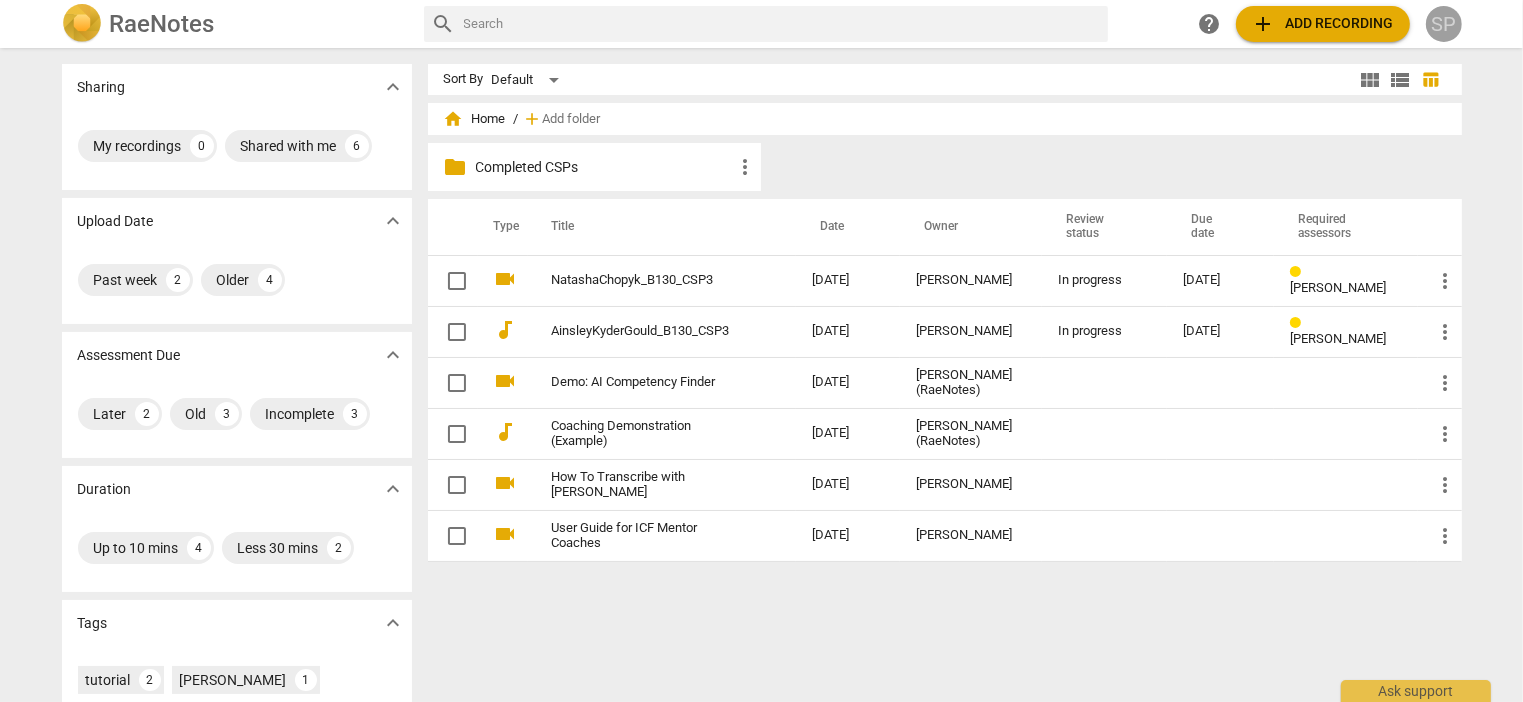 click on "SP" at bounding box center (1444, 24) 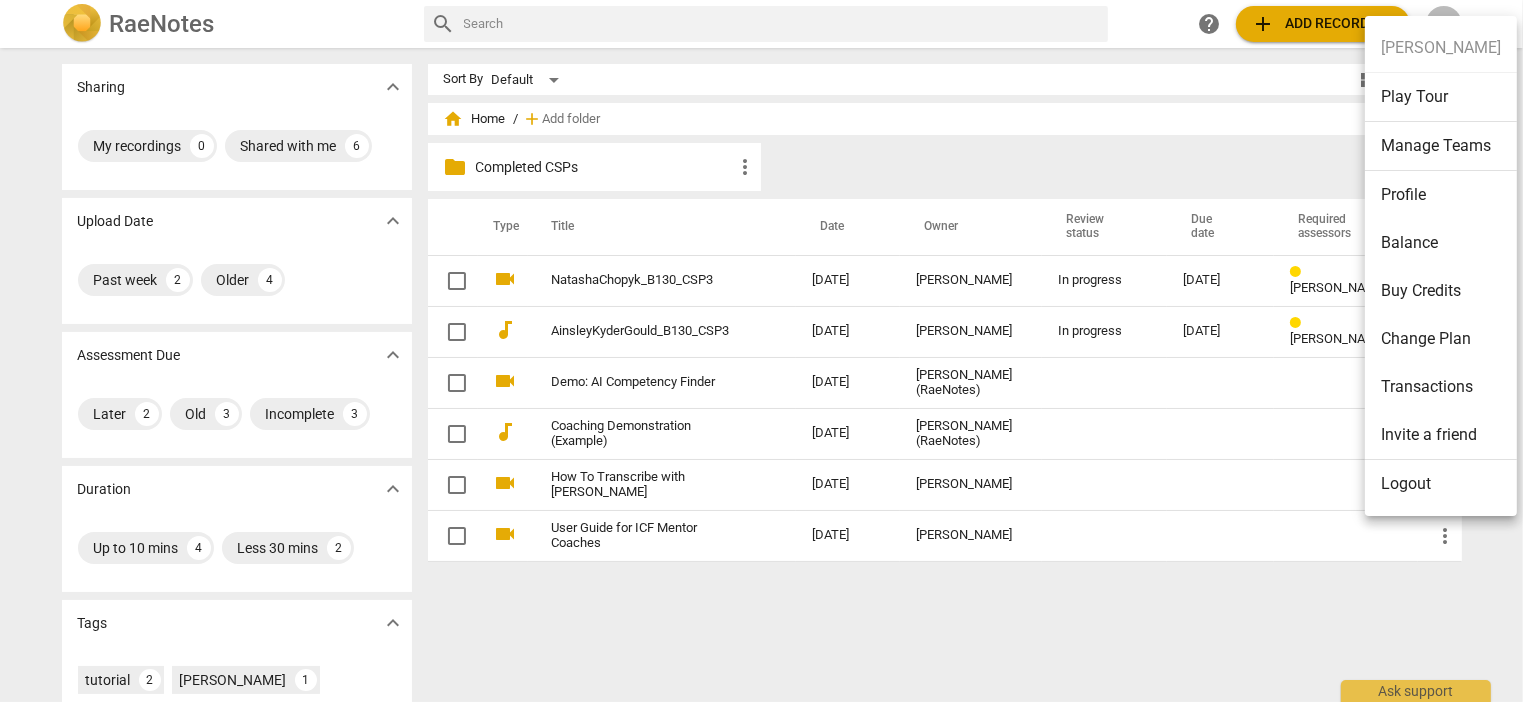 click at bounding box center (761, 351) 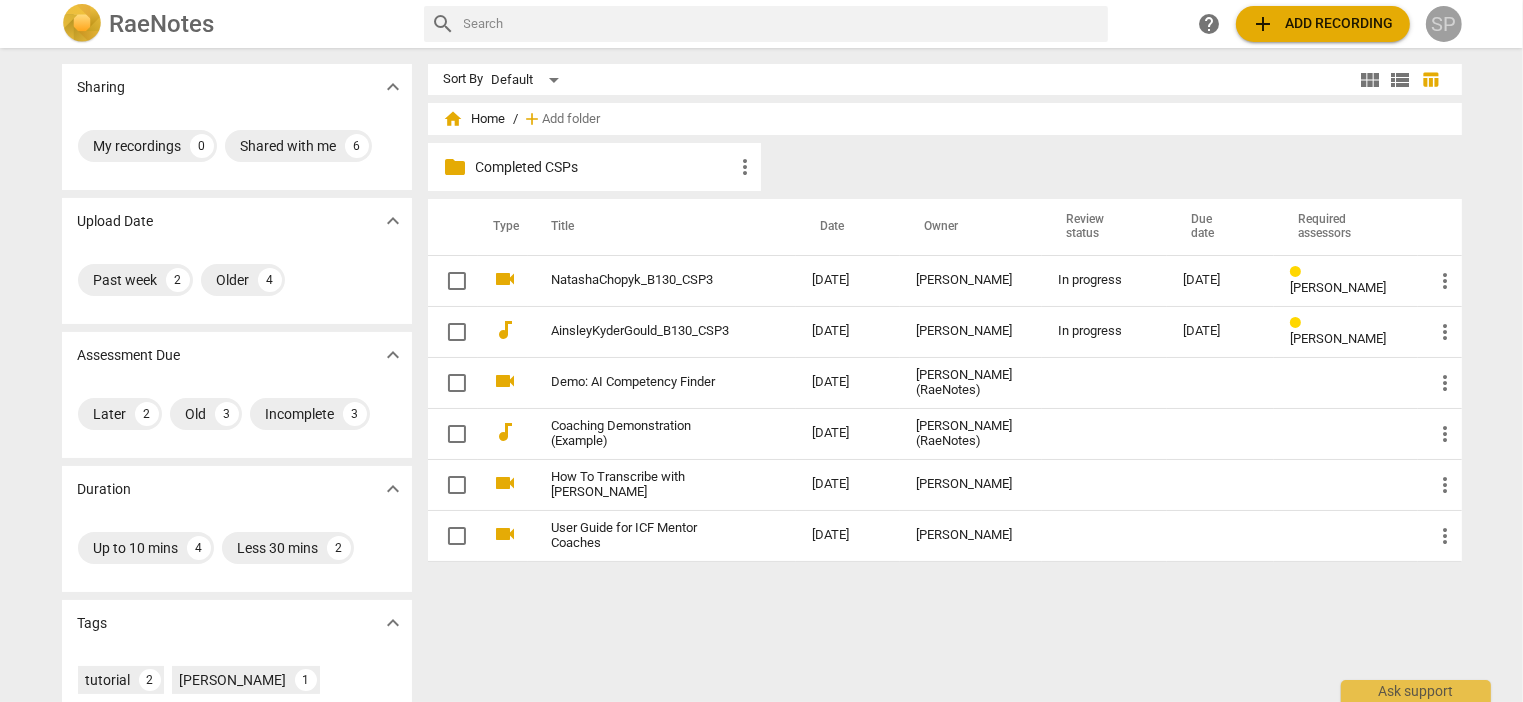 click on "SP" at bounding box center [1444, 24] 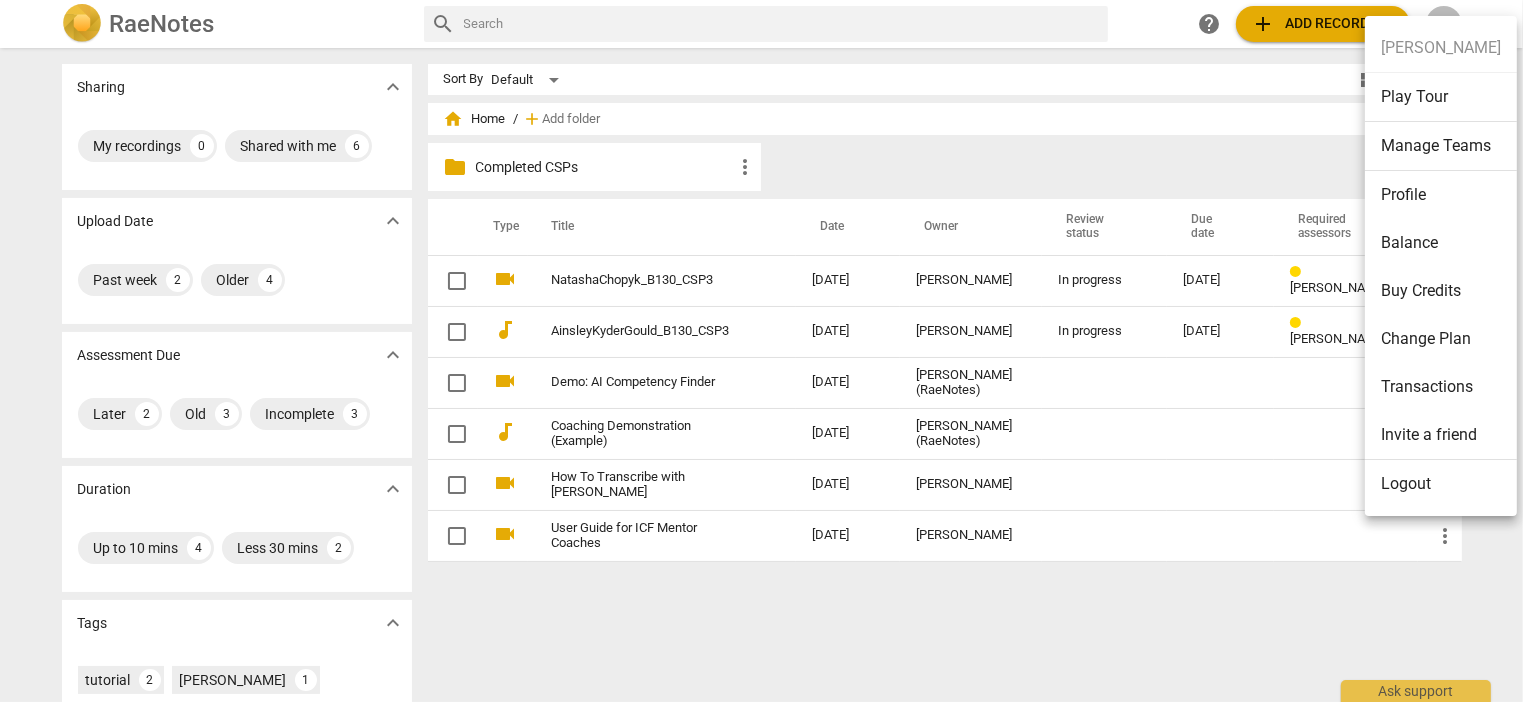 click at bounding box center [761, 351] 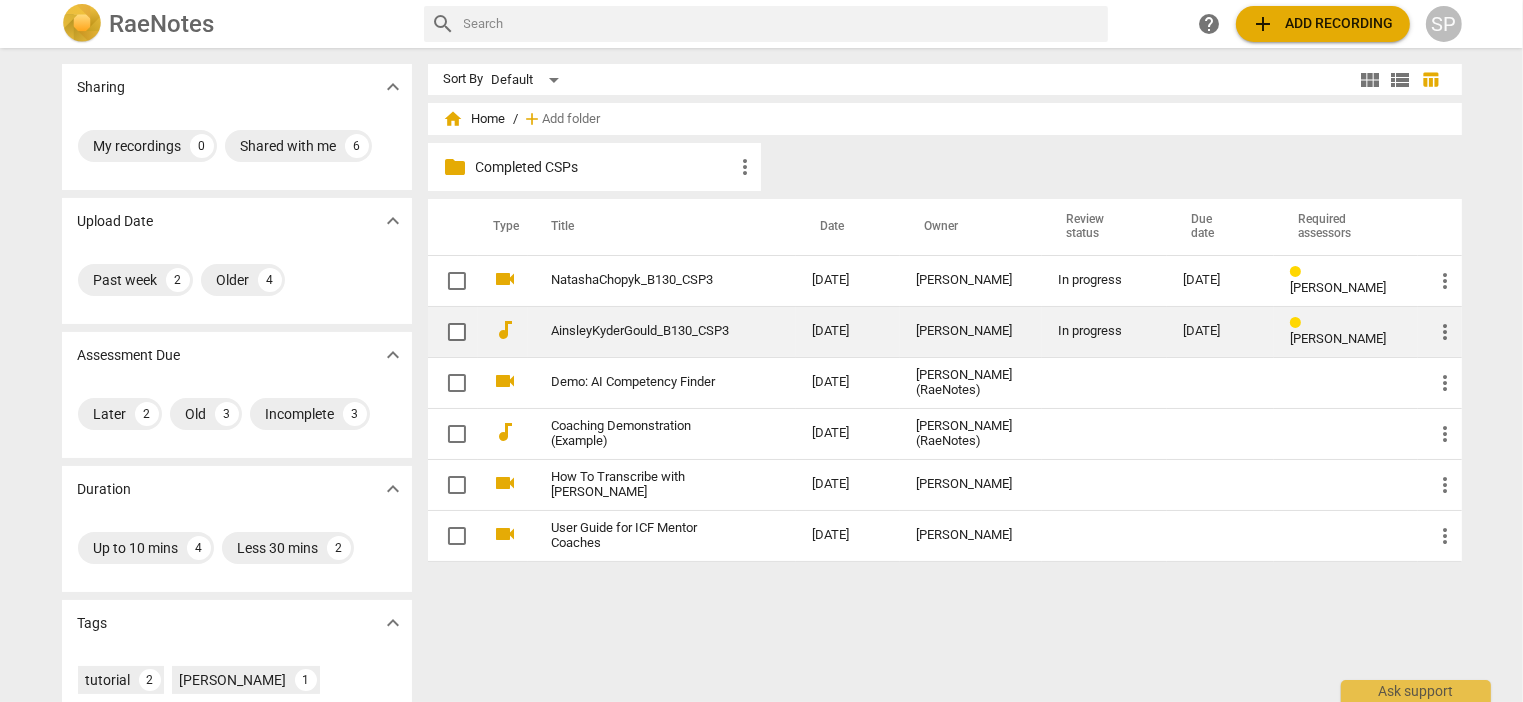 click on "AinsleyKyderGould_B130_CSP3" at bounding box center (646, 331) 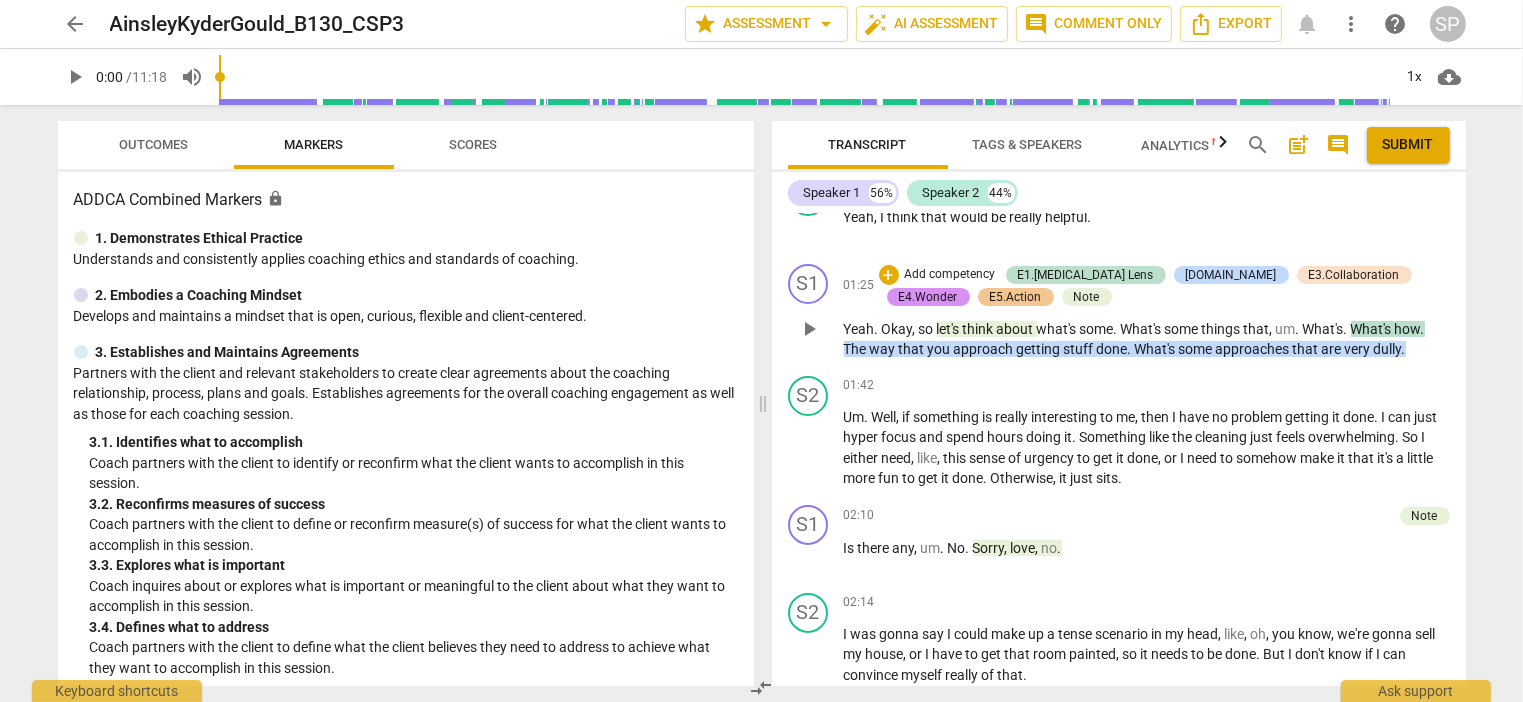 scroll, scrollTop: 600, scrollLeft: 0, axis: vertical 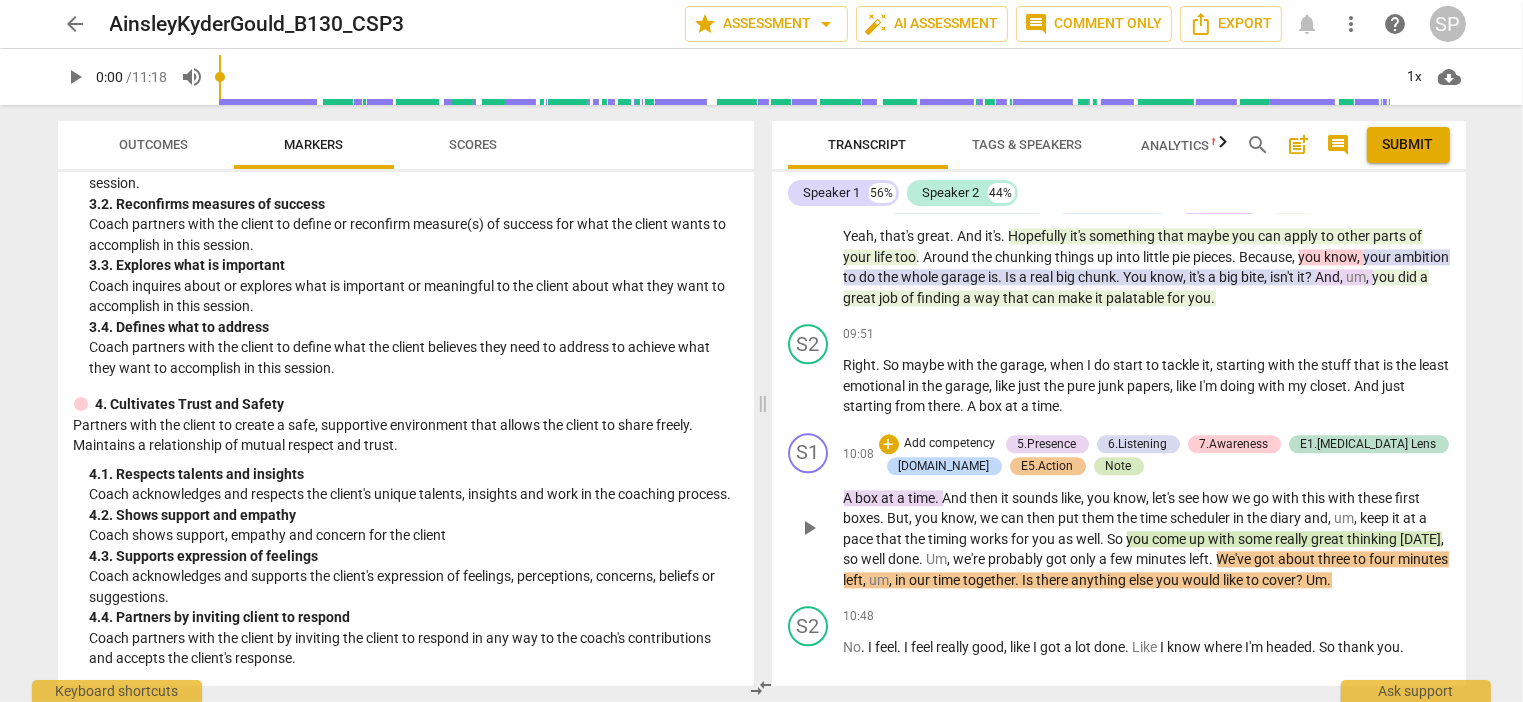 click on "Note" at bounding box center (1119, 466) 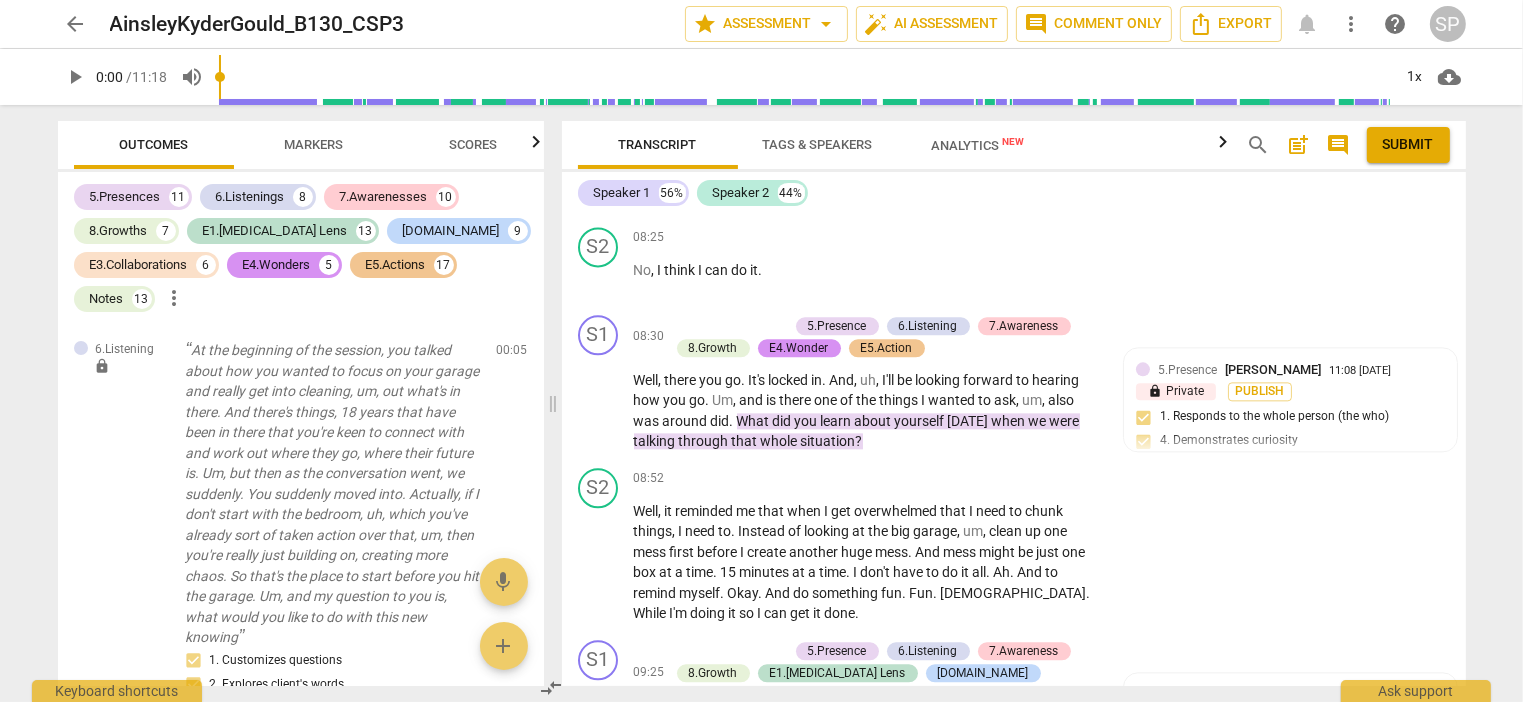 scroll, scrollTop: 5192, scrollLeft: 0, axis: vertical 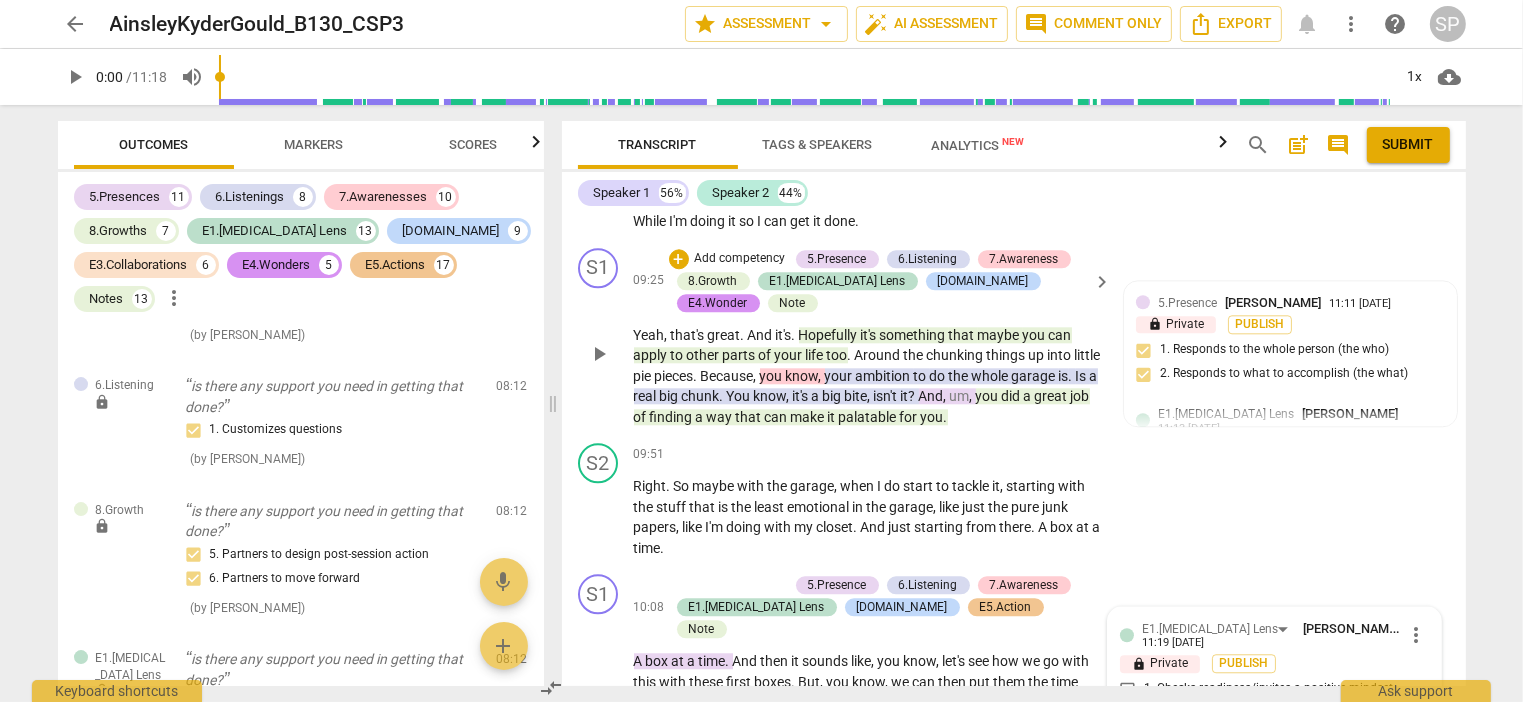 click on "Yeah ,   that's   great .   And   it's .   Hopefully   it's   something   that   maybe   you   can   apply   to   other   parts   of   your   life   too .   Around   the   chunking   things   up   into   little   pie   pieces .   Because ,   you   know ,   your   ambition   to   do   the   whole   garage   is .   Is   a   real   big   chunk .   You   know ,   it's   a   big   bite ,   isn't   it ?   And ,   um ,   you   did   a   great   job   of   finding   a   way   that   can   make   it   palatable   for   you ." at bounding box center (868, 376) 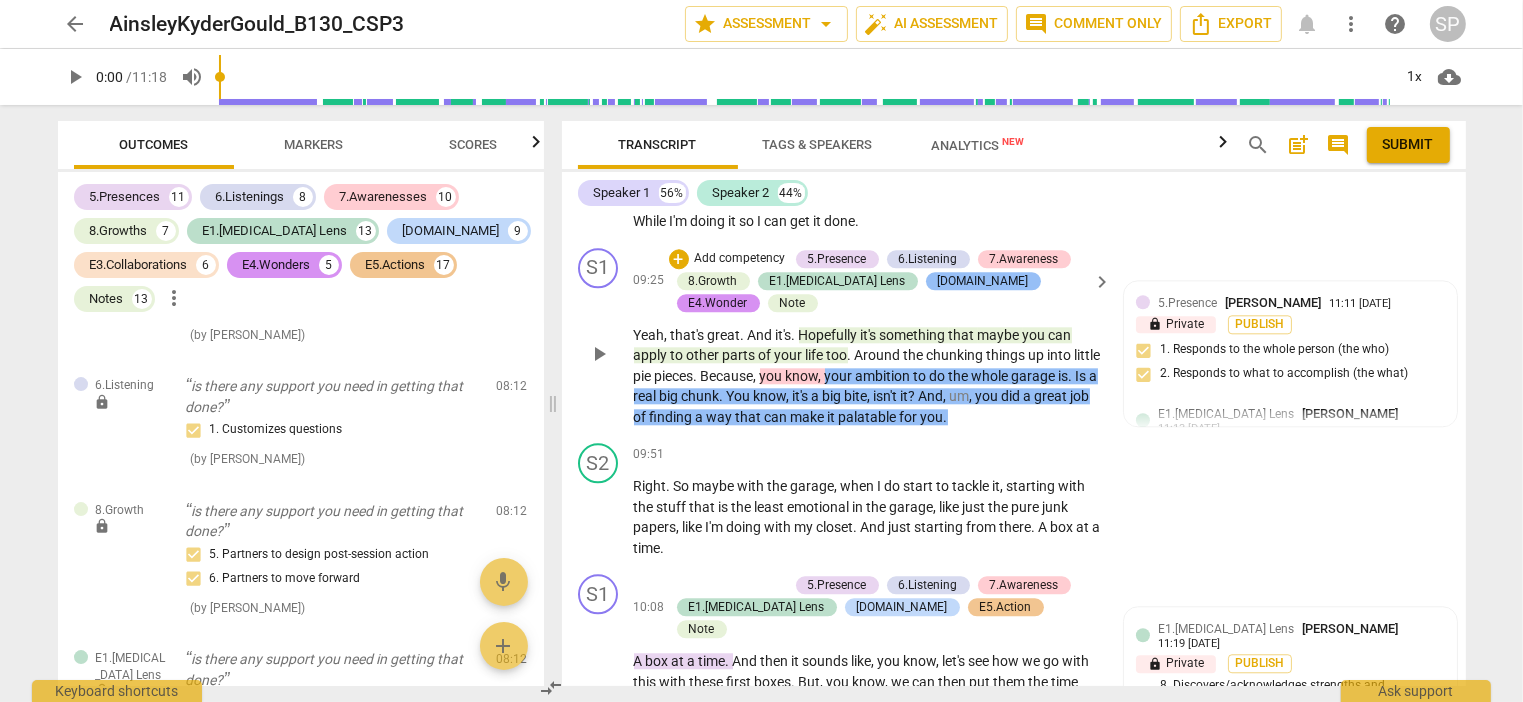 click on "[DOMAIN_NAME]" at bounding box center (983, 281) 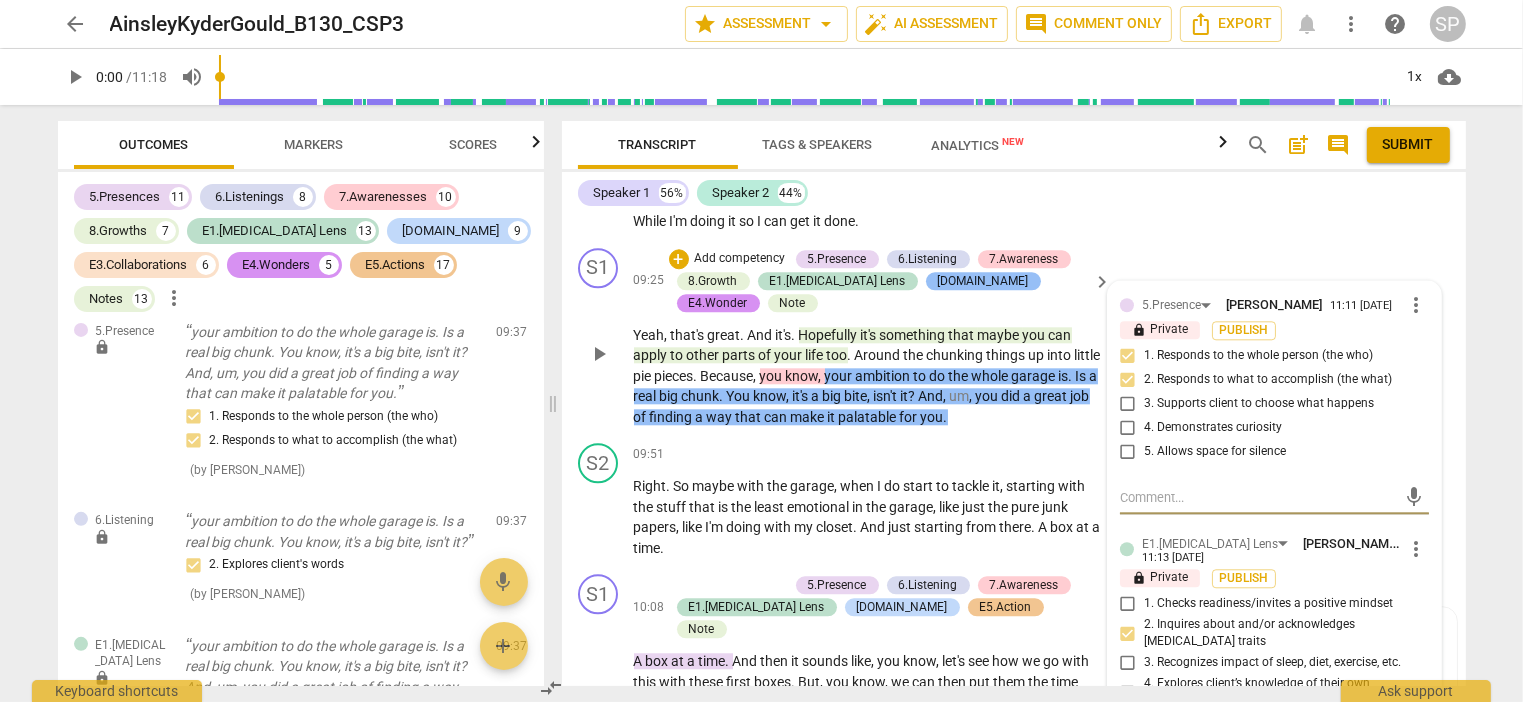 scroll, scrollTop: 16617, scrollLeft: 0, axis: vertical 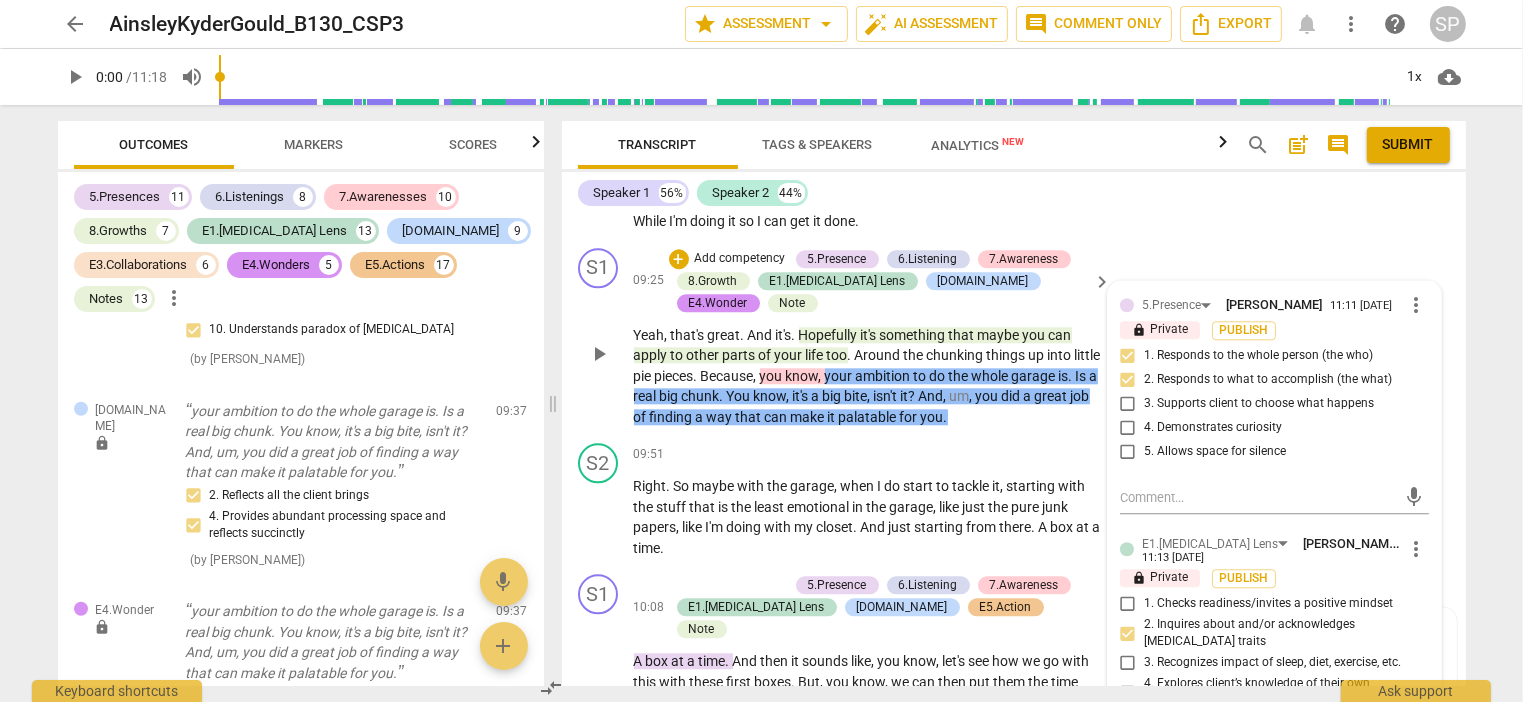 click on "ambition" at bounding box center (885, 376) 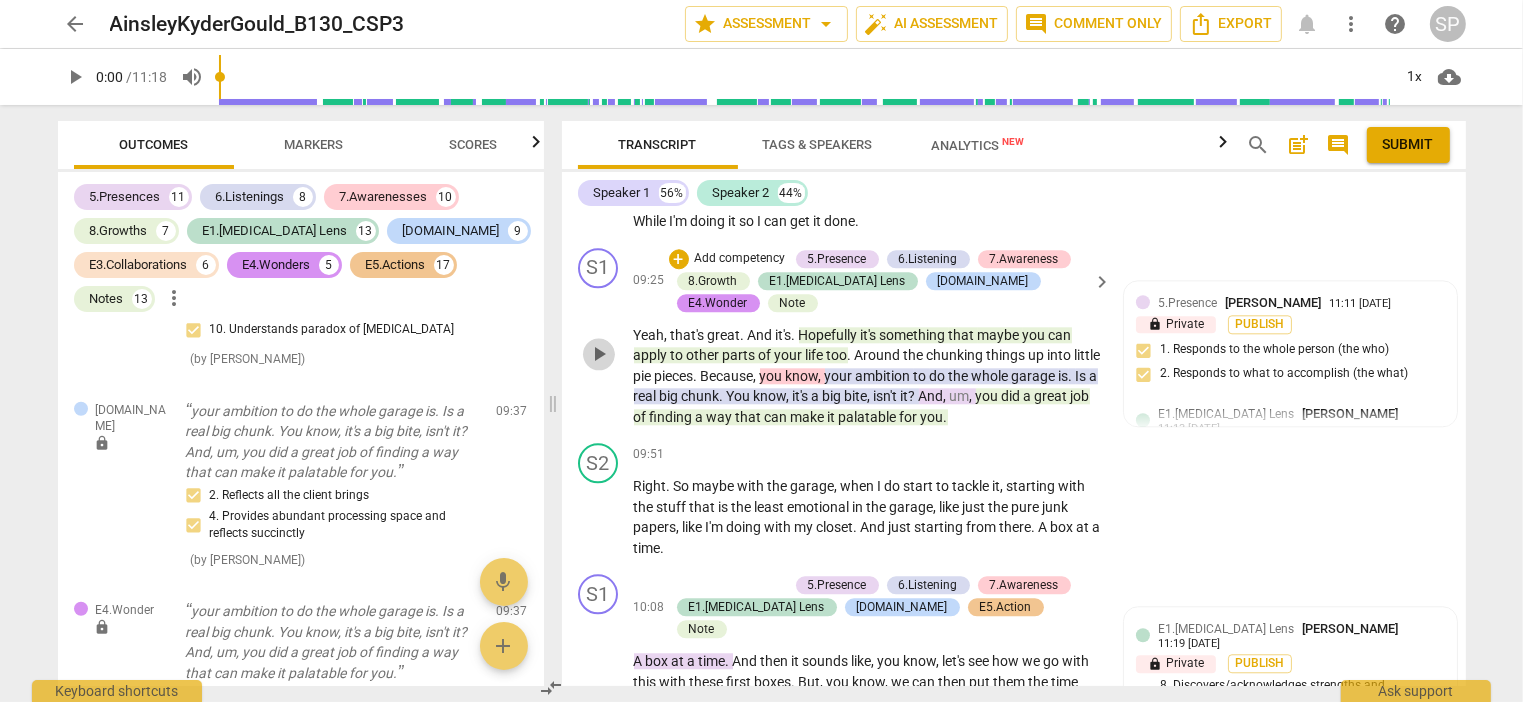 click on "play_arrow" at bounding box center [599, 354] 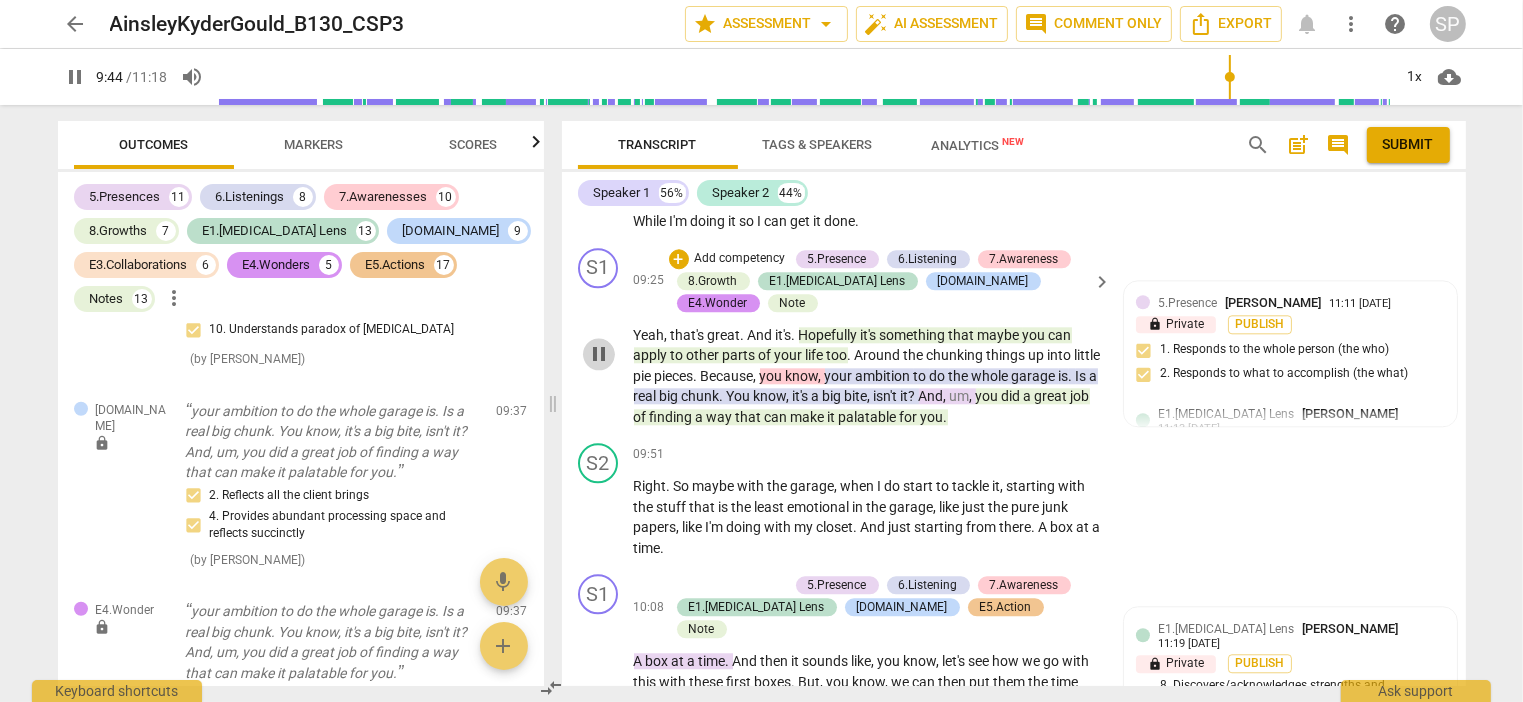 click on "pause" at bounding box center [599, 354] 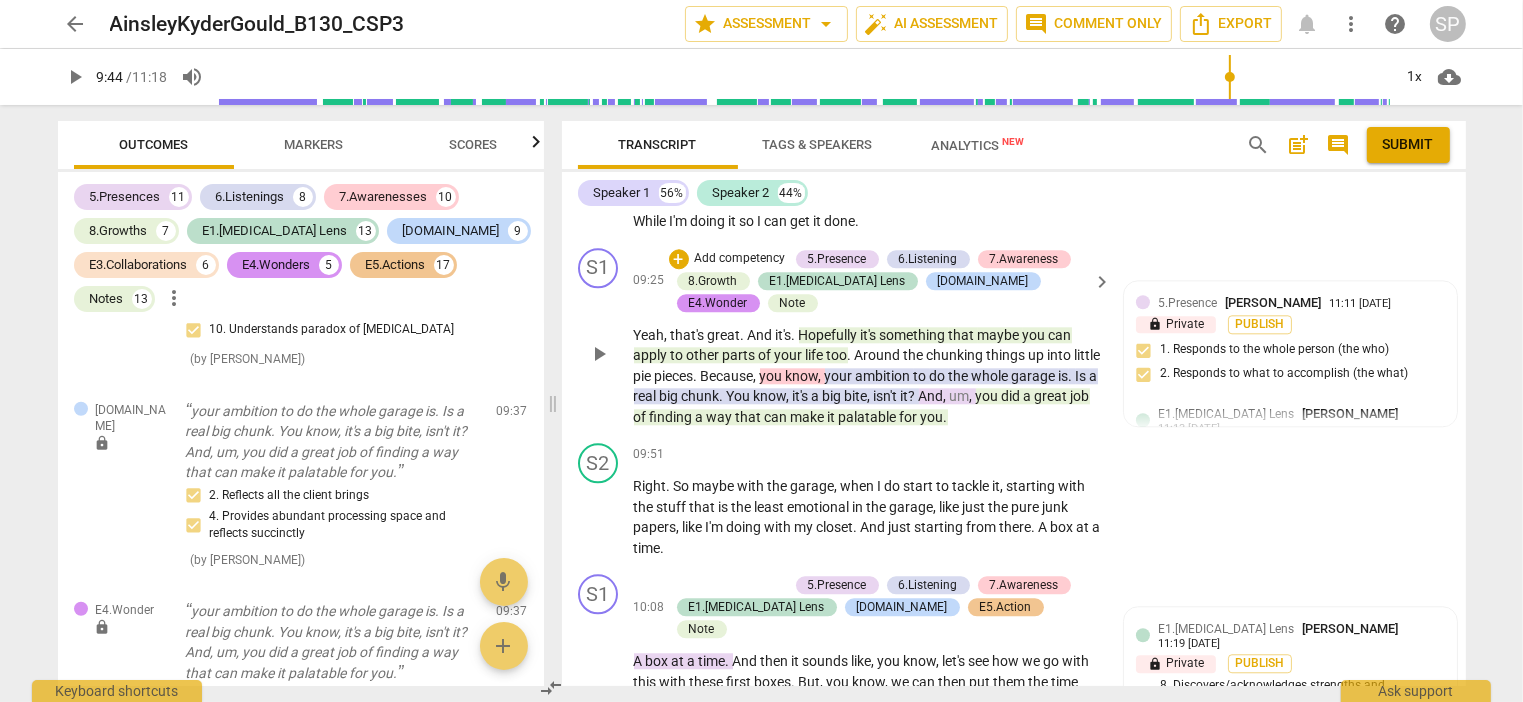click on "bite" at bounding box center (856, 396) 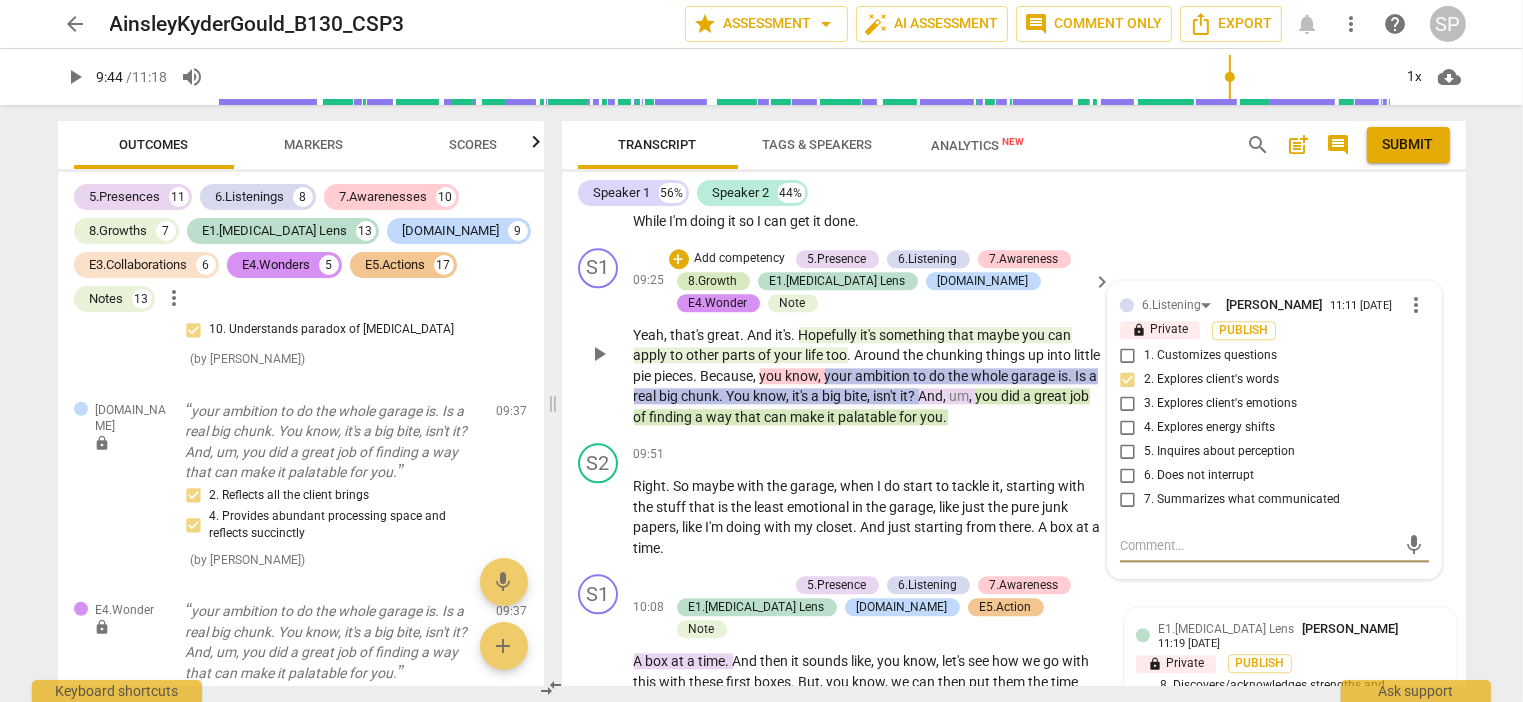 click on "8.Growth" at bounding box center [713, 281] 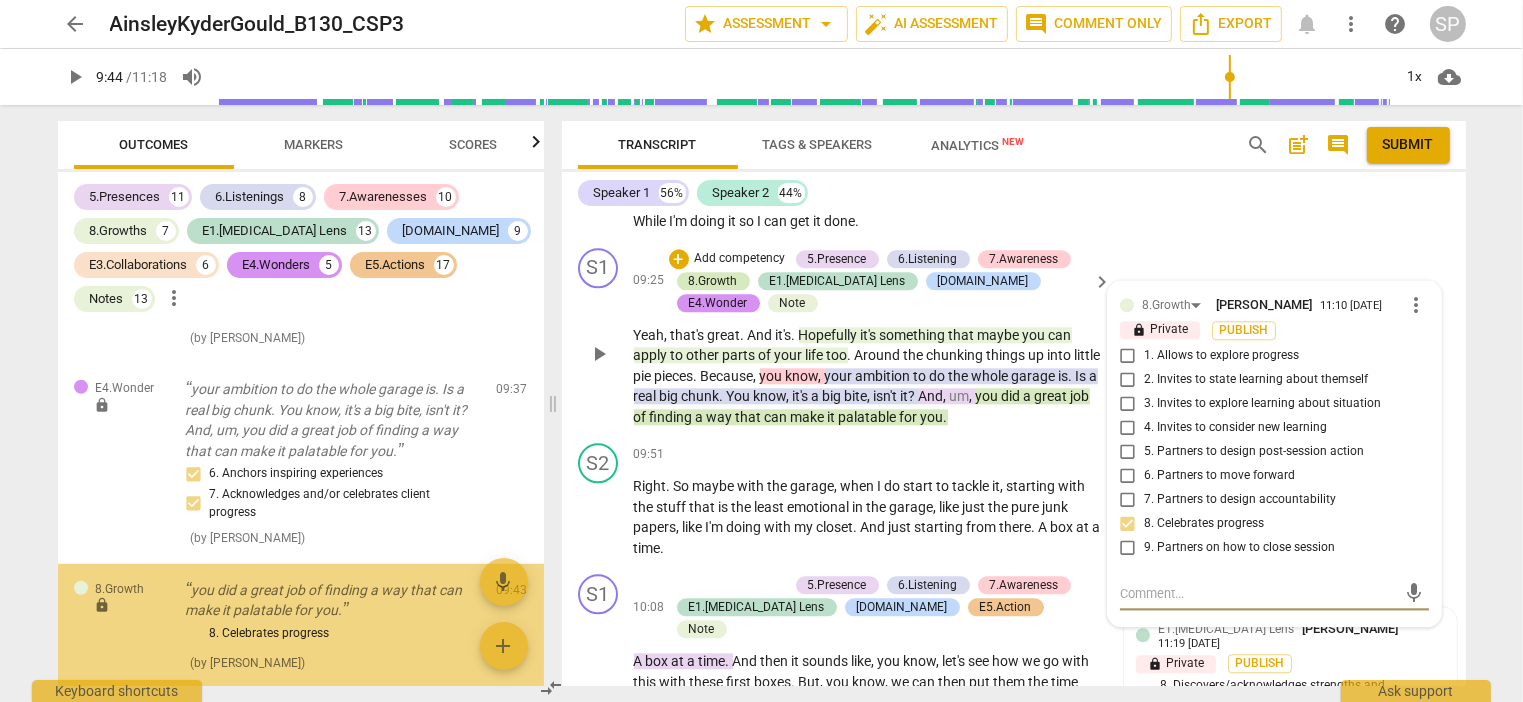 scroll, scrollTop: 16980, scrollLeft: 0, axis: vertical 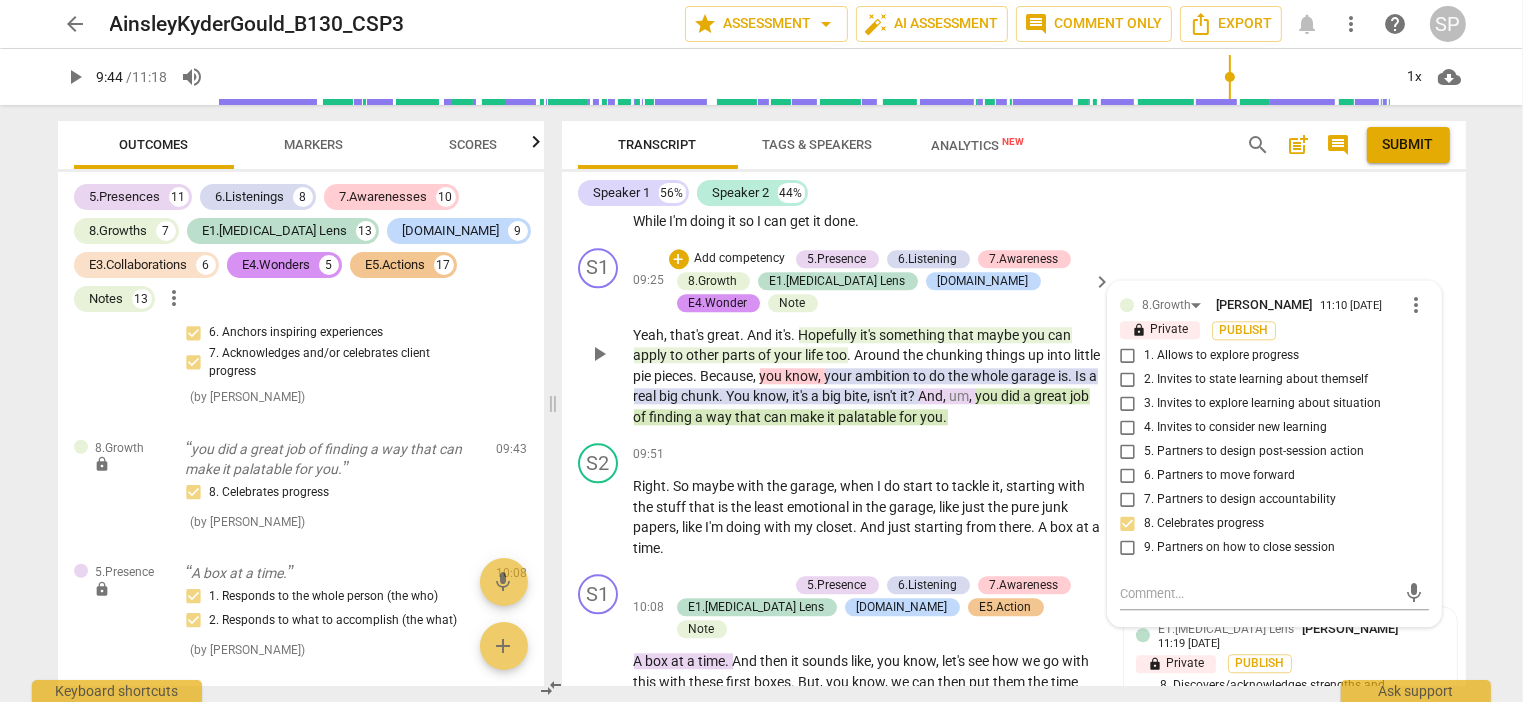 click on "S1 play_arrow pause 09:25 + Add competency 5.Presence 6.Listening 7.Awareness 8.Growth E1.[MEDICAL_DATA] Lens [DOMAIN_NAME] E4.Wonder Note keyboard_arrow_right Yeah ,   that's   great .   And   it's .   Hopefully   it's   something   that   maybe   you   can   apply   to   other   parts   of   your   life   too .   Around   the   chunking   things   up   into   little   pie   pieces .   Because ,   you   know ,   your   ambition   to   do   the   whole   garage   is .   Is   a   real   big   chunk .   You   know ,   it's   a   big   bite ,   isn't   it ?   And ,   um ,   you   did   a   great   job   of   finding   a   way   that   can   make   it   palatable   for   you . 8.Growth [PERSON_NAME] 11:10 [DATE] more_vert lock Private Publish 1. Allows to explore progress 2. Invites to state learning about themself 3. Invites to explore learning about situation 4. Invites to consider new learning 5. Partners to design post-session action 6. Partners to move forward 7. Partners to design accountability 8. Celebrates progress" at bounding box center [1014, 338] 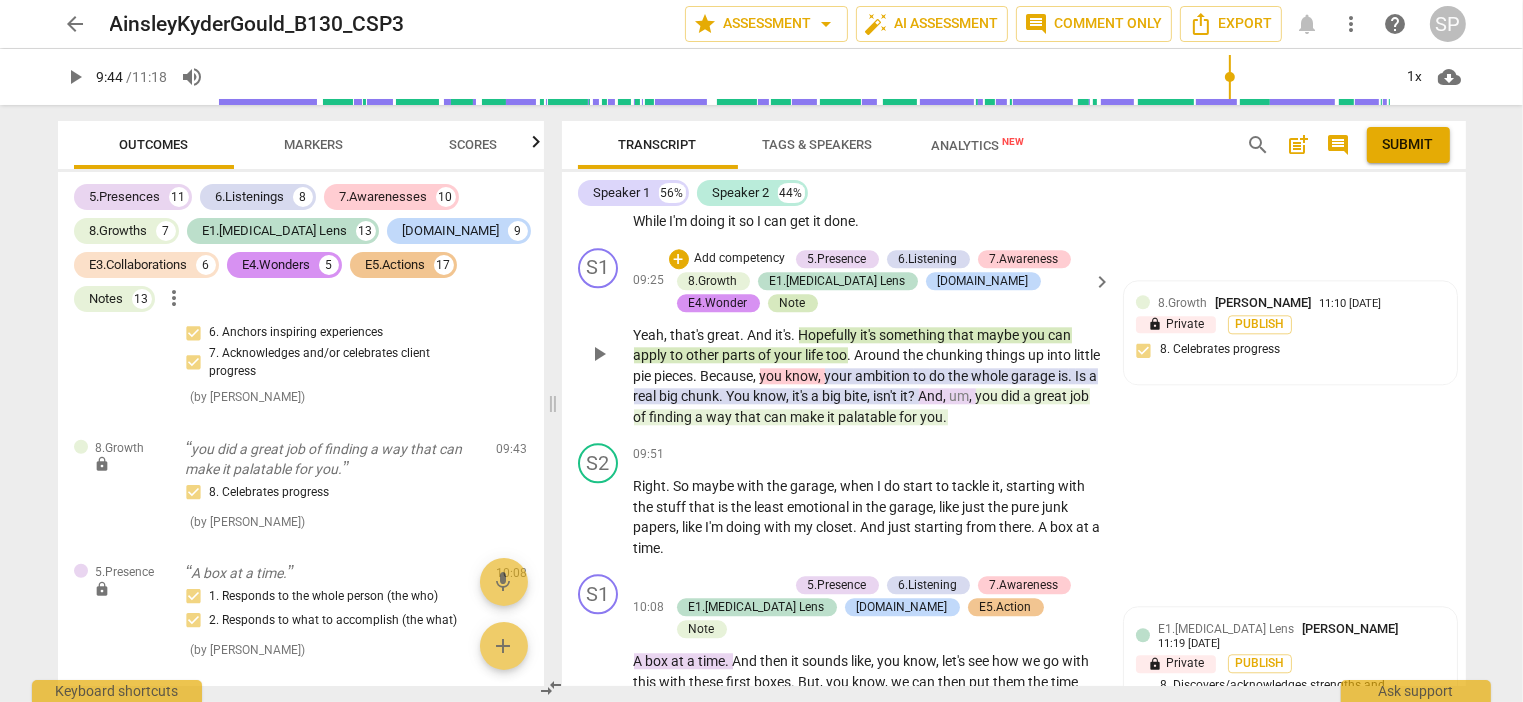 click on "Note" at bounding box center (793, 303) 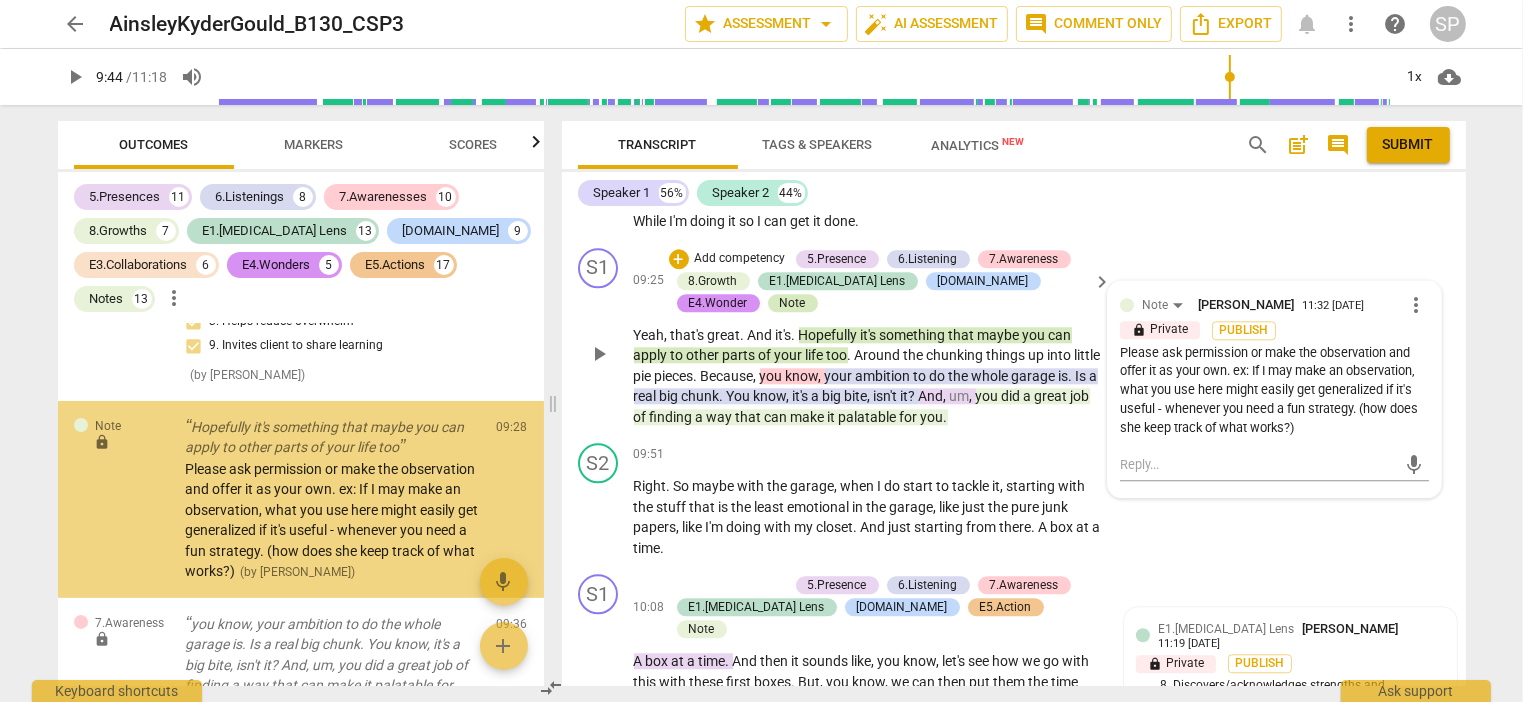 scroll, scrollTop: 15520, scrollLeft: 0, axis: vertical 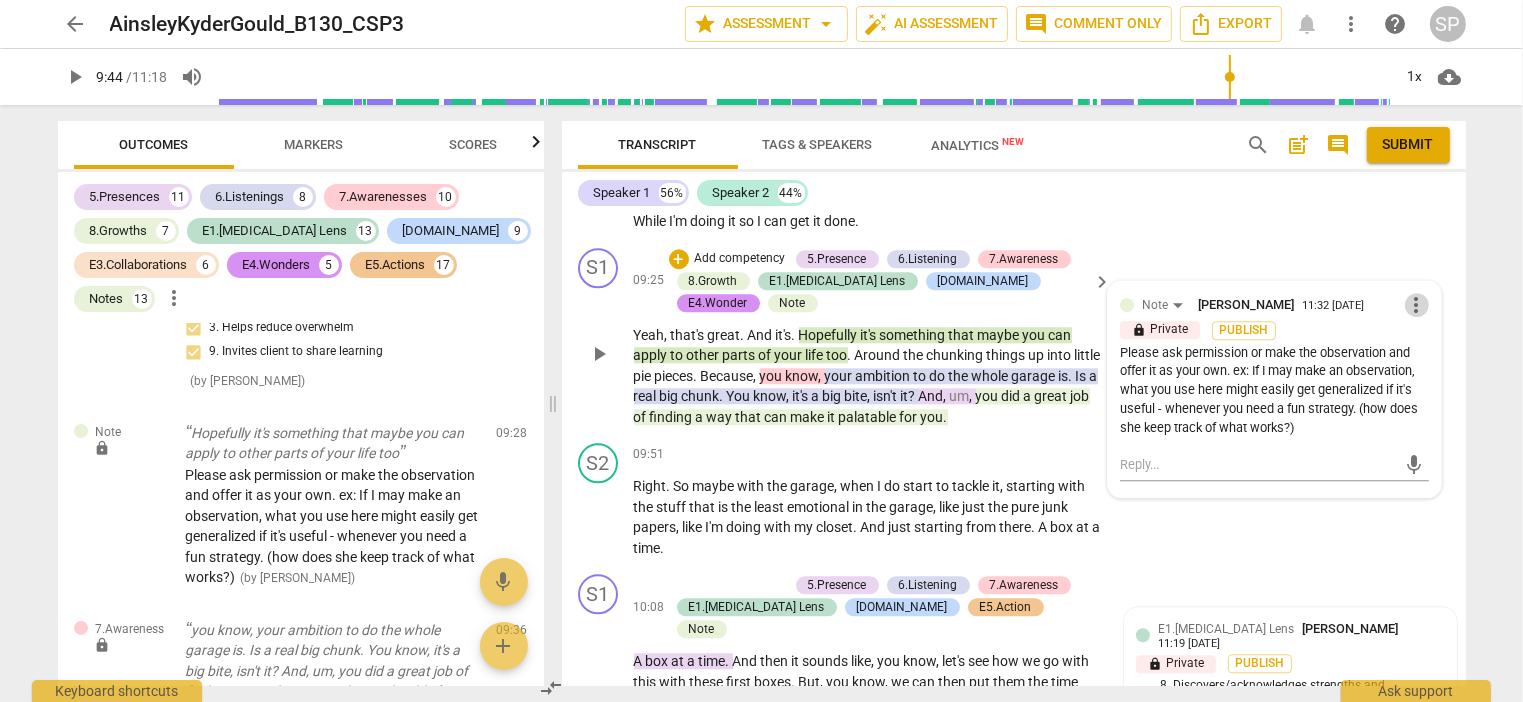 click on "more_vert" at bounding box center [1417, 305] 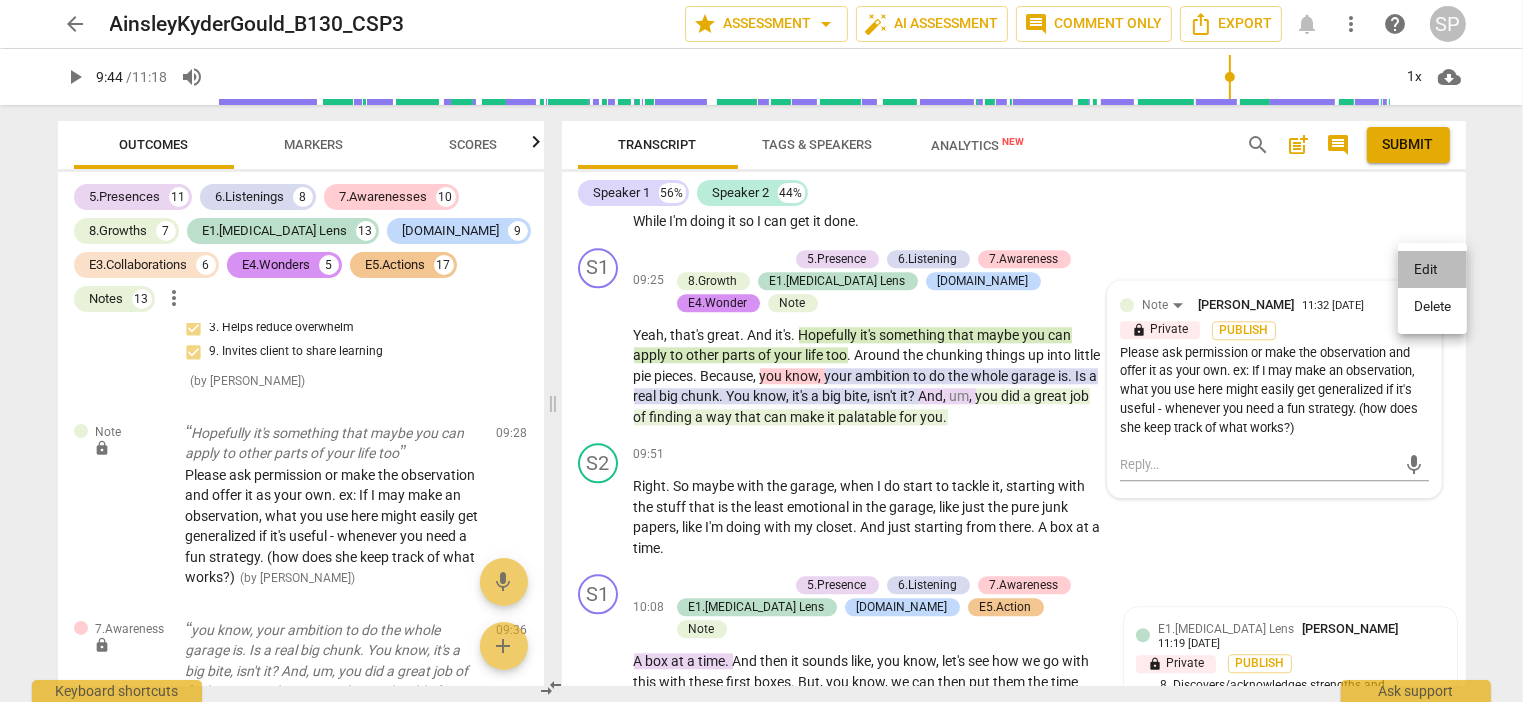 click on "Edit" at bounding box center (1432, 270) 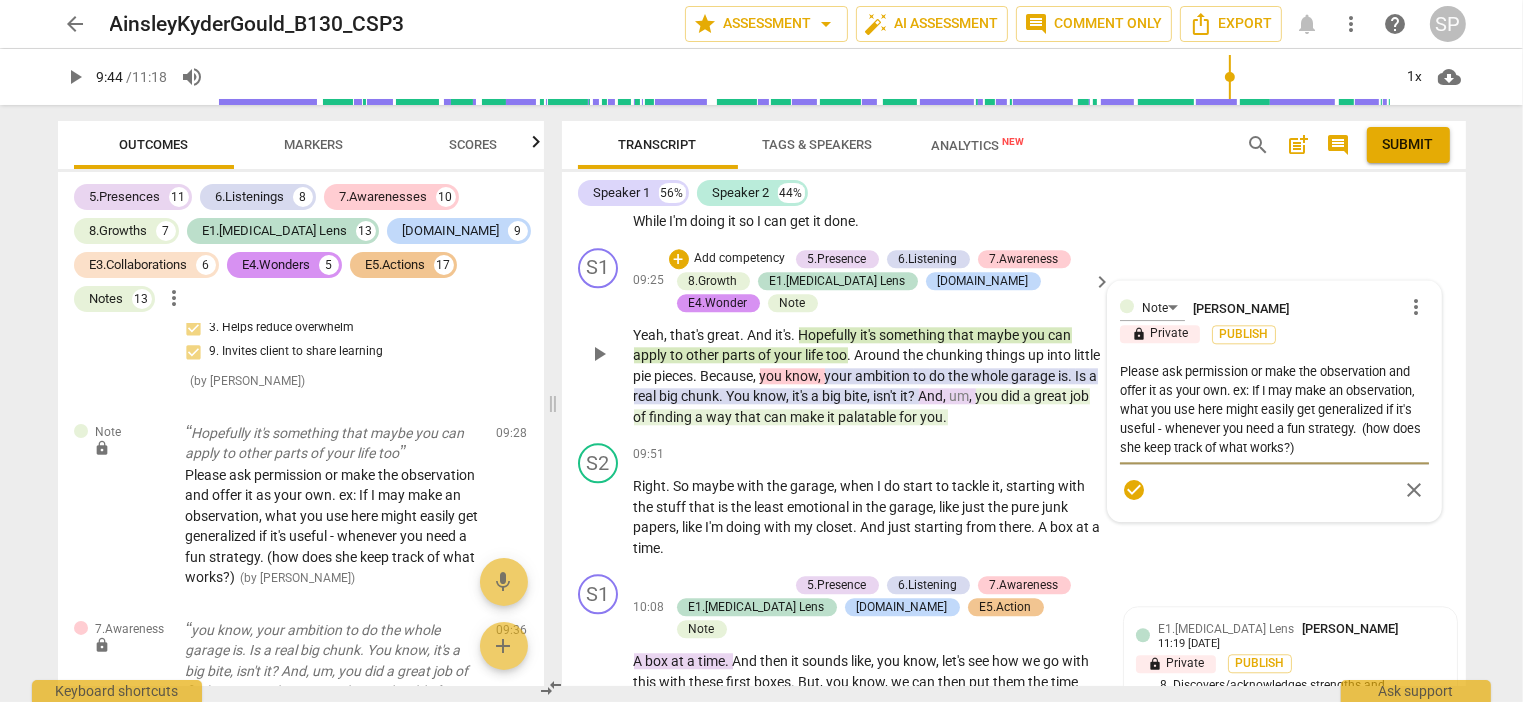 click on "Please ask permission or make the observation and offer it as your own. ex: If I may make an observation, what you use here might easily get generalized if it's useful - whenever you need a fun strategy.  (how does she keep track of what works?)" at bounding box center [1274, 409] 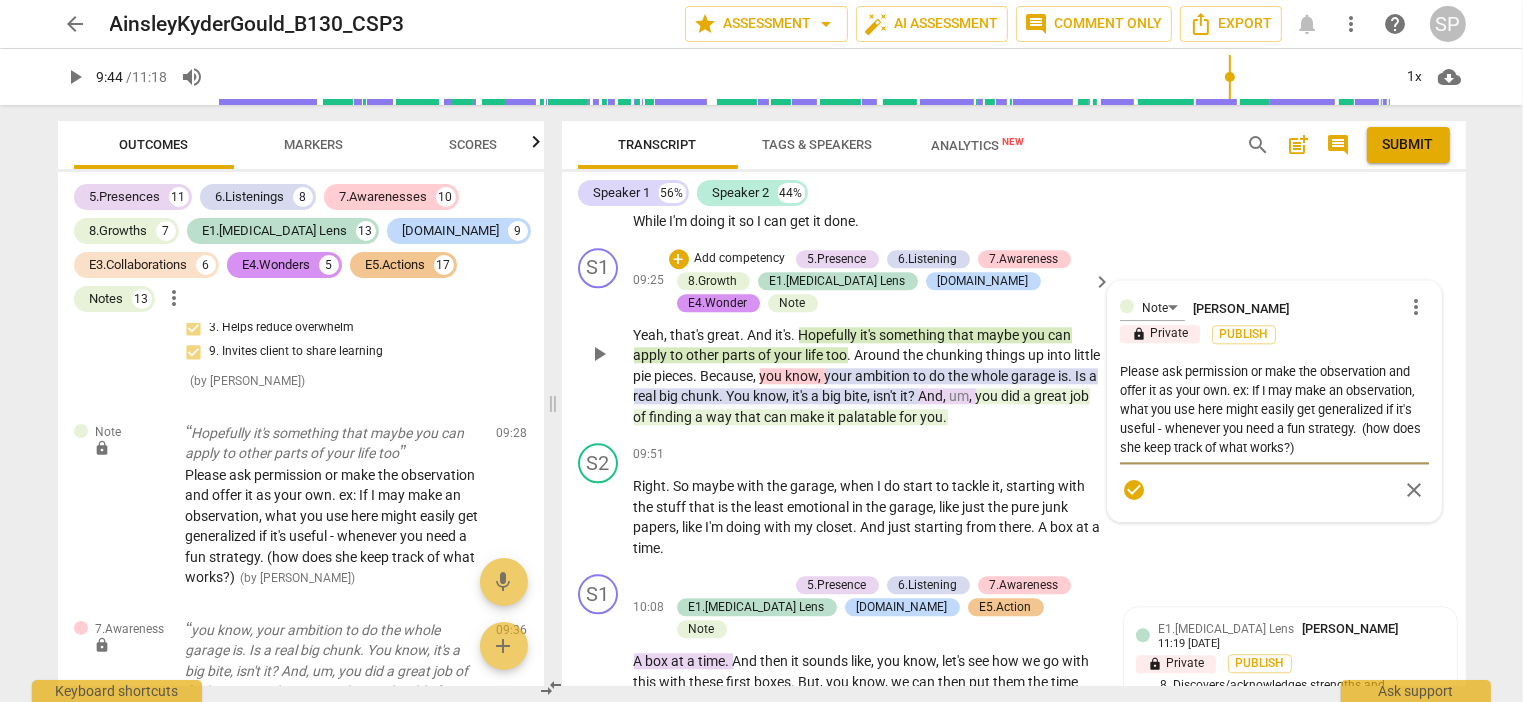 type on "Please ask permission or make the observation and offer it as your own. ex: If I may make an observation, what you use here might easily get generalized if it's useful - whenever you need a fun strategy.  (how does she keep track of what works?) I" 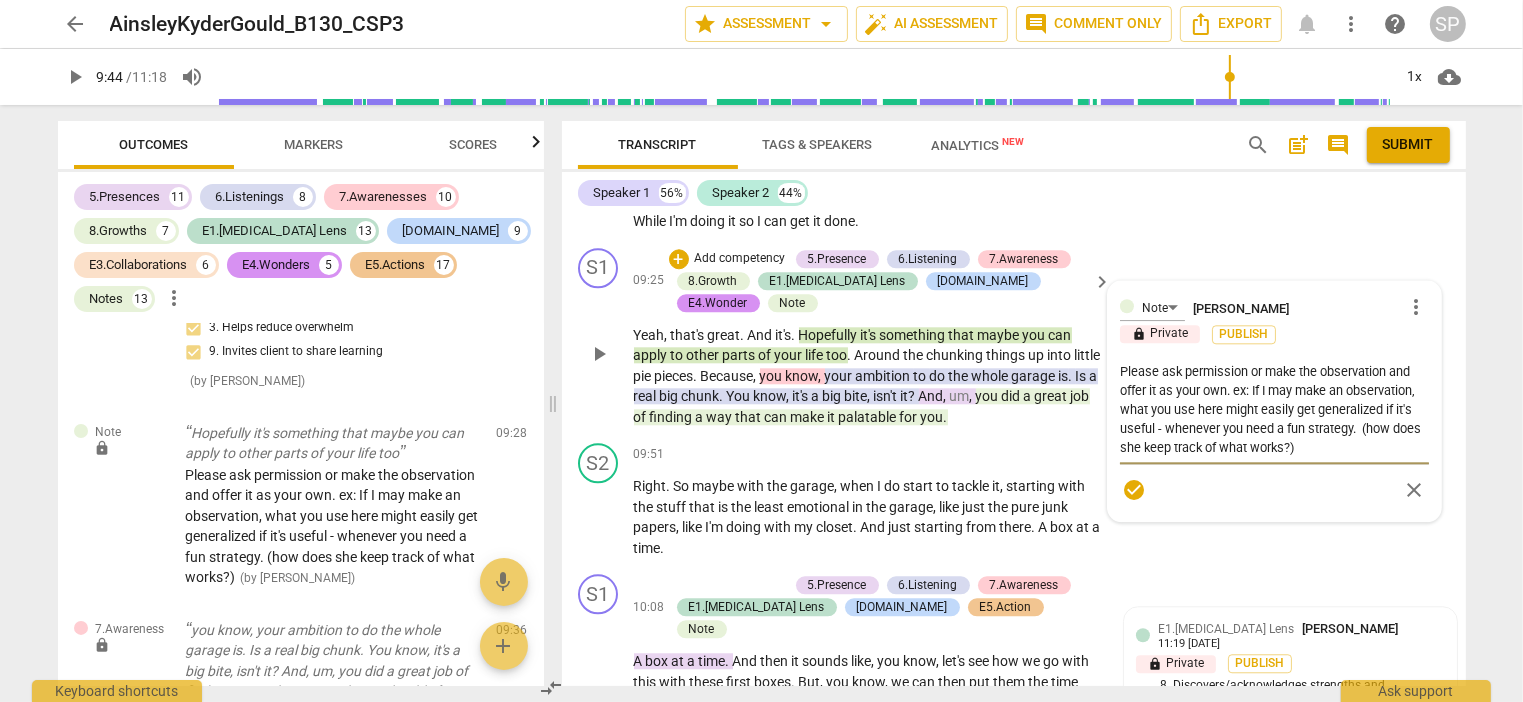 type on "Please ask permission or make the observation and offer it as your own. ex: If I may make an observation, what you use here might easily get generalized if it's useful - whenever you need a fun strategy.  (how does she keep track of what works?) I" 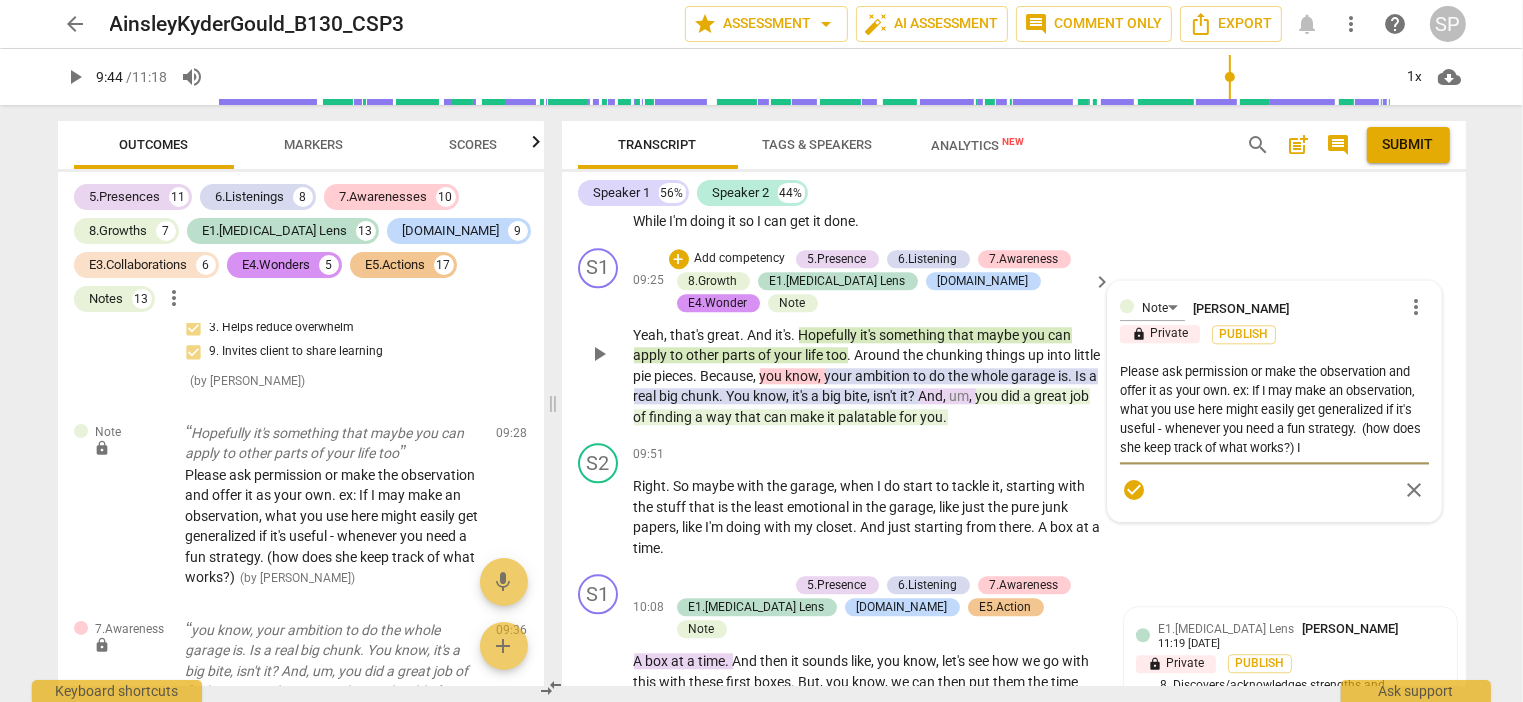 type on "Please ask permission or make the observation and offer it as your own. ex: If I may make an observation, what you use here might easily get generalized if it's useful - whenever you need a fun strategy.  (how does she keep track of what works?) It" 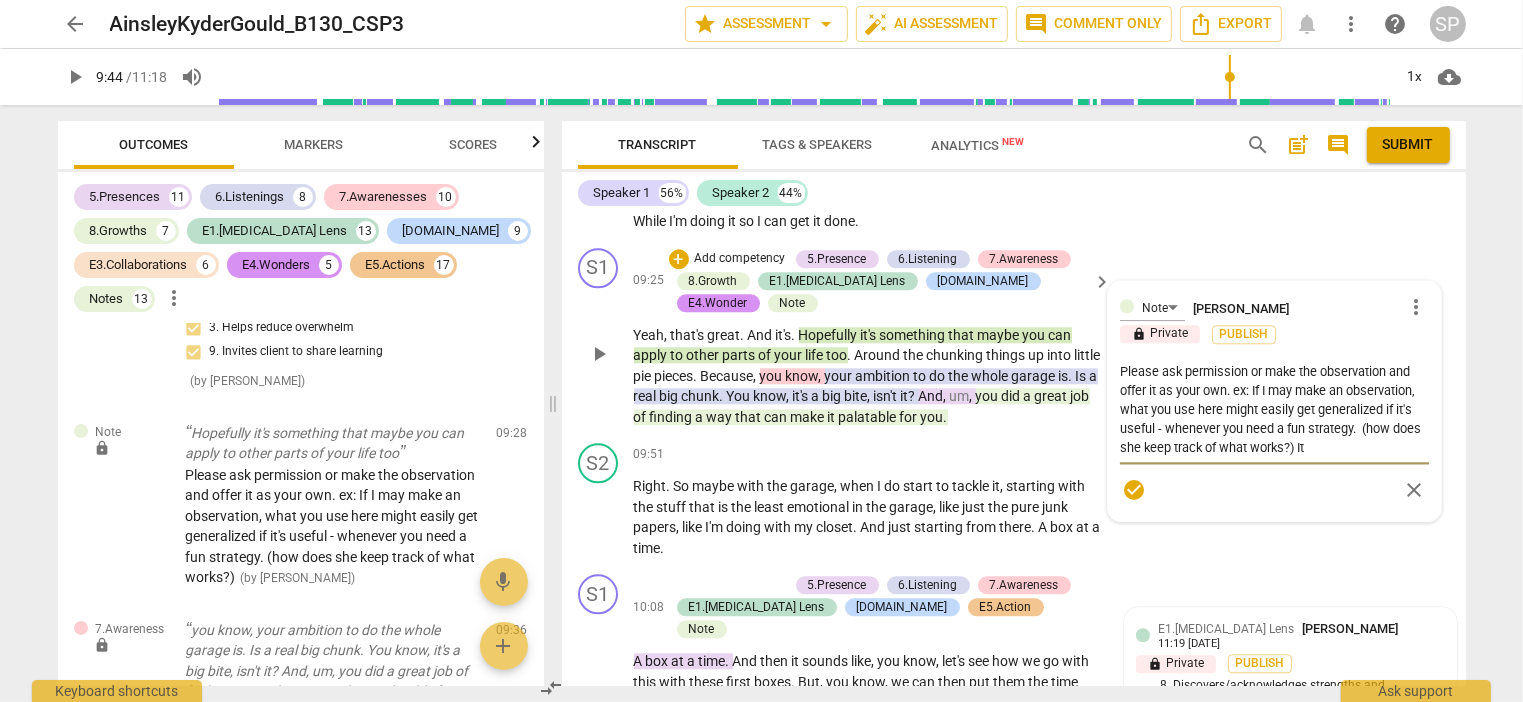 type on "Please ask permission or make the observation and offer it as your own. ex: If I may make an observation, what you use here might easily get generalized if it's useful - whenever you need a fun strategy.  (how does she keep track of what works?) It'" 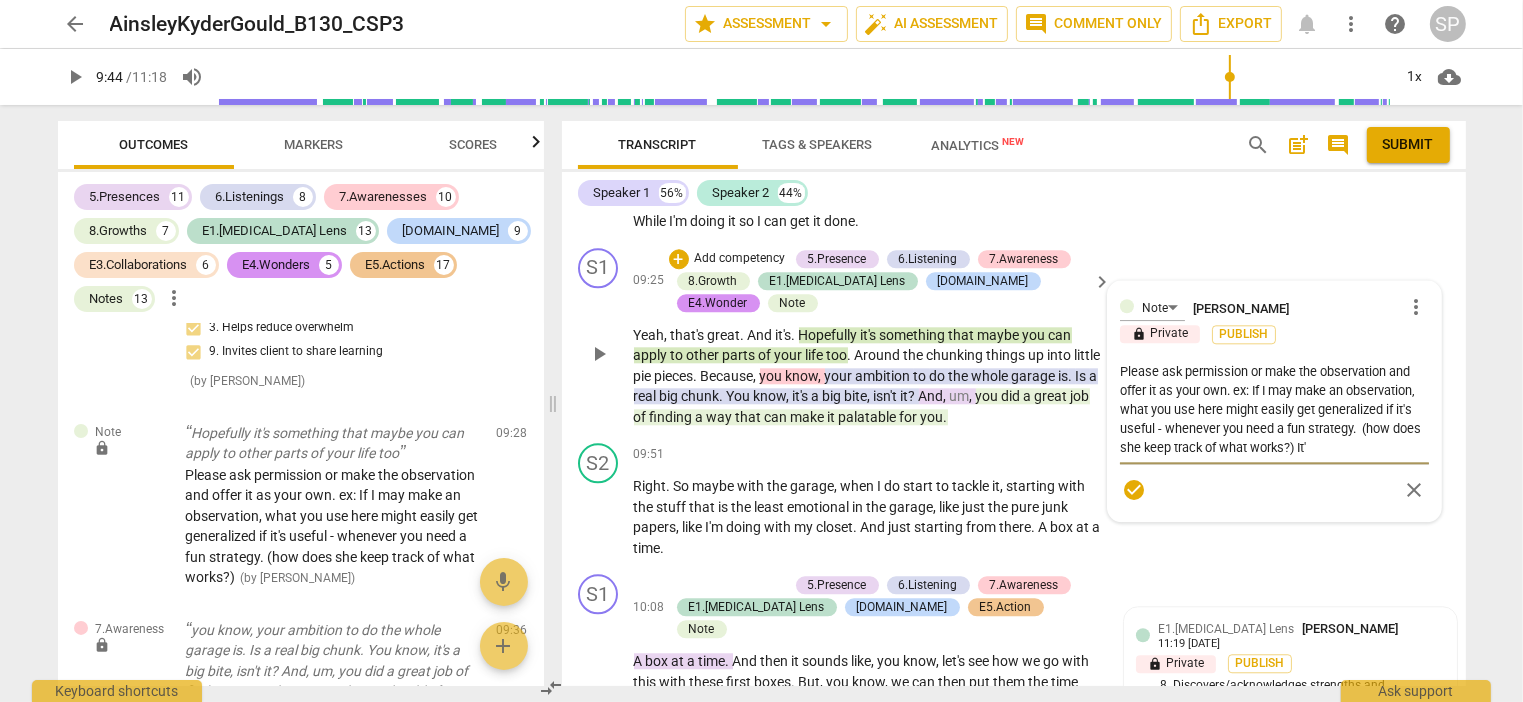type on "Please ask permission or make the observation and offer it as your own. ex: If I may make an observation, what you use here might easily get generalized if it's useful - whenever you need a fun strategy.  (how does she keep track of what works?) It's" 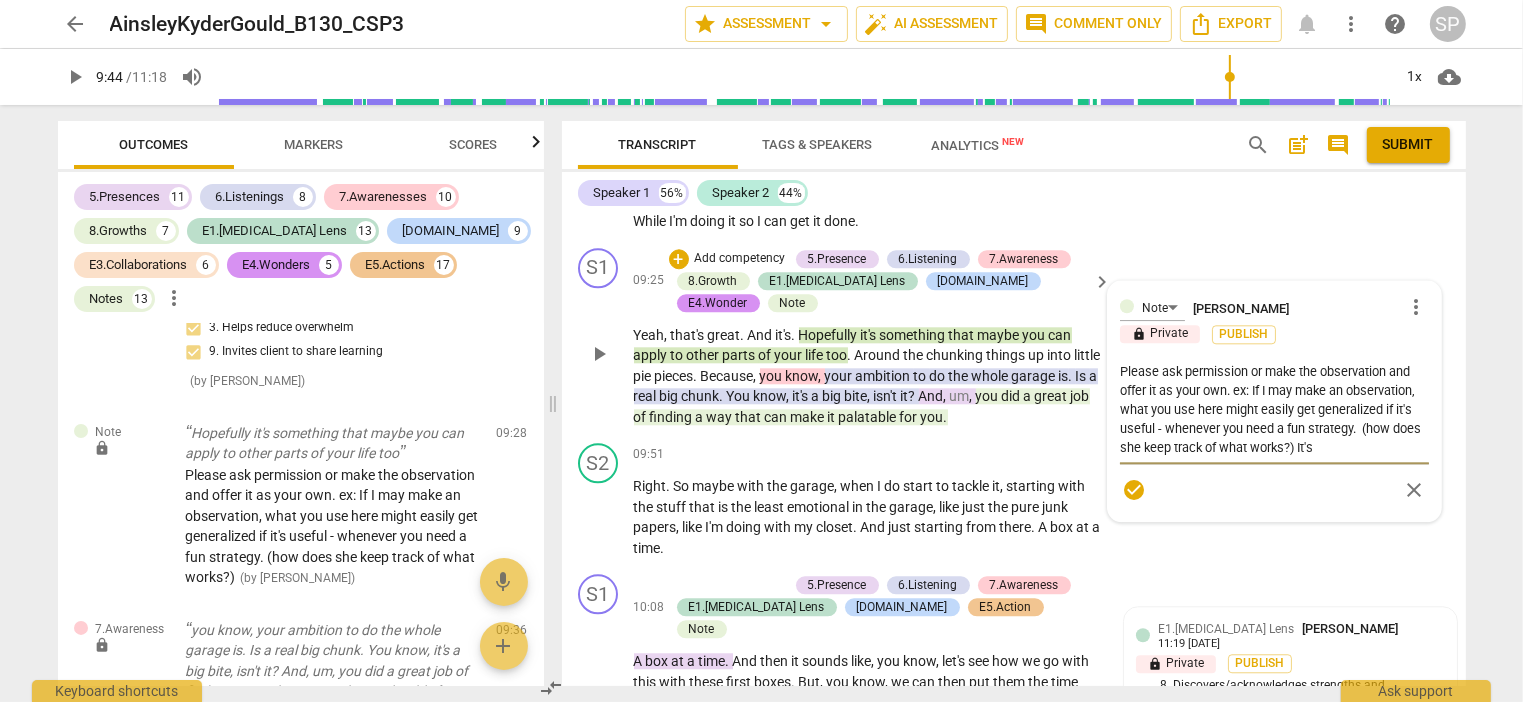 type on "Please ask permission or make the observation and offer it as your own. ex: If I may make an observation, what you use here might easily get generalized if it's useful - whenever you need a fun strategy.  (how does she keep track of what works?) It's" 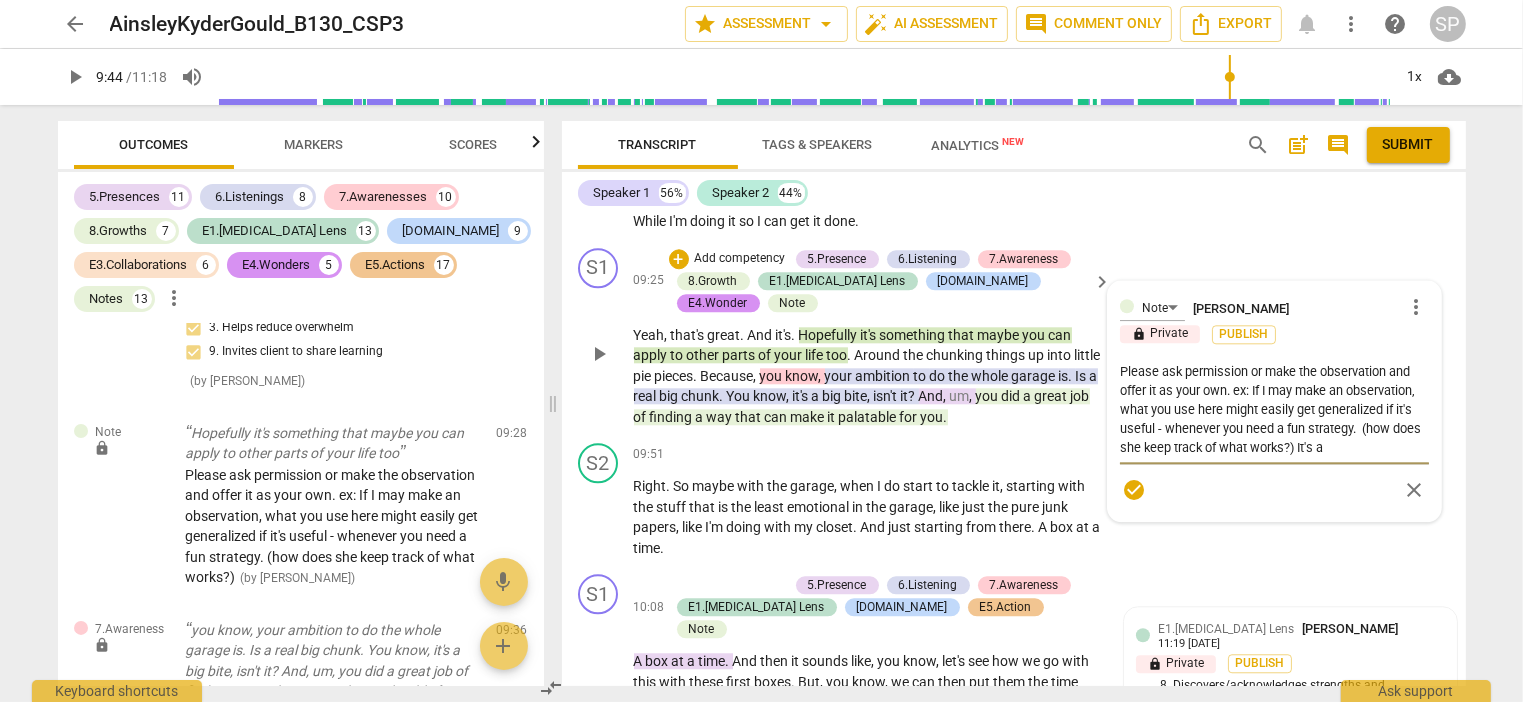 type on "Please ask permission or make the observation and offer it as your own. ex: If I may make an observation, what you use here might easily get generalized if it's useful - whenever you need a fun strategy.  (how does she keep track of what works?) It's a" 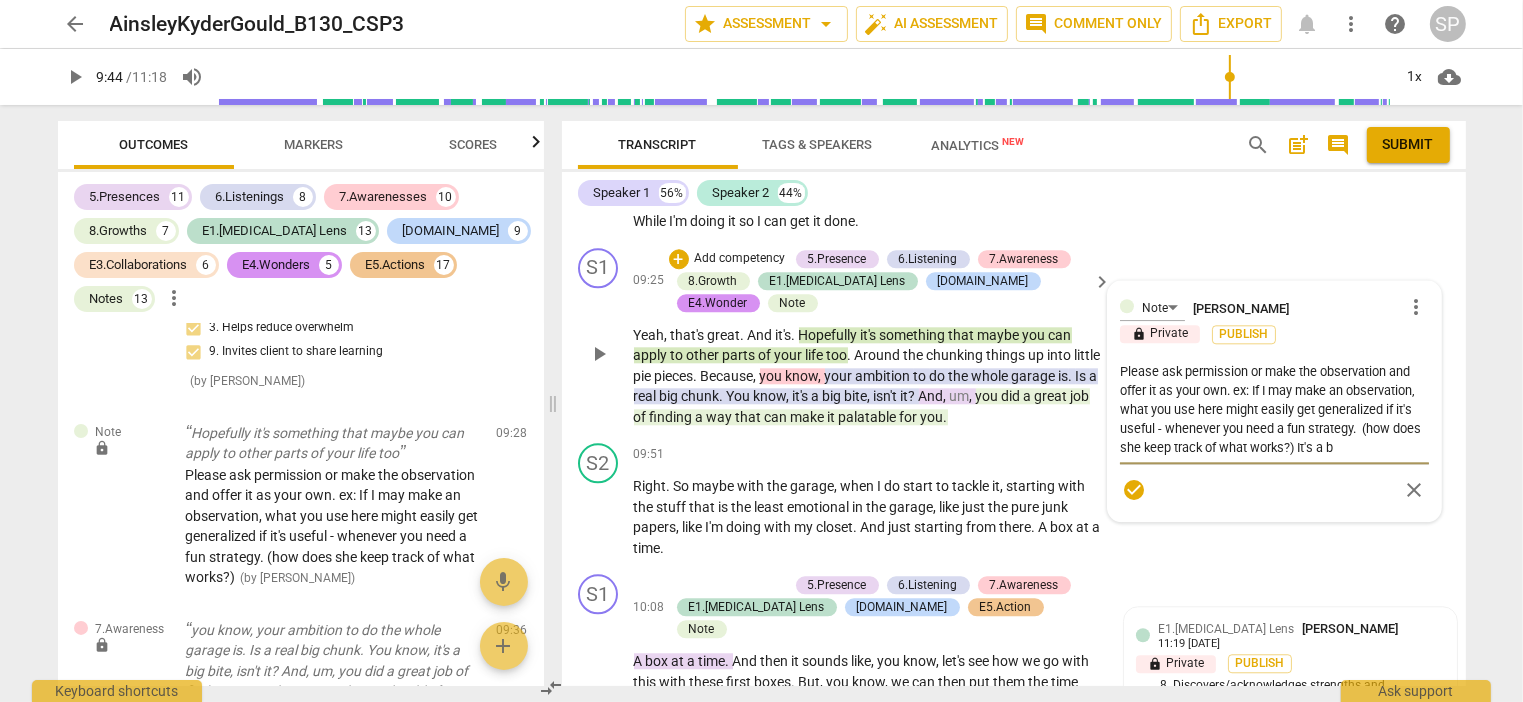 type on "Please ask permission or make the observation and offer it as your own. ex: If I may make an observation, what you use here might easily get generalized if it's useful - whenever you need a fun strategy.  (how does she keep track of what works?) It's a bi" 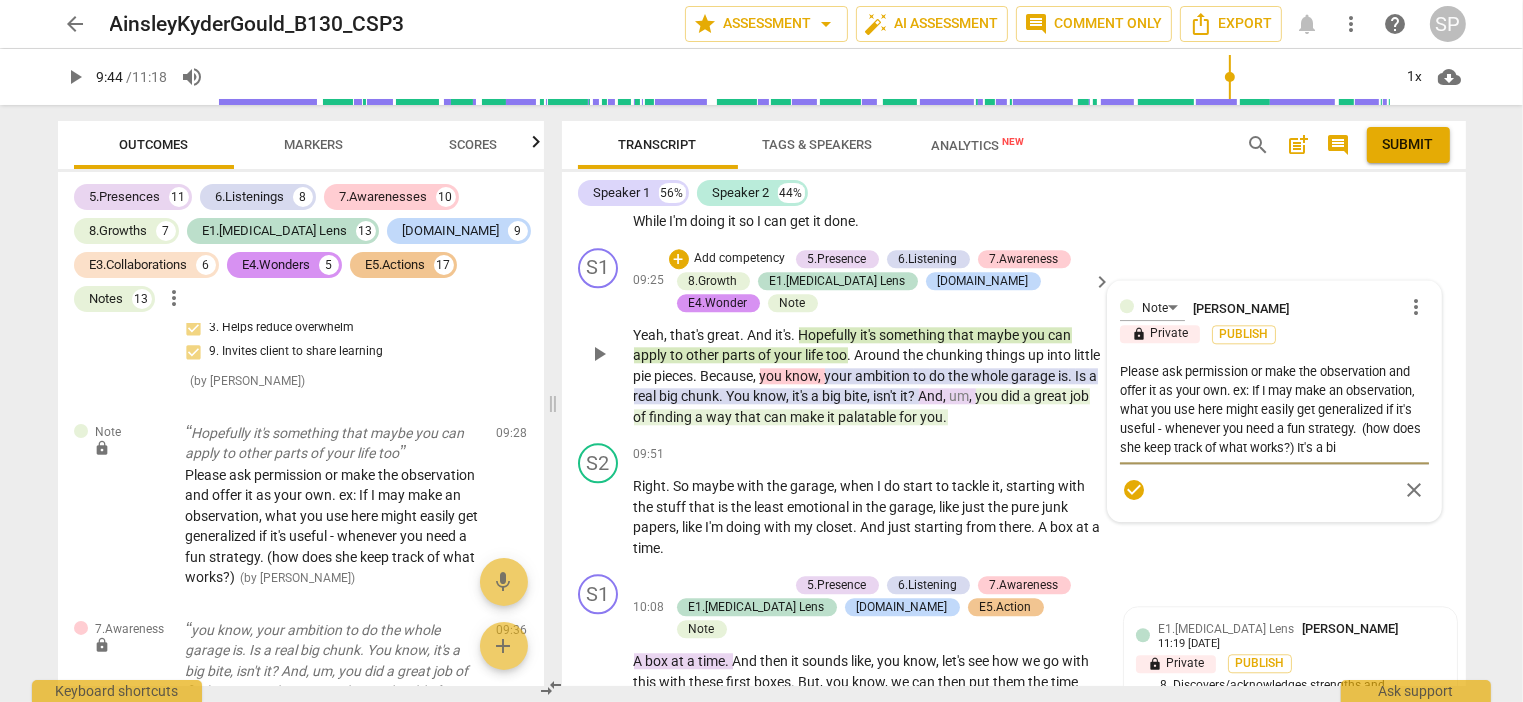 type on "Please ask permission or make the observation and offer it as your own. ex: If I may make an observation, what you use here might easily get generalized if it's useful - whenever you need a fun strategy.  (how does she keep track of what works?) It's a big" 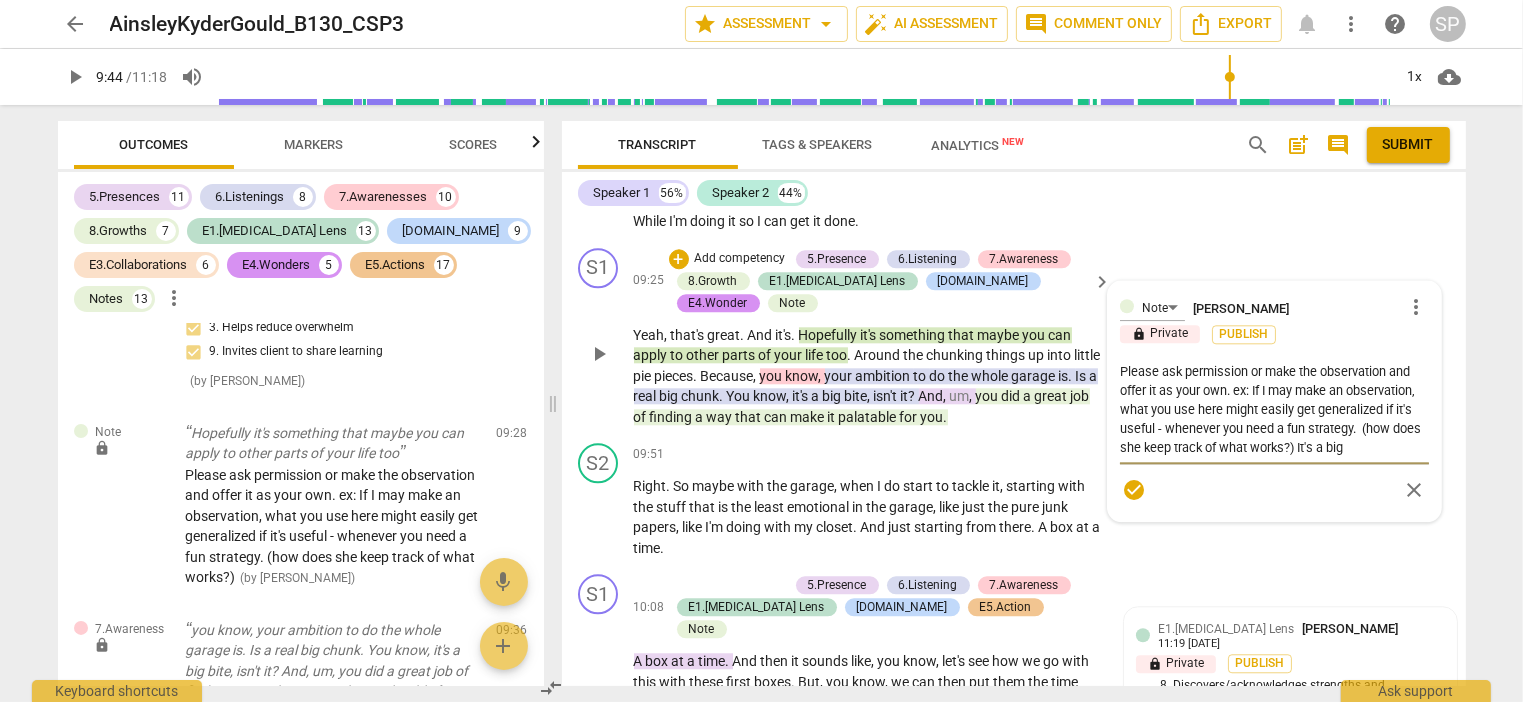 type on "Please ask permission or make the observation and offer it as your own. ex: If I may make an observation, what you use here might easily get generalized if it's useful - whenever you need a fun strategy.  (how does she keep track of what works?) It's a big" 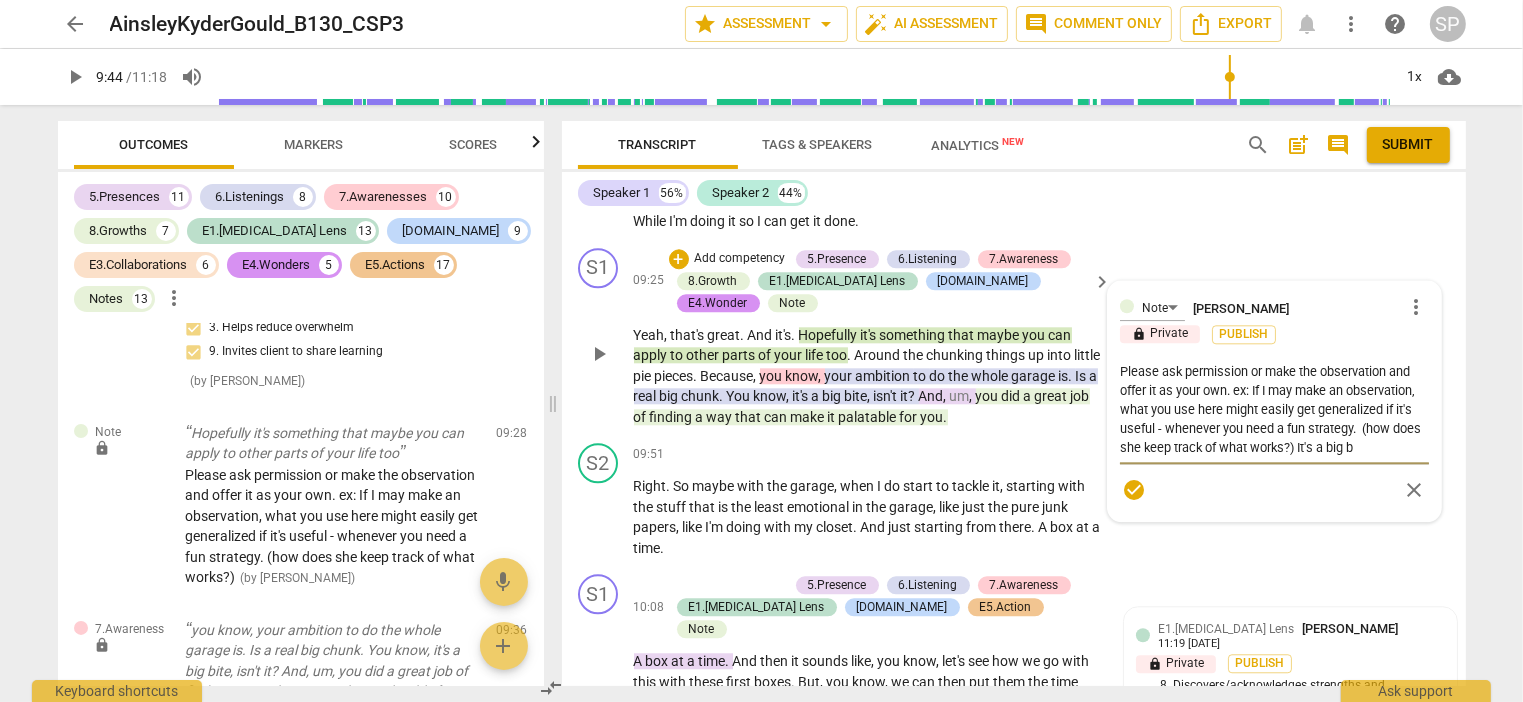 type on "Please ask permission or make the observation and offer it as your own. ex: If I may make an observation, what you use here might easily get generalized if it's useful - whenever you need a fun strategy.  (how does she keep track of what works?) It's a big bi" 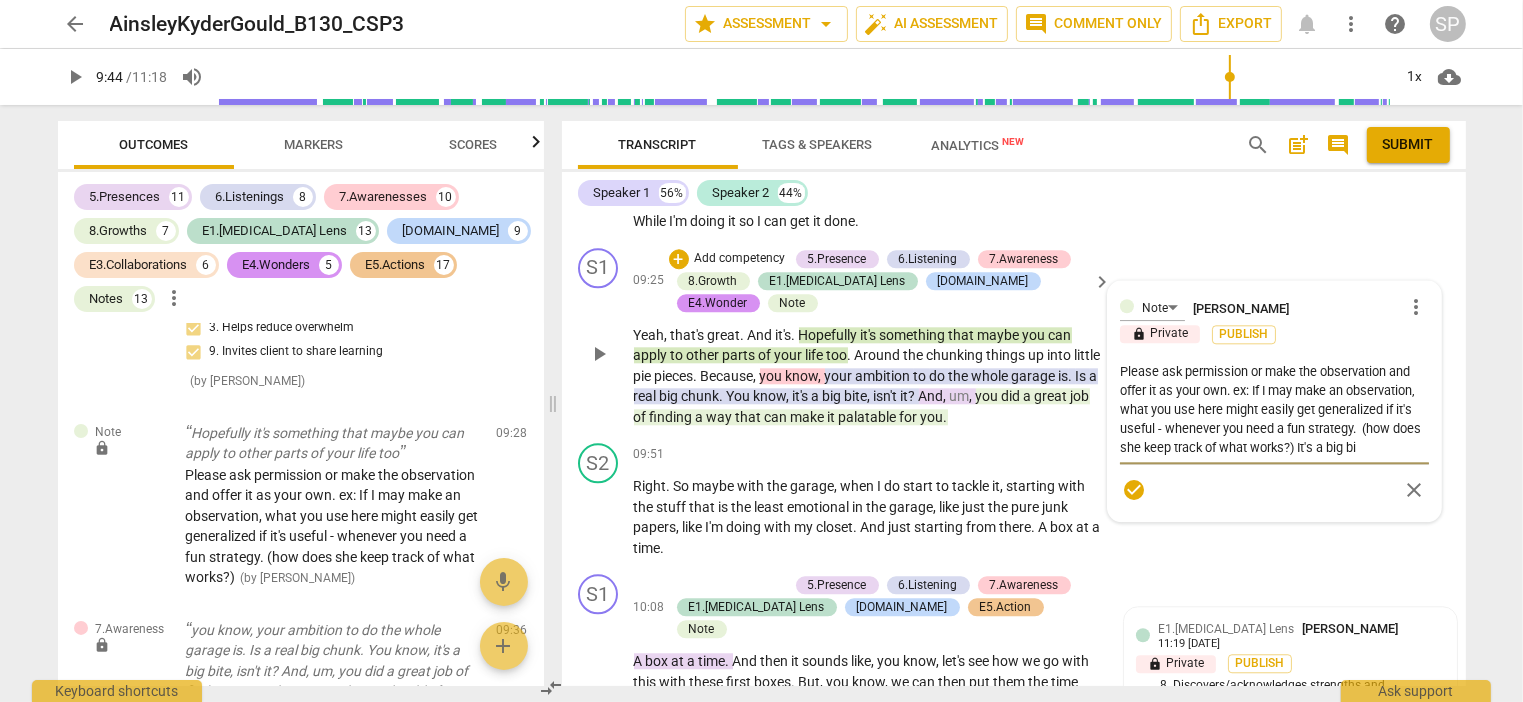 type on "Please ask permission or make the observation and offer it as your own. ex: If I may make an observation, what you use here might easily get generalized if it's useful - whenever you need a fun strategy.  (how does she keep track of what works?) It's a big bit" 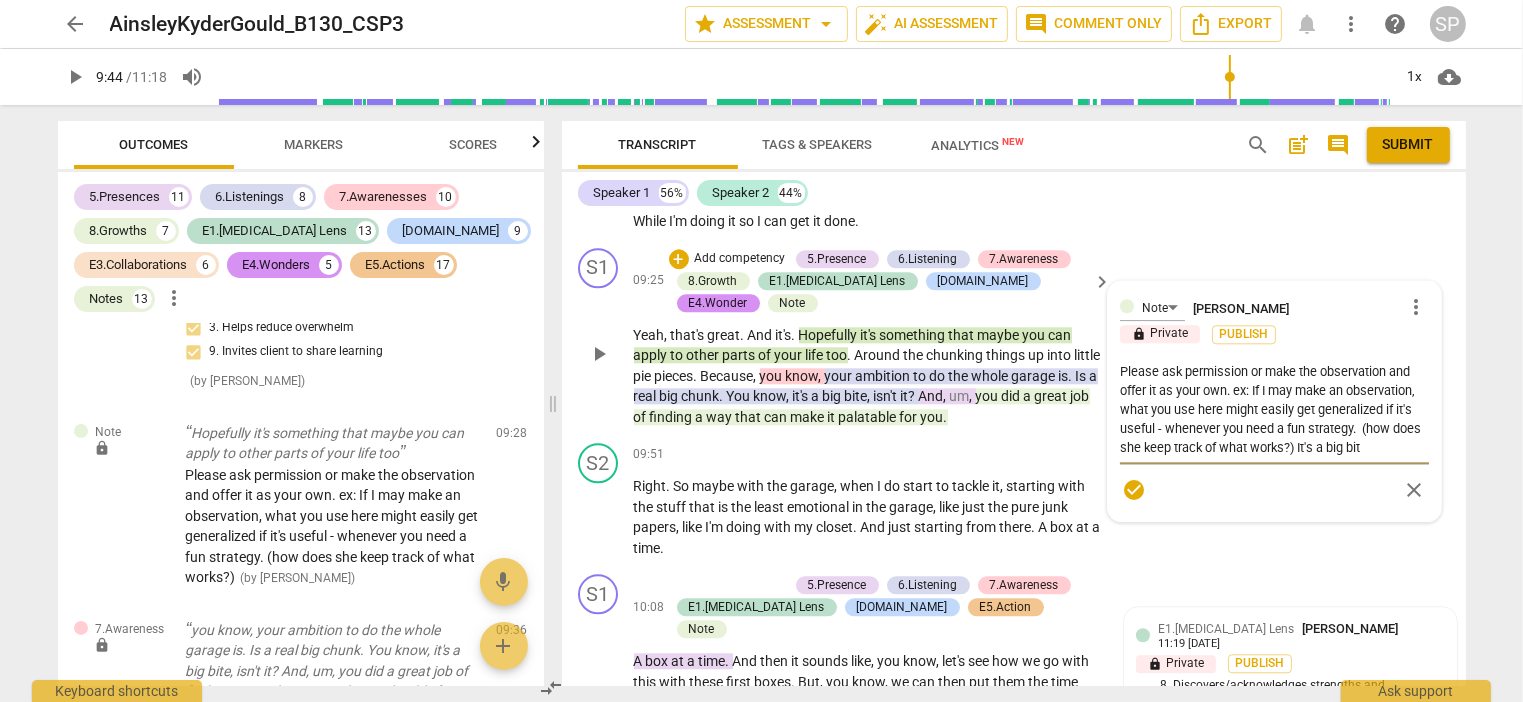 type on "Please ask permission or make the observation and offer it as your own. ex: If I may make an observation, what you use here might easily get generalized if it's useful - whenever you need a fun strategy.  (how does she keep track of what works?) It's a big bite" 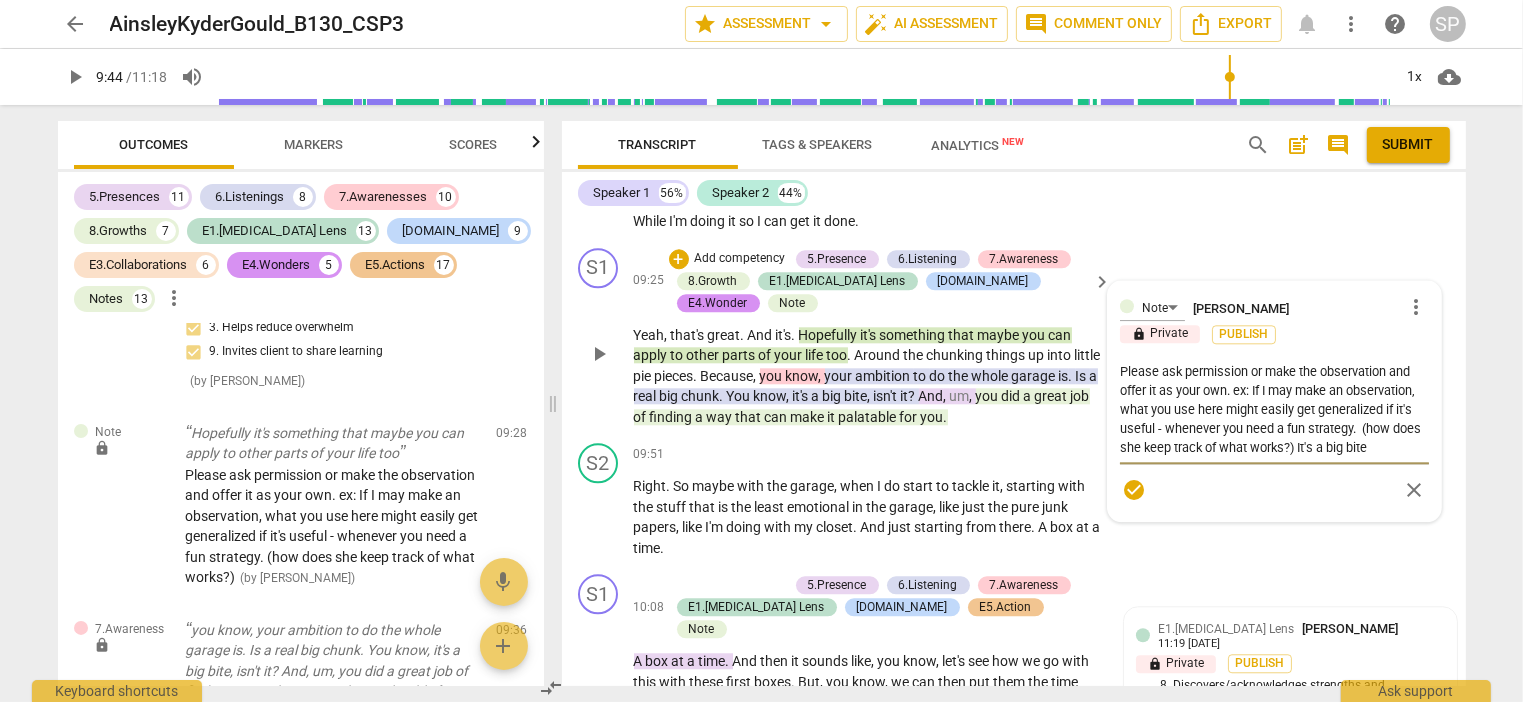type on "Please ask permission or make the observation and offer it as your own. ex: If I may make an observation, what you use here might easily get generalized if it's useful - whenever you need a fun strategy.  (how does she keep track of what works?) It's a big bite," 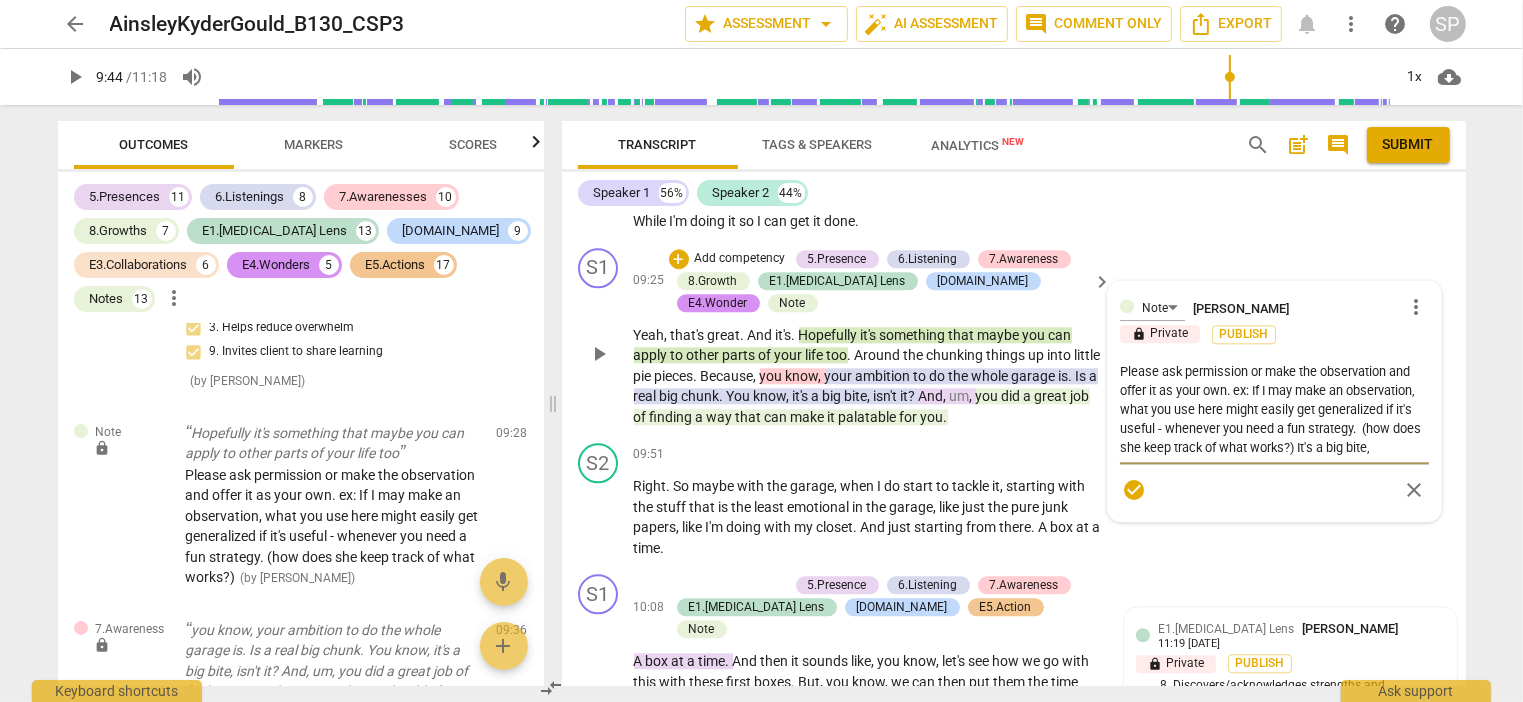 type on "Please ask permission or make the observation and offer it as your own. ex: If I may make an observation, what you use here might easily get generalized if it's useful - whenever you need a fun strategy.  (how does she keep track of what works?) It's a big bite," 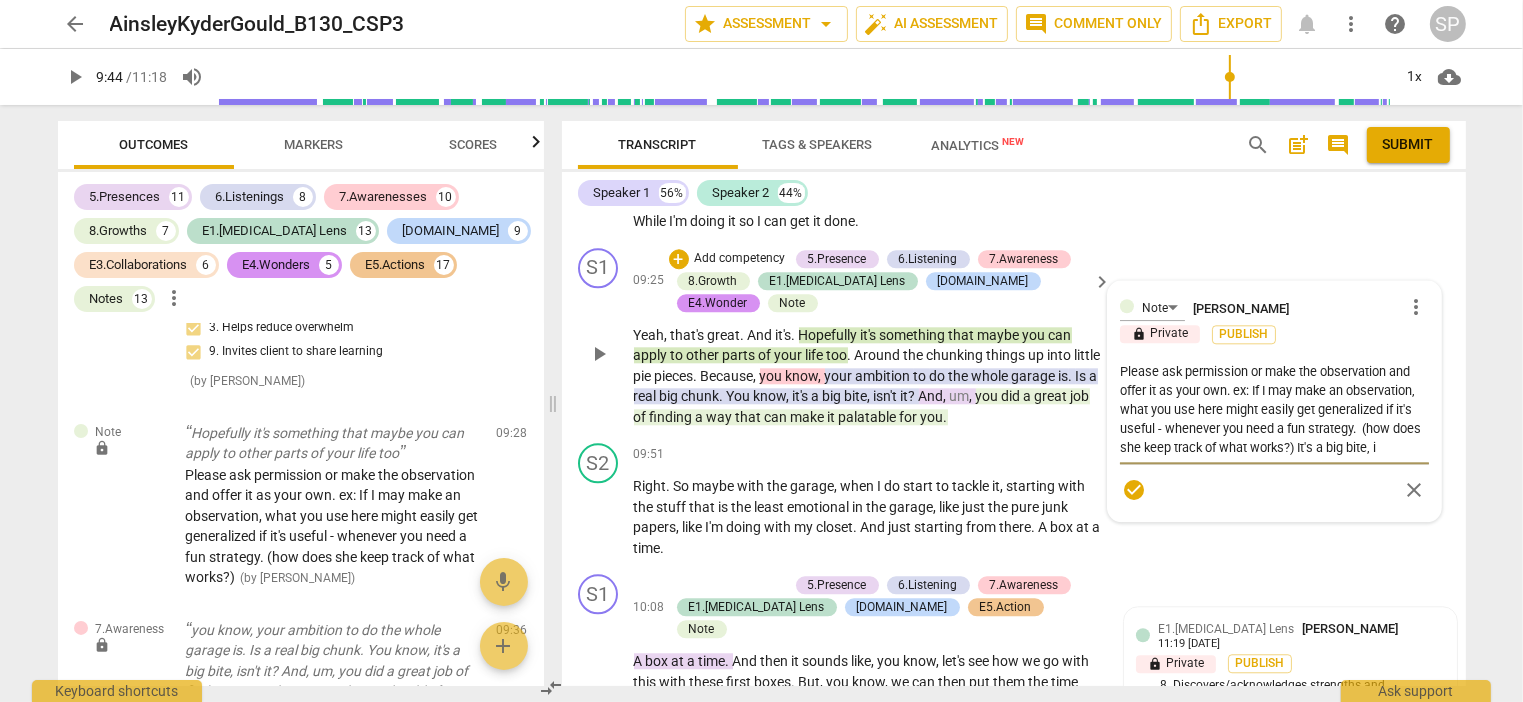 type on "Please ask permission or make the observation and offer it as your own. ex: If I may make an observation, what you use here might easily get generalized if it's useful - whenever you need a fun strategy.  (how does she keep track of what works?) It's a big bite, is" 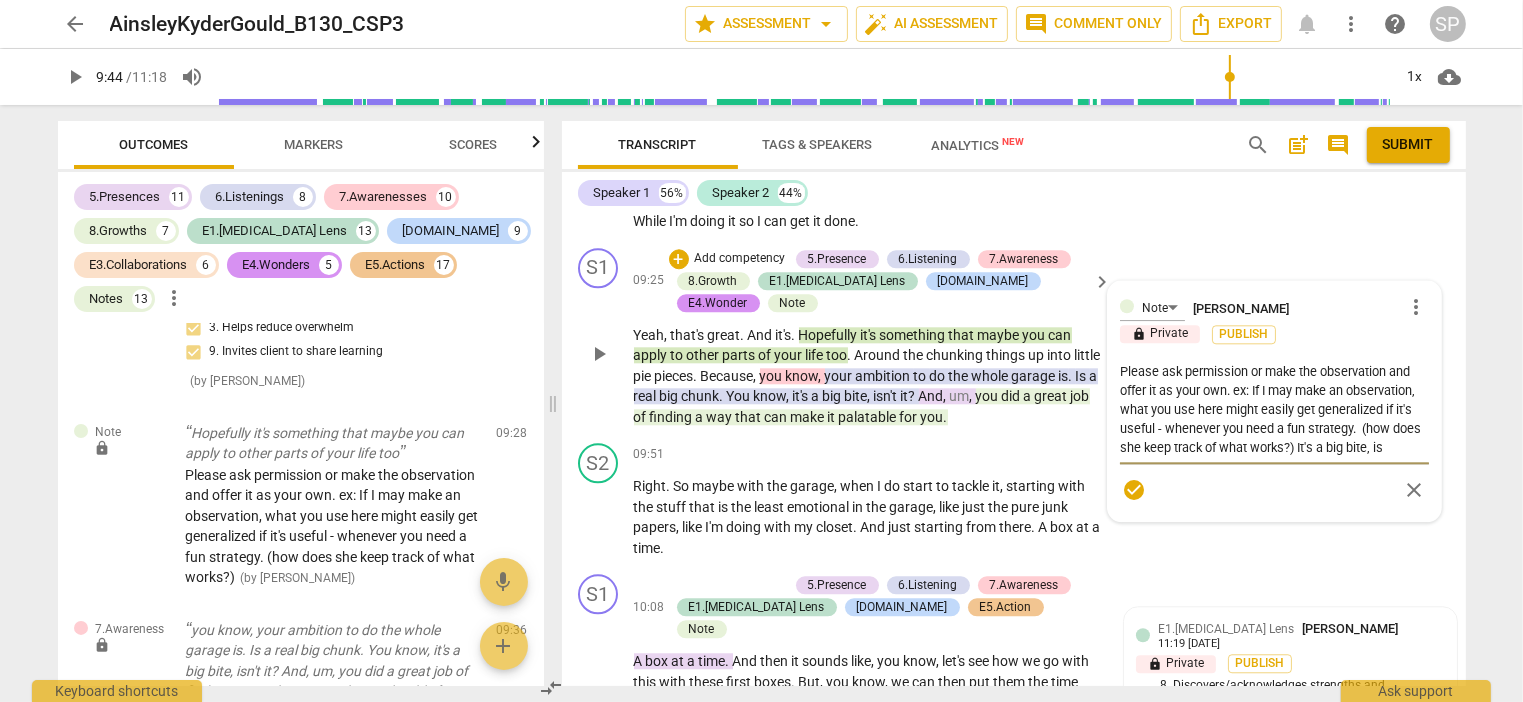 type on "Please ask permission or make the observation and offer it as your own. ex: If I may make an observation, what you use here might easily get generalized if it's useful - whenever you need a fun strategy.  (how does she keep track of what works?) It's a big bite, isn" 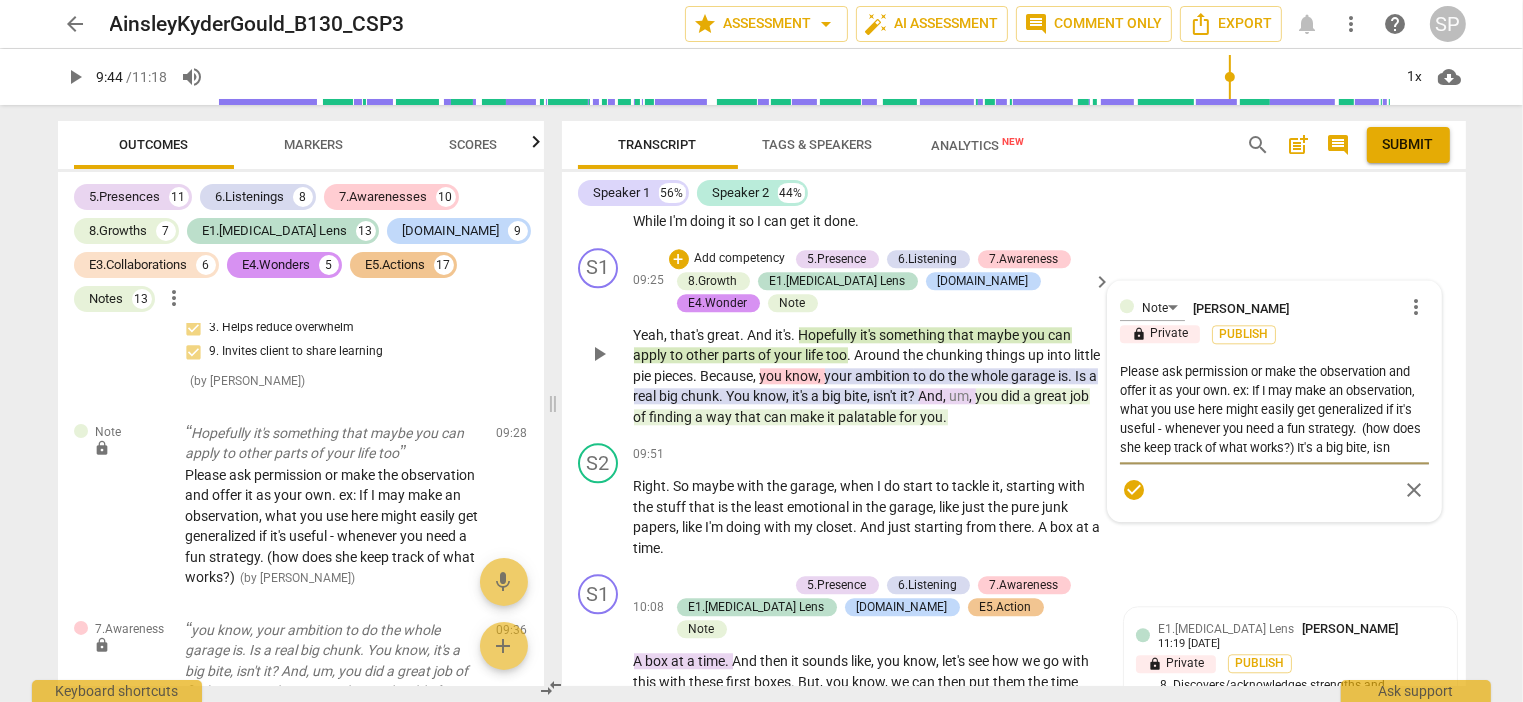 type on "Please ask permission or make the observation and offer it as your own. ex: If I may make an observation, what you use here might easily get generalized if it's useful - whenever you need a fun strategy.  (how does she keep track of what works?) It's a big bite, isn'" 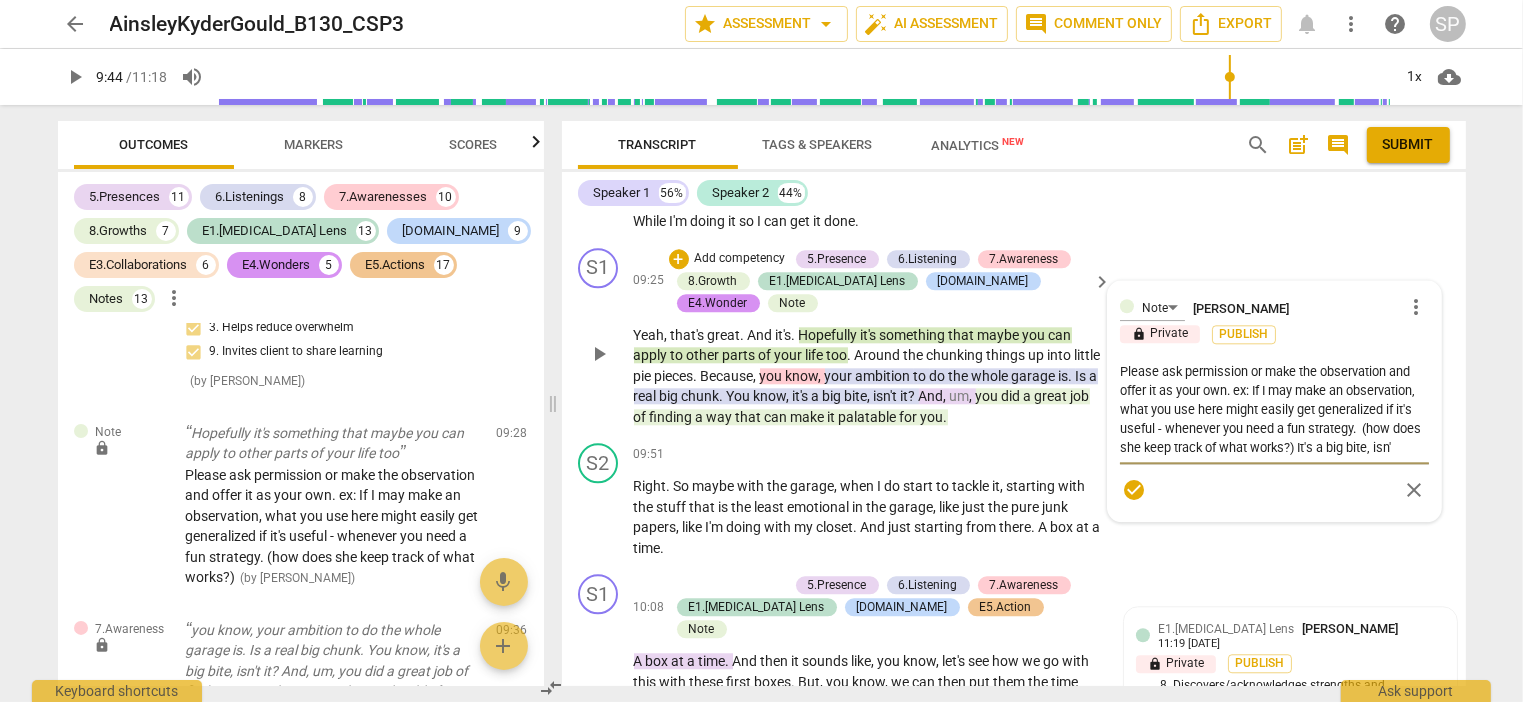 type on "Please ask permission or make the observation and offer it as your own. ex: If I may make an observation, what you use here might easily get generalized if it's useful - whenever you need a fun strategy.  (how does she keep track of what works?) It's a big bite, isn't" 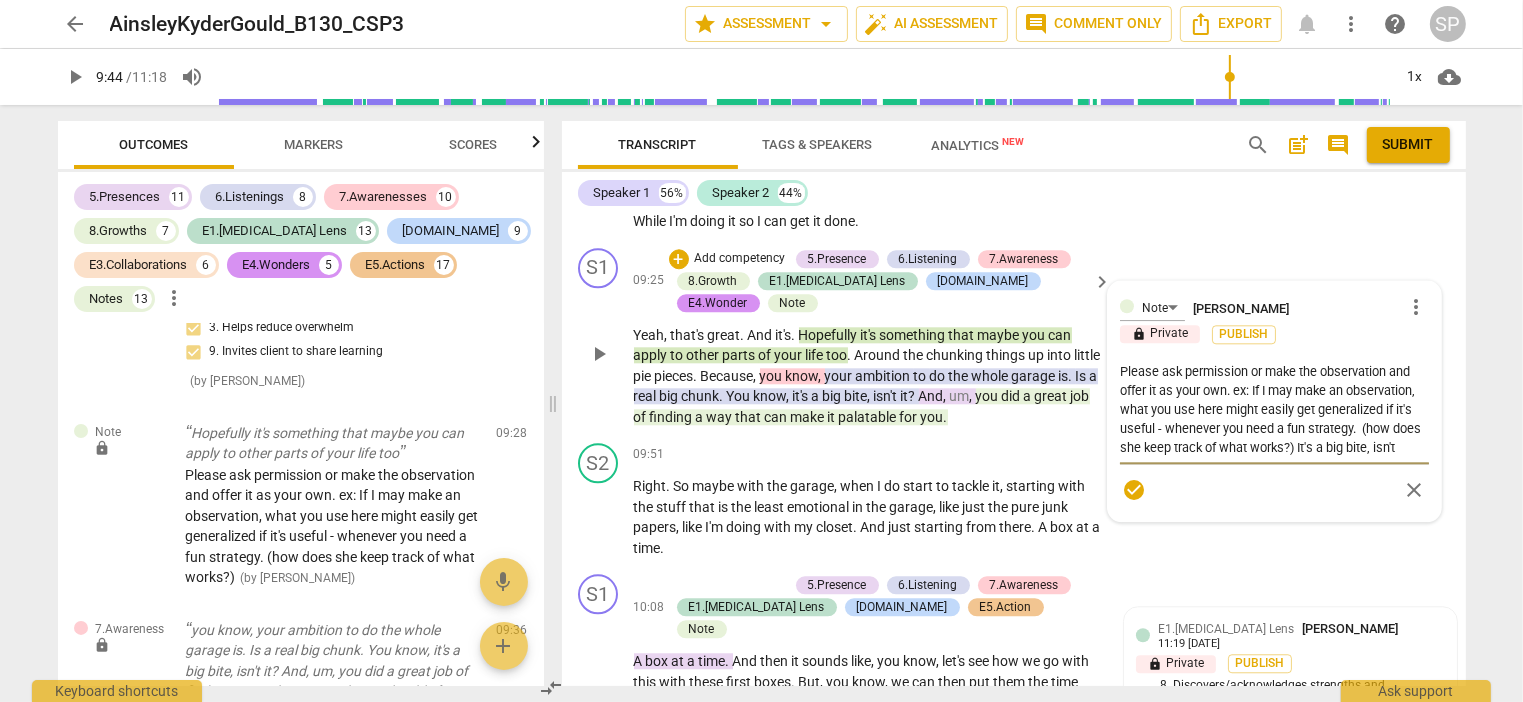 type on "Please ask permission or make the observation and offer it as your own. ex: If I may make an observation, what you use here might easily get generalized if it's useful - whenever you need a fun strategy.  (how does she keep track of what works?) It's a big bite, isn't" 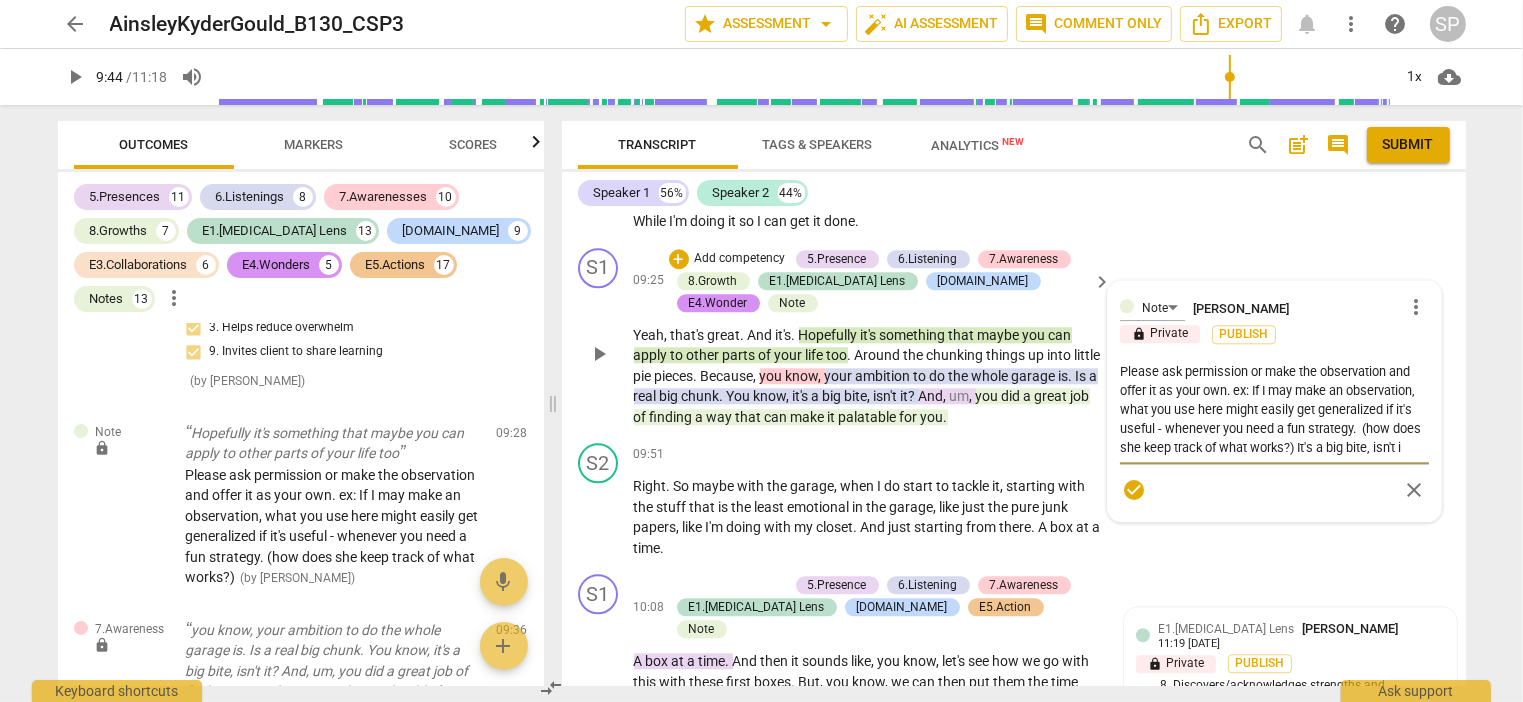 type on "Please ask permission or make the observation and offer it as your own. ex: If I may make an observation, what you use here might easily get generalized if it's useful - whenever you need a fun strategy.  (how does she keep track of what works?) It's a big bite, isn't it" 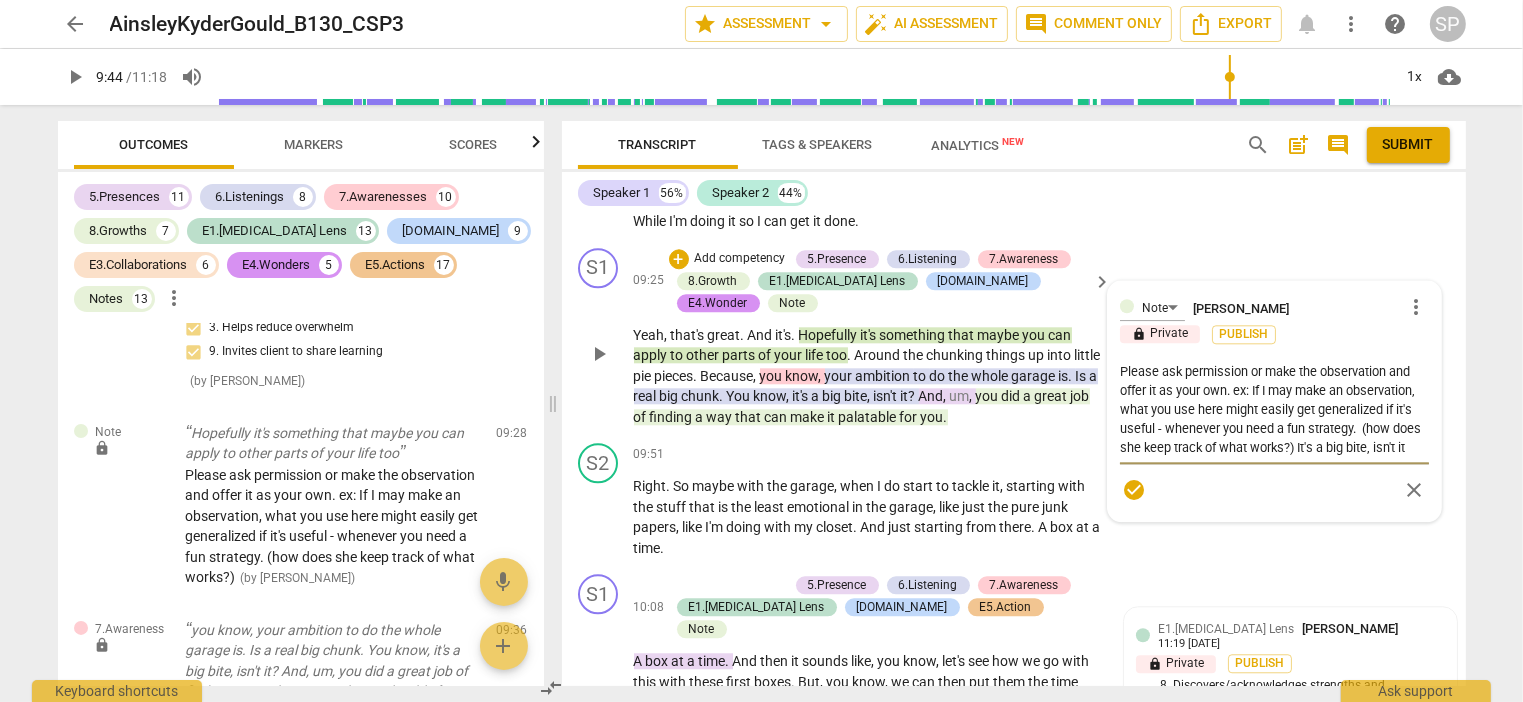 type on "Please ask permission or make the observation and offer it as your own. ex: If I may make an observation, what you use here might easily get generalized if it's useful - whenever you need a fun strategy.  (how does she keep track of what works?) It's a big bite, isn't it?" 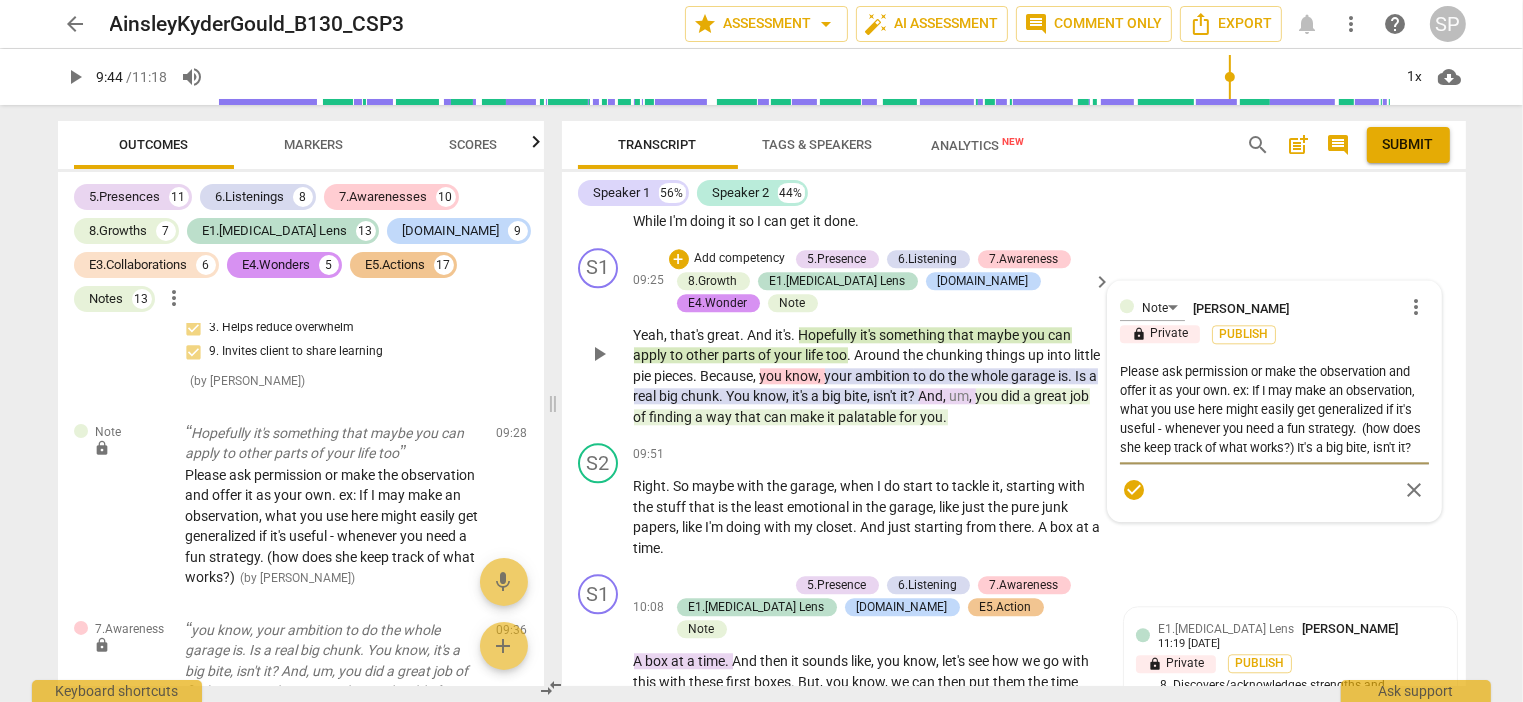 type on "Please ask permission or make the observation and offer it as your own. ex: If I may make an observation, what you use here might easily get generalized if it's useful - whenever you need a fun strategy.  (how does she keep track of what works?) It's a big bite, isn't it?" 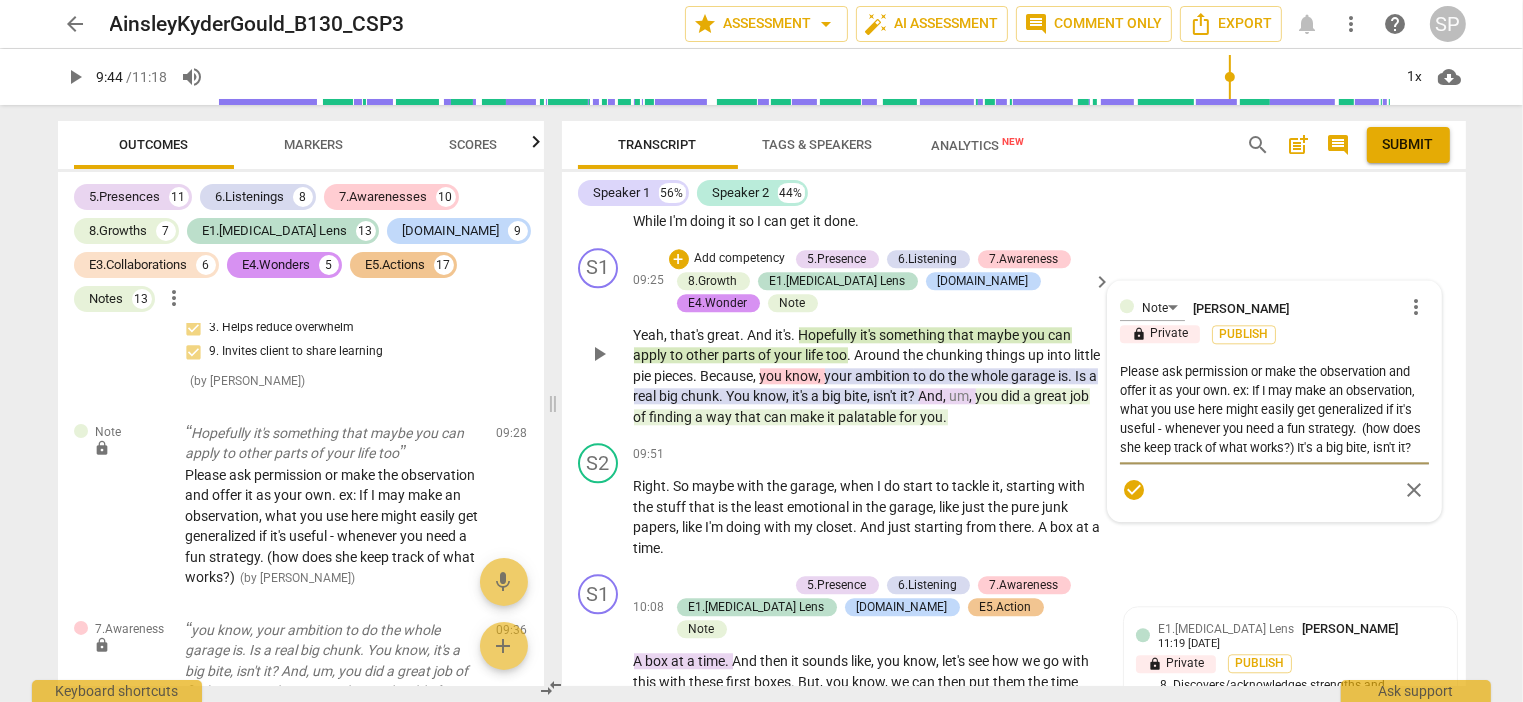 type on "Please ask permission or make the observation and offer it as your own. ex: If I may make an observation, what you use here might easily get generalized if it's useful - whenever you need a fun strategy.  (how does she keep track of what works?) It's a big bite, isn't it?" 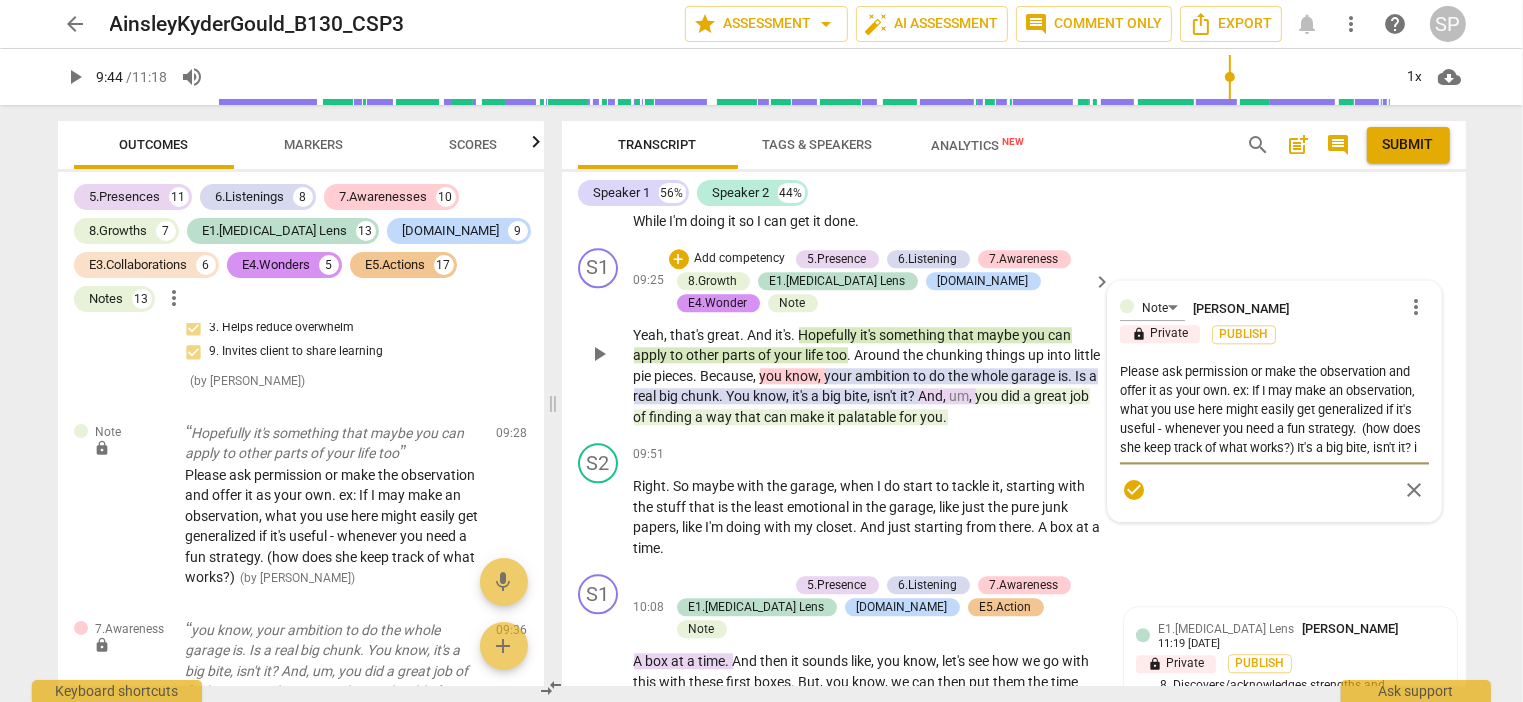 type on "Please ask permission or make the observation and offer it as your own. ex: If I may make an observation, what you use here might easily get generalized if it's useful - whenever you need a fun strategy.  (how does she keep track of what works?) It's a big bite, isn't it? is" 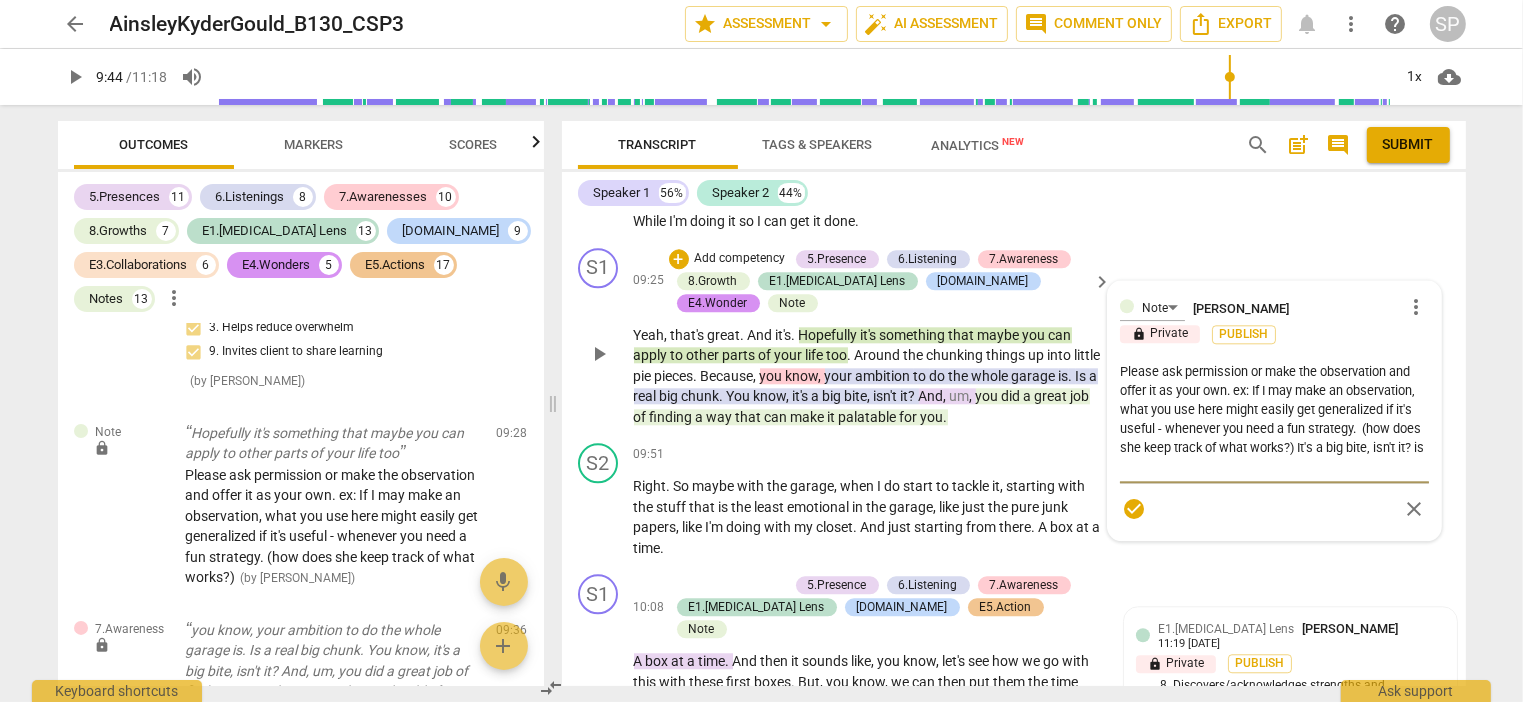 type on "Please ask permission or make the observation and offer it as your own. ex: If I may make an observation, what you use here might easily get generalized if it's useful - whenever you need a fun strategy.  (how does she keep track of what works?) It's a big bite, isn't it? is" 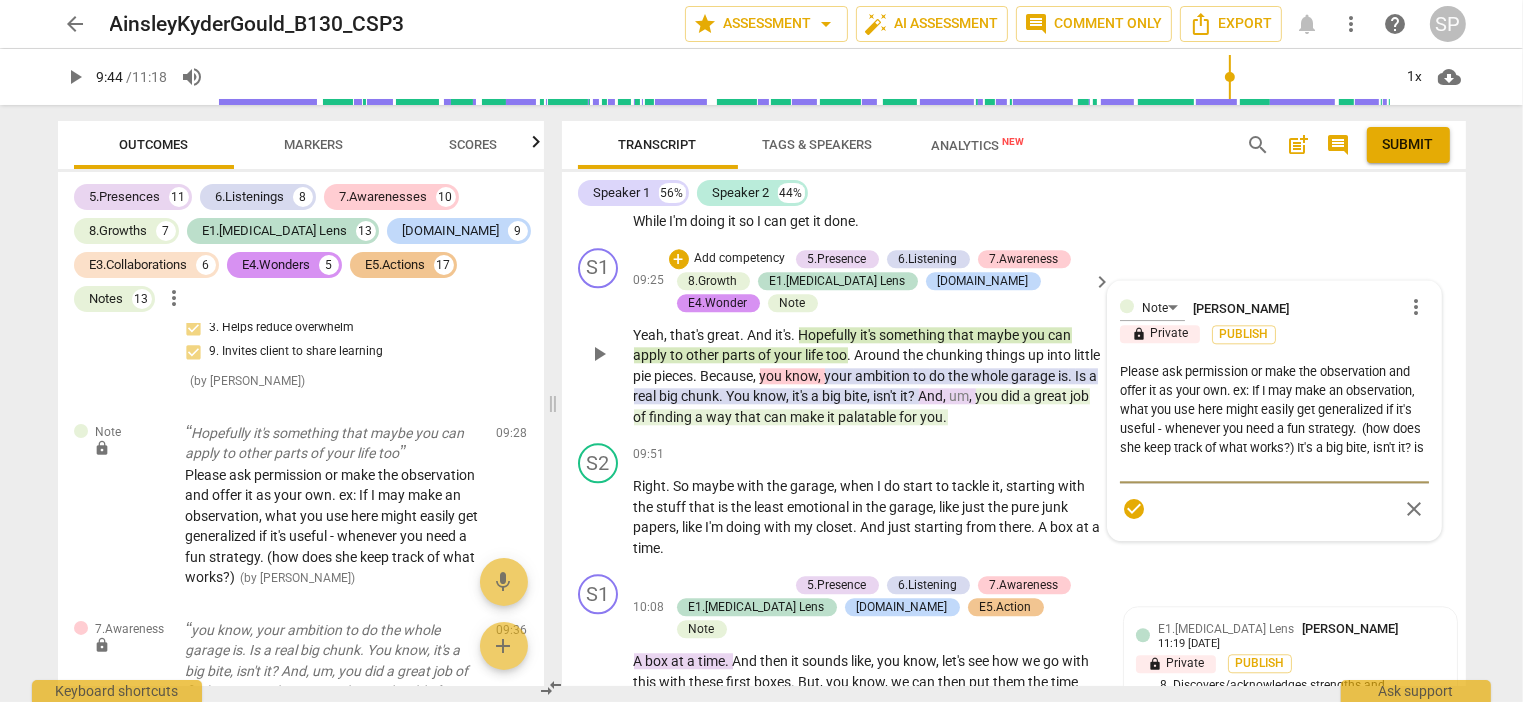 type on "Please ask permission or make the observation and offer it as your own. ex: If I may make an observation, what you use here might easily get generalized if it's useful - whenever you need a fun strategy.  (how does she keep track of what works?) It's a big bite, isn't it? is a" 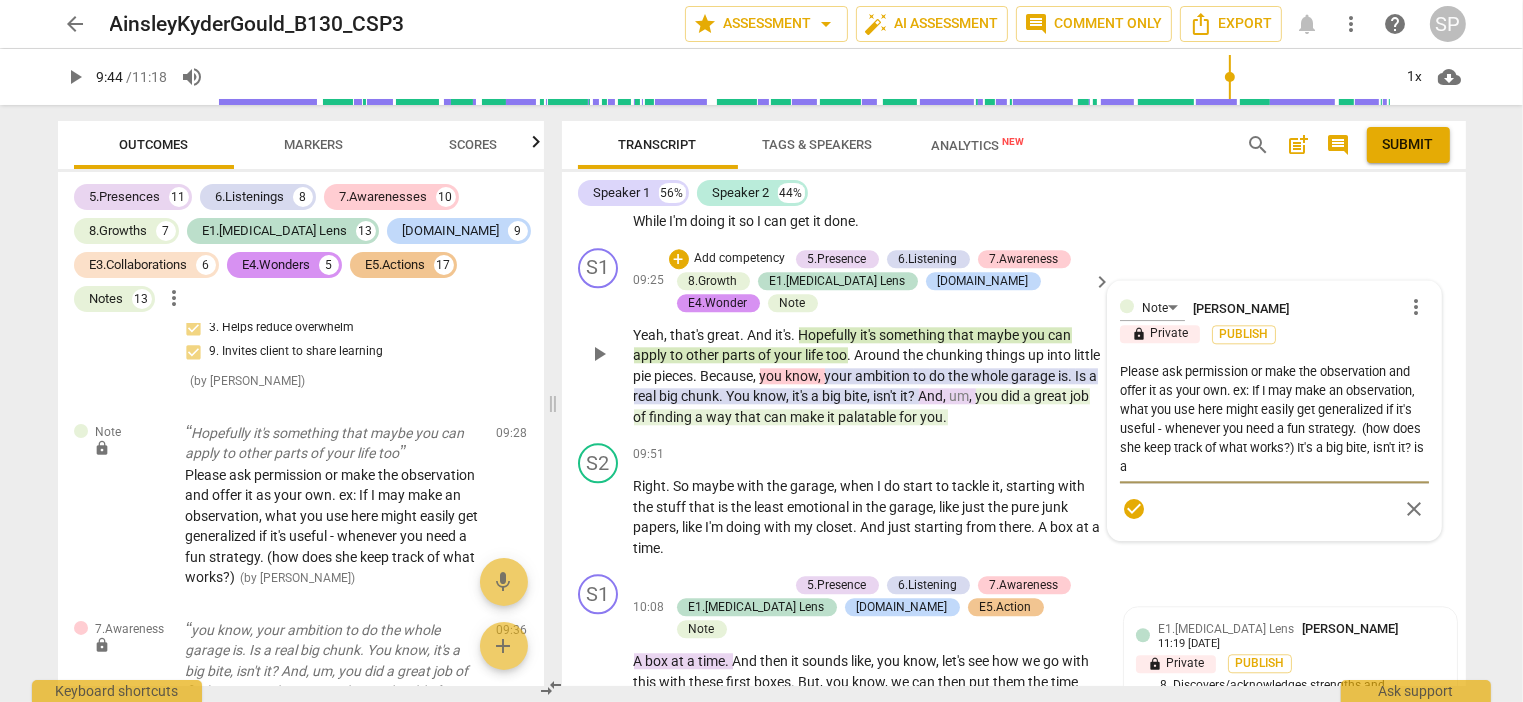 type on "Please ask permission or make the observation and offer it as your own. ex: If I may make an observation, what you use here might easily get generalized if it's useful - whenever you need a fun strategy.  (how does she keep track of what works?) It's a big bite, isn't it? is ag" 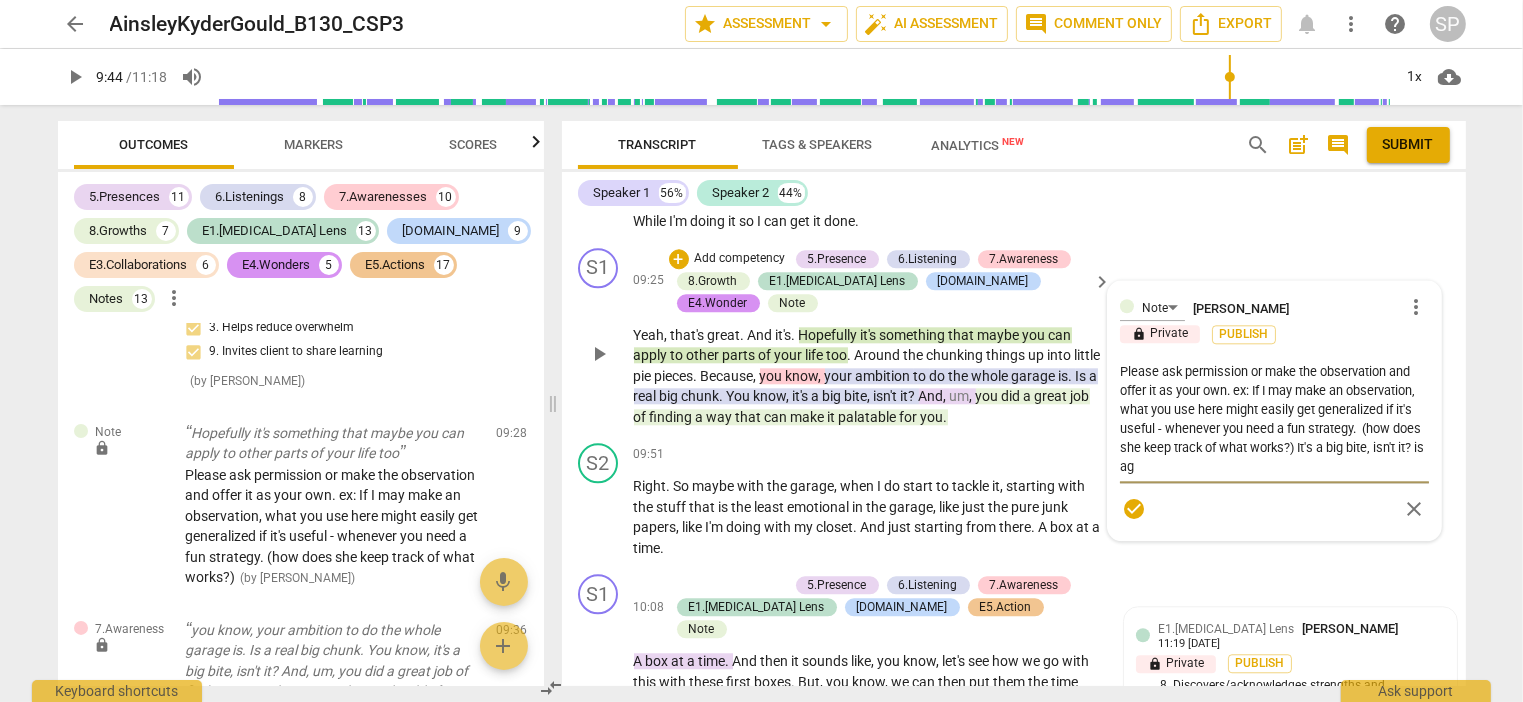 type on "Please ask permission or make the observation and offer it as your own. ex: If I may make an observation, what you use here might easily get generalized if it's useful - whenever you need a fun strategy.  (how does she keep track of what works?) It's a big bite, isn't it? is aga" 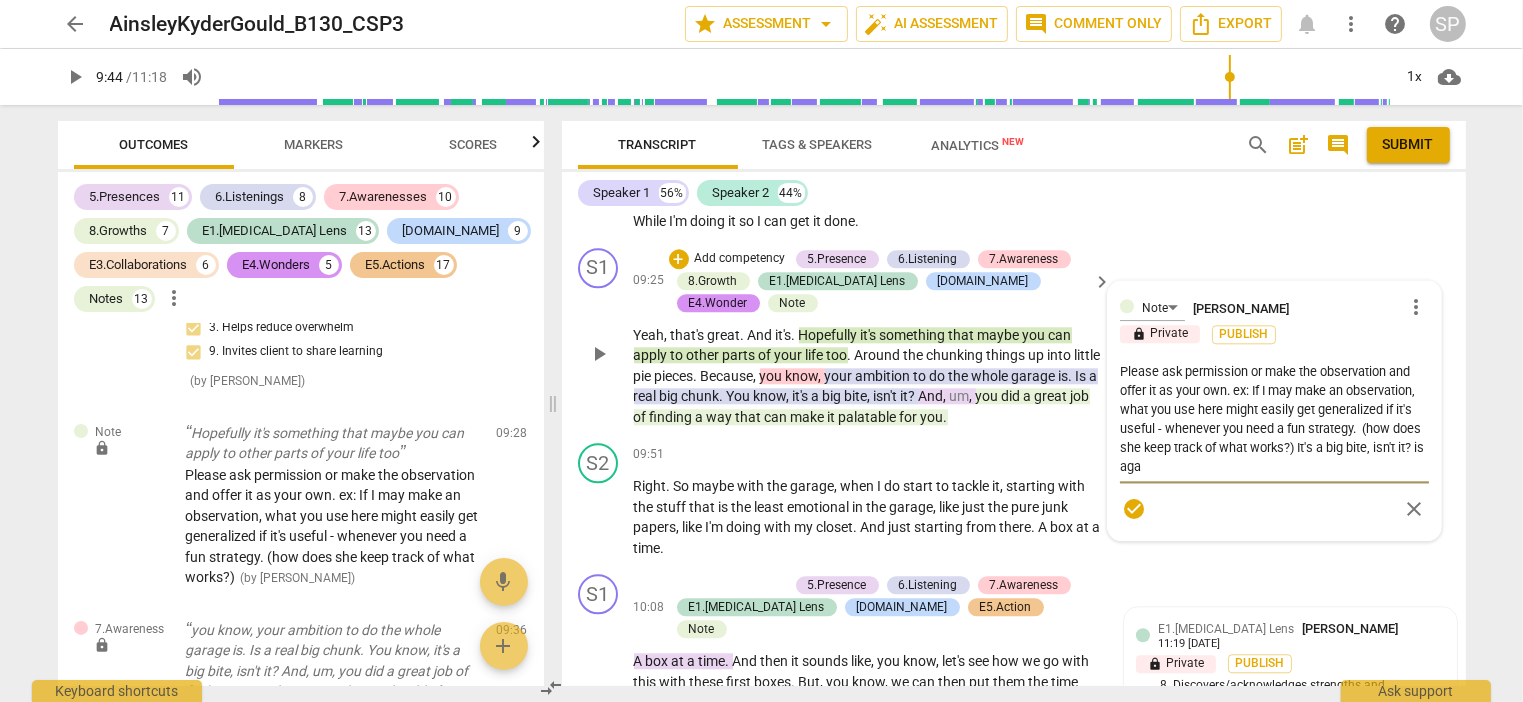 type on "Please ask permission or make the observation and offer it as your own. ex: If I may make an observation, what you use here might easily get generalized if it's useful - whenever you need a fun strategy.  (how does she keep track of what works?) It's a big bite, isn't it? is agai" 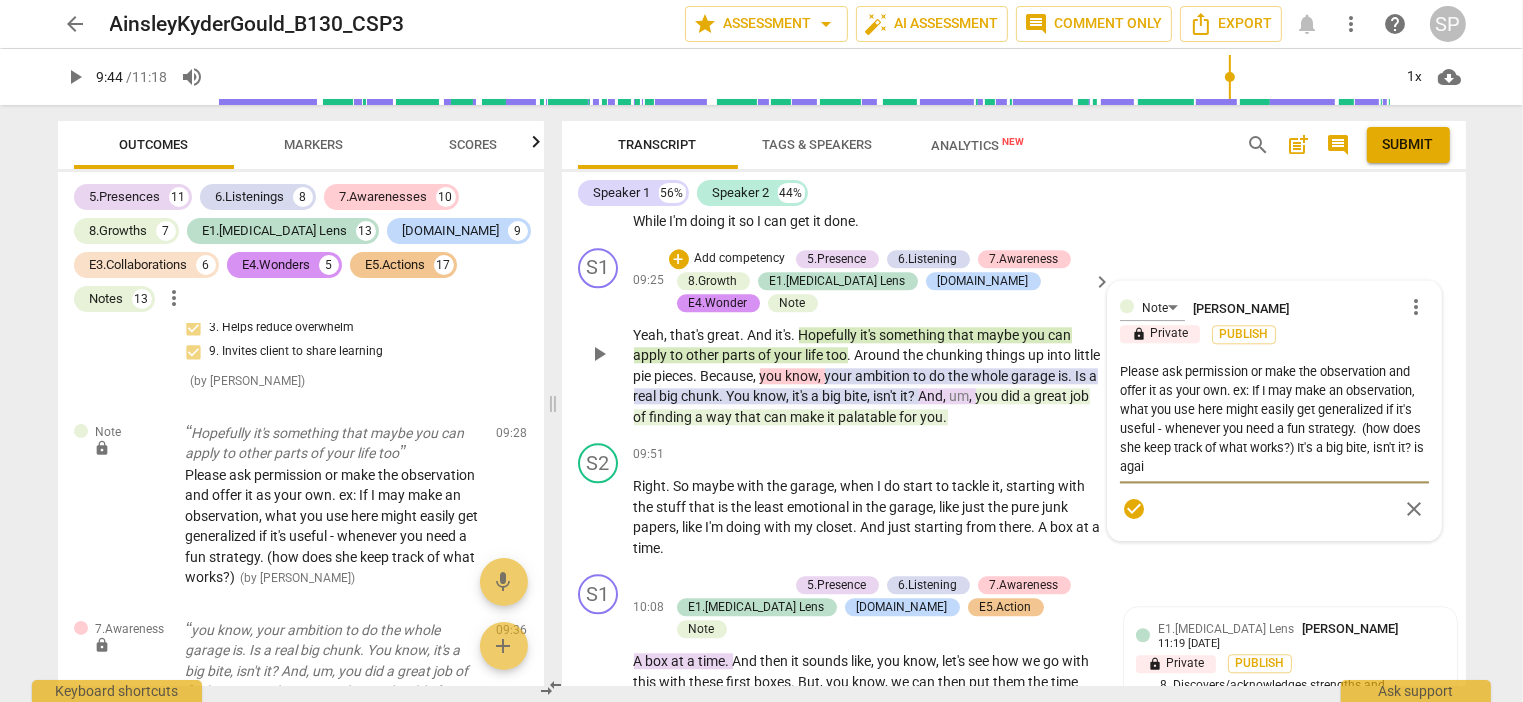 type on "Please ask permission or make the observation and offer it as your own. ex: If I may make an observation, what you use here might easily get generalized if it's useful - whenever you need a fun strategy.  (how does she keep track of what works?) It's a big bite, isn't it? is again" 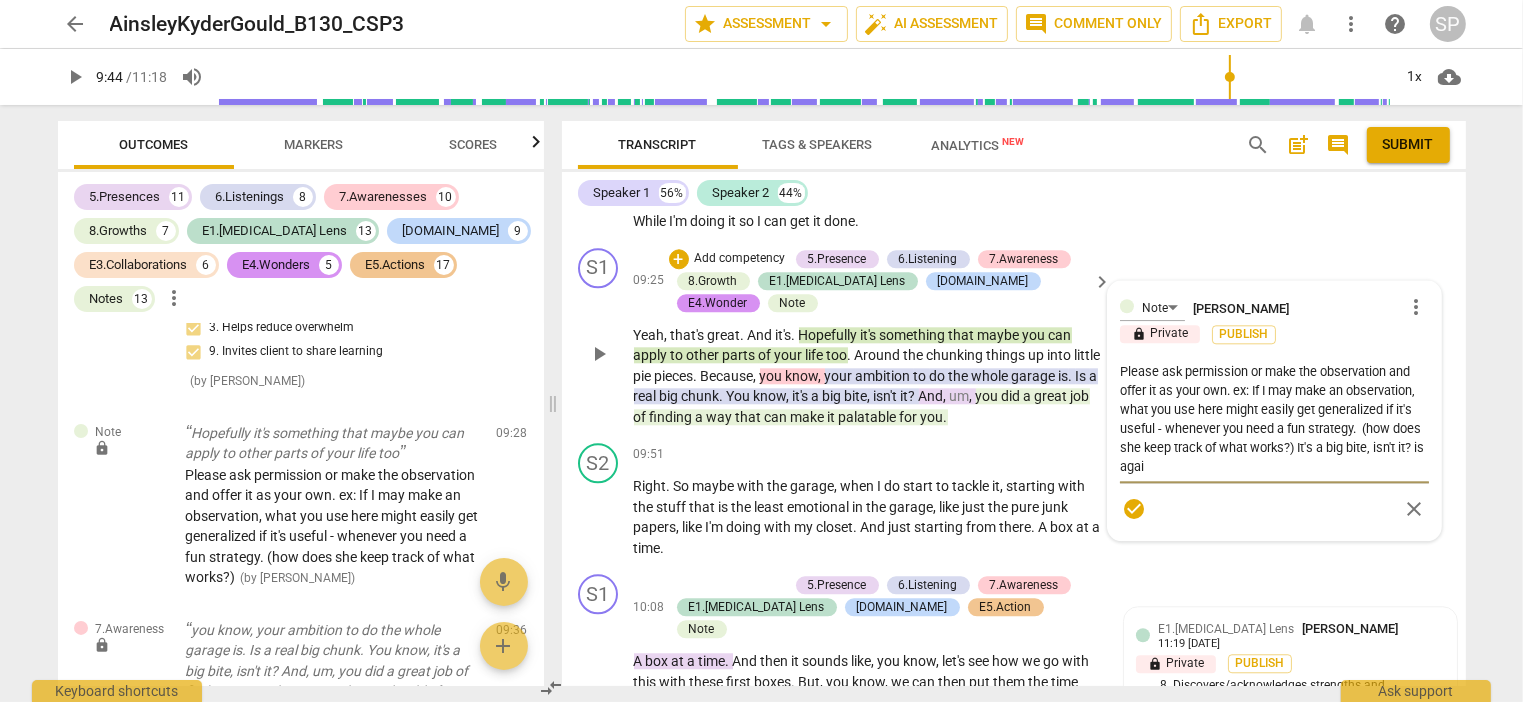 type on "Please ask permission or make the observation and offer it as your own. ex: If I may make an observation, what you use here might easily get generalized if it's useful - whenever you need a fun strategy.  (how does she keep track of what works?) It's a big bite, isn't it? is again" 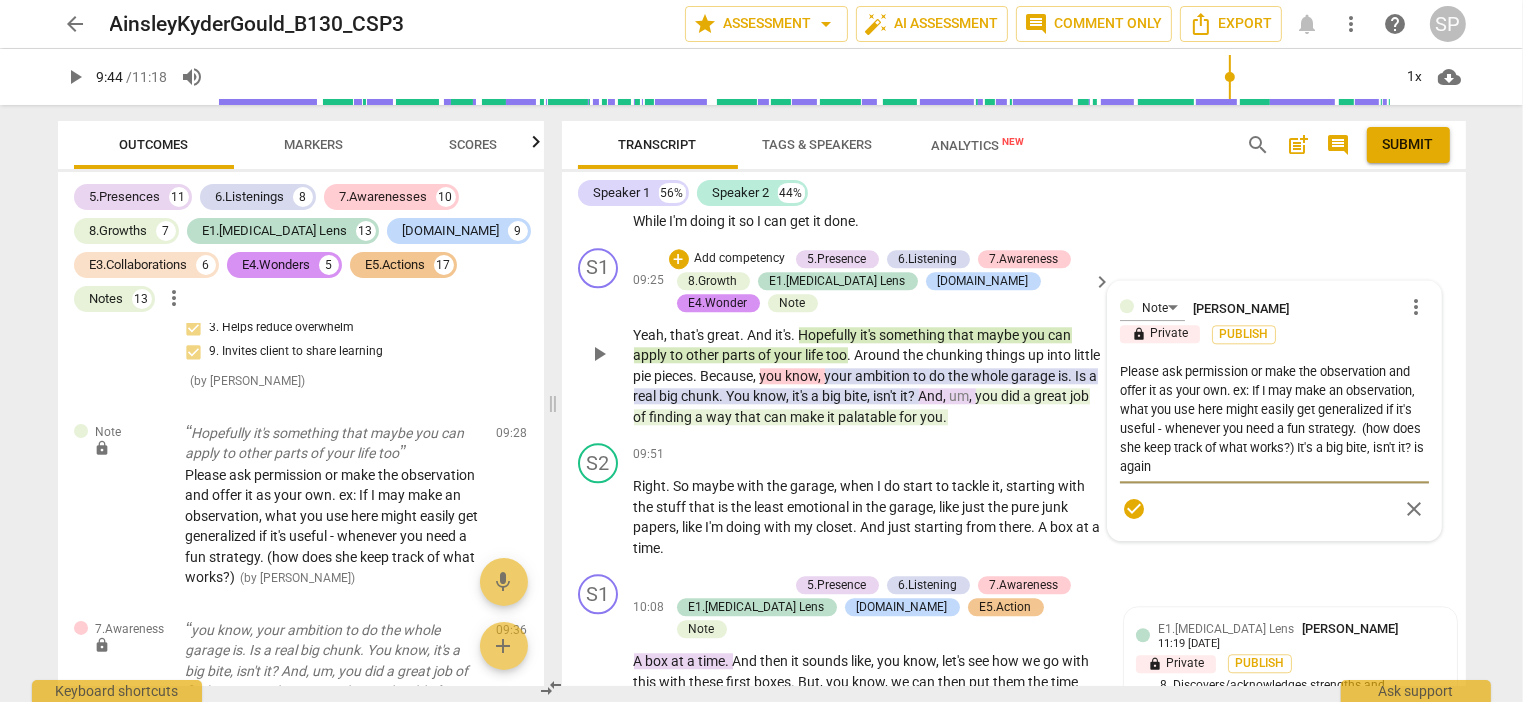 type on "Please ask permission or make the observation and offer it as your own. ex: If I may make an observation, what you use here might easily get generalized if it's useful - whenever you need a fun strategy.  (how does she keep track of what works?) It's a big bite, isn't it? is again" 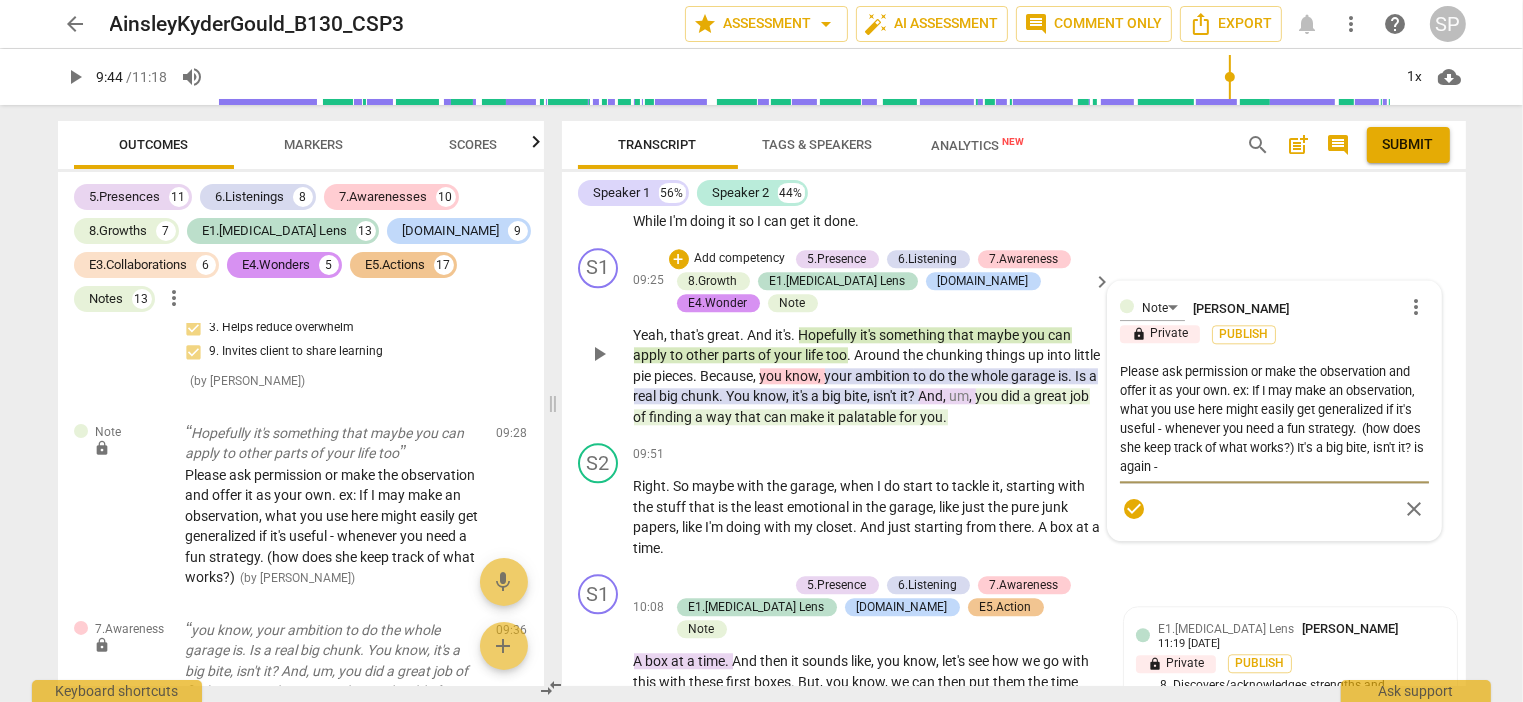 type on "Please ask permission or make the observation and offer it as your own. ex: If I may make an observation, what you use here might easily get generalized if it's useful - whenever you need a fun strategy.  (how does she keep track of what works?) It's a big bite, isn't it? is again -" 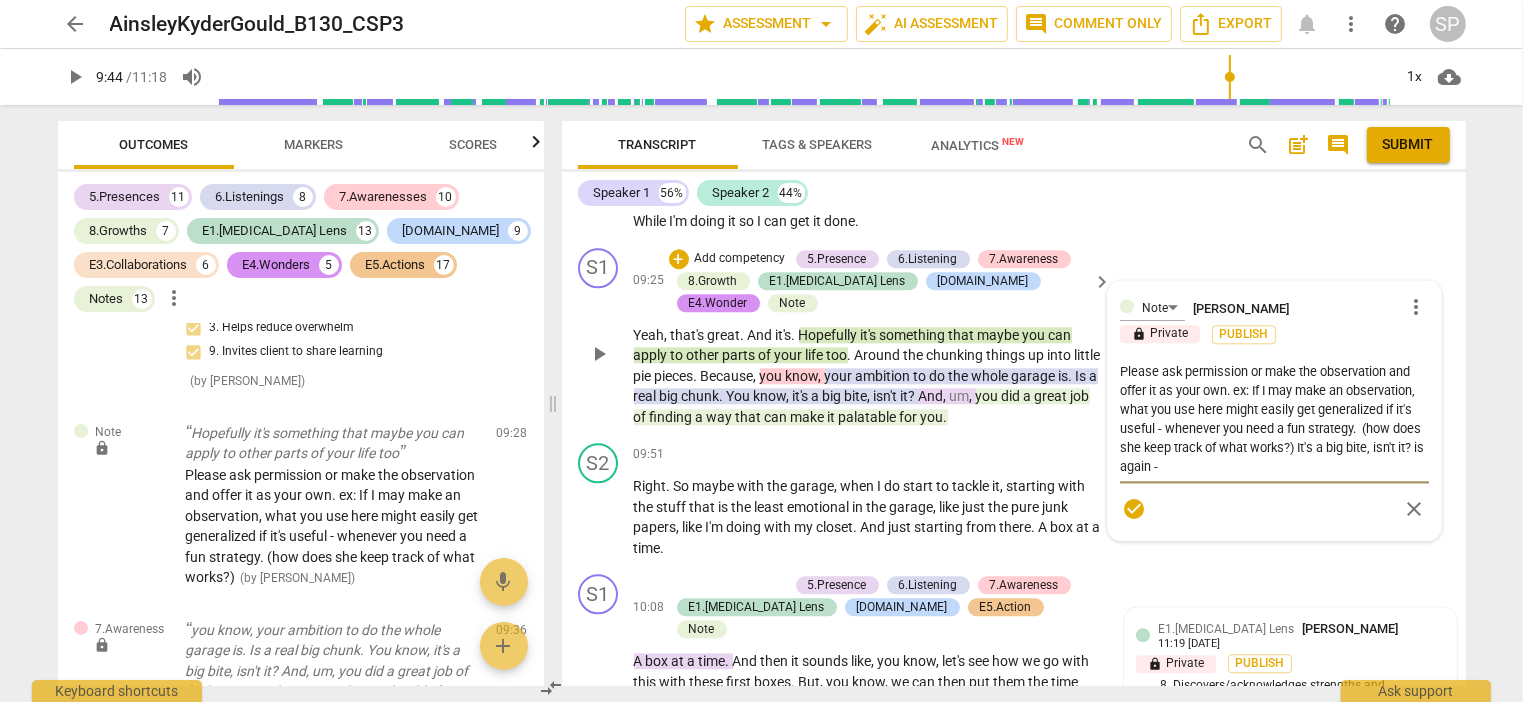 type on "Please ask permission or make the observation and offer it as your own. ex: If I may make an observation, what you use here might easily get generalized if it's useful - whenever you need a fun strategy.  (how does she keep track of what works?) It's a big bite, isn't it? is again -" 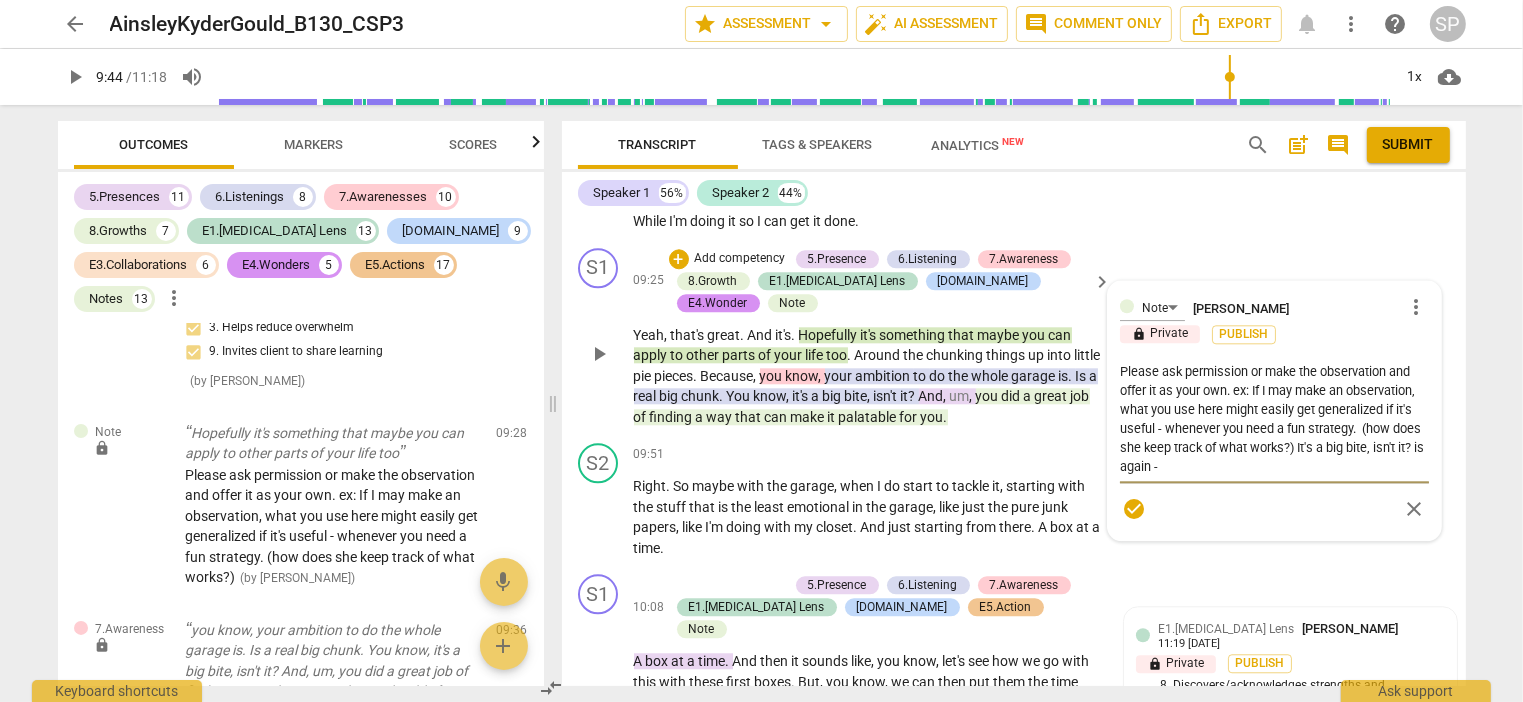 type on "Please ask permission or make the observation and offer it as your own. ex: If I may make an observation, what you use here might easily get generalized if it's useful - whenever you need a fun strategy.  (how does she keep track of what works?) It's a big bite, isn't it? is again - a" 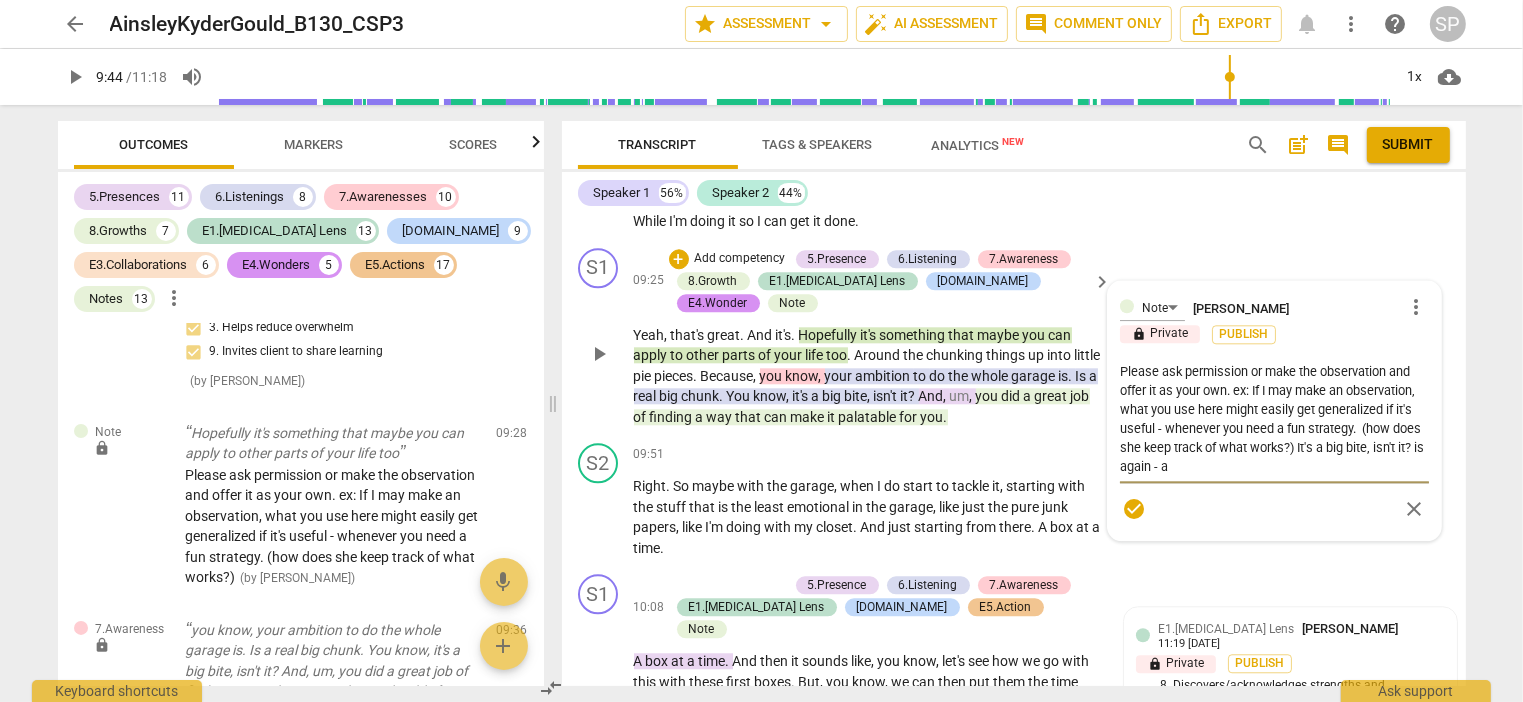 type on "Please ask permission or make the observation and offer it as your own. ex: If I may make an observation, what you use here might easily get generalized if it's useful - whenever you need a fun strategy.  (how does she keep track of what works?) It's a big bite, isn't it? is again - a" 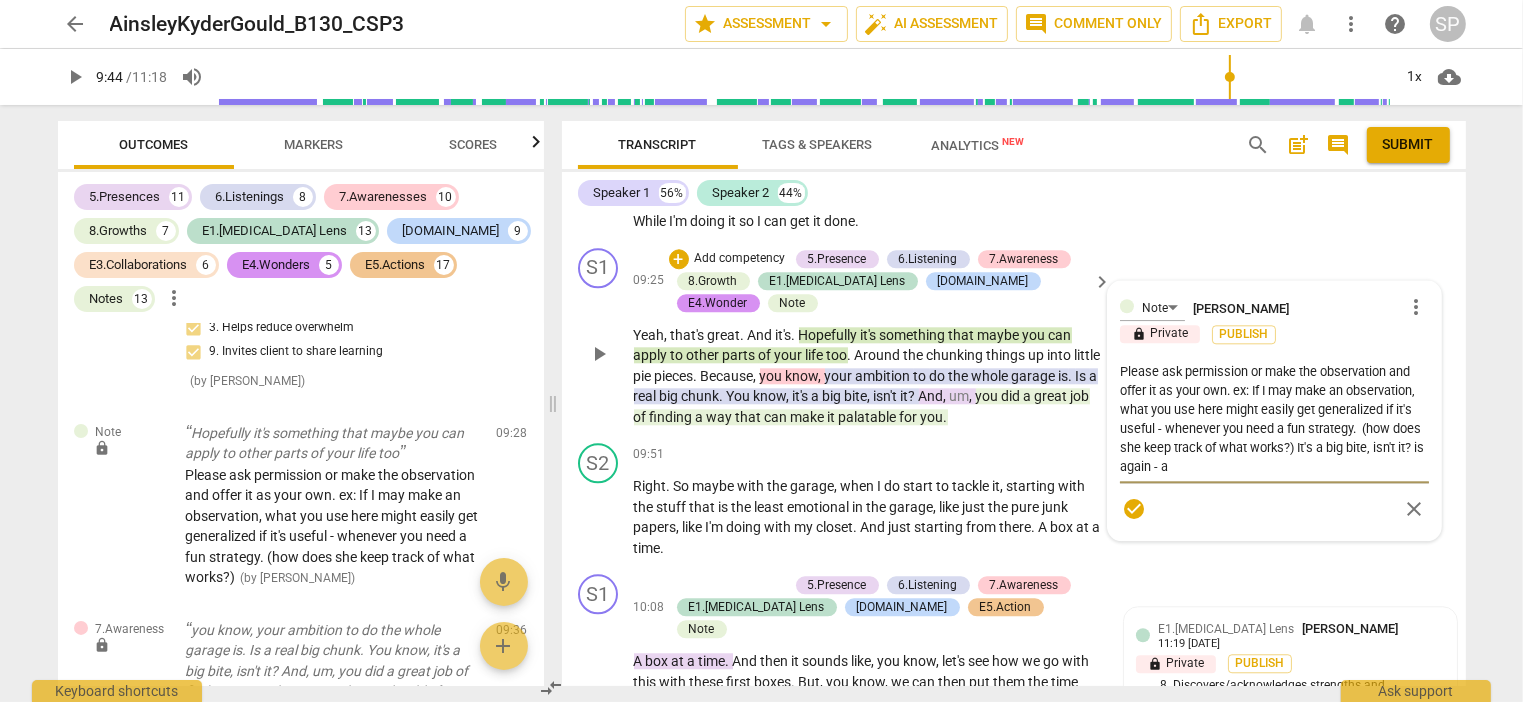 type on "Please ask permission or make the observation and offer it as your own. ex: If I may make an observation, what you use here might easily get generalized if it's useful - whenever you need a fun strategy.  (how does she keep track of what works?) It's a big bite, isn't it? is again - a r" 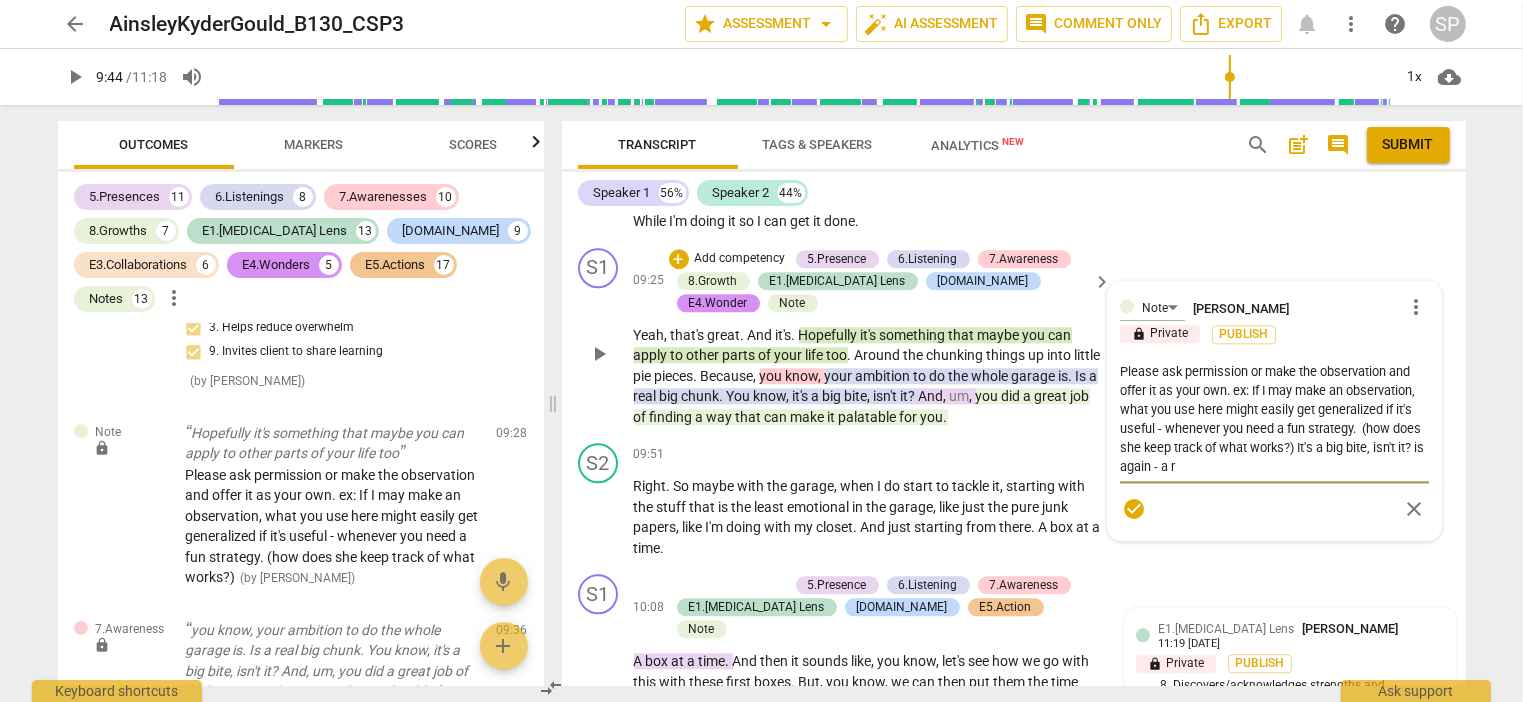 type on "Please ask permission or make the observation and offer it as your own. ex: If I may make an observation, what you use here might easily get generalized if it's useful - whenever you need a fun strategy.  (how does she keep track of what works?) It's a big bite, isn't it? is again - a rh" 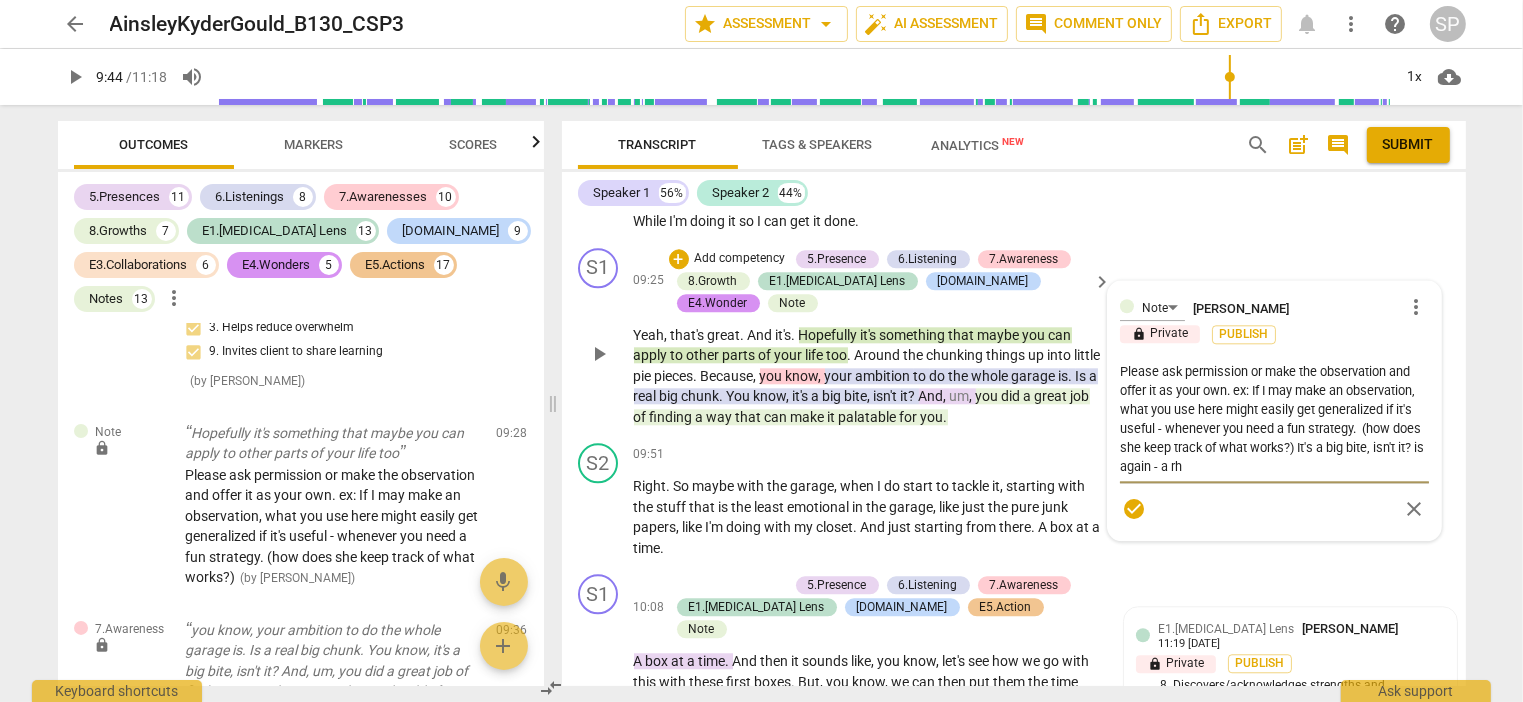type on "Please ask permission or make the observation and offer it as your own. ex: If I may make an observation, what you use here might easily get generalized if it's useful - whenever you need a fun strategy.  (how does she keep track of what works?) It's a big bite, isn't it? is again - a rhe" 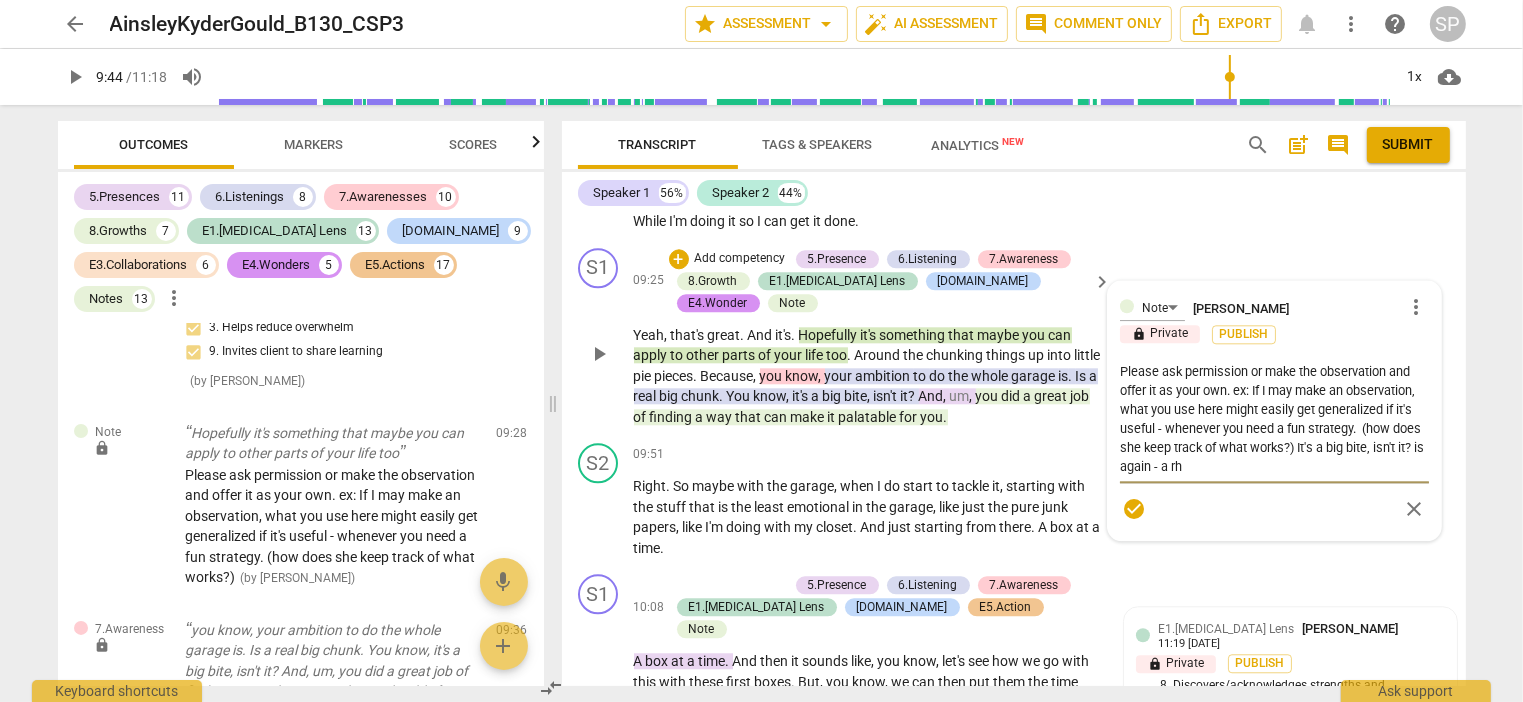 type on "Please ask permission or make the observation and offer it as your own. ex: If I may make an observation, what you use here might easily get generalized if it's useful - whenever you need a fun strategy.  (how does she keep track of what works?) It's a big bite, isn't it? is again - a rhe" 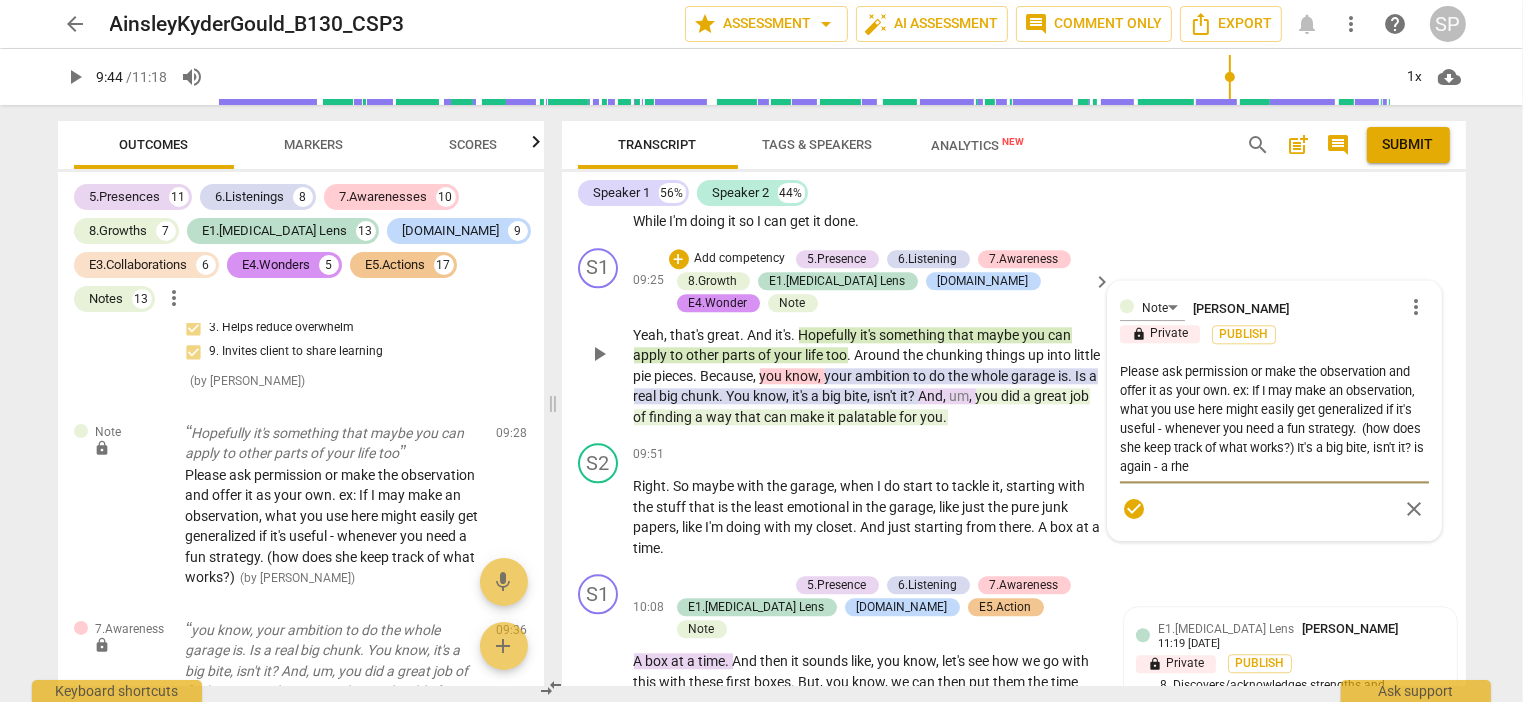 type on "Please ask permission or make the observation and offer it as your own. ex: If I may make an observation, what you use here might easily get generalized if it's useful - whenever you need a fun strategy.  (how does she keep track of what works?) It's a big bite, isn't it? is again - a rhet" 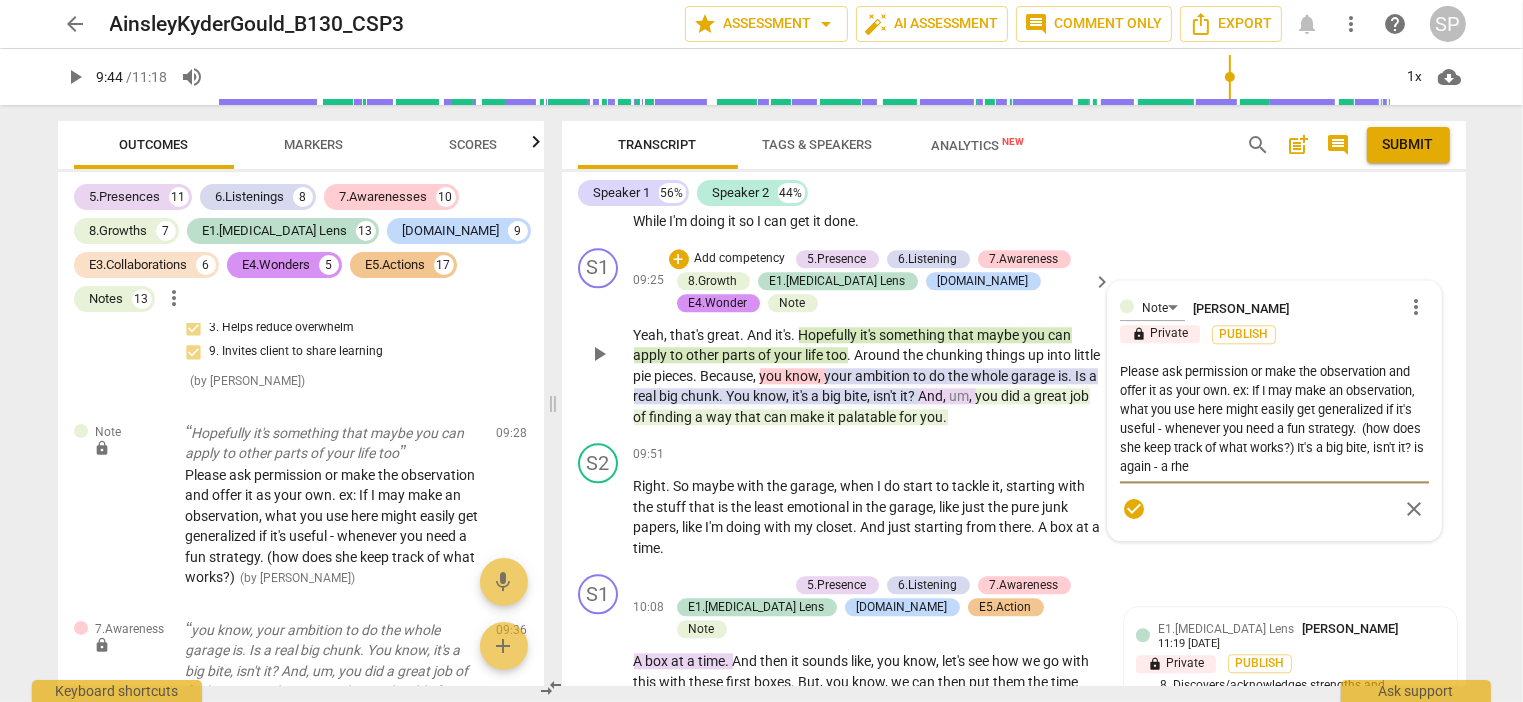 type on "Please ask permission or make the observation and offer it as your own. ex: If I may make an observation, what you use here might easily get generalized if it's useful - whenever you need a fun strategy.  (how does she keep track of what works?) It's a big bite, isn't it? is again - a rhet" 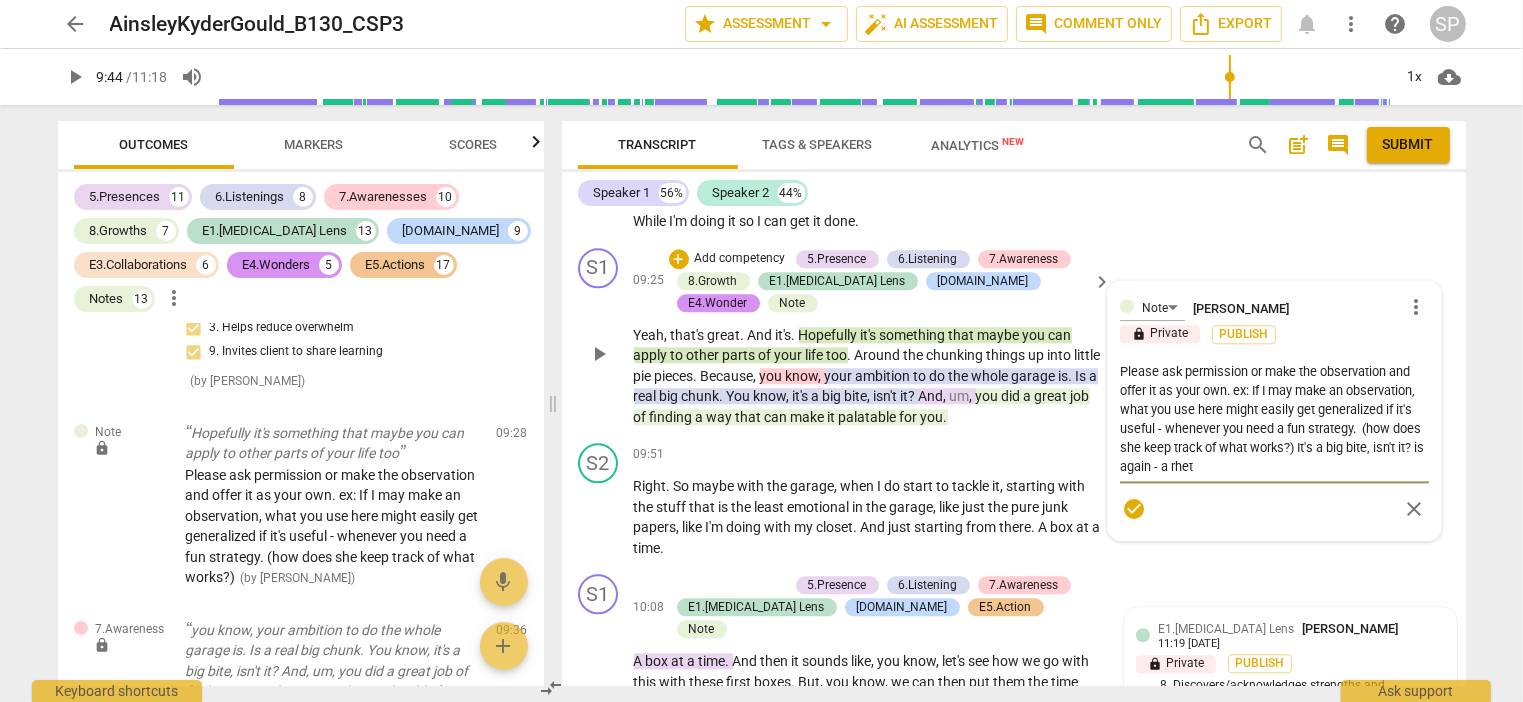 type on "Please ask permission or make the observation and offer it as your own. ex: If I may make an observation, what you use here might easily get generalized if it's useful - whenever you need a fun strategy.  (how does she keep track of what works?) It's a big bite, isn't it? is again - a rheto" 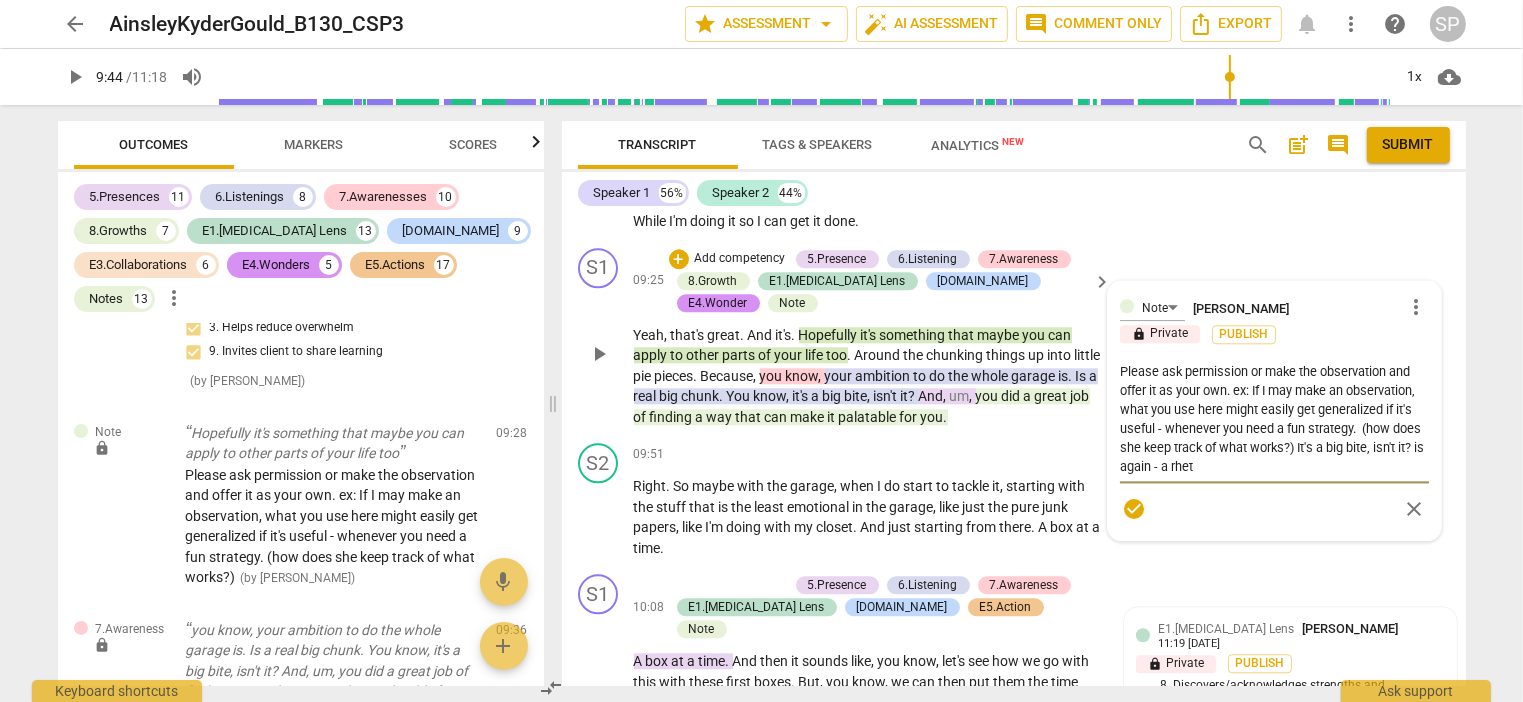 type on "Please ask permission or make the observation and offer it as your own. ex: If I may make an observation, what you use here might easily get generalized if it's useful - whenever you need a fun strategy.  (how does she keep track of what works?) It's a big bite, isn't it? is again - a rheto" 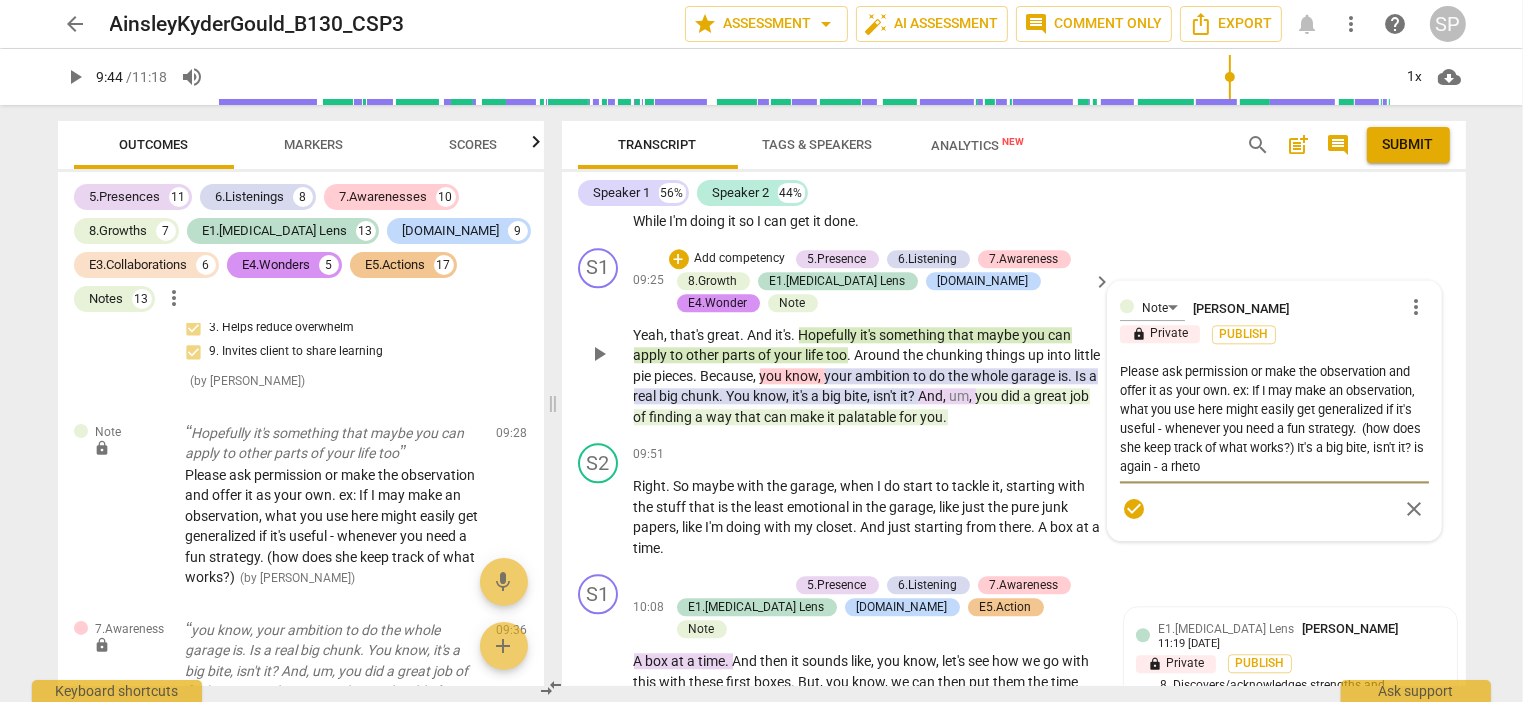 type on "Please ask permission or make the observation and offer it as your own. ex: If I may make an observation, what you use here might easily get generalized if it's useful - whenever you need a fun strategy.  (how does she keep track of what works?) It's a big bite, isn't it? is again - a rhetor" 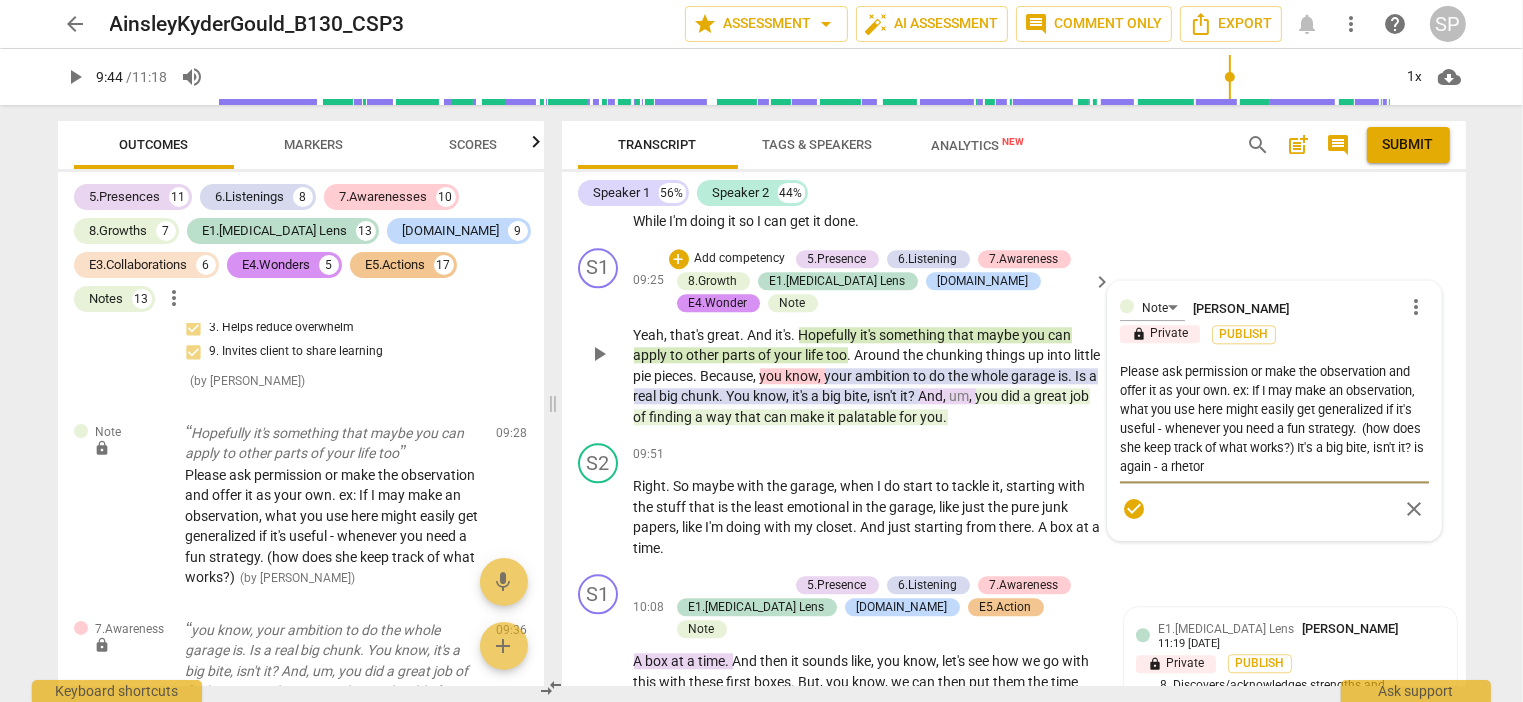 type on "Please ask permission or make the observation and offer it as your own. ex: If I may make an observation, what you use here might easily get generalized if it's useful - whenever you need a fun strategy.  (how does she keep track of what works?) It's a big bite, isn't it? is again - a rhetori" 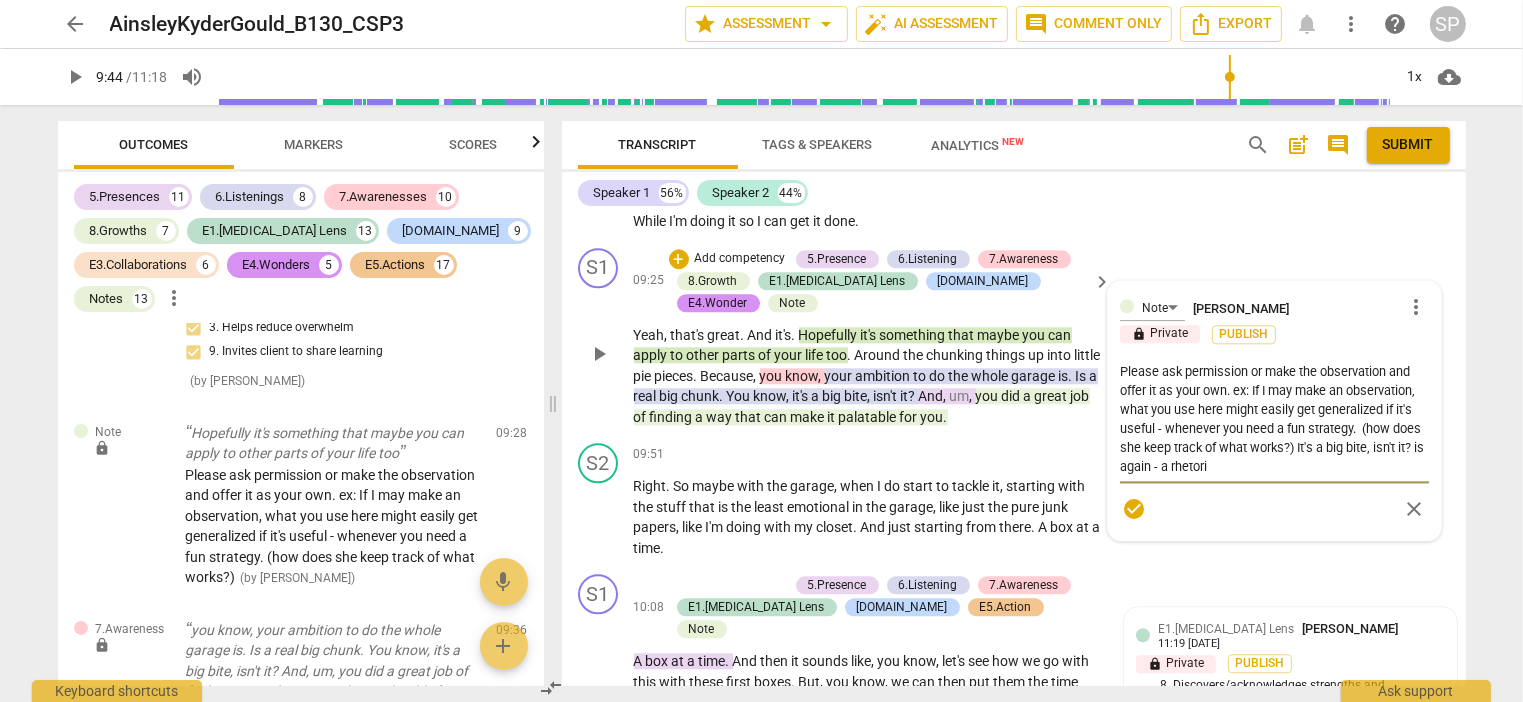 type on "Please ask permission or make the observation and offer it as your own. ex: If I may make an observation, what you use here might easily get generalized if it's useful - whenever you need a fun strategy.  (how does she keep track of what works?) It's a big bite, isn't it? is again - a rhetoric" 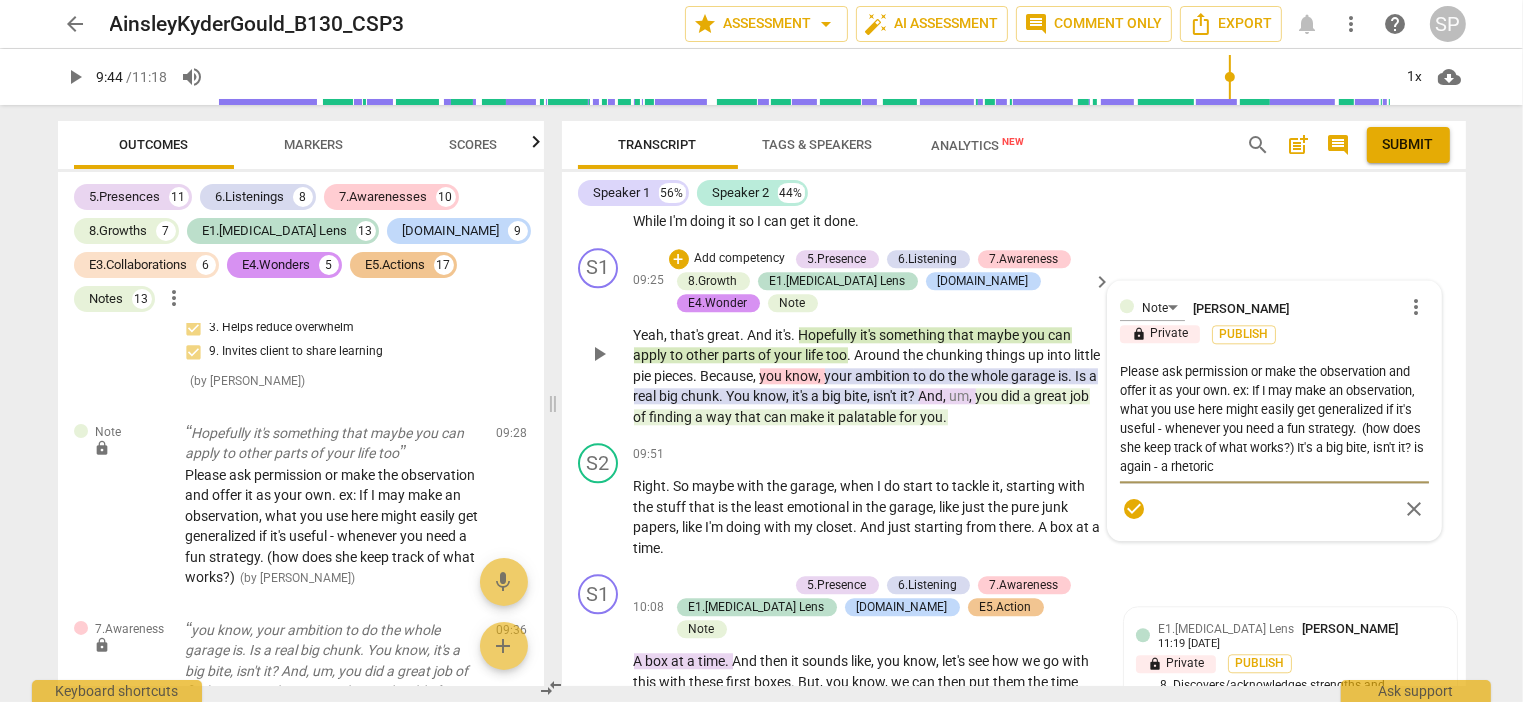 type on "Please ask permission or make the observation and offer it as your own. ex: If I may make an observation, what you use here might easily get generalized if it's useful - whenever you need a fun strategy.  (how does she keep track of what works?) It's a big bite, isn't it? is again - a rhetorica" 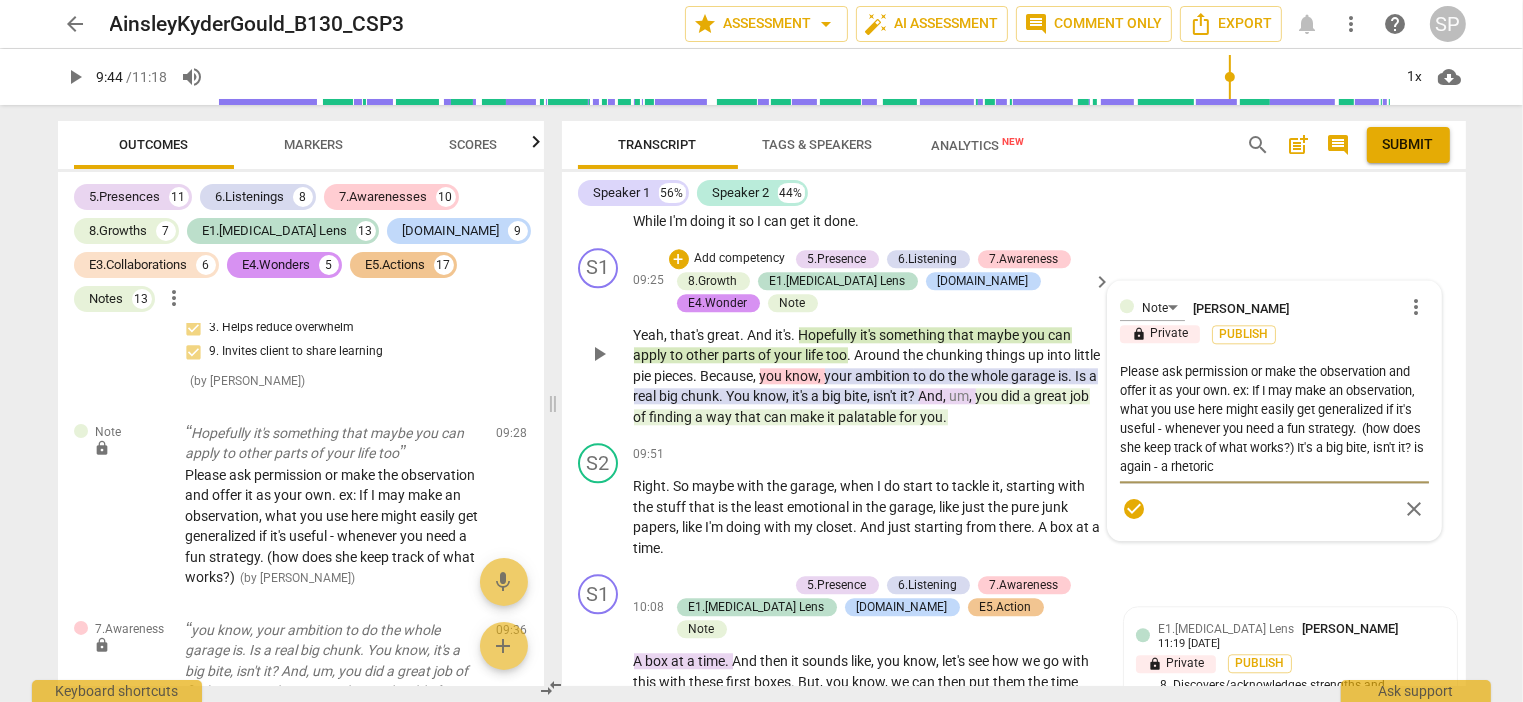 type on "Please ask permission or make the observation and offer it as your own. ex: If I may make an observation, what you use here might easily get generalized if it's useful - whenever you need a fun strategy.  (how does she keep track of what works?) It's a big bite, isn't it? is again - a rhetorica" 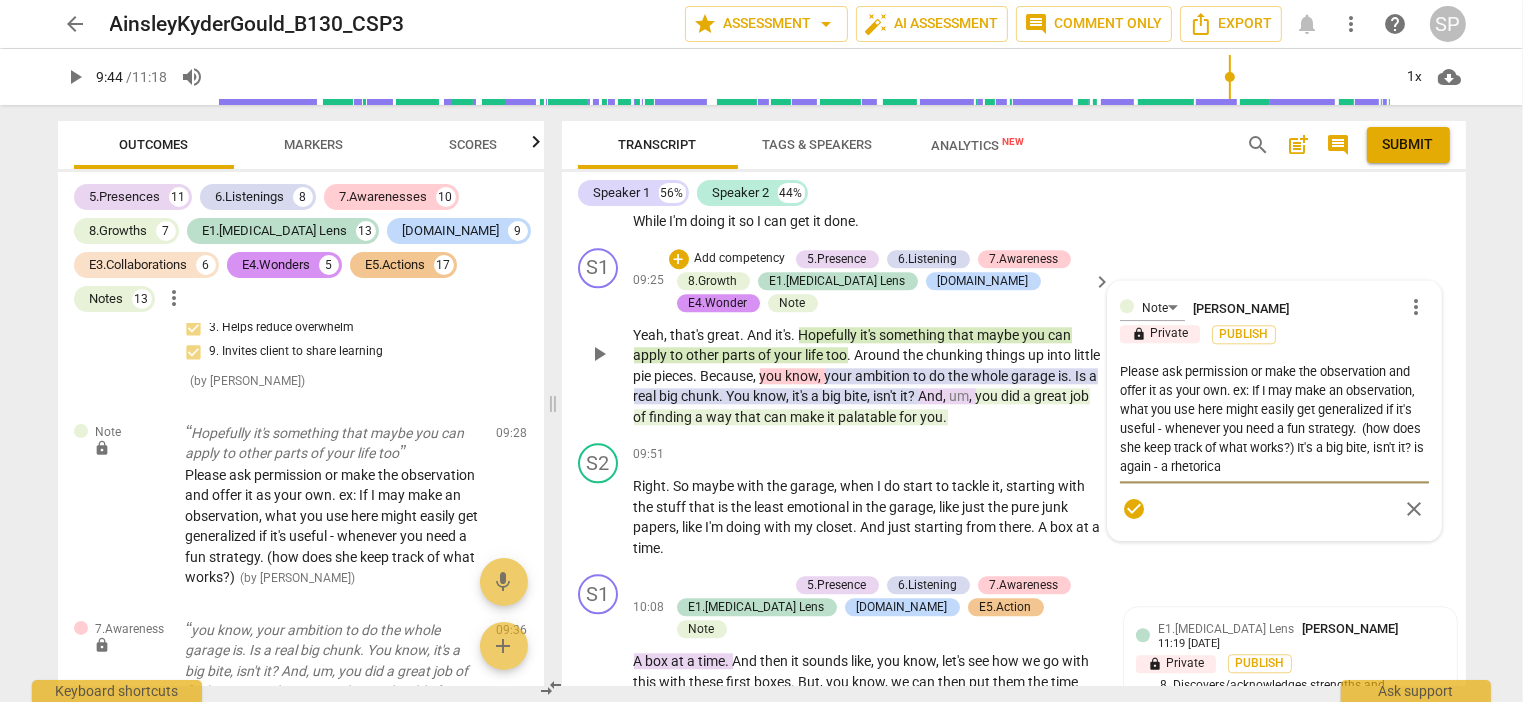 type on "Please ask permission or make the observation and offer it as your own. ex: If I may make an observation, what you use here might easily get generalized if it's useful - whenever you need a fun strategy.  (how does she keep track of what works?) It's a big bite, isn't it? is again - a rhetorical" 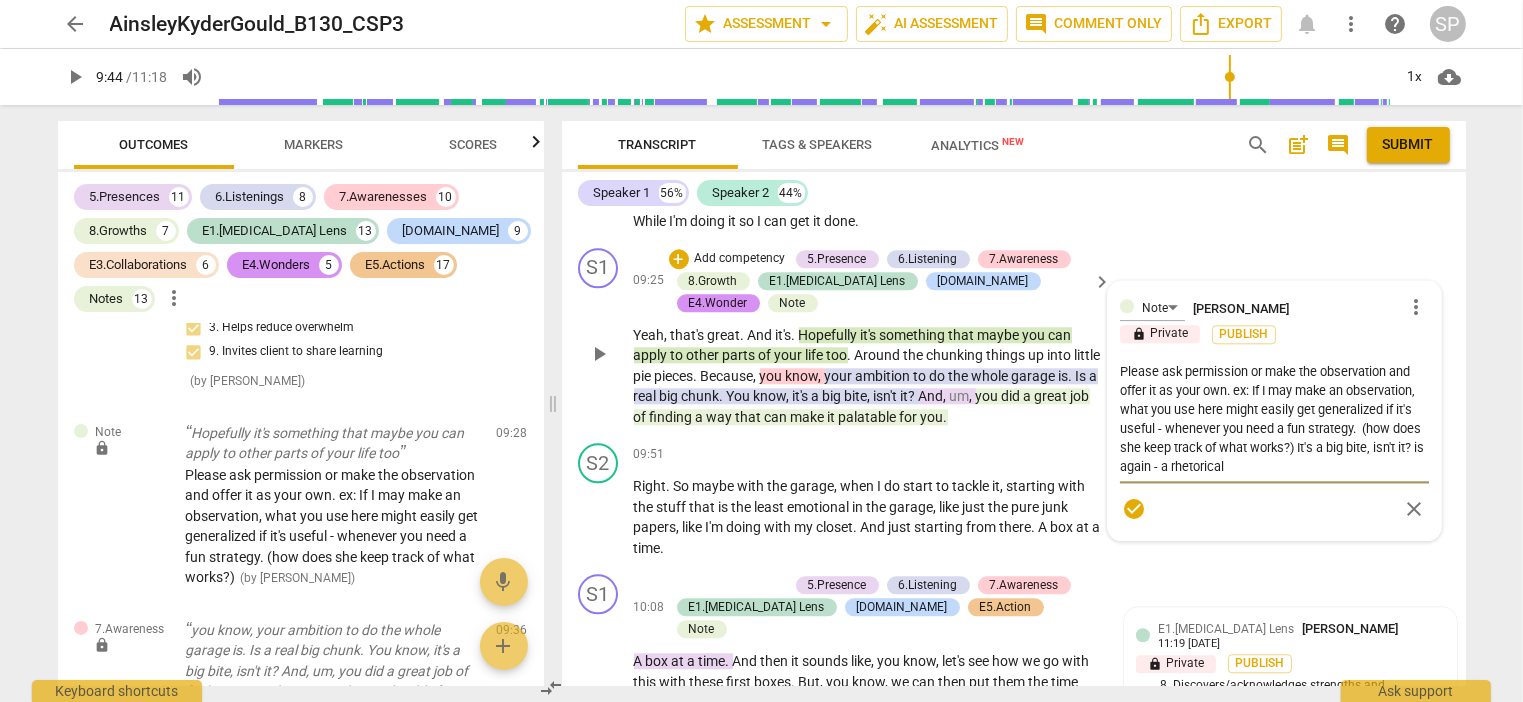 type on "Please ask permission or make the observation and offer it as your own. ex: If I may make an observation, what you use here might easily get generalized if it's useful - whenever you need a fun strategy.  (how does she keep track of what works?) It's a big bite, isn't it? is again - a rhetorical" 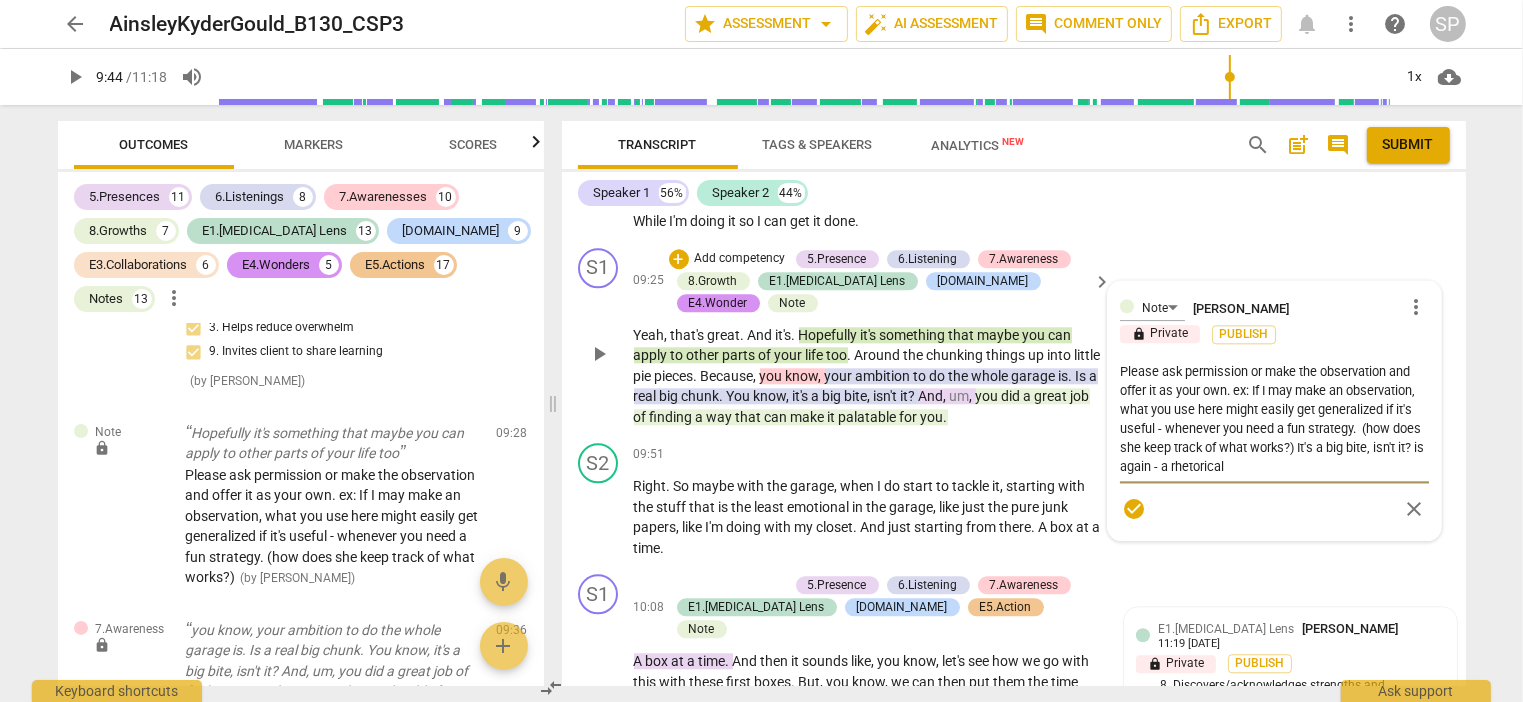 type on "Please ask permission or make the observation and offer it as your own. ex: If I may make an observation, what you use here might easily get generalized if it's useful - whenever you need a fun strategy.  (how does she keep track of what works?) It's a big bite, isn't it? is again - a rhetorical q" 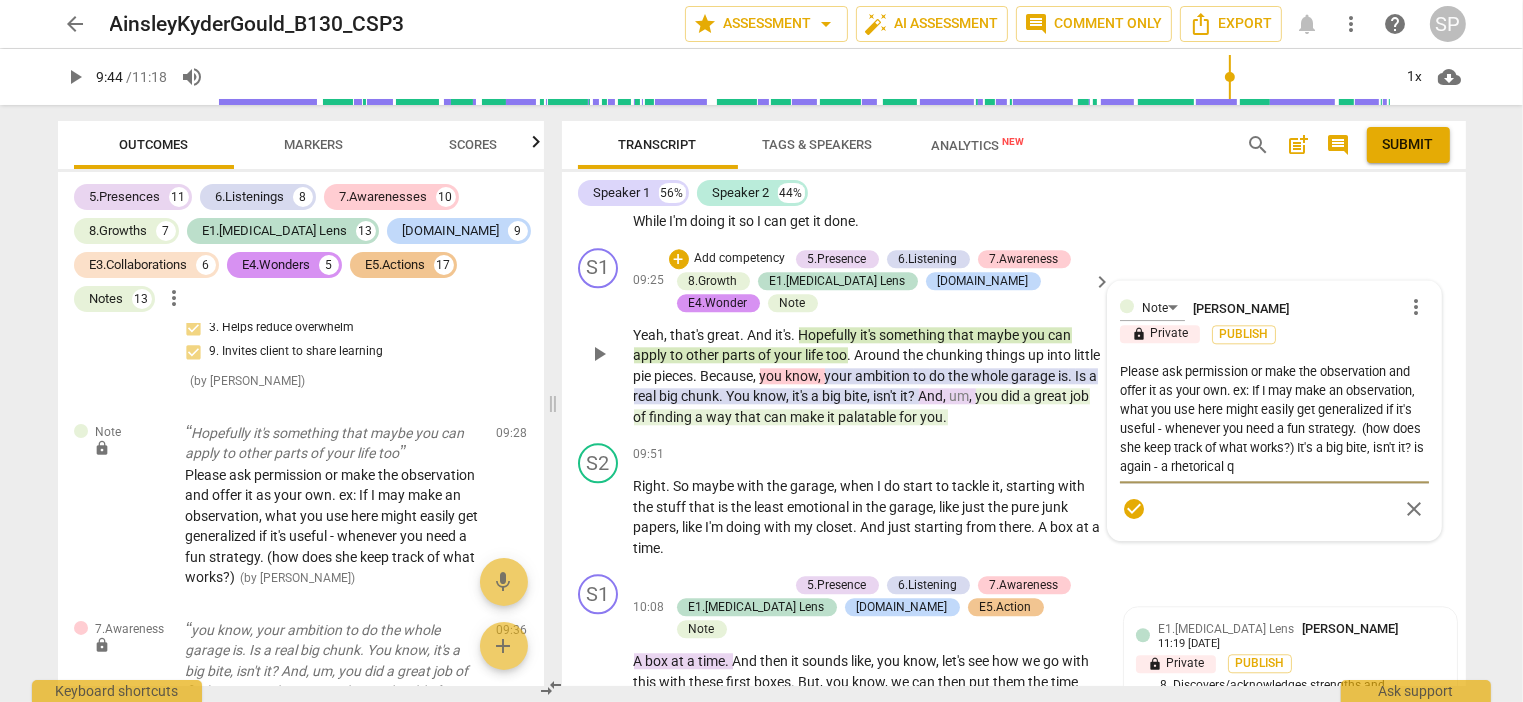type on "Please ask permission or make the observation and offer it as your own. ex: If I may make an observation, what you use here might easily get generalized if it's useful - whenever you need a fun strategy.  (how does she keep track of what works?) It's a big bite, isn't it? is again - a rhetorical qu" 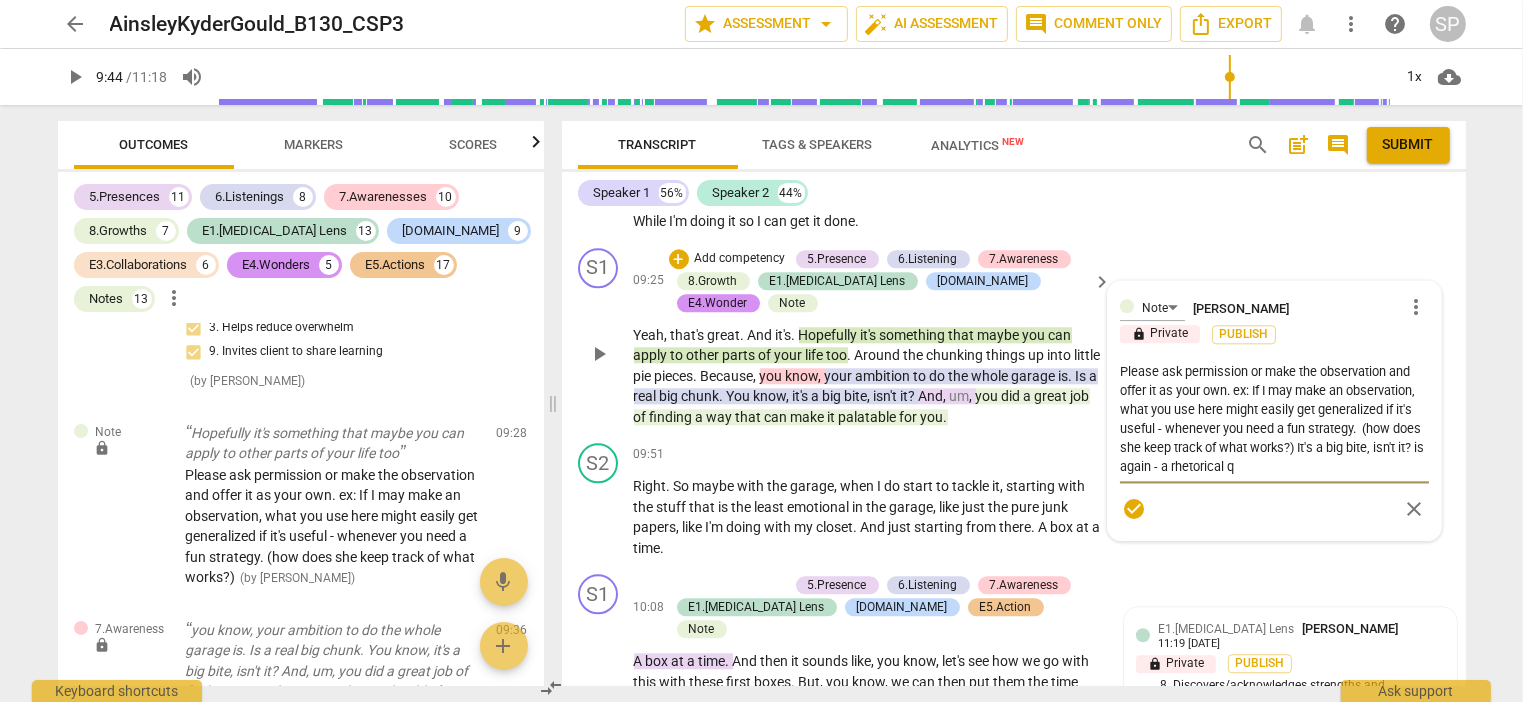 type on "Please ask permission or make the observation and offer it as your own. ex: If I may make an observation, what you use here might easily get generalized if it's useful - whenever you need a fun strategy.  (how does she keep track of what works?) It's a big bite, isn't it? is again - a rhetorical qu" 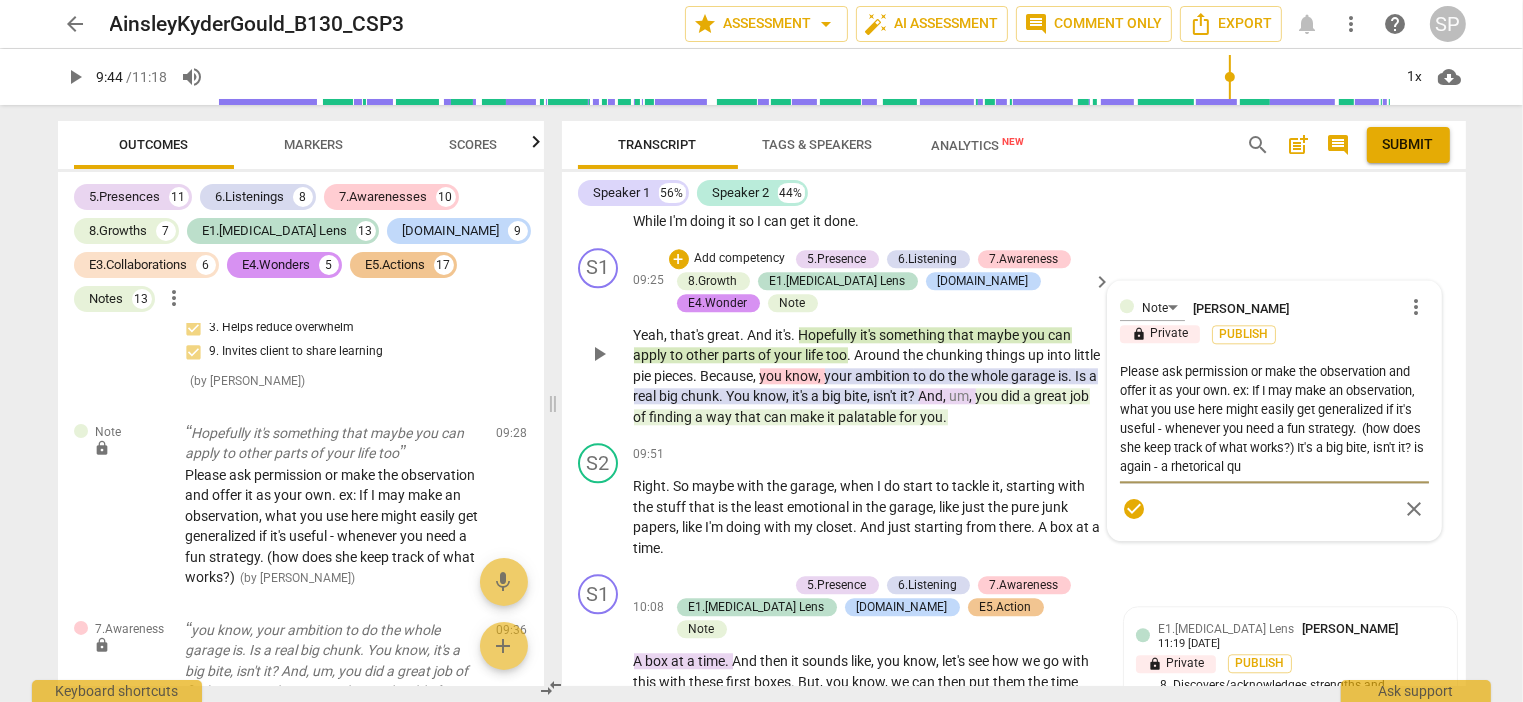 type on "Please ask permission or make the observation and offer it as your own. ex: If I may make an observation, what you use here might easily get generalized if it's useful - whenever you need a fun strategy.  (how does she keep track of what works?) It's a big bite, isn't it? is again - a rhetorical qus" 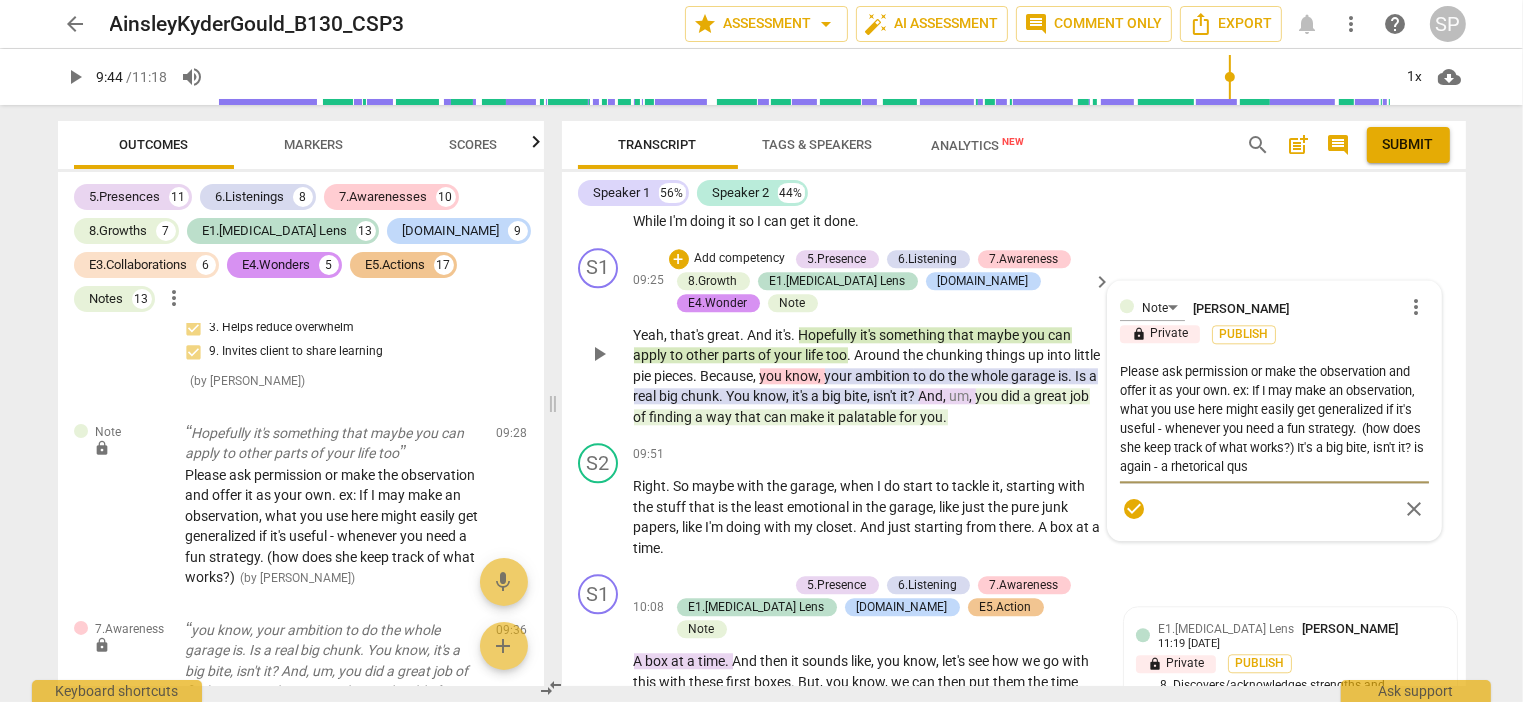 type on "Please ask permission or make the observation and offer it as your own. ex: If I may make an observation, what you use here might easily get generalized if it's useful - whenever you need a fun strategy.  (how does she keep track of what works?) It's a big bite, isn't it? is again - a rhetorical qu" 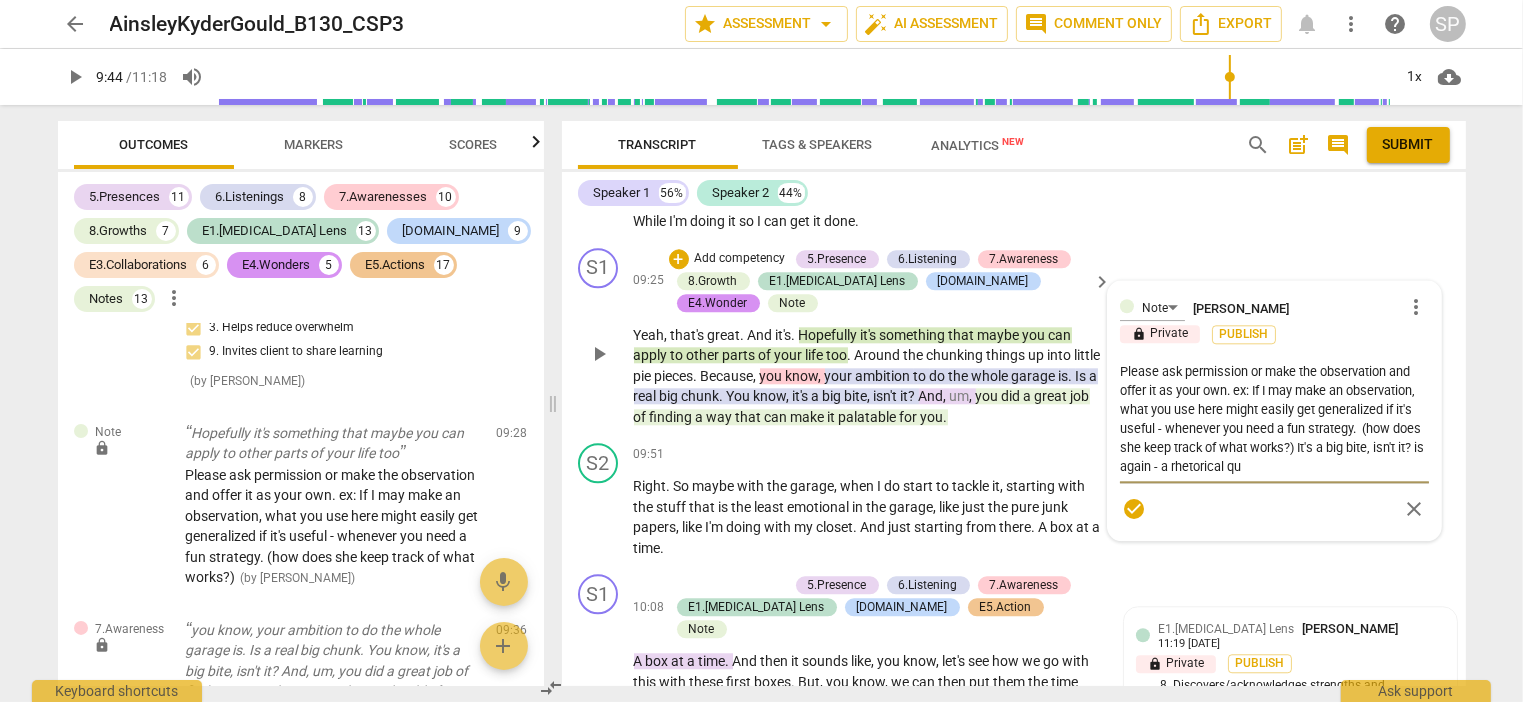 type on "Please ask permission or make the observation and offer it as your own. ex: If I may make an observation, what you use here might easily get generalized if it's useful - whenever you need a fun strategy.  (how does she keep track of what works?) It's a big bite, isn't it? is again - a rhetorical que" 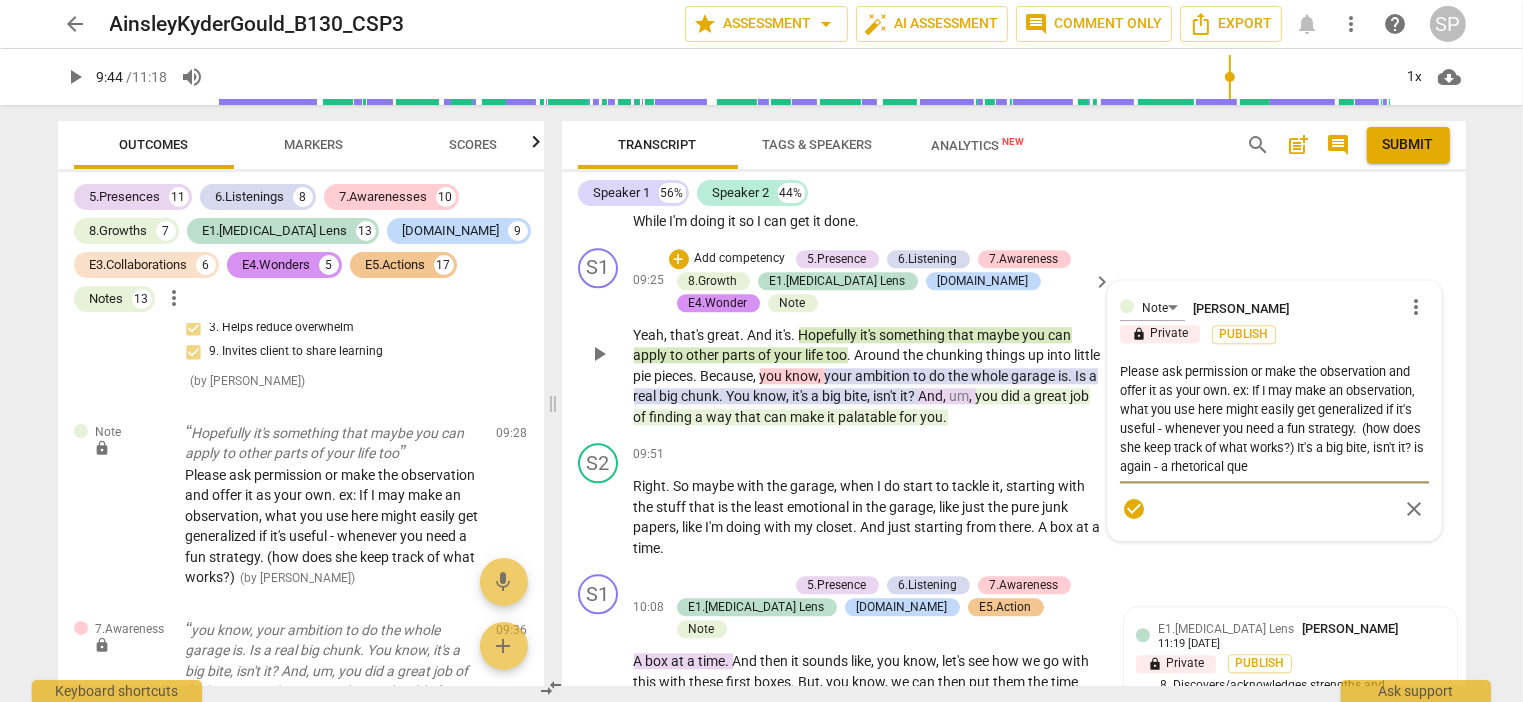 type on "Please ask permission or make the observation and offer it as your own. ex: If I may make an observation, what you use here might easily get generalized if it's useful - whenever you need a fun strategy.  (how does she keep track of what works?) It's a big bite, isn't it? is again - a rhetorical ques" 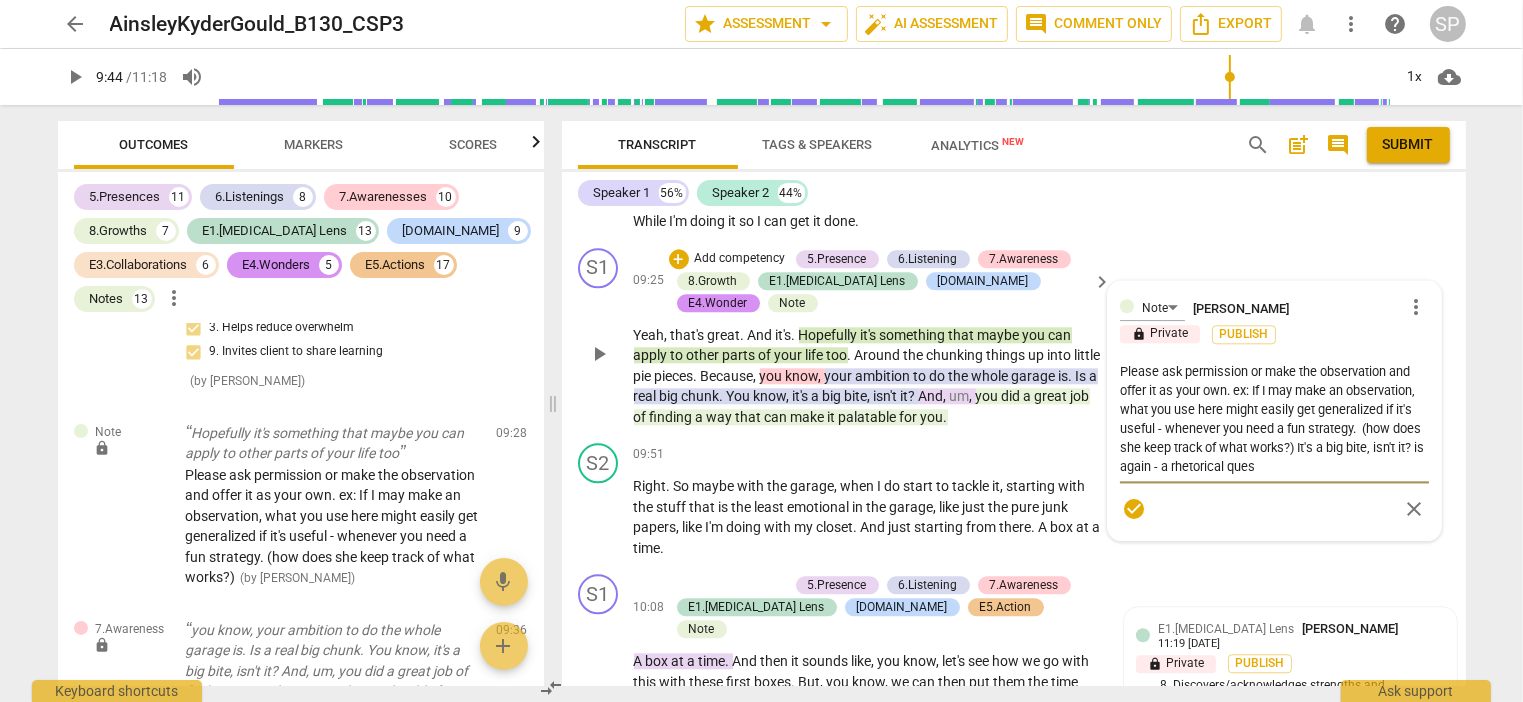 type on "Please ask permission or make the observation and offer it as your own. ex: If I may make an observation, what you use here might easily get generalized if it's useful - whenever you need a fun strategy.  (how does she keep track of what works?) It's a big bite, isn't it? is again - a rhetorical quest" 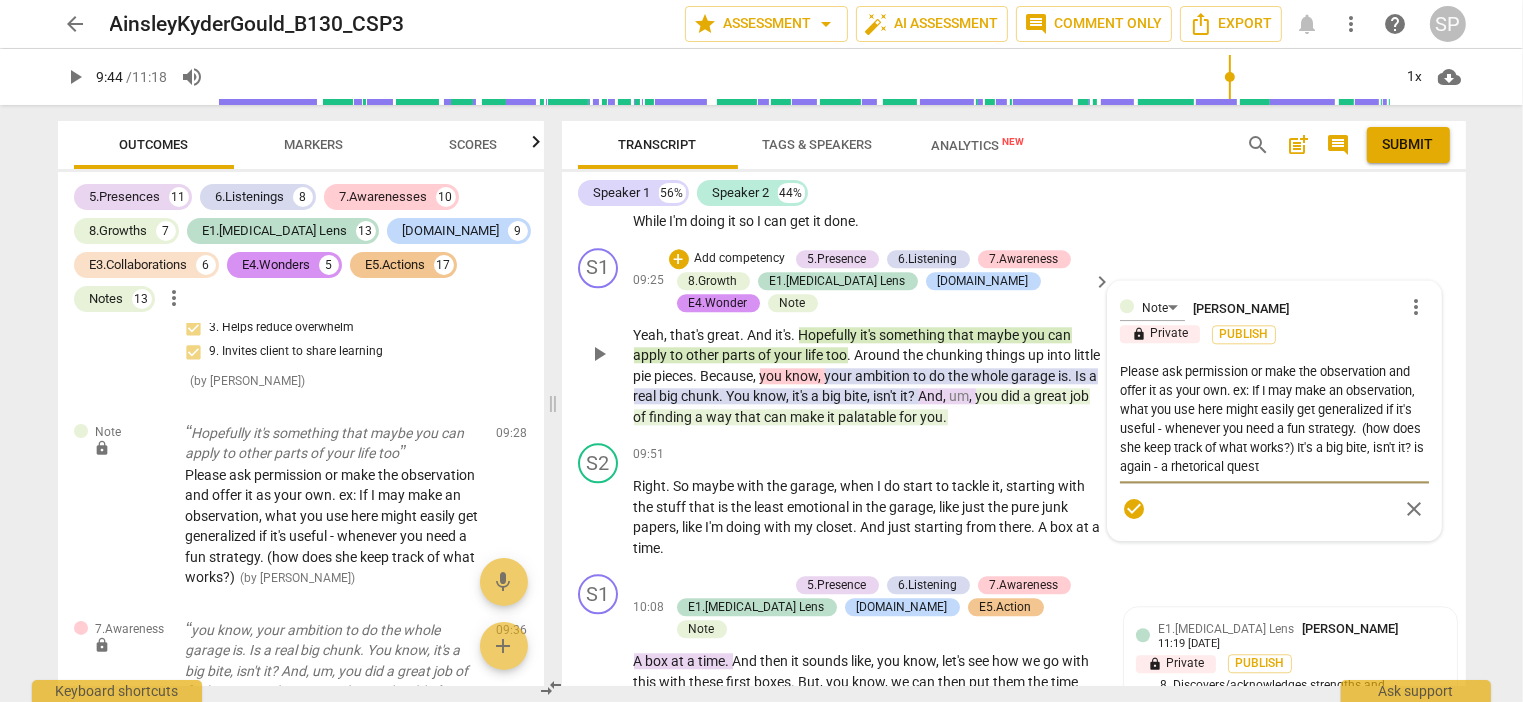 type on "Please ask permission or make the observation and offer it as your own. ex: If I may make an observation, what you use here might easily get generalized if it's useful - whenever you need a fun strategy.  (how does she keep track of what works?) It's a big bite, isn't it? is again - a rhetorical questi" 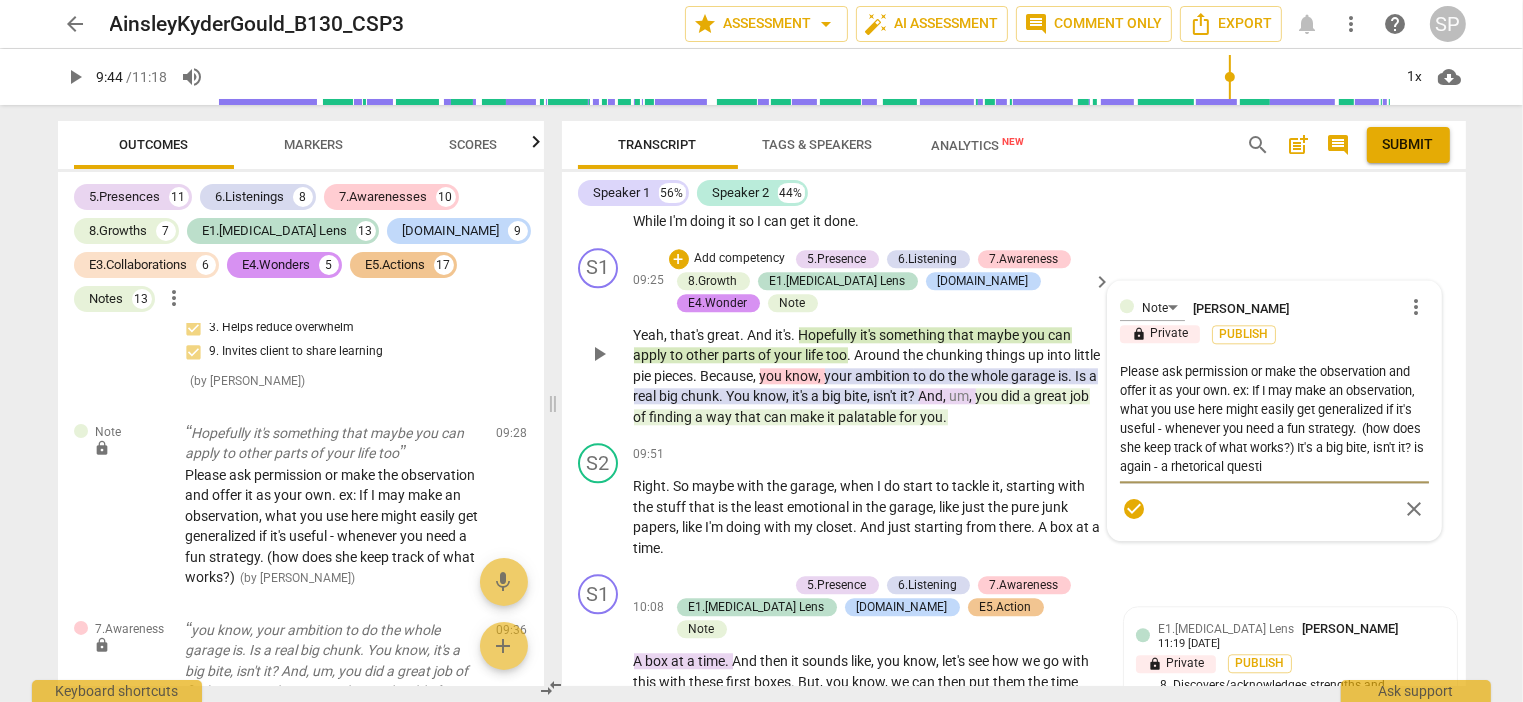 type on "Please ask permission or make the observation and offer it as your own. ex: If I may make an observation, what you use here might easily get generalized if it's useful - whenever you need a fun strategy.  (how does she keep track of what works?) It's a big bite, isn't it? is again - a rhetorical questio" 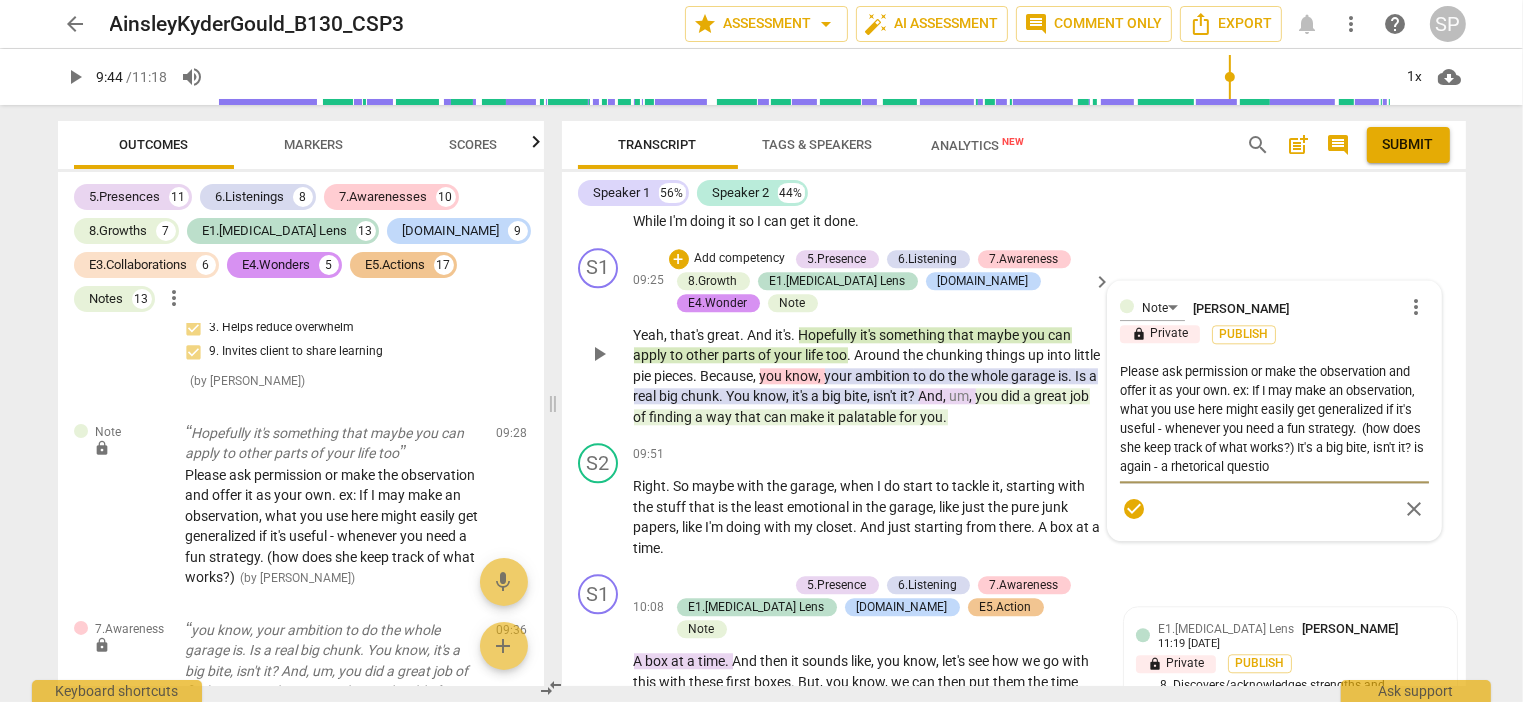 type on "Please ask permission or make the observation and offer it as your own. ex: If I may make an observation, what you use here might easily get generalized if it's useful - whenever you need a fun strategy.  (how does she keep track of what works?) It's a big bite, isn't it? is again - a rhetorical question" 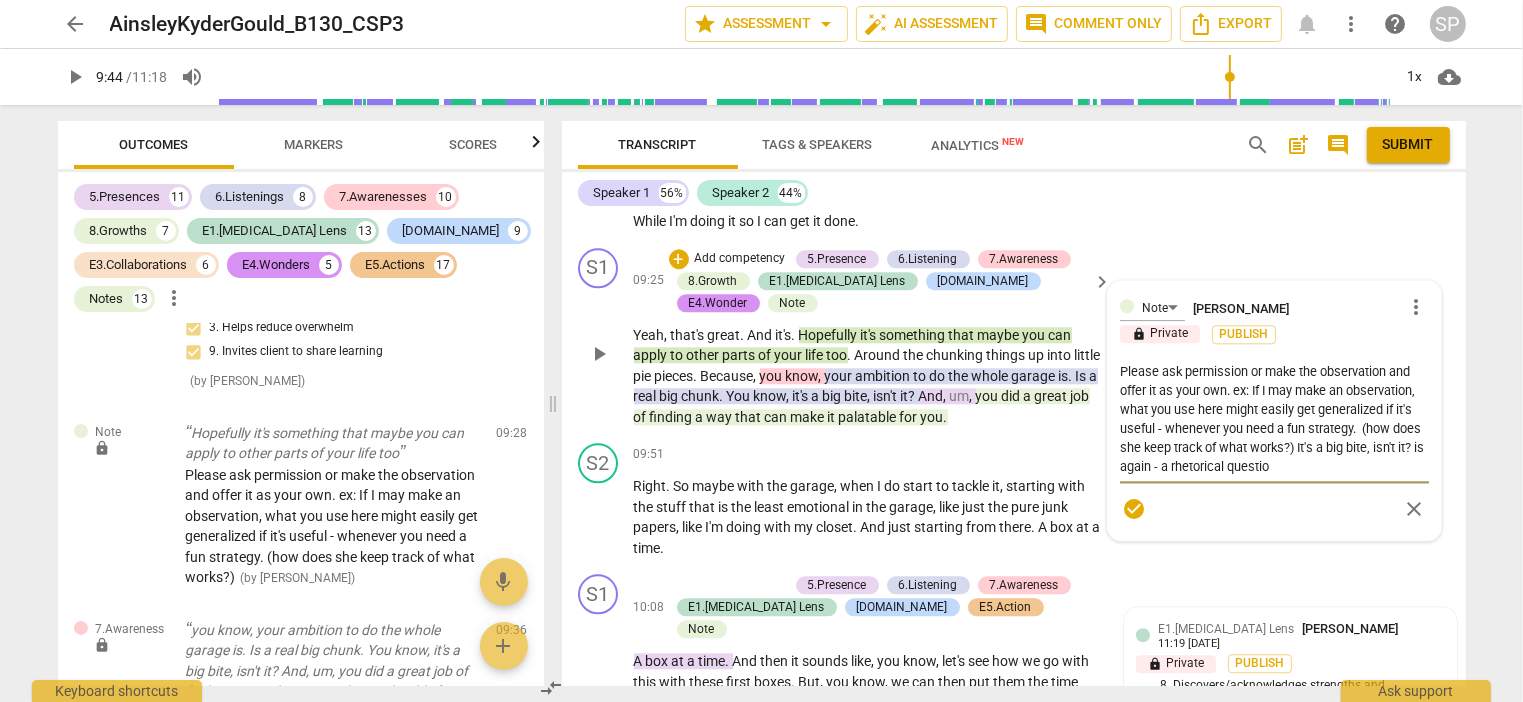 type on "Please ask permission or make the observation and offer it as your own. ex: If I may make an observation, what you use here might easily get generalized if it's useful - whenever you need a fun strategy.  (how does she keep track of what works?) It's a big bite, isn't it? is again - a rhetorical question" 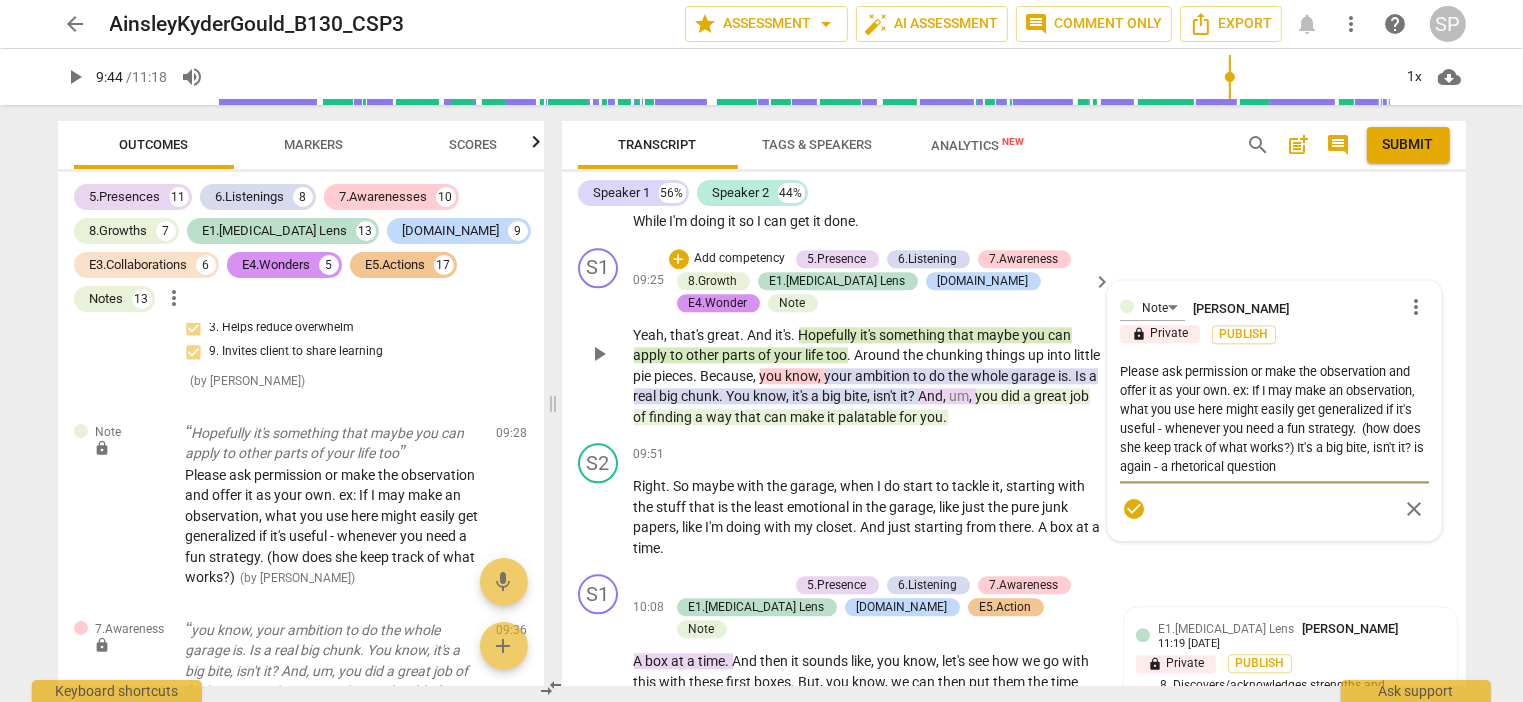 type on "Please ask permission or make the observation and offer it as your own. ex: If I may make an observation, what you use here might easily get generalized if it's useful - whenever you need a fun strategy.  (how does she keep track of what works?) It's a big bite, isn't it? is again - a rhetorical question." 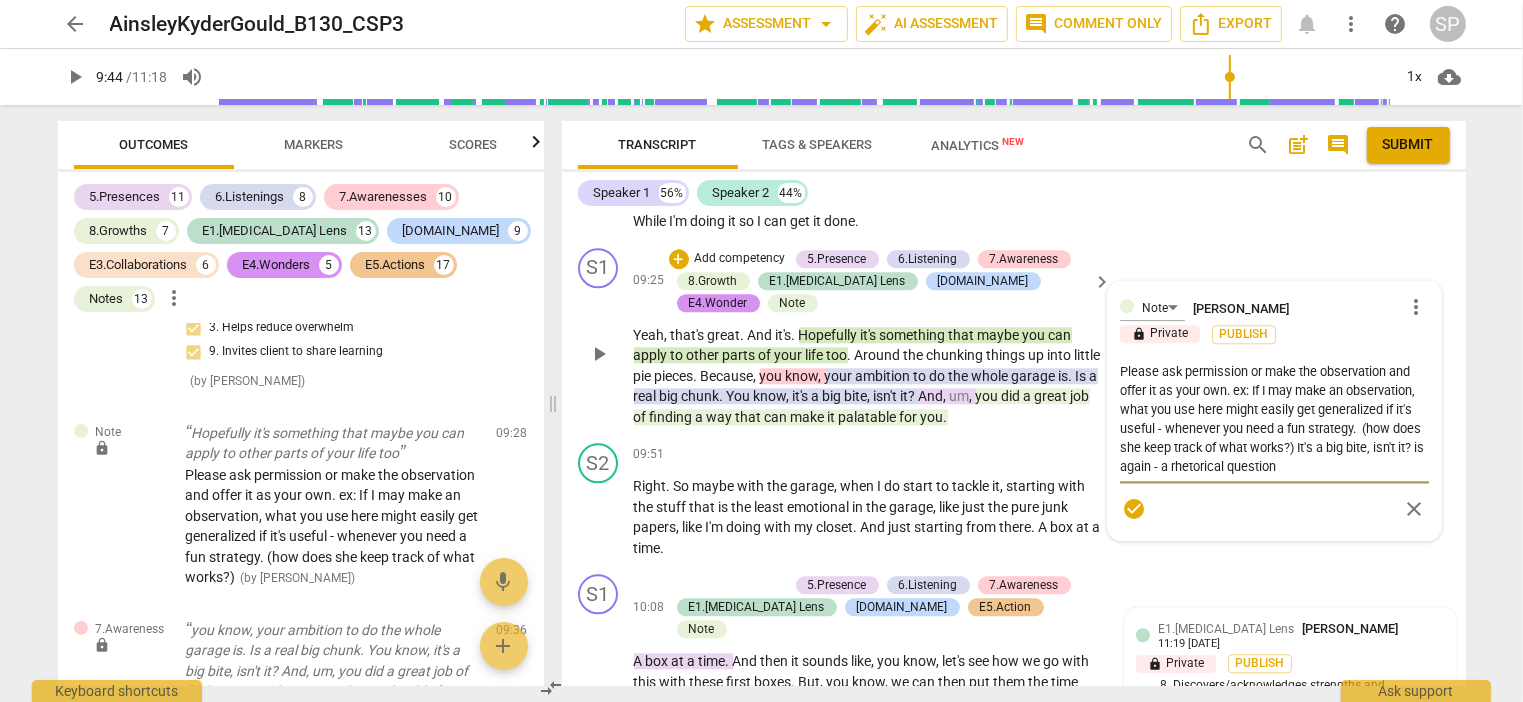 type on "Please ask permission or make the observation and offer it as your own. ex: If I may make an observation, what you use here might easily get generalized if it's useful - whenever you need a fun strategy.  (how does she keep track of what works?) It's a big bite, isn't it? is again - a rhetorical question." 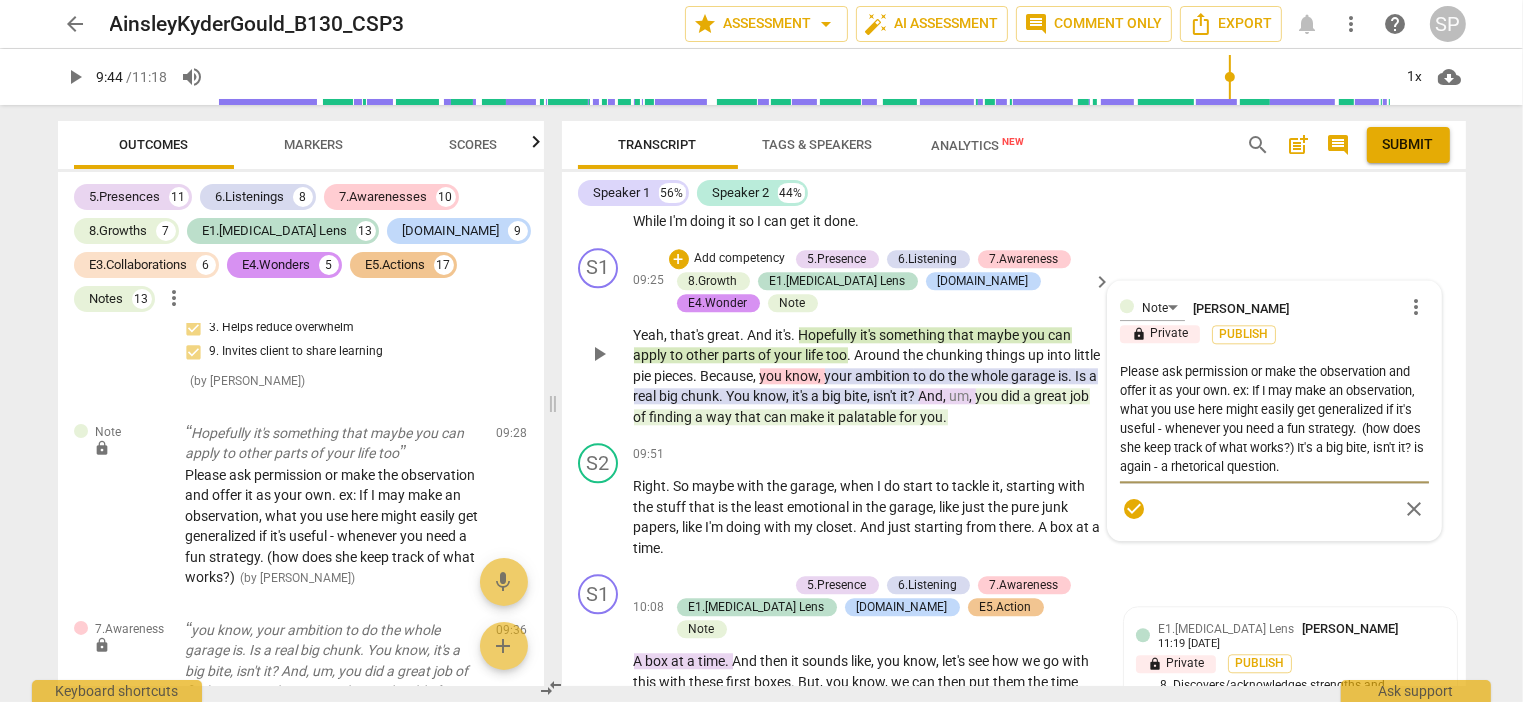 click on "Please ask permission or make the observation and offer it as your own. ex: If I may make an observation, what you use here might easily get generalized if it's useful - whenever you need a fun strategy.  (how does she keep track of what works?) It's a big bite, isn't it? is again - a rhetorical question." at bounding box center [1274, 419] 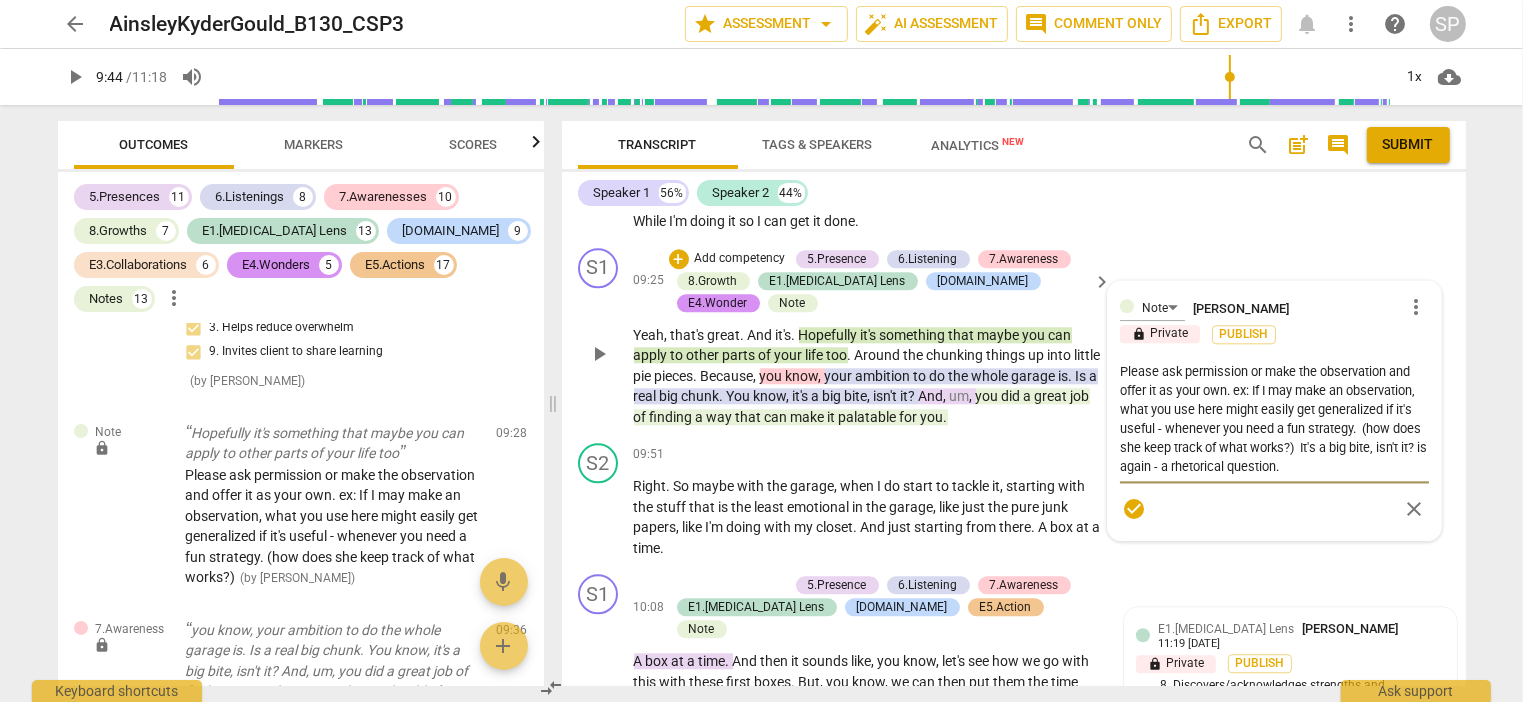 type on "Please ask permission or make the observation and offer it as your own. ex: If I may make an observation, what you use here might easily get generalized if it's useful - whenever you need a fun strategy.  (how does she keep track of what works?) " It's a big bite, isn't it? is again - a rhetorical question." 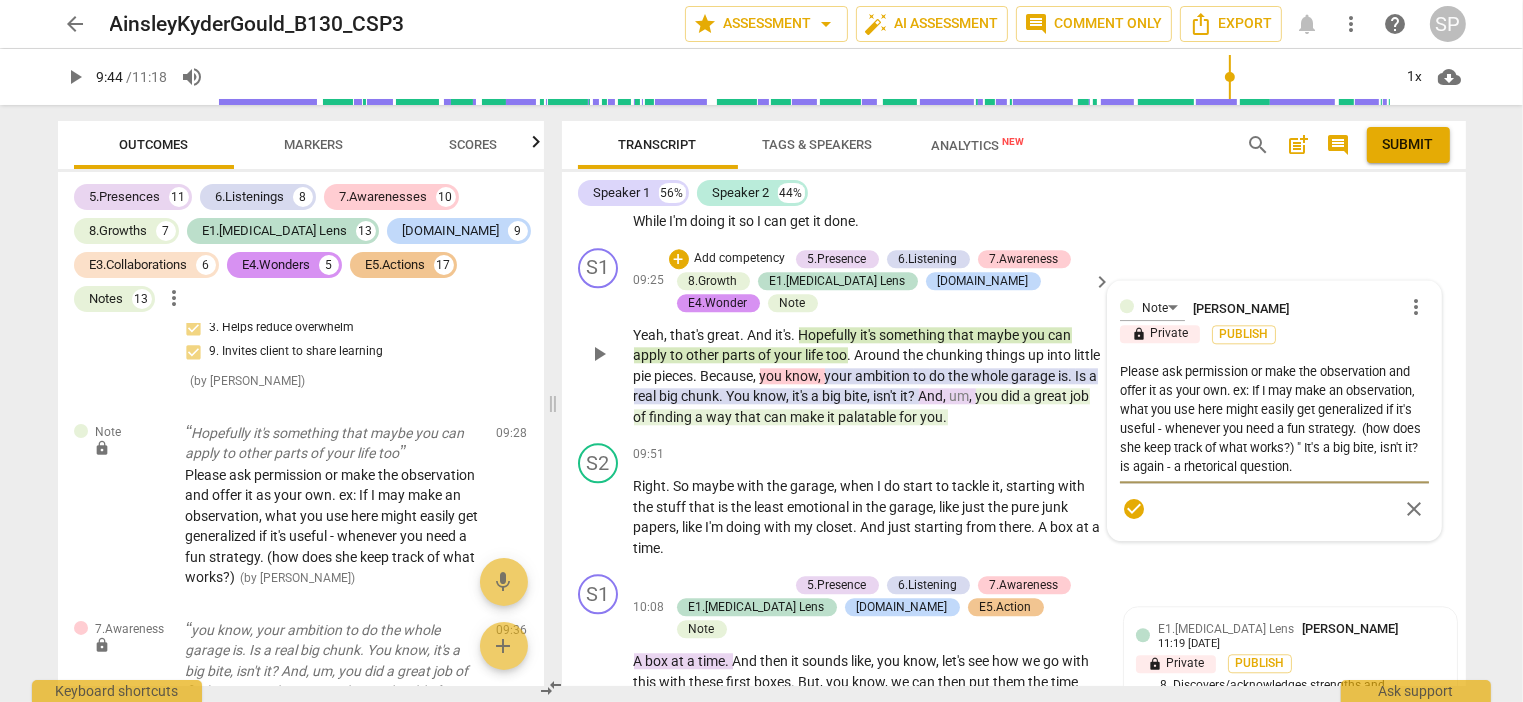 click on "Please ask permission or make the observation and offer it as your own. ex: If I may make an observation, what you use here might easily get generalized if it's useful - whenever you need a fun strategy.  (how does she keep track of what works?) " It's a big bite, isn't it? is again - a rhetorical question." at bounding box center [1274, 419] 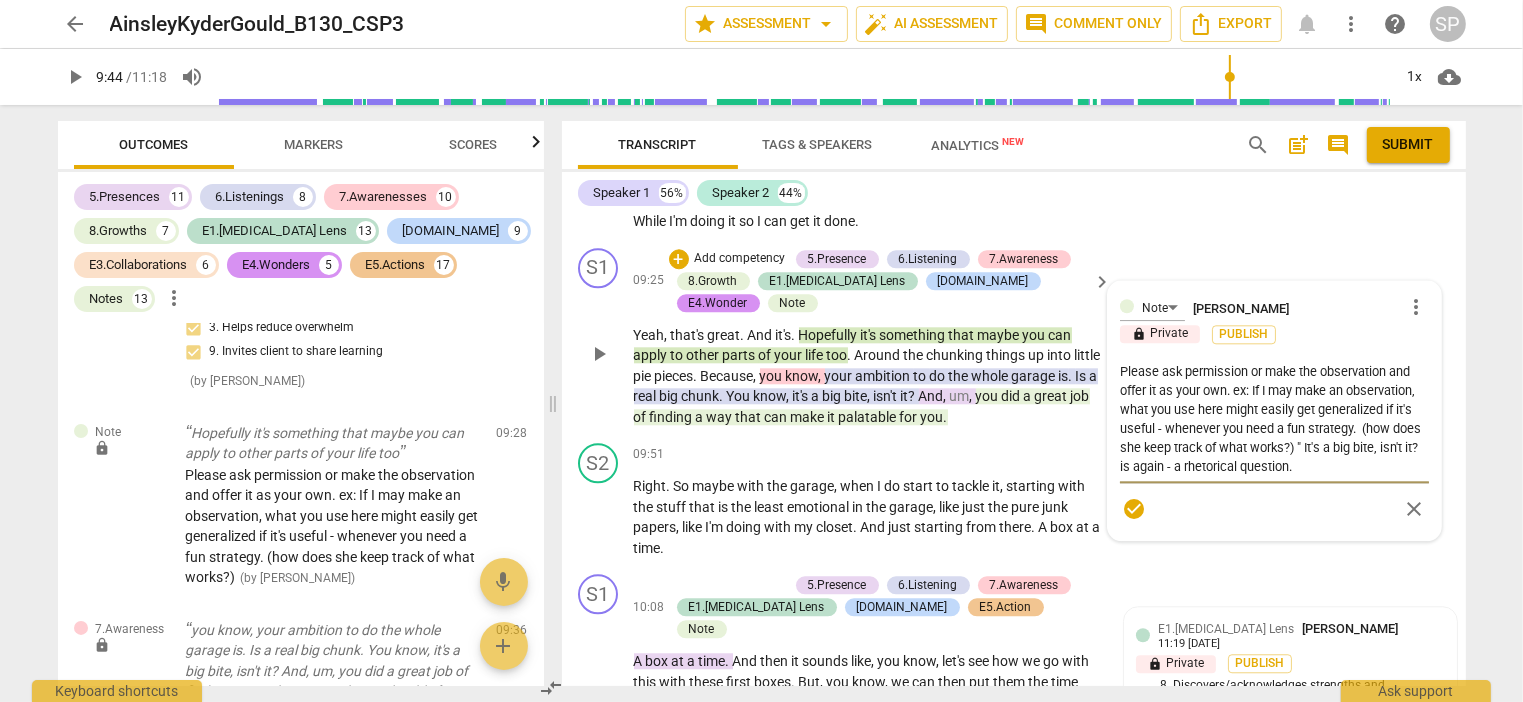 type on "Please ask permission or make the observation and offer it as your own. ex: If I may make an observation, what you use here might easily get generalized if it's useful - whenever you need a fun strategy.  (how does she keep track of what works?) " It's a big bite, isn't it?" is again - a rhetorical question." 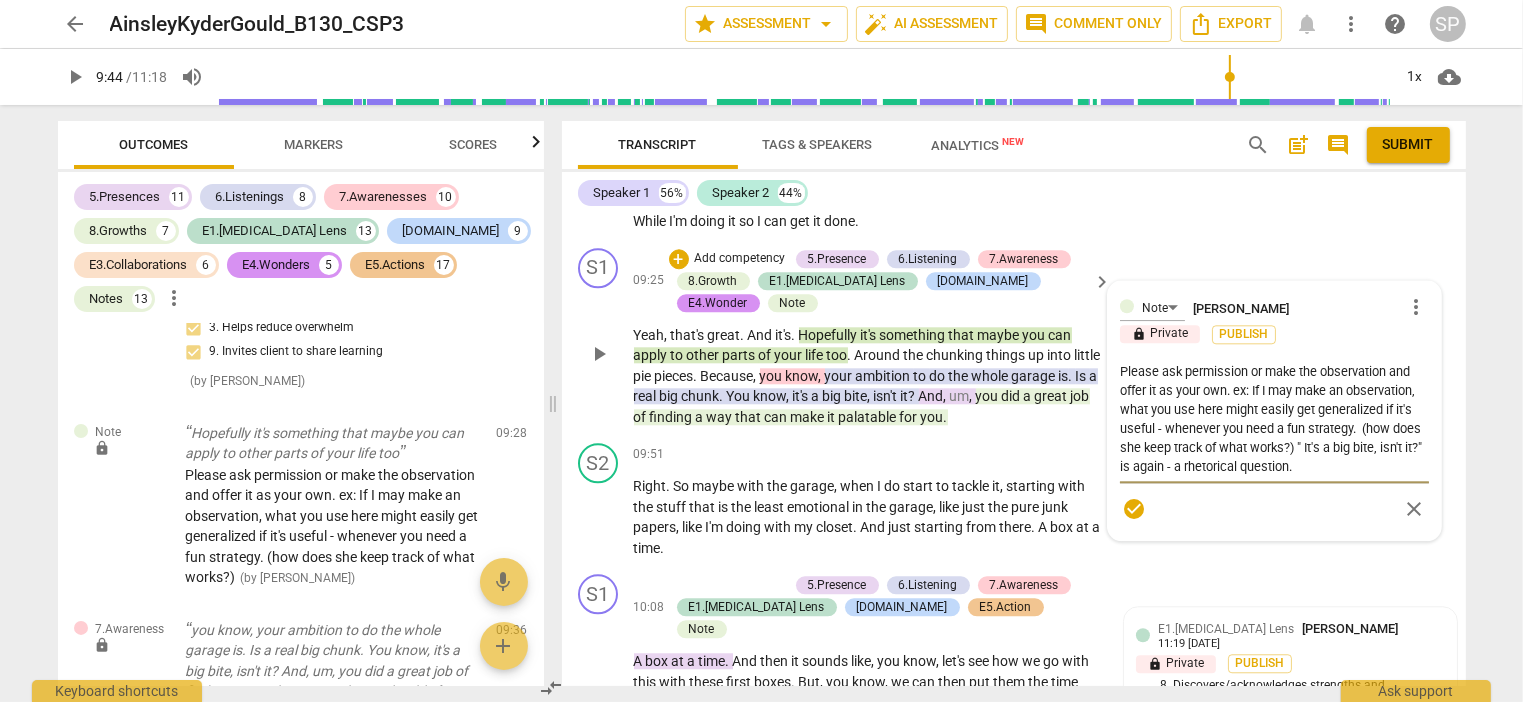 click on "Please ask permission or make the observation and offer it as your own. ex: If I may make an observation, what you use here might easily get generalized if it's useful - whenever you need a fun strategy.  (how does she keep track of what works?) " It's a big bite, isn't it?" is again - a rhetorical question." at bounding box center (1274, 419) 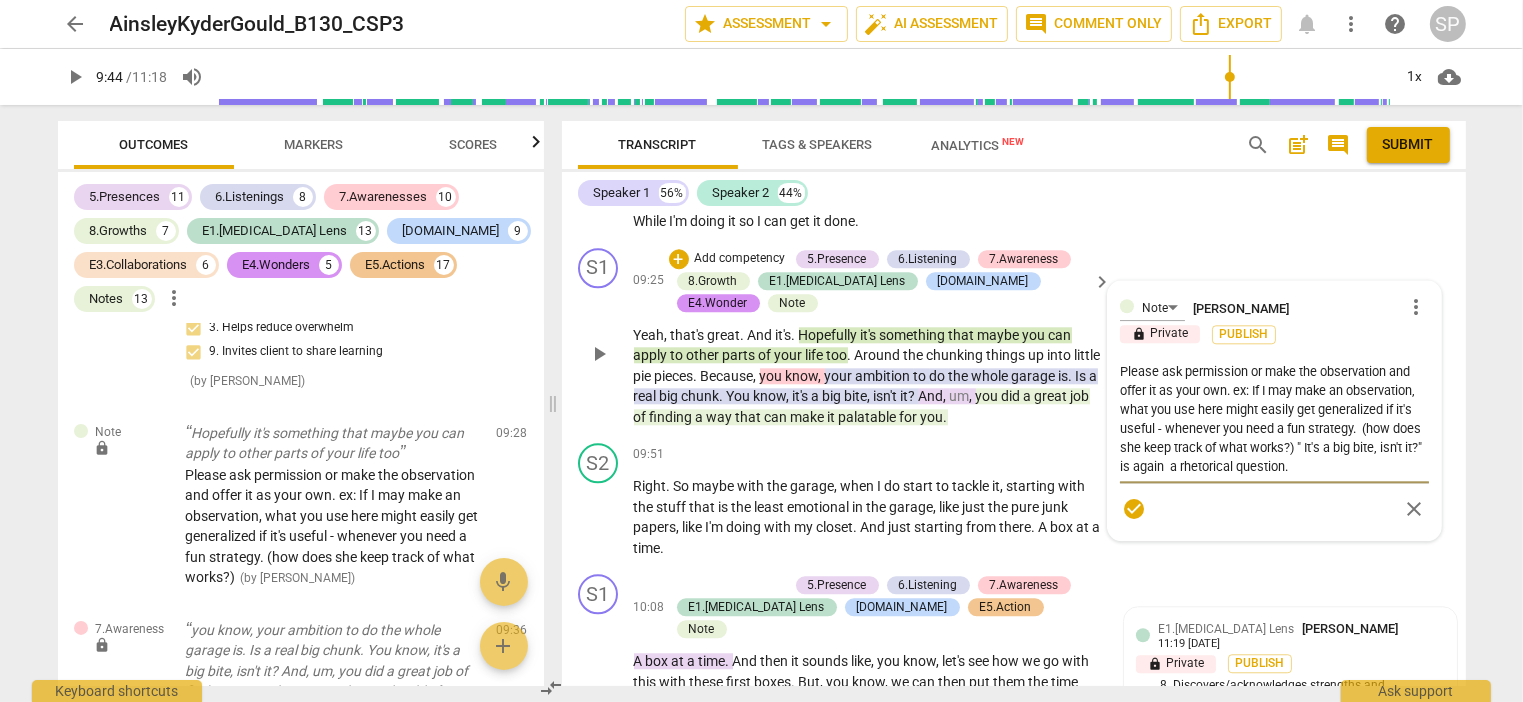 type on "Please ask permission or make the observation and offer it as your own. ex: If I may make an observation, what you use here might easily get generalized if it's useful - whenever you need a fun strategy.  (how does she keep track of what works?) " It's a big bite, isn't it?" is again a rhetorical question." 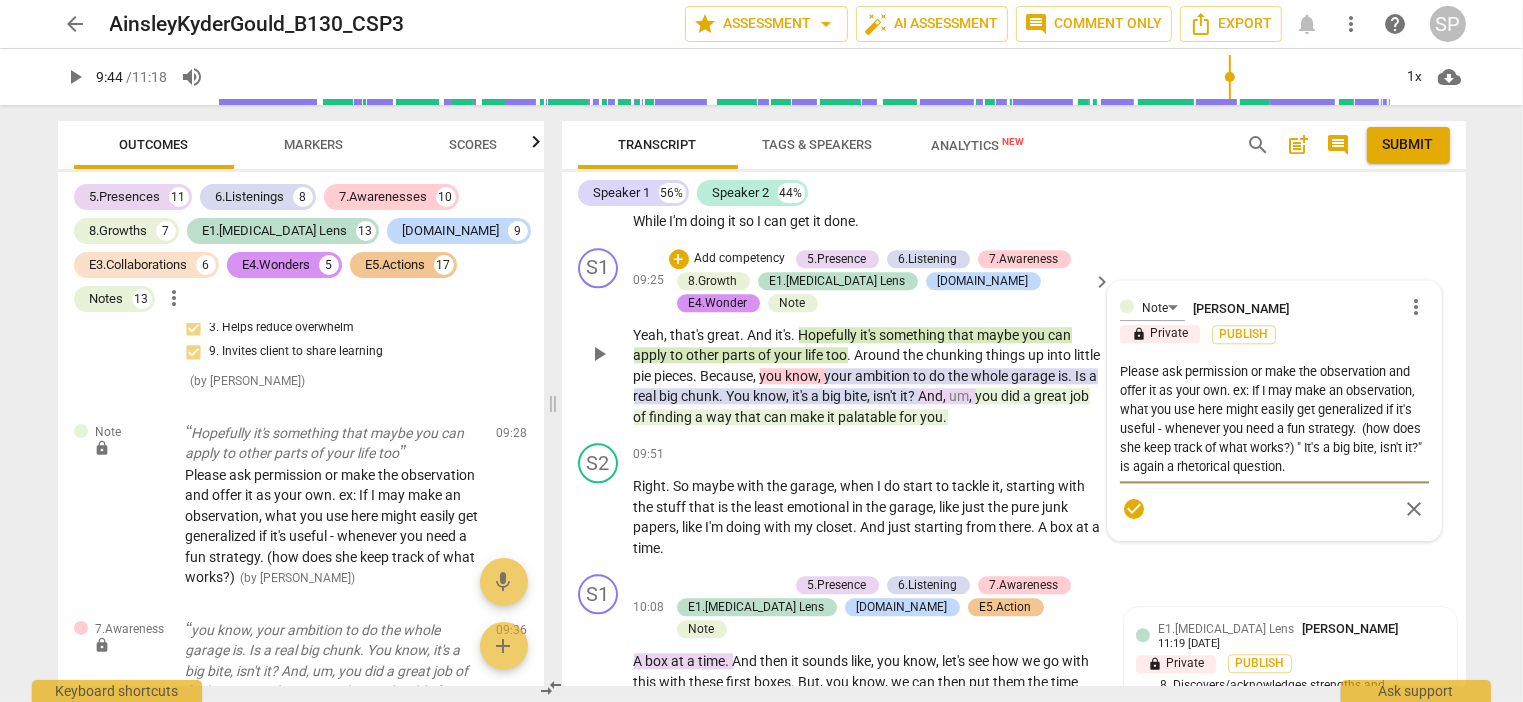 type on "Please ask permission or make the observation and offer it as your own. ex: If I may make an observation, what you use here might easily get generalized if it's useful - whenever you need a fun strategy.  (how does she keep track of what works?) " It's a big bite, isn't it?" is agai a rhetorical question." 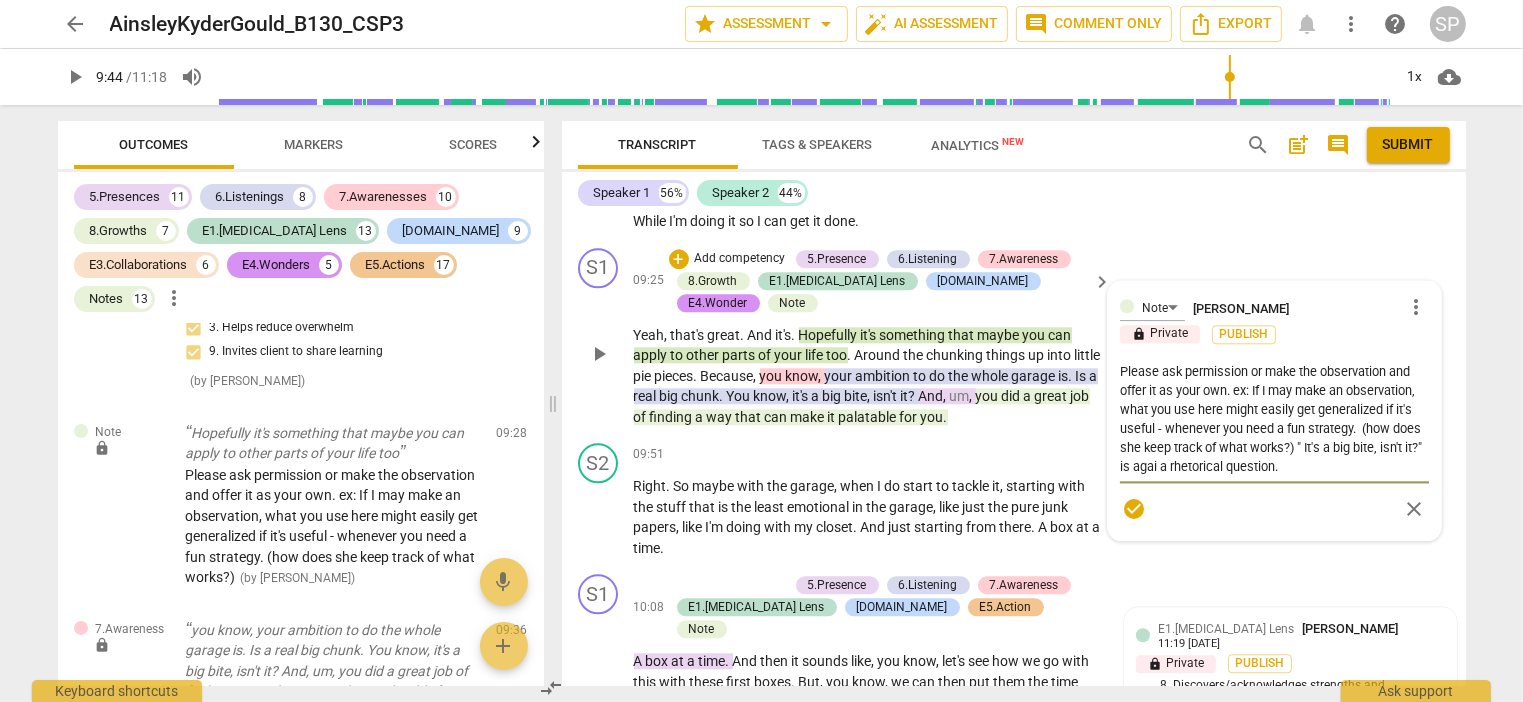 type on "Please ask permission or make the observation and offer it as your own. ex: If I may make an observation, what you use here might easily get generalized if it's useful - whenever you need a fun strategy.  (how does she keep track of what works?) " It's a big bite, isn't it?" is aga a rhetorical question." 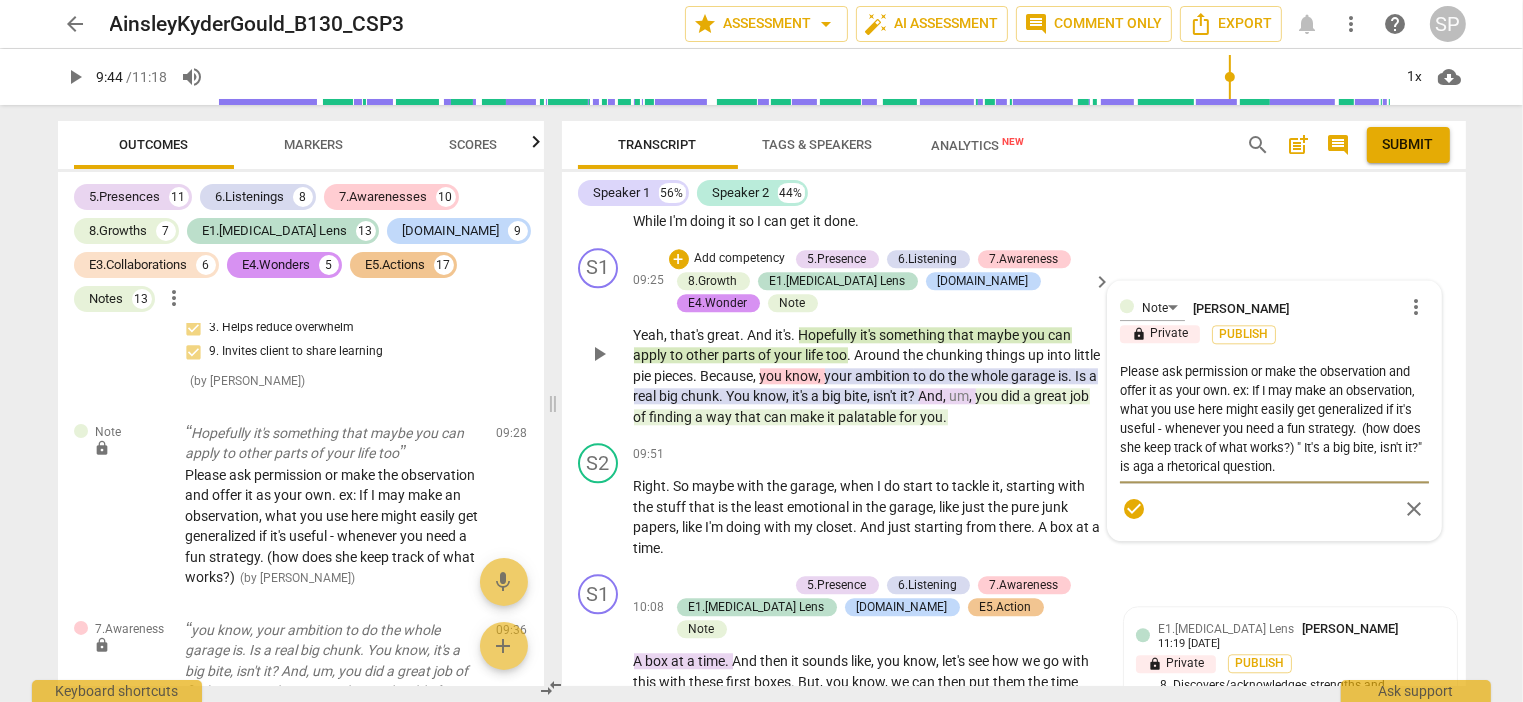 type on "Please ask permission or make the observation and offer it as your own. ex: If I may make an observation, what you use here might easily get generalized if it's useful - whenever you need a fun strategy.  (how does she keep track of what works?) " It's a big bite, isn't it?" is ag a rhetorical question." 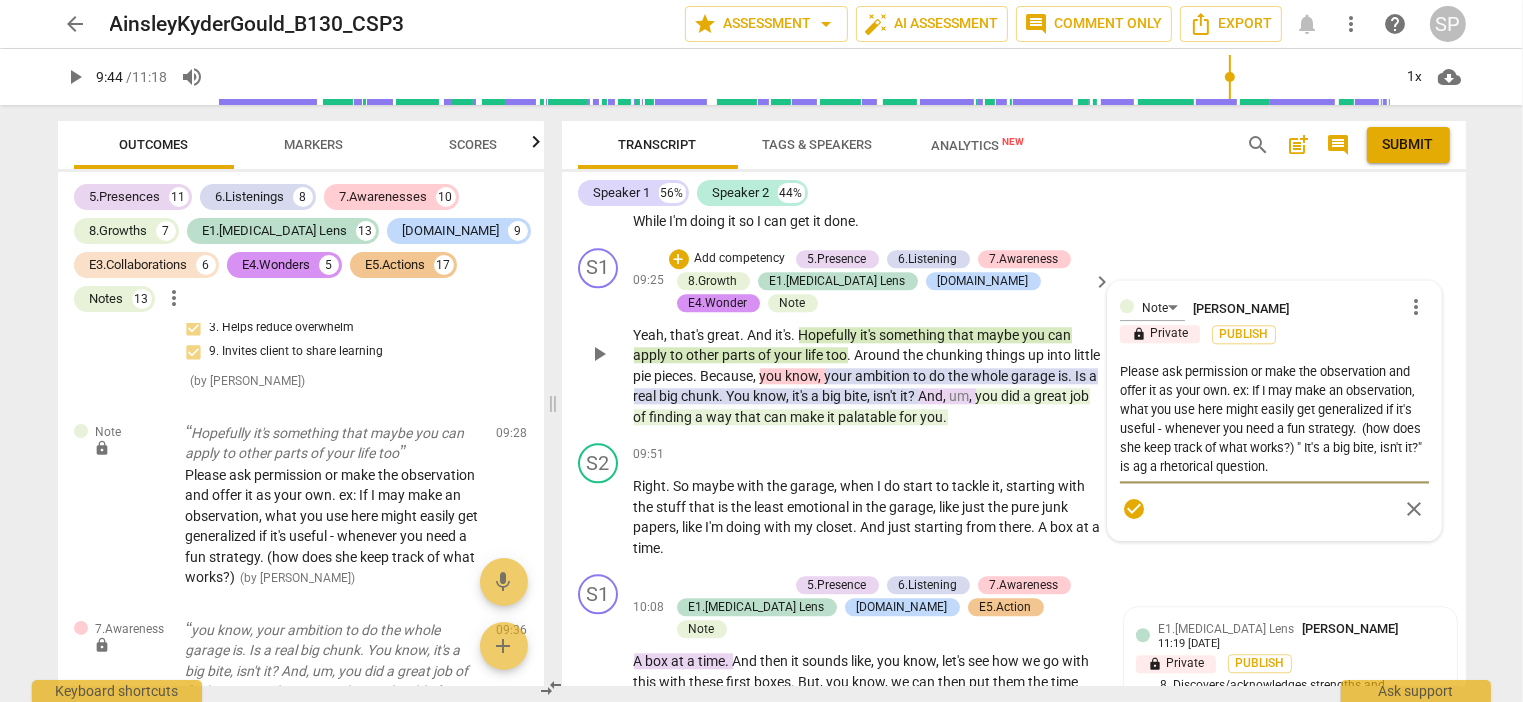 type on "Please ask permission or make the observation and offer it as your own. ex: If I may make an observation, what you use here might easily get generalized if it's useful - whenever you need a fun strategy.  (how does she keep track of what works?) " It's a big bite, isn't it?" is a a rhetorical question." 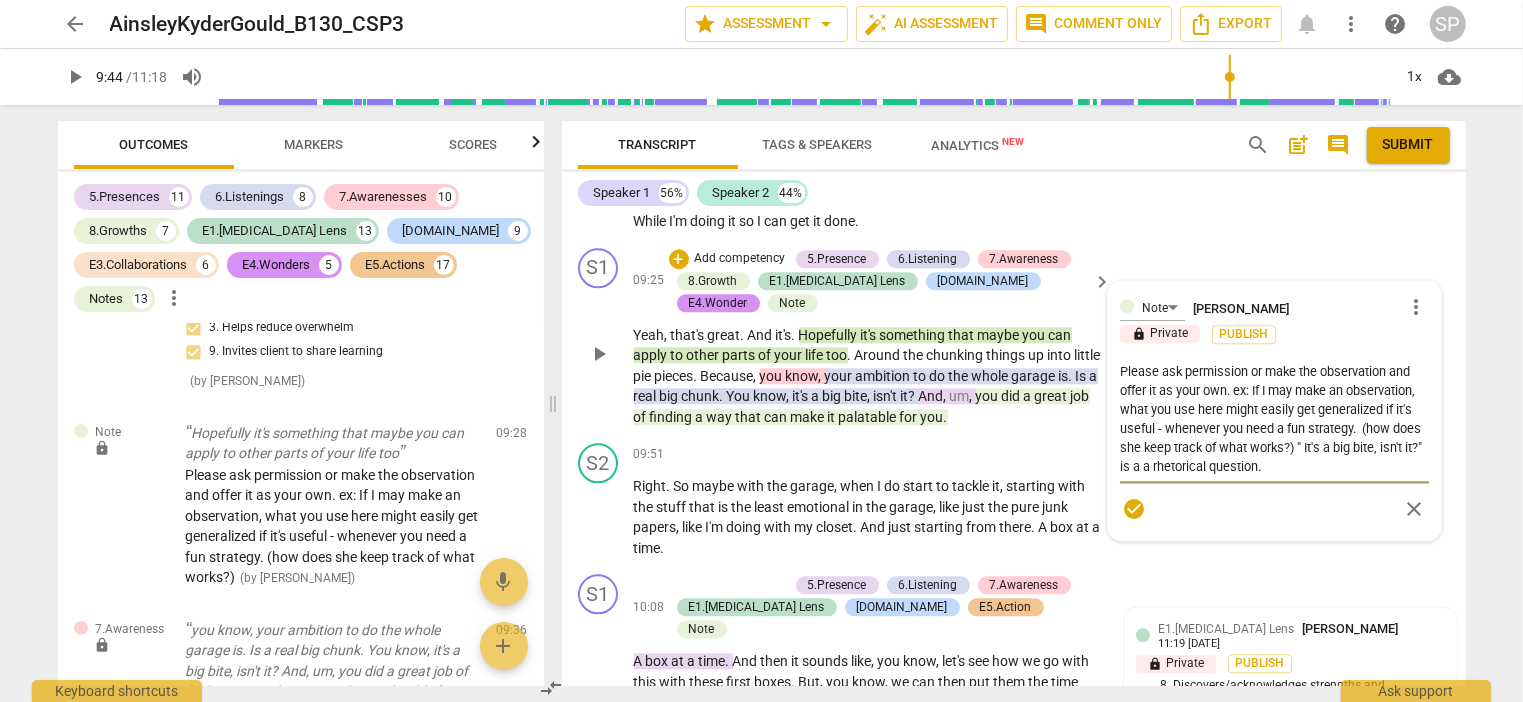 type on "Please ask permission or make the observation and offer it as your own. ex: If I may make an observation, what you use here might easily get generalized if it's useful - whenever you need a fun strategy.  (how does she keep track of what works?) " It's a big bite, isn't it?" is  a rhetorical question." 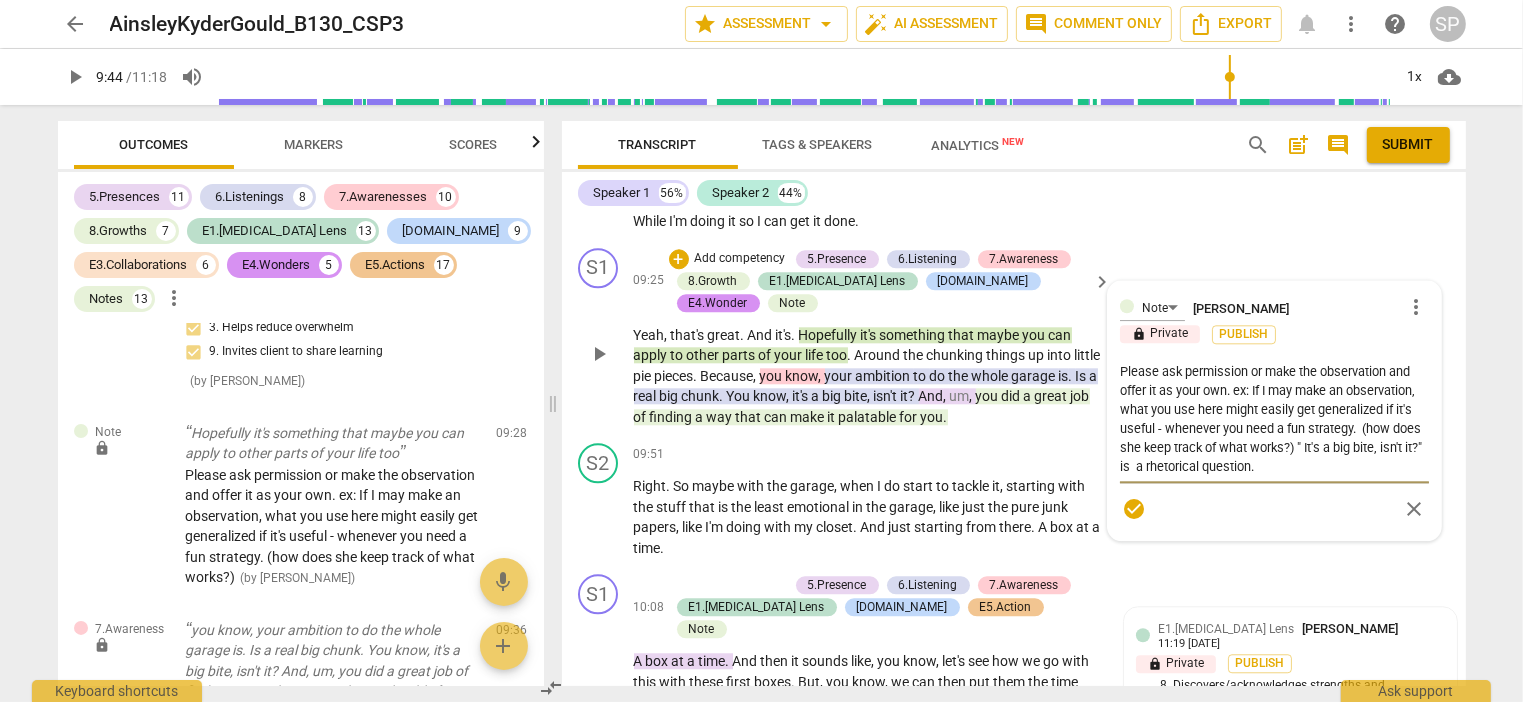 type on "Please ask permission or make the observation and offer it as your own. ex: If I may make an observation, what you use here might easily get generalized if it's useful - whenever you need a fun strategy.  (how does she keep track of what works?) " It's a big bite, isn't it?" is a rhetorical question." 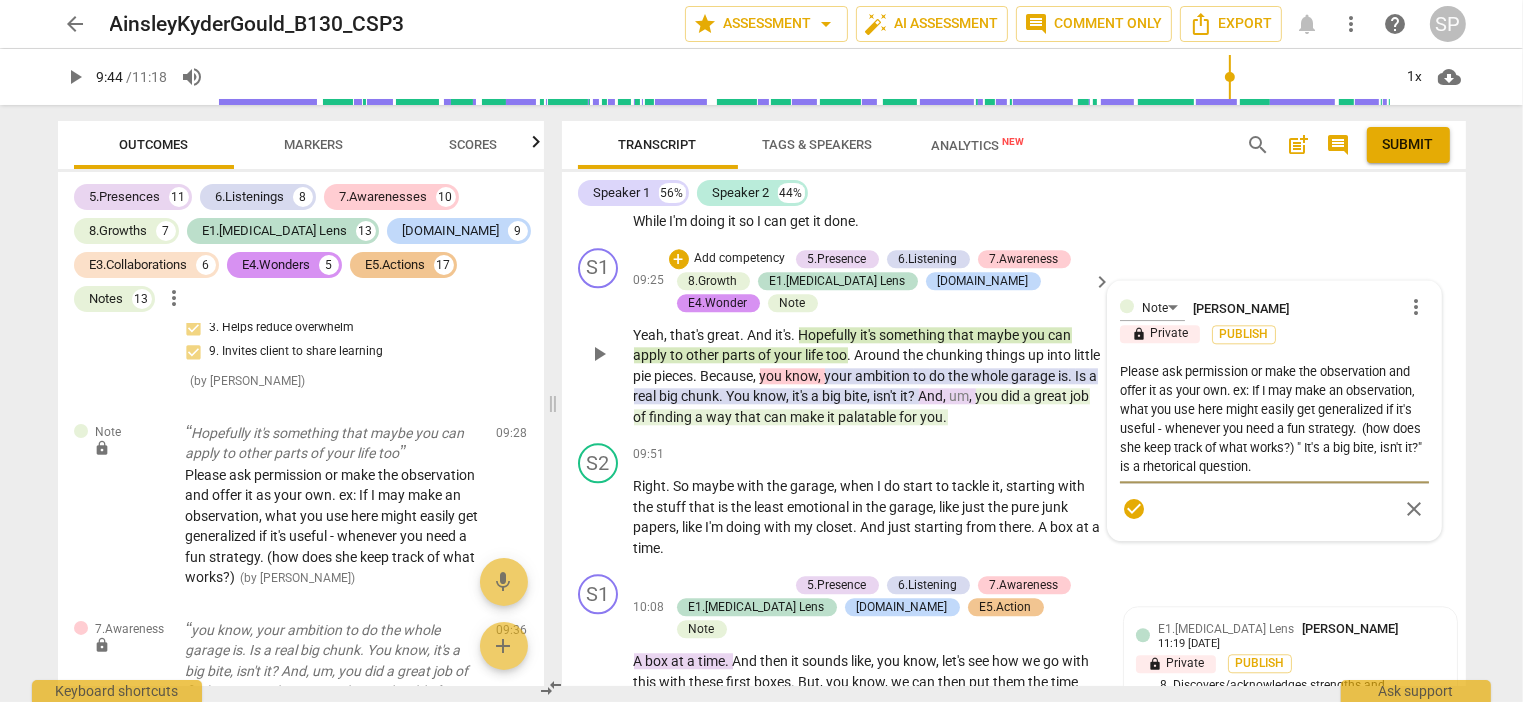 click on "Please ask permission or make the observation and offer it as your own. ex: If I may make an observation, what you use here might easily get generalized if it's useful - whenever you need a fun strategy.  (how does she keep track of what works?) " It's a big bite, isn't it?" is a rhetorical question." at bounding box center [1274, 419] 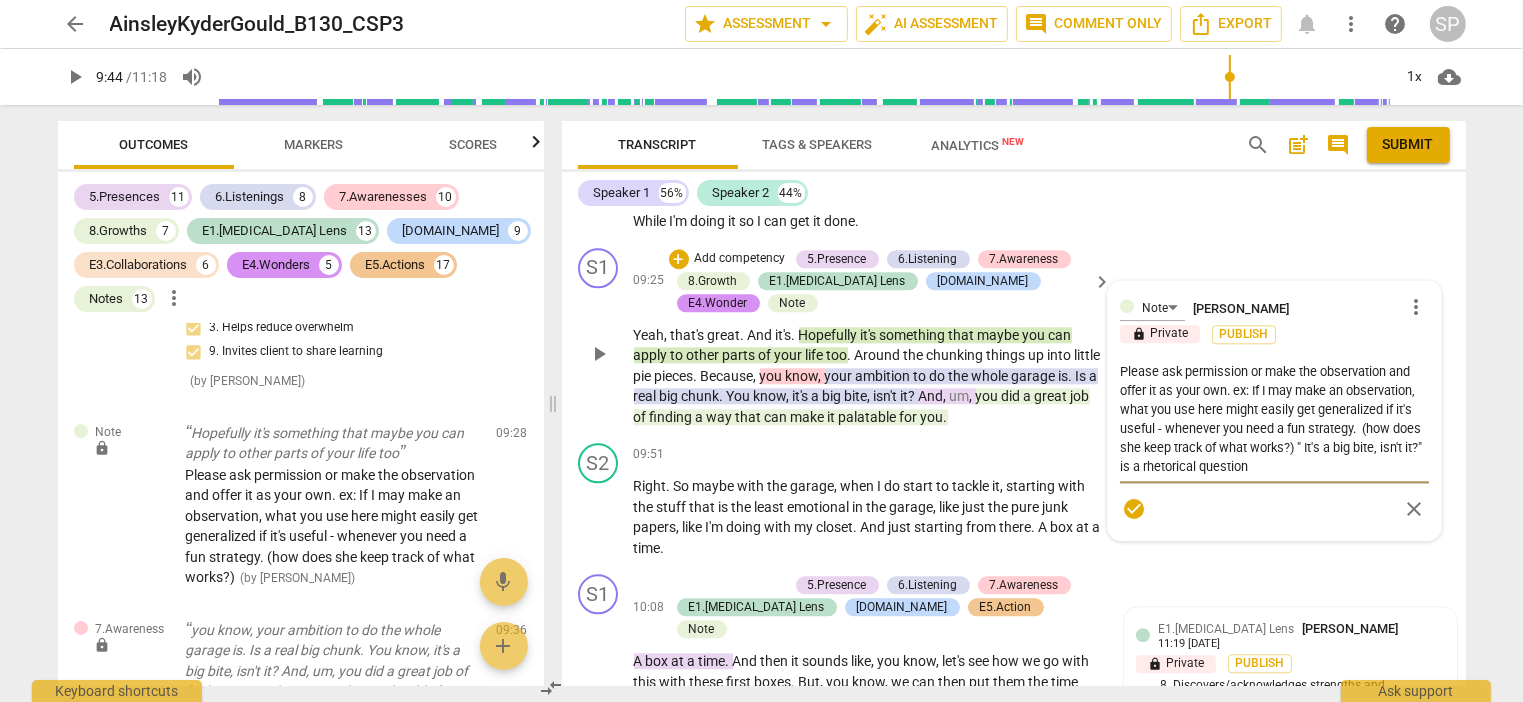 type on "Please ask permission or make the observation and offer it as your own. ex: If I may make an observation, what you use here might easily get generalized if it's useful - whenever you need a fun strategy.  (how does she keep track of what works?) " It's a big bite, isn't it?" is a rhetorical question" 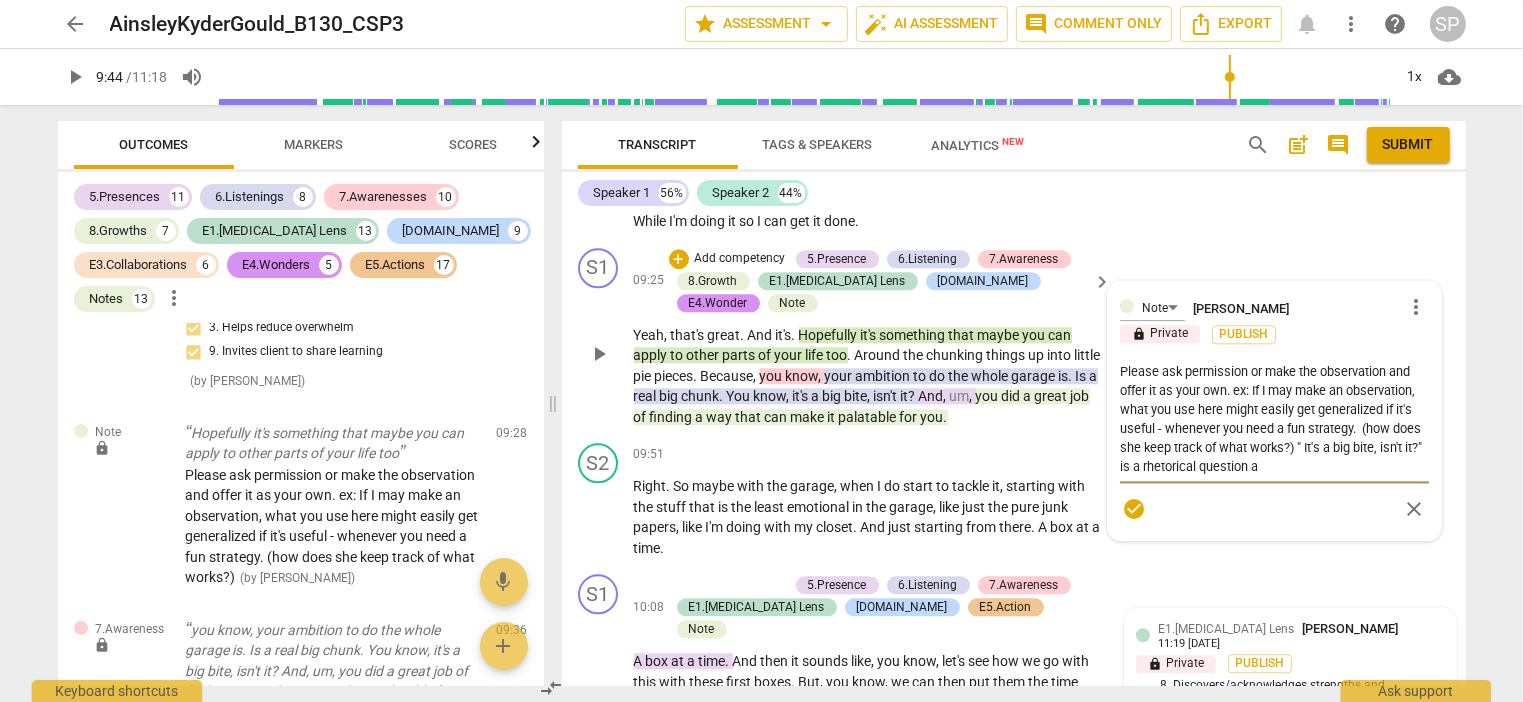 type on "Please ask permission or make the observation and offer it as your own. ex: If I may make an observation, what you use here might easily get generalized if it's useful - whenever you need a fun strategy.  (how does she keep track of what works?) " It's a big bite, isn't it?" is a rhetorical question an" 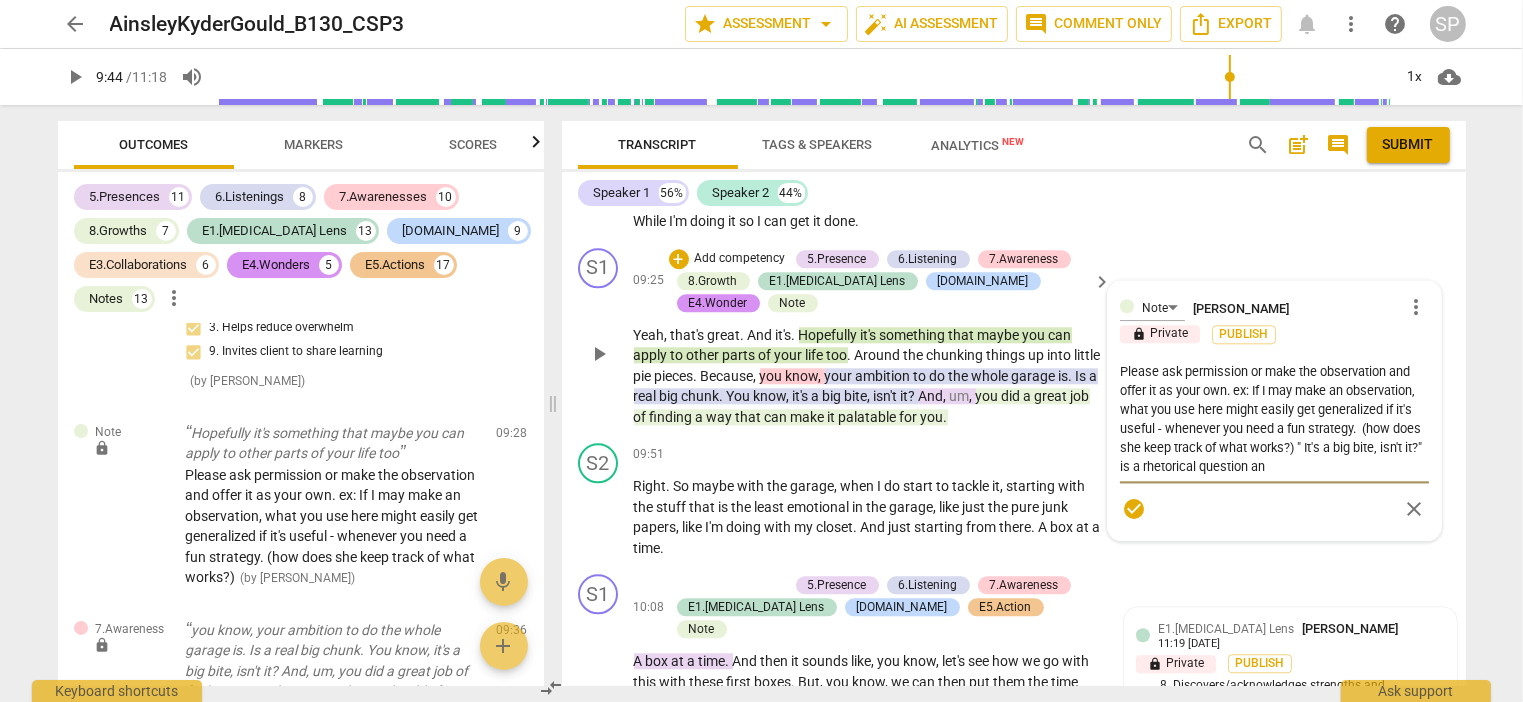 type on "Please ask permission or make the observation and offer it as your own. ex: If I may make an observation, what you use here might easily get generalized if it's useful - whenever you need a fun strategy.  (how does she keep track of what works?) " It's a big bite, isn't it?" is a rhetorical question and" 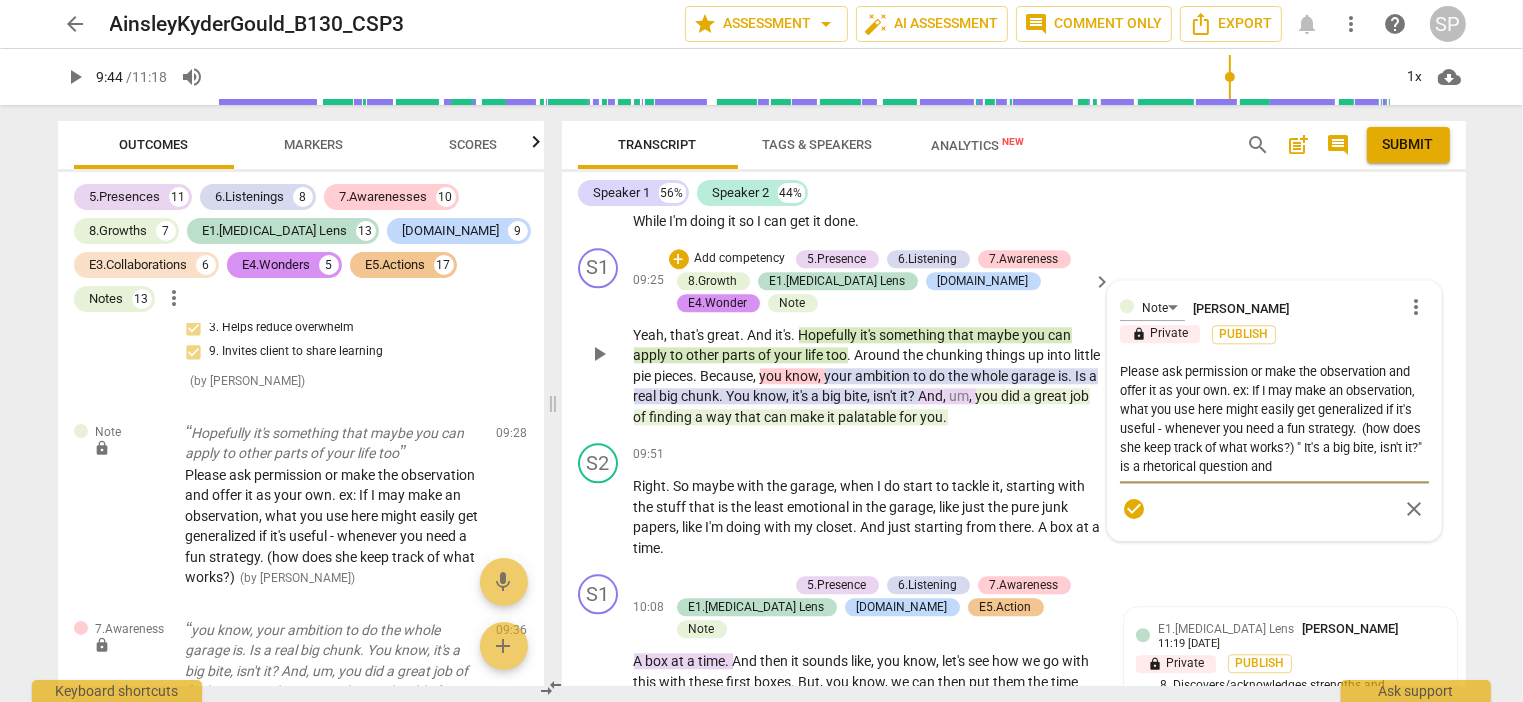 type on "Please ask permission or make the observation and offer it as your own. ex: If I may make an observation, what you use here might easily get generalized if it's useful - whenever you need a fun strategy.  (how does she keep track of what works?) " It's a big bite, isn't it?" is a rhetorical question and" 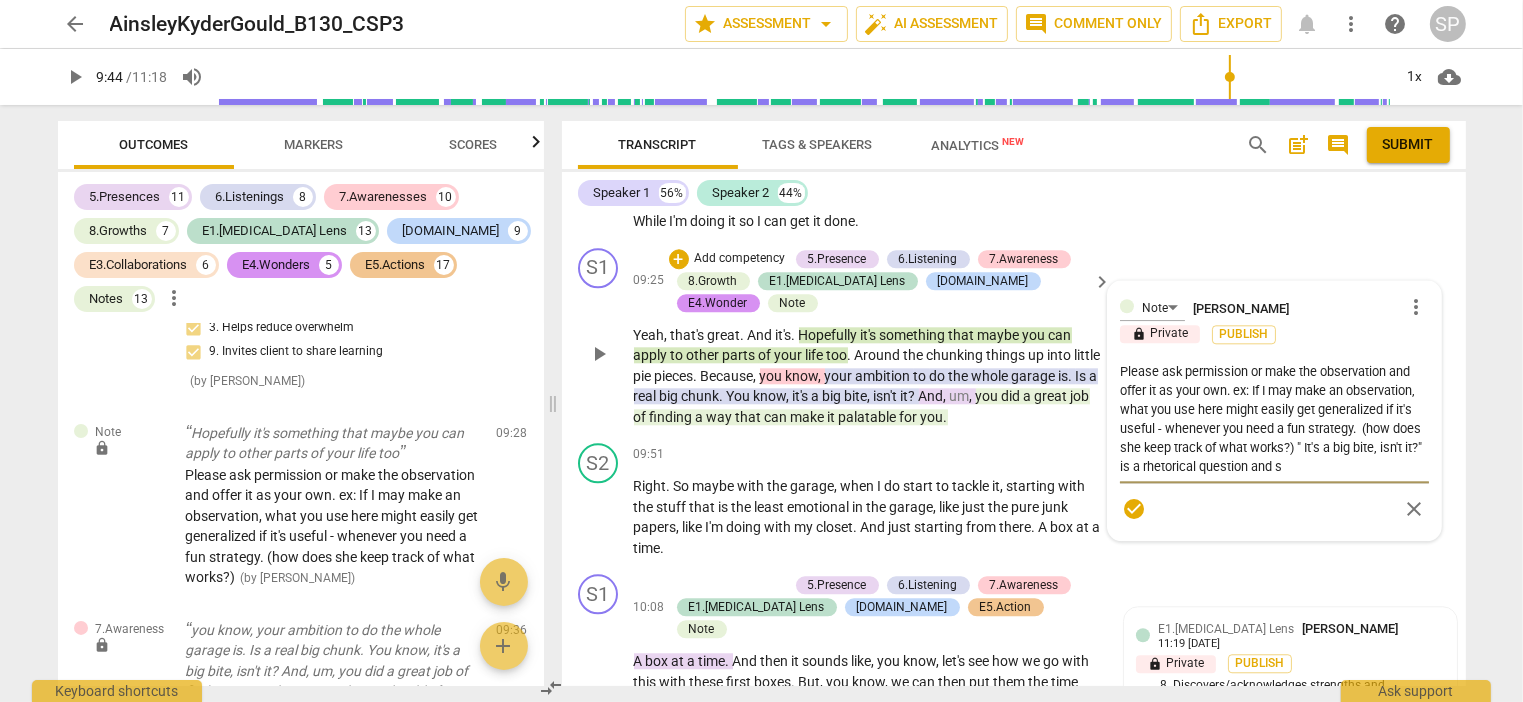 type on "Please ask permission or make the observation and offer it as your own. ex: If I may make an observation, what you use here might easily get generalized if it's useful - whenever you need a fun strategy.  (how does she keep track of what works?) " It's a big bite, isn't it?" is a rhetorical question and so" 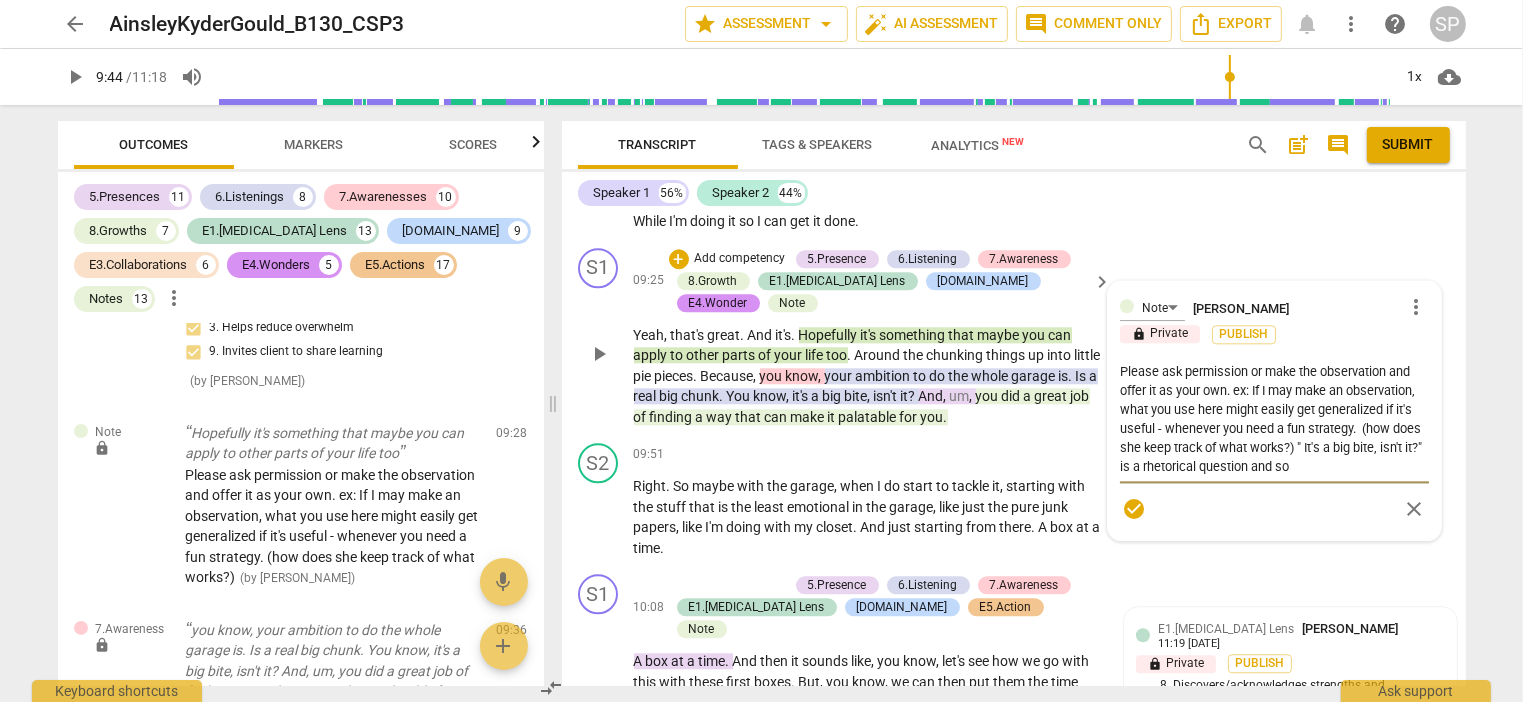 type on "Please ask permission or make the observation and offer it as your own. ex: If I may make an observation, what you use here might easily get generalized if it's useful - whenever you need a fun strategy.  (how does she keep track of what works?) " It's a big bite, isn't it?" is a rhetorical question and sou" 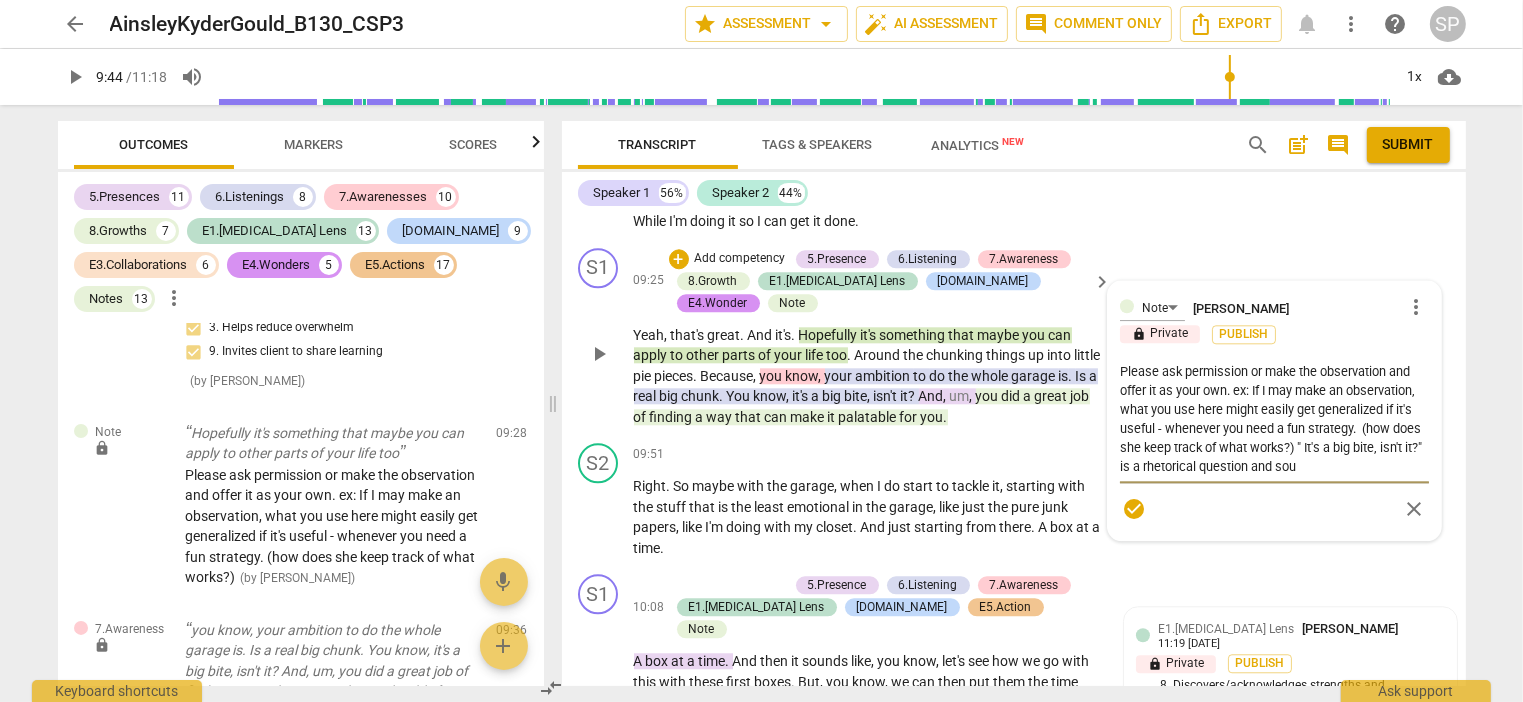 type on "Please ask permission or make the observation and offer it as your own. ex: If I may make an observation, what you use here might easily get generalized if it's useful - whenever you need a fun strategy.  (how does she keep track of what works?) " It's a big bite, isn't it?" is a rhetorical question and soun" 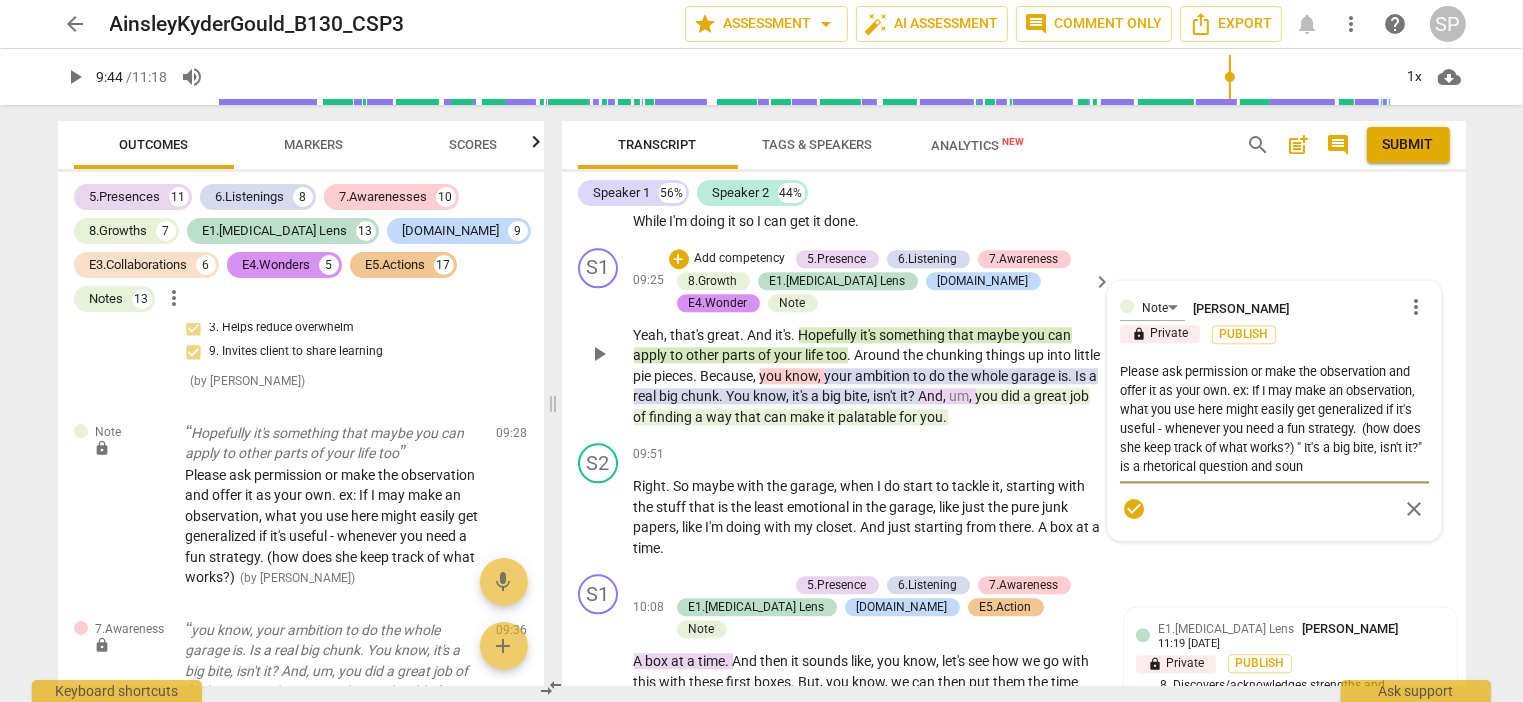 type on "Please ask permission or make the observation and offer it as your own. ex: If I may make an observation, what you use here might easily get generalized if it's useful - whenever you need a fun strategy.  (how does she keep track of what works?) " It's a big bite, isn't it?" is a rhetorical question and sound" 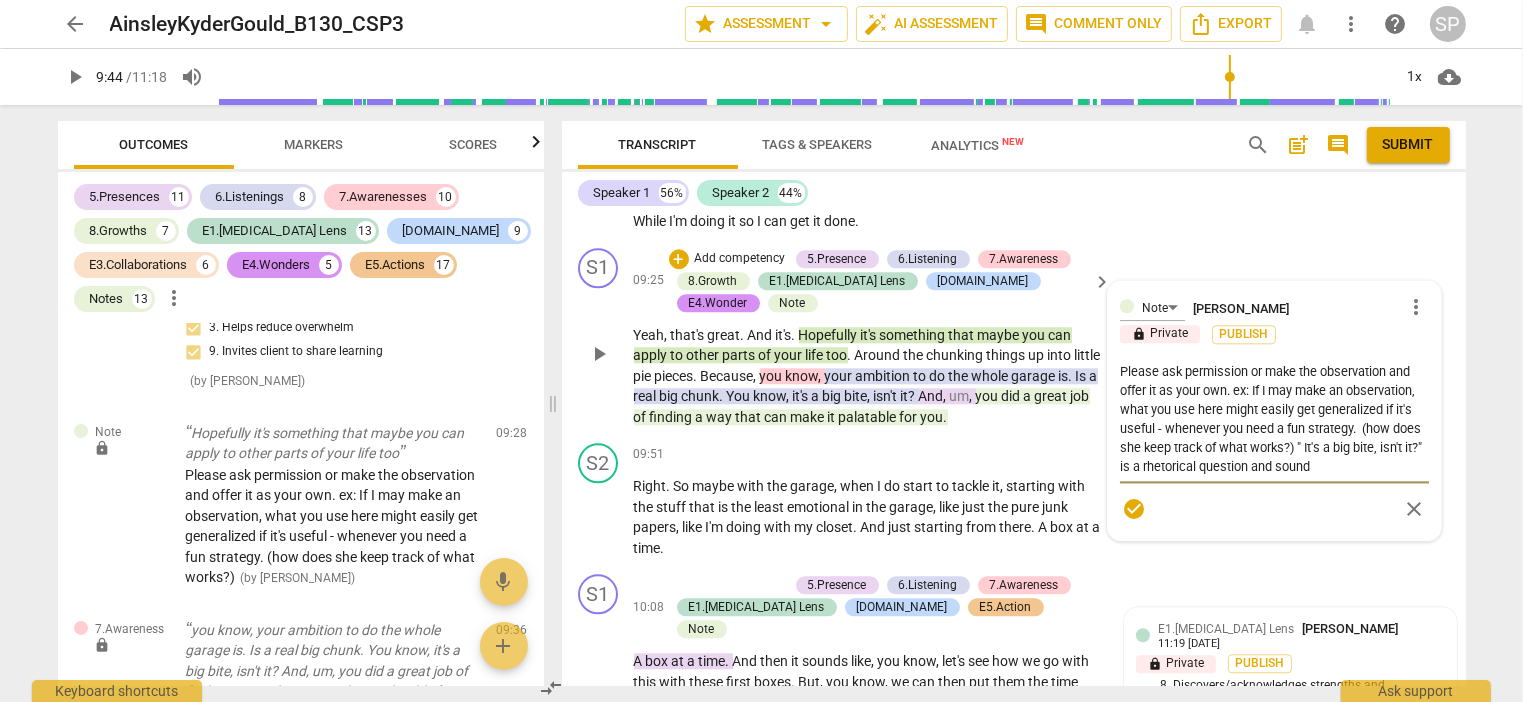 type on "Please ask permission or make the observation and offer it as your own. ex: If I may make an observation, what you use here might easily get generalized if it's useful - whenever you need a fun strategy.  (how does she keep track of what works?) " It's a big bite, isn't it?" is a rhetorical question and sounds" 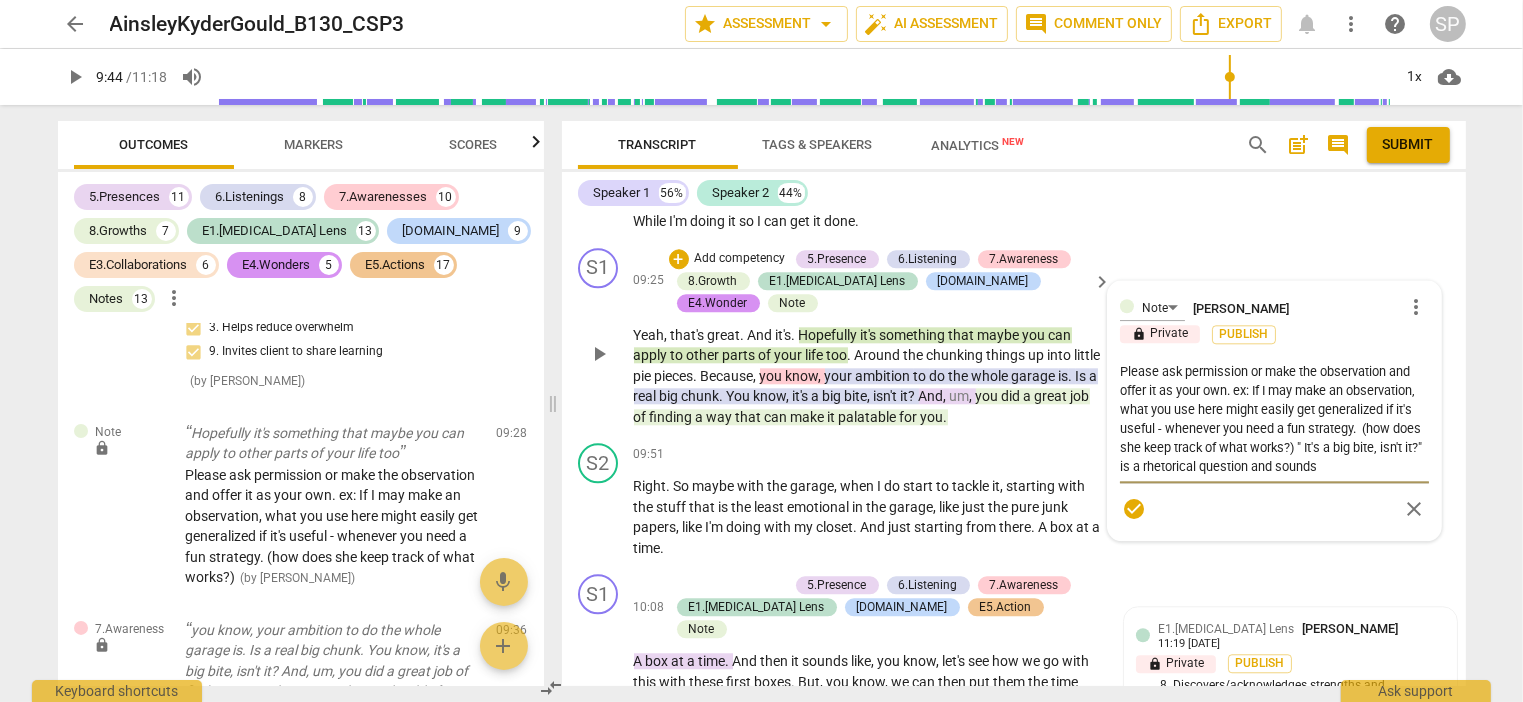 type on "Please ask permission or make the observation and offer it as your own. ex: If I may make an observation, what you use here might easily get generalized if it's useful - whenever you need a fun strategy.  (how does she keep track of what works?) " It's a big bite, isn't it?" is a rhetorical question and sounds" 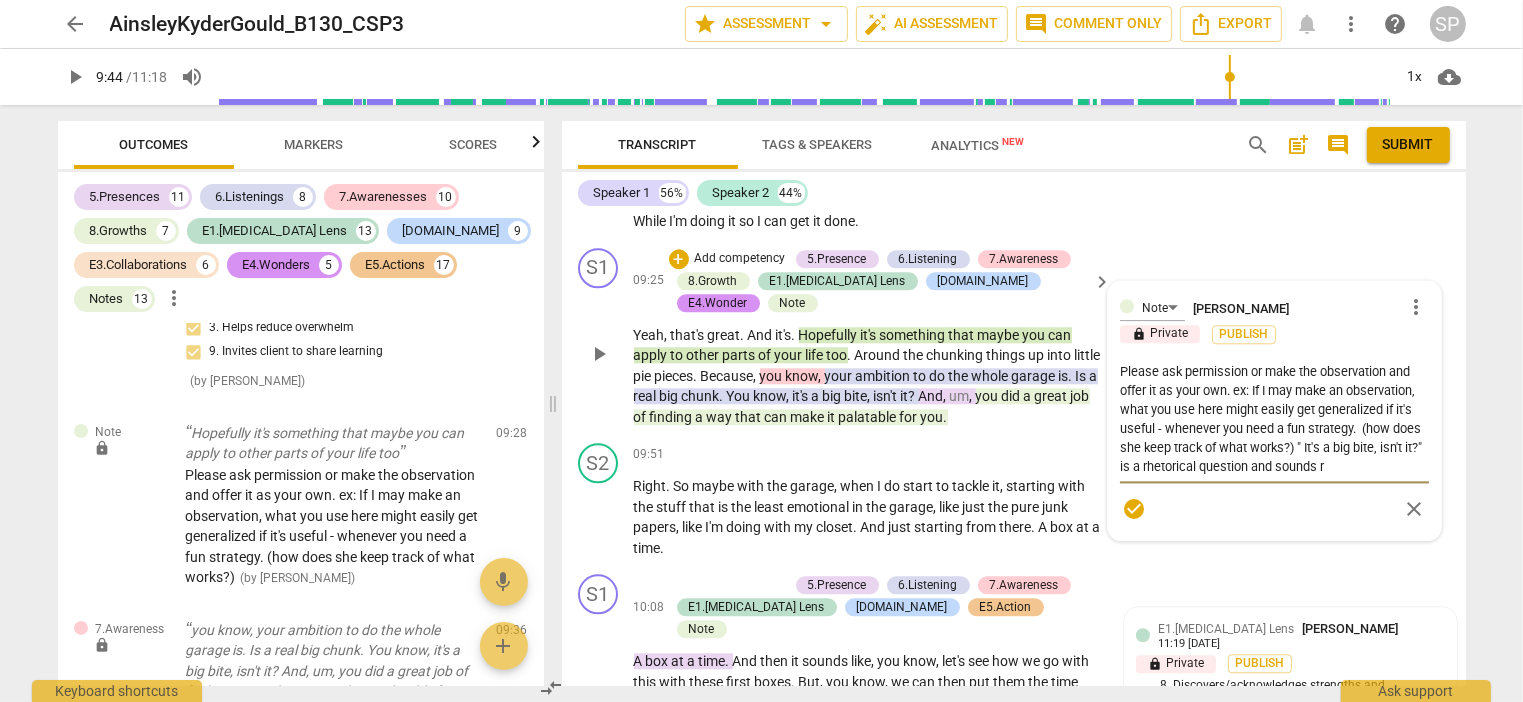 type on "Please ask permission or make the observation and offer it as your own. ex: If I may make an observation, what you use here might easily get generalized if it's useful - whenever you need a fun strategy.  (how does she keep track of what works?) " It's a big bite, isn't it?" is a rhetorical question and sounds ra" 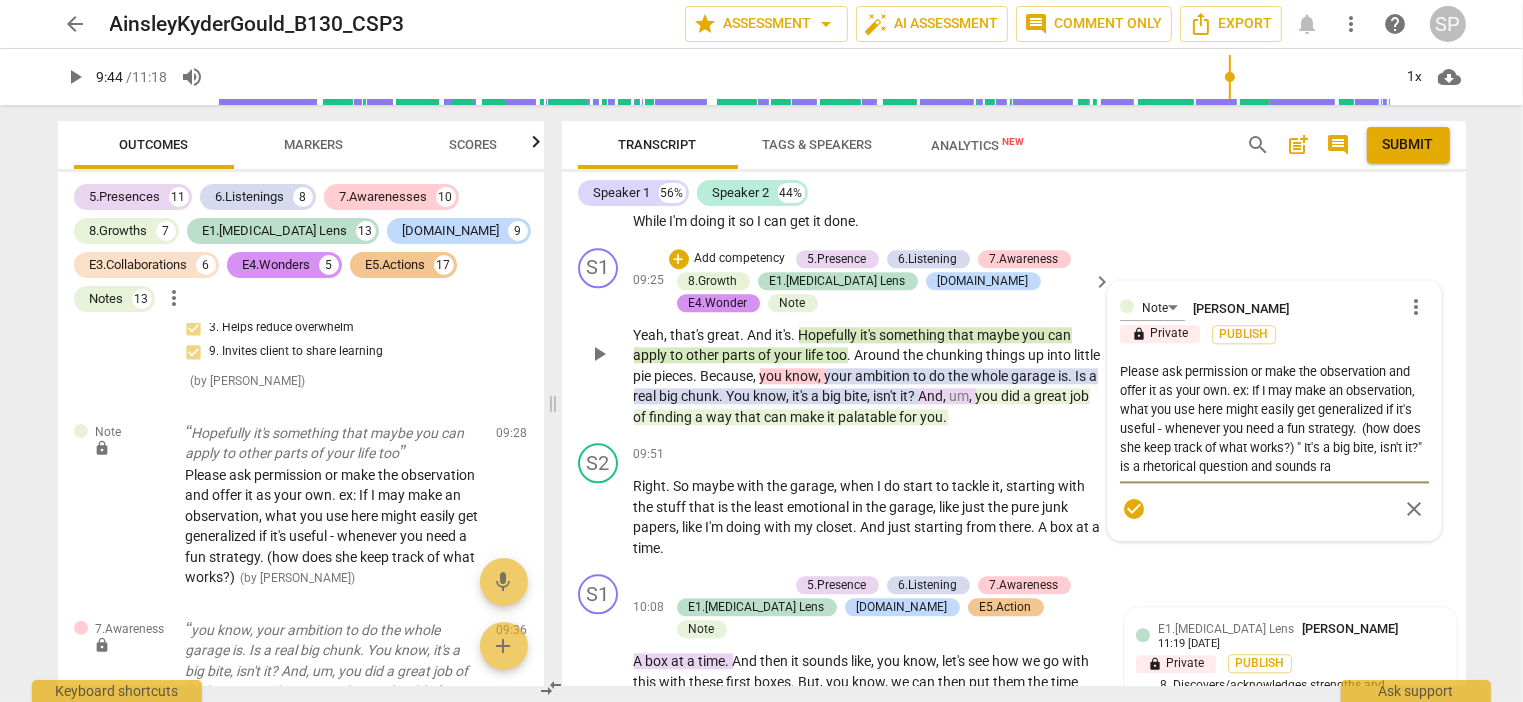 type on "Please ask permission or make the observation and offer it as your own. ex: If I may make an observation, what you use here might easily get generalized if it's useful - whenever you need a fun strategy.  (how does she keep track of what works?) " It's a big bite, isn't it?" is a rhetorical question and sounds rat" 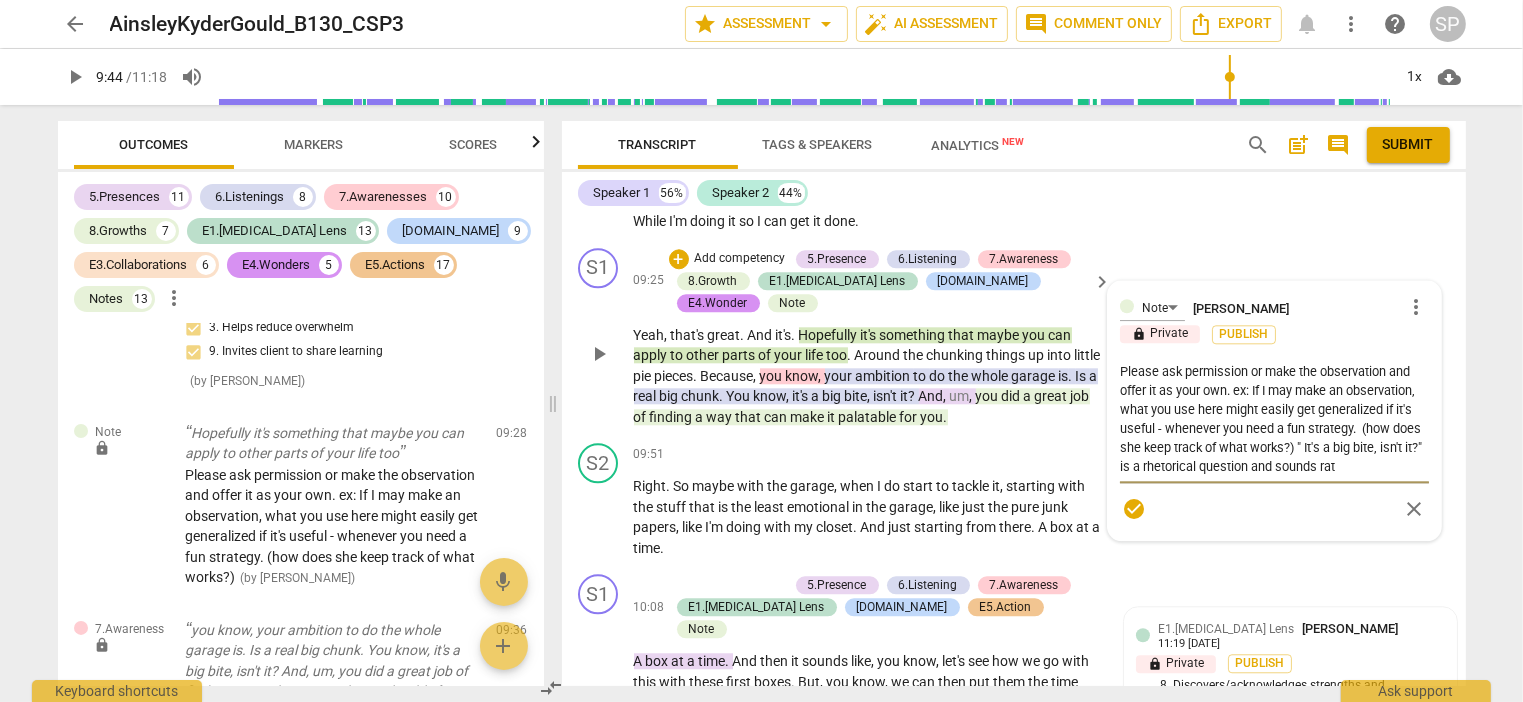 type on "Please ask permission or make the observation and offer it as your own. ex: If I may make an observation, what you use here might easily get generalized if it's useful - whenever you need a fun strategy.  (how does she keep track of what works?) " It's a big bite, isn't it?" is a rhetorical question and sounds [PERSON_NAME]" 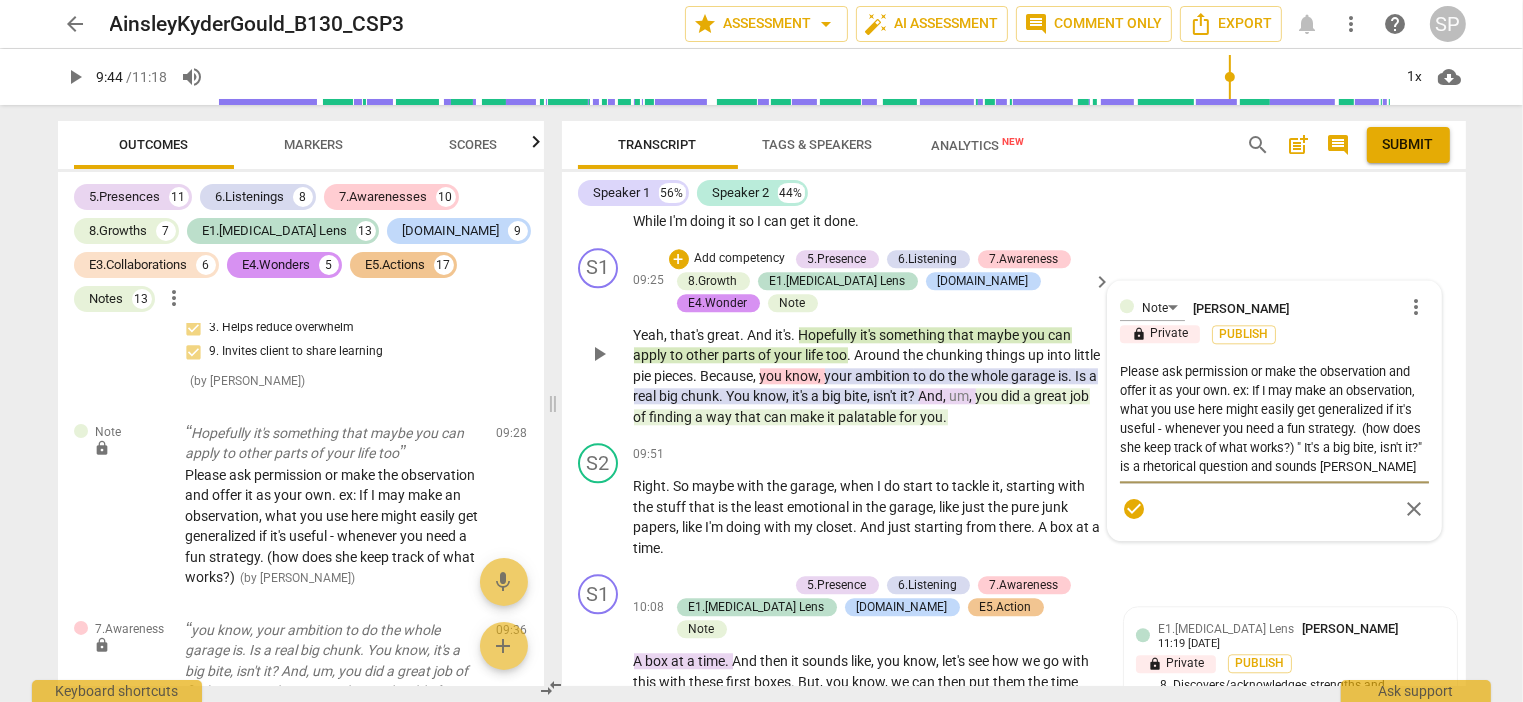 type on "Please ask permission or make the observation and offer it as your own. ex: If I may make an observation, what you use here might easily get generalized if it's useful - whenever you need a fun strategy.  (how does she keep track of what works?) " It's a big bite, isn't it?" is a rhetorical question and sounds [PERSON_NAME]" 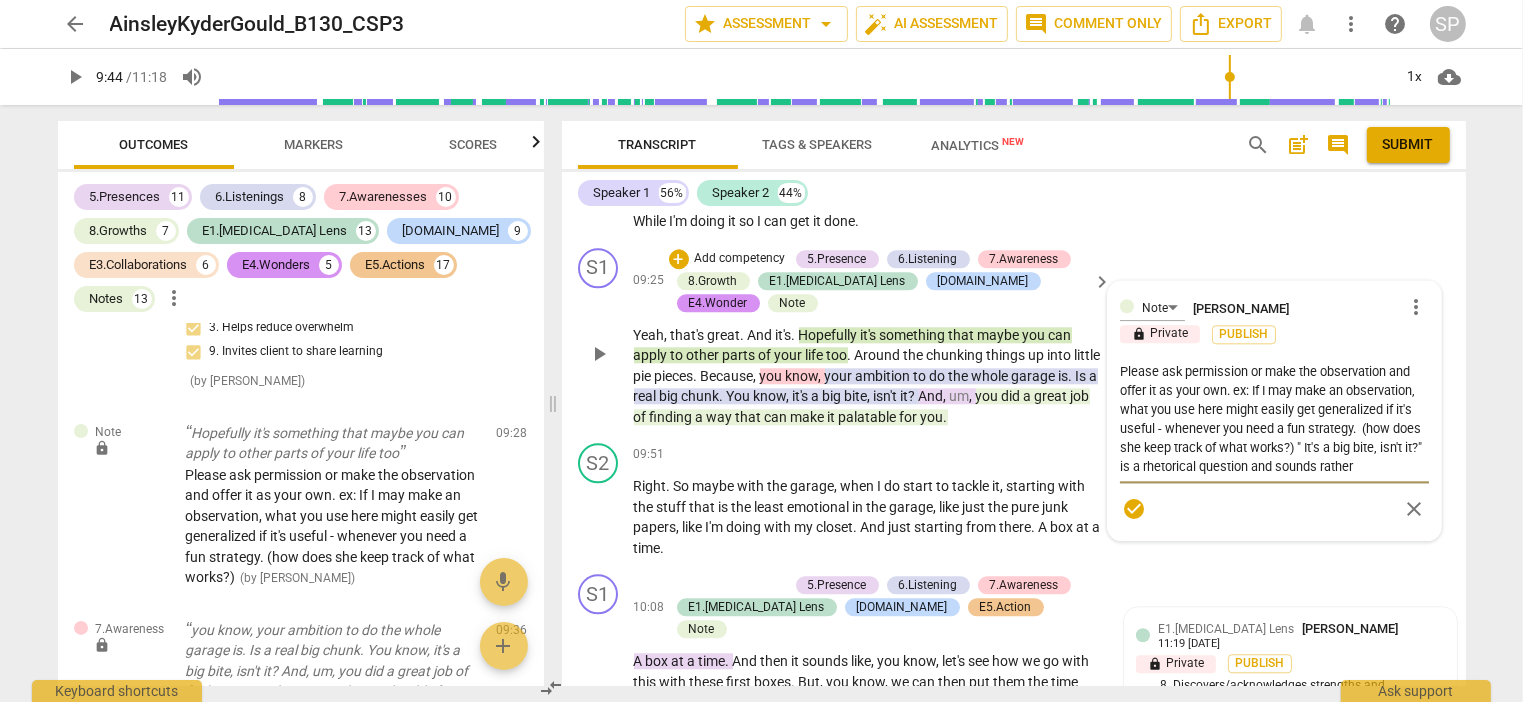 type on "Please ask permission or make the observation and offer it as your own. ex: If I may make an observation, what you use here might easily get generalized if it's useful - whenever you need a fun strategy.  (how does she keep track of what works?) " It's a big bite, isn't it?" is a rhetorical question and sounds rather" 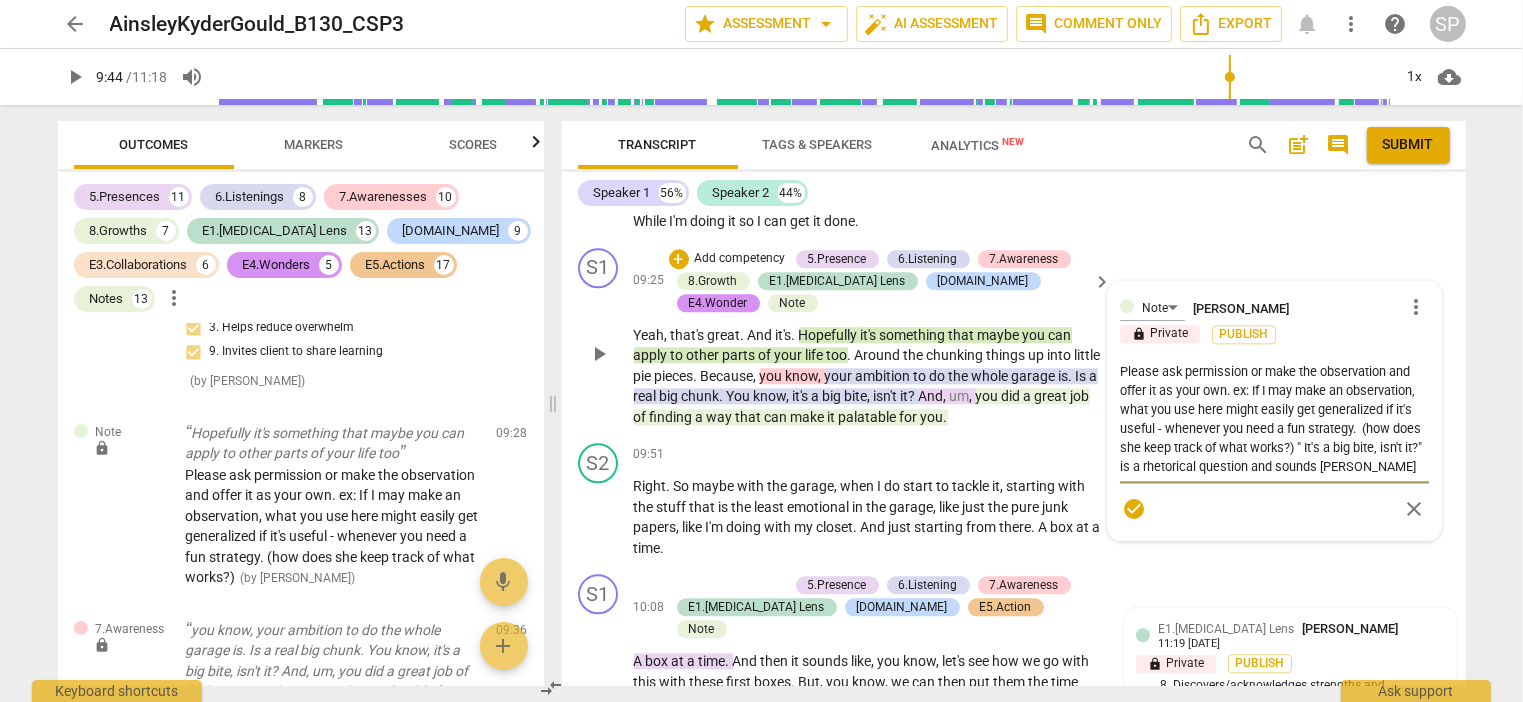 type on "Please ask permission or make the observation and offer it as your own. ex: If I may make an observation, what you use here might easily get generalized if it's useful - whenever you need a fun strategy.  (how does she keep track of what works?) " It's a big bite, isn't it?" is a rhetorical question and sounds [PERSON_NAME]" 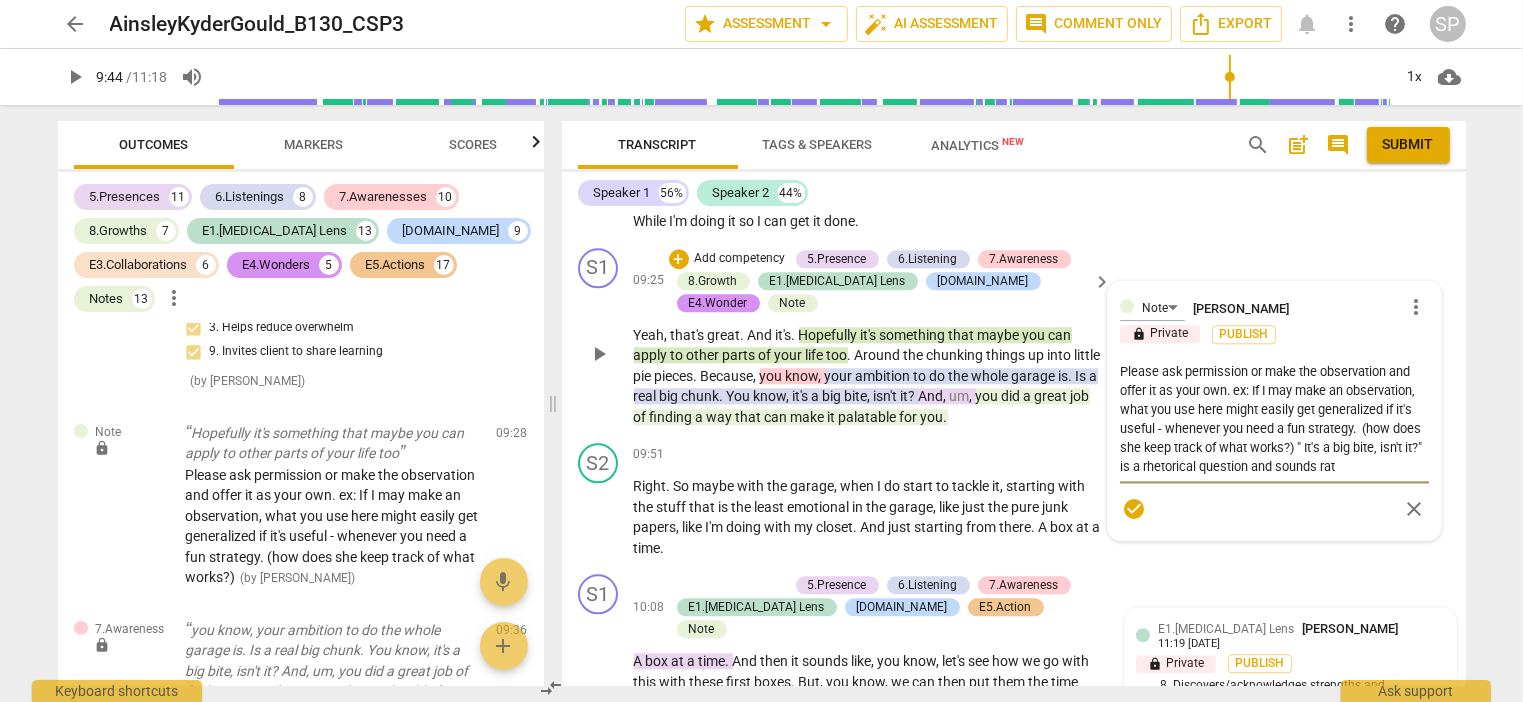 type on "Please ask permission or make the observation and offer it as your own. ex: If I may make an observation, what you use here might easily get generalized if it's useful - whenever you need a fun strategy.  (how does she keep track of what works?) " It's a big bite, isn't it?" is a rhetorical question and sounds ra" 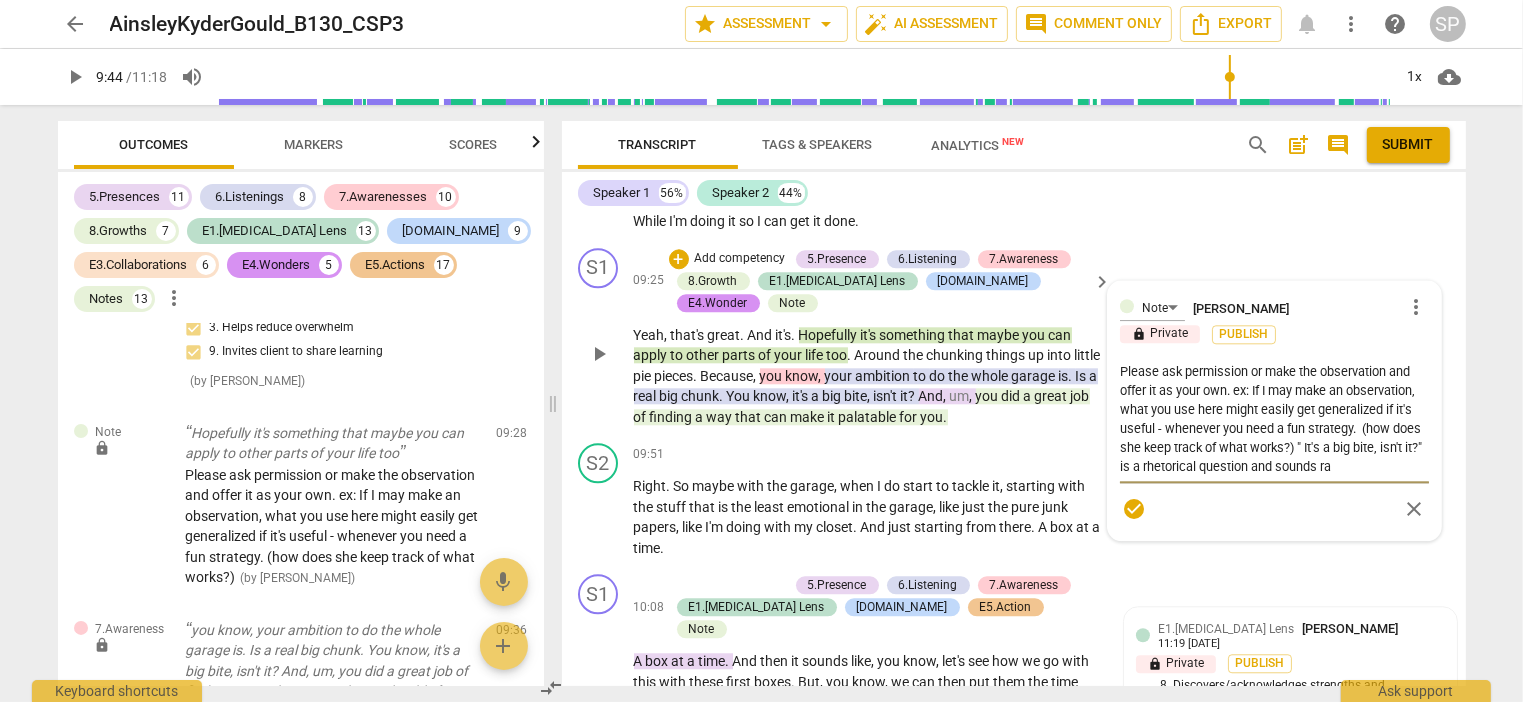 type on "Please ask permission or make the observation and offer it as your own. ex: If I may make an observation, what you use here might easily get generalized if it's useful - whenever you need a fun strategy.  (how does she keep track of what works?) " It's a big bite, isn't it?" is a rhetorical question and sounds r" 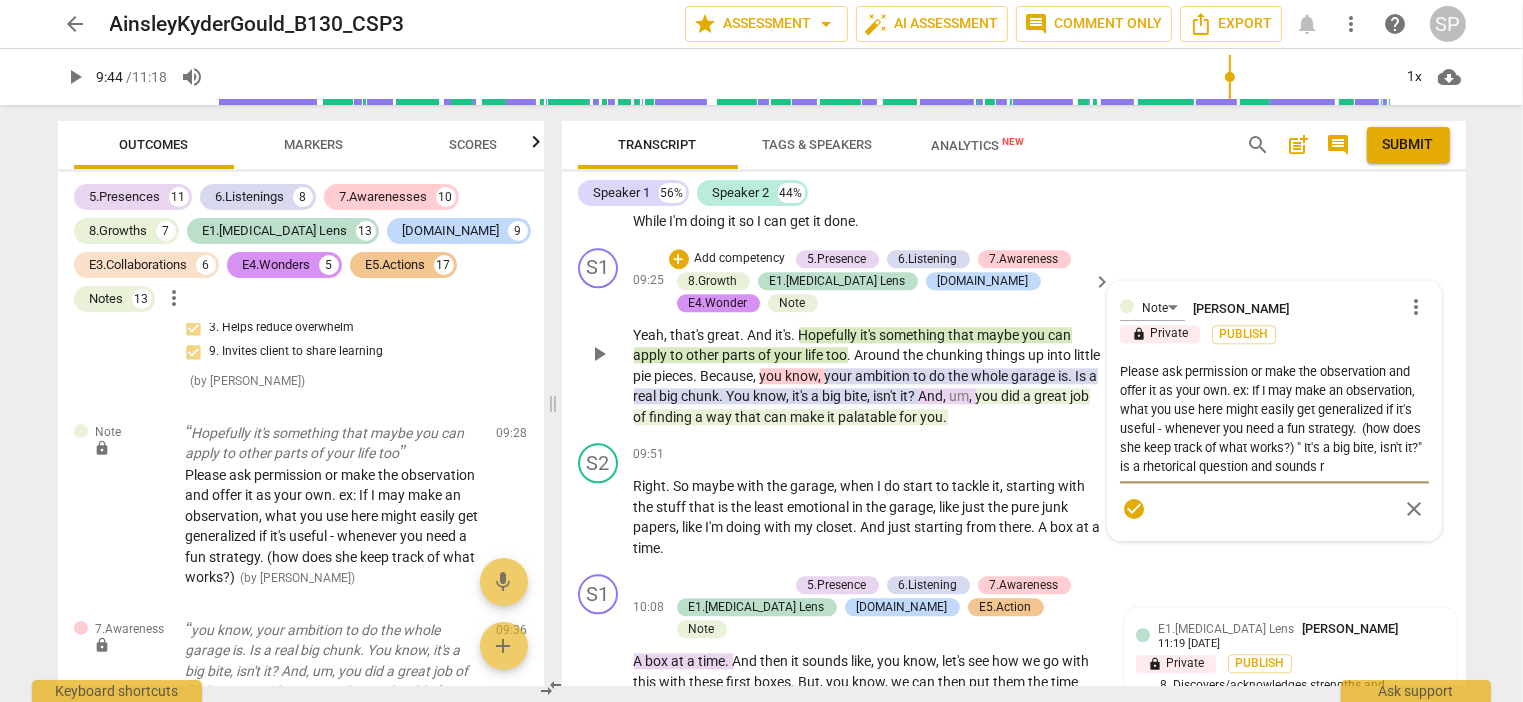type on "Please ask permission or make the observation and offer it as your own. ex: If I may make an observation, what you use here might easily get generalized if it's useful - whenever you need a fun strategy.  (how does she keep track of what works?) " It's a big bite, isn't it?" is a rhetorical question and sounds" 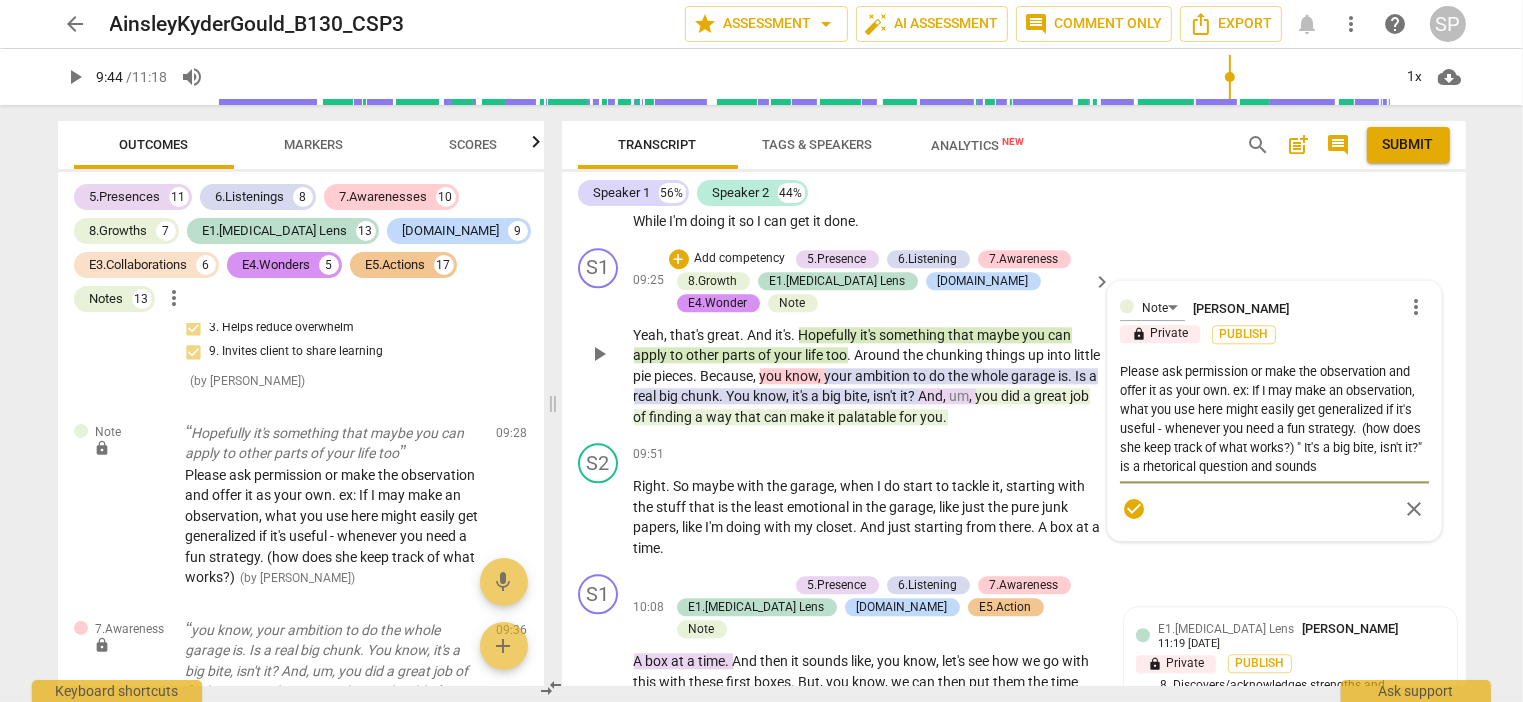 type on "Please ask permission or make the observation and offer it as your own. ex: If I may make an observation, what you use here might easily get generalized if it's useful - whenever you need a fun strategy.  (how does she keep track of what works?) " It's a big bite, isn't it?" is a rhetorical question and sounds" 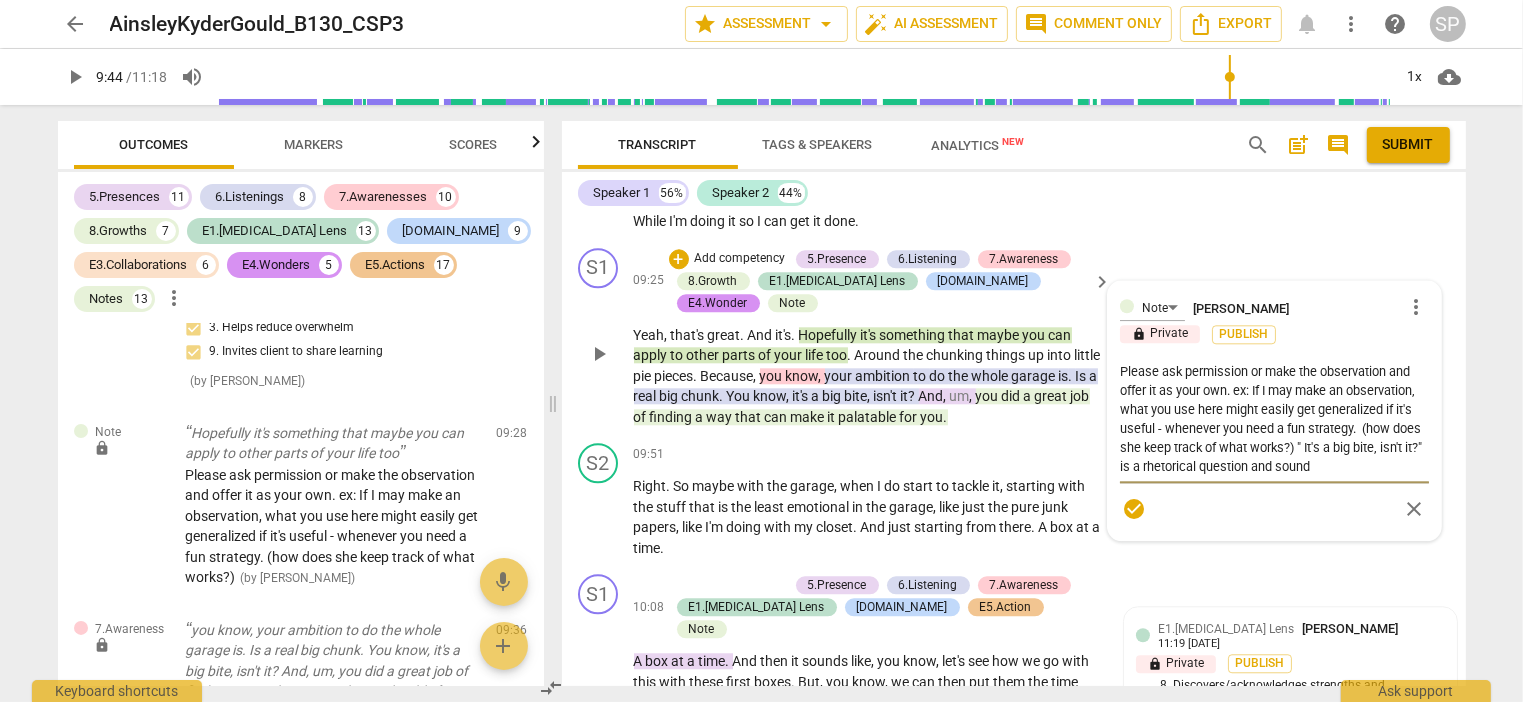 type on "Please ask permission or make the observation and offer it as your own. ex: If I may make an observation, what you use here might easily get generalized if it's useful - whenever you need a fun strategy.  (how does she keep track of what works?) " It's a big bite, isn't it?" is a rhetorical question and soun" 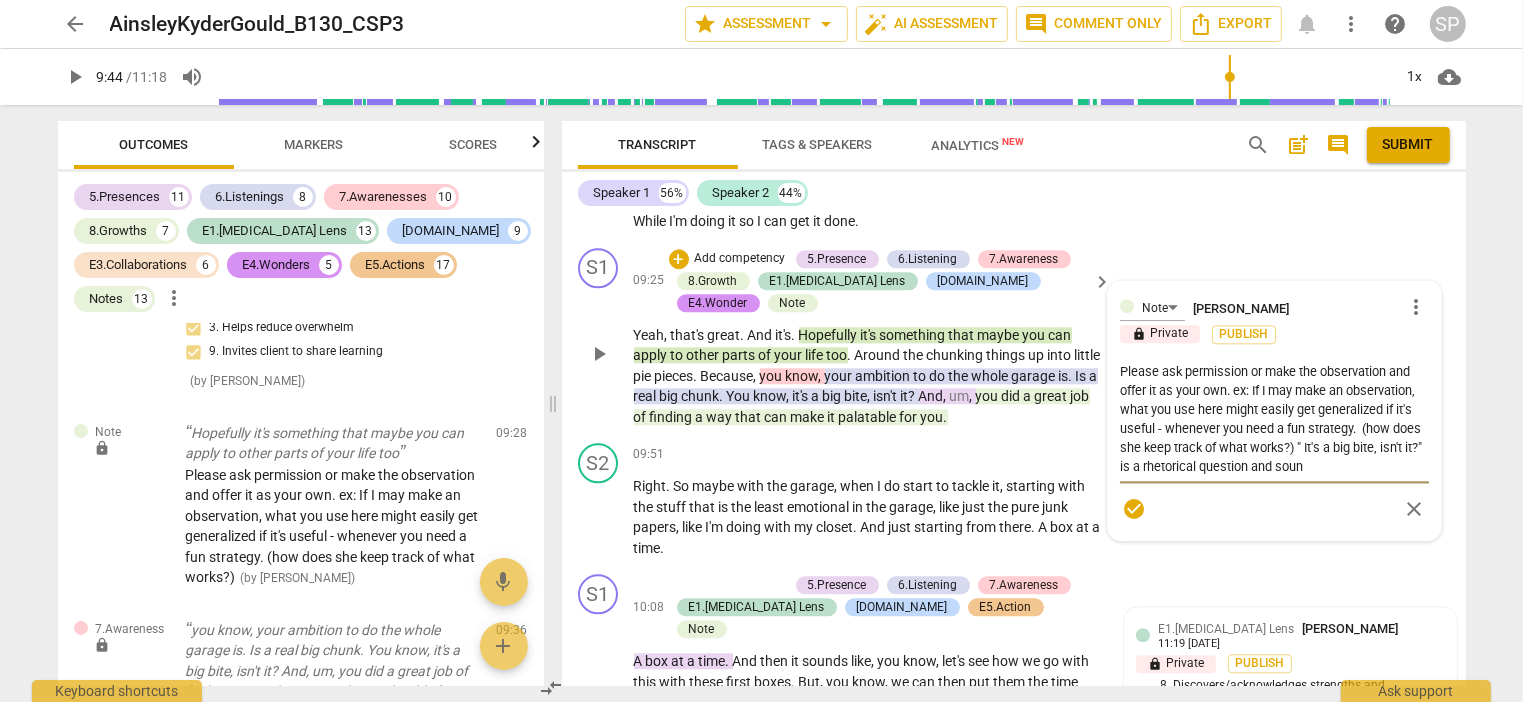 type on "Please ask permission or make the observation and offer it as your own. ex: If I may make an observation, what you use here might easily get generalized if it's useful - whenever you need a fun strategy.  (how does she keep track of what works?) " It's a big bite, isn't it?" is a rhetorical question and sou" 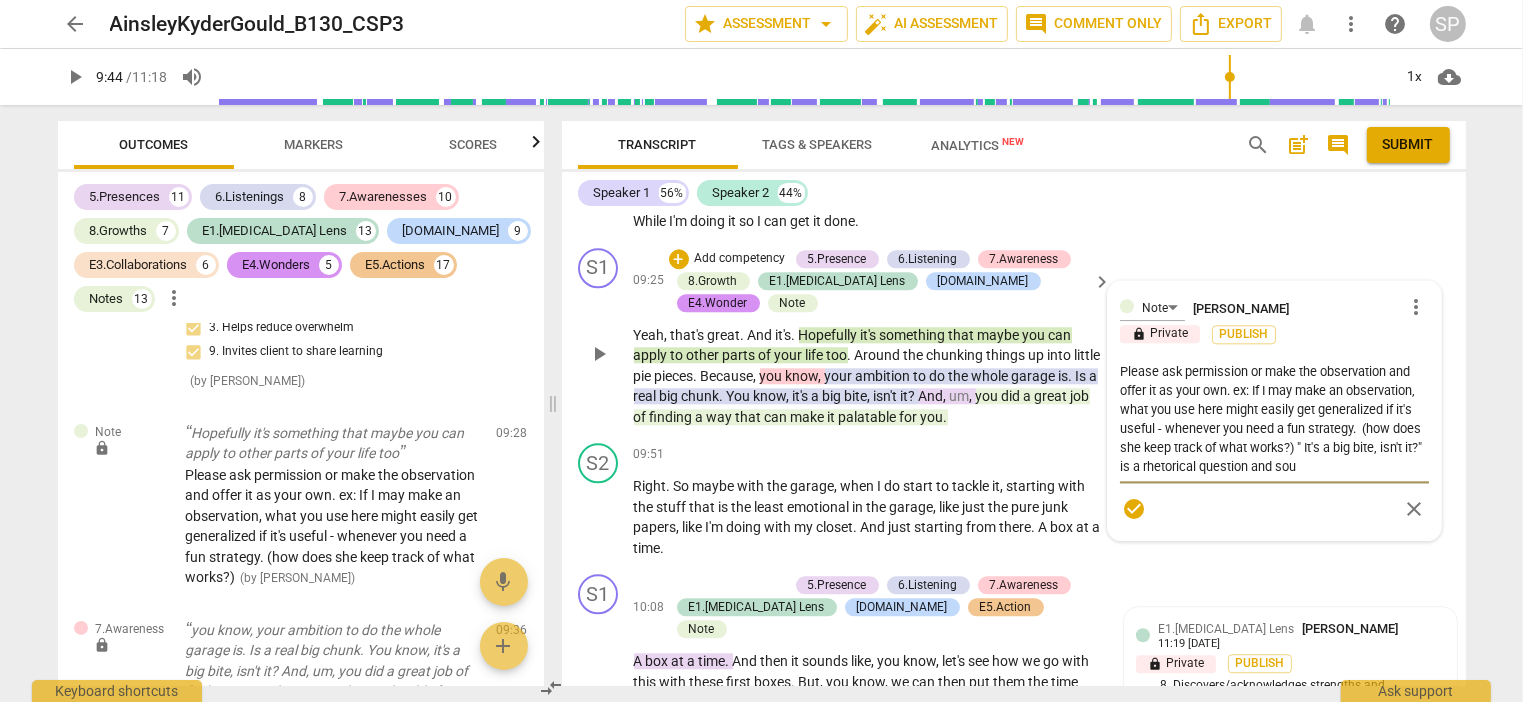 type on "Please ask permission or make the observation and offer it as your own. ex: If I may make an observation, what you use here might easily get generalized if it's useful - whenever you need a fun strategy.  (how does she keep track of what works?) " It's a big bite, isn't it?" is a rhetorical question and so" 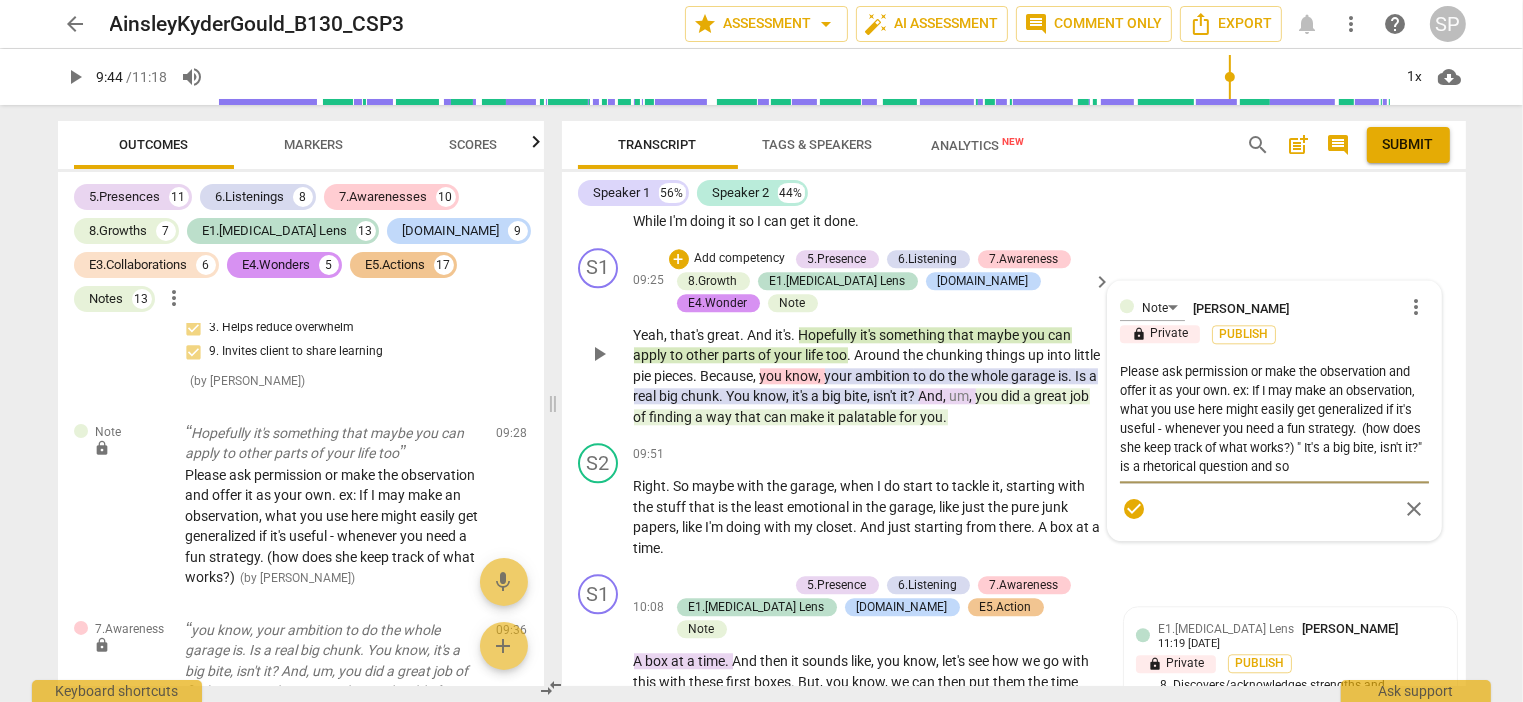 type on "Please ask permission or make the observation and offer it as your own. ex: If I may make an observation, what you use here might easily get generalized if it's useful - whenever you need a fun strategy.  (how does she keep track of what works?) " It's a big bite, isn't it?" is a rhetorical question and s" 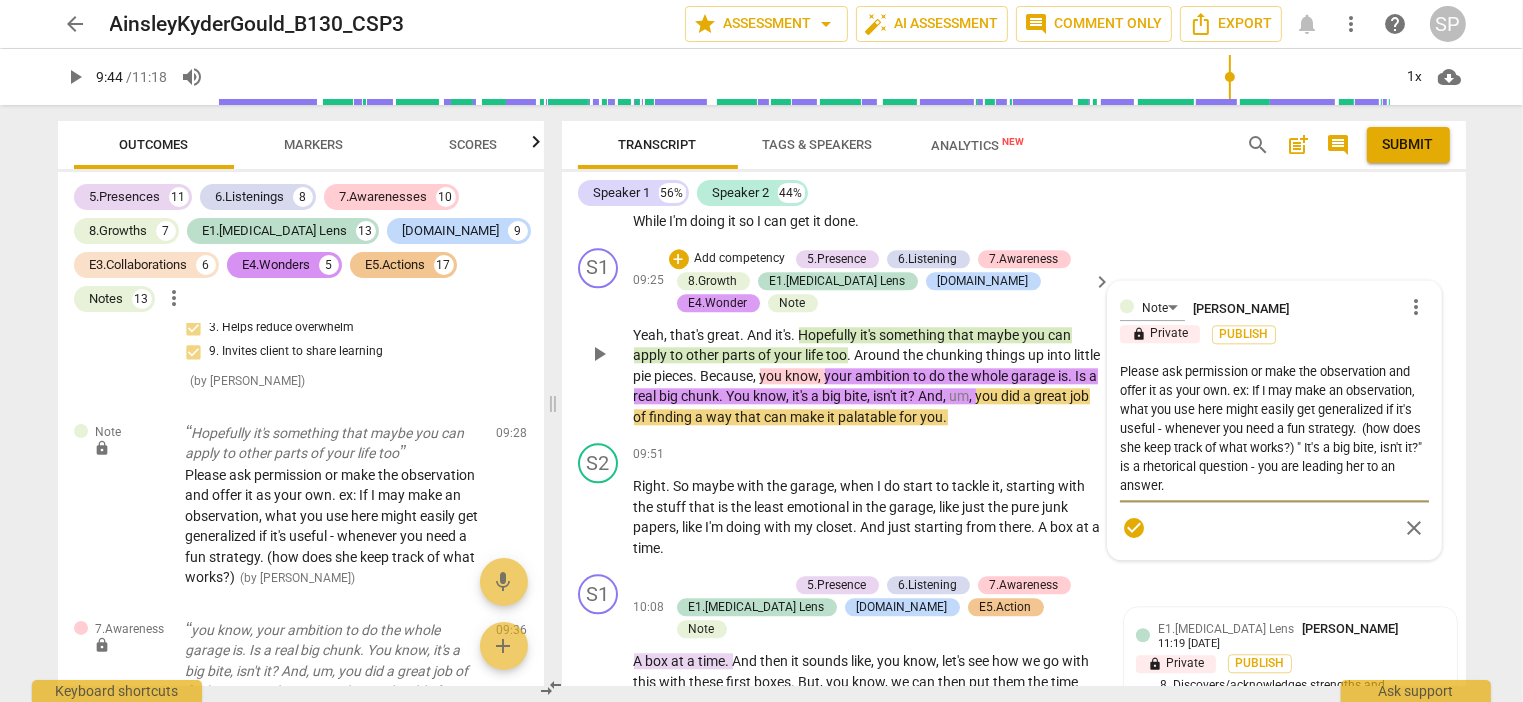 click on "E4.Wonder" at bounding box center (718, 303) 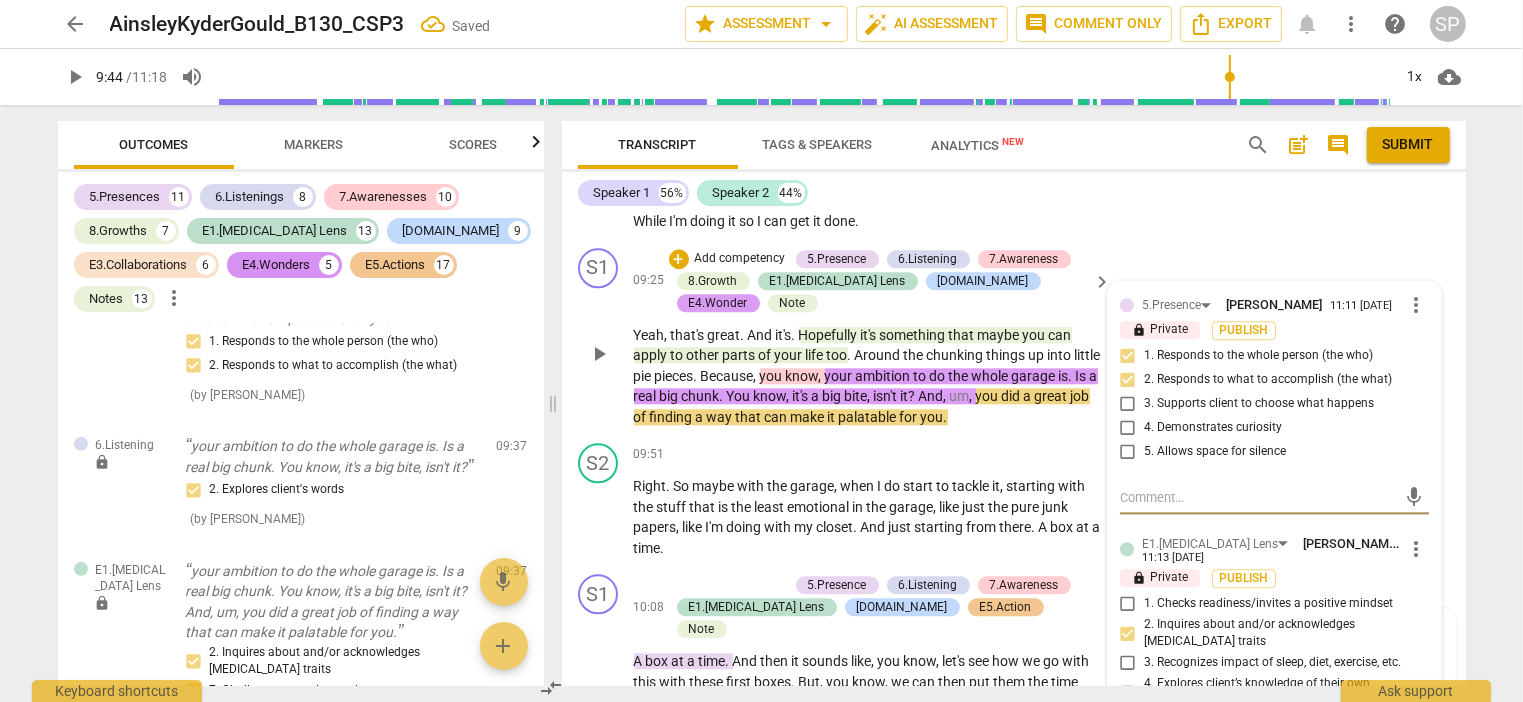 scroll, scrollTop: 16818, scrollLeft: 0, axis: vertical 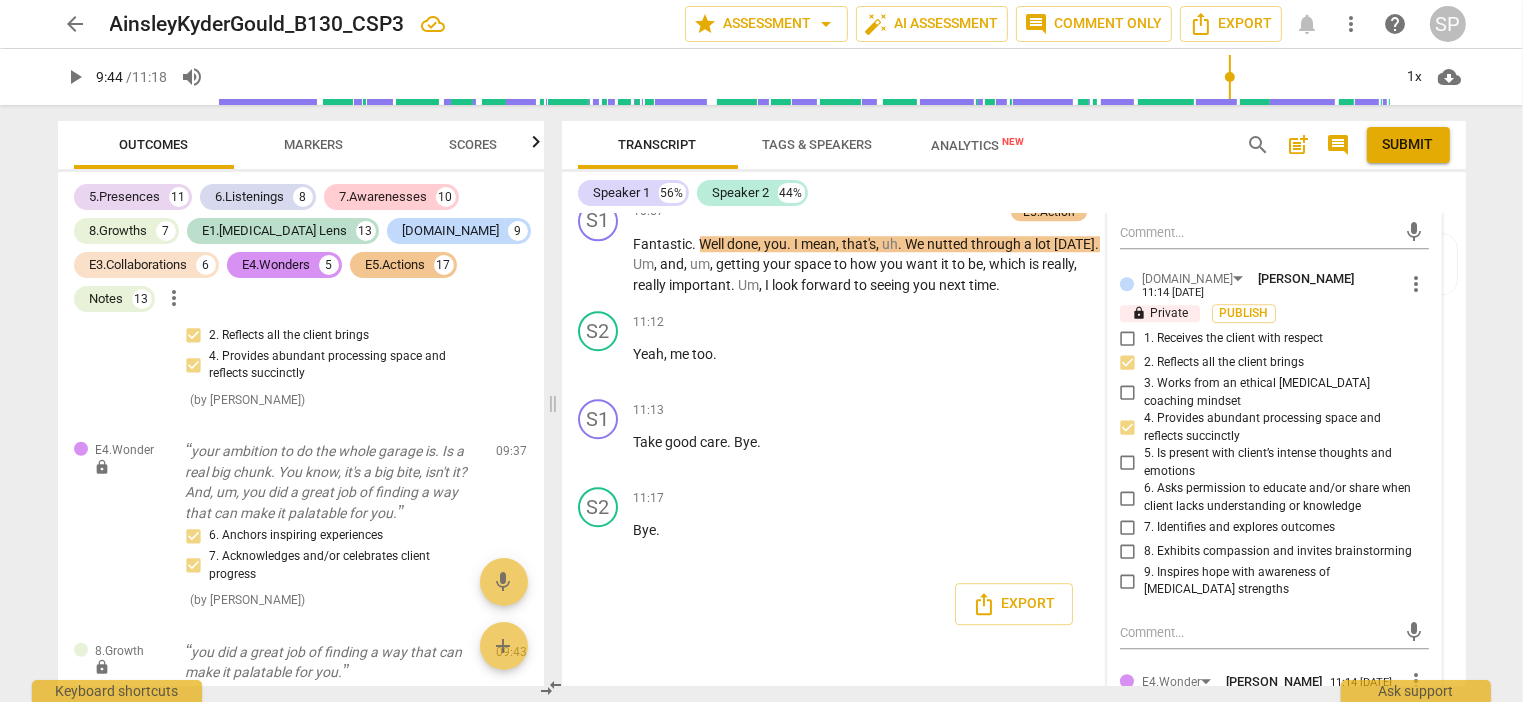 click on "more_vert" at bounding box center [1417, 681] 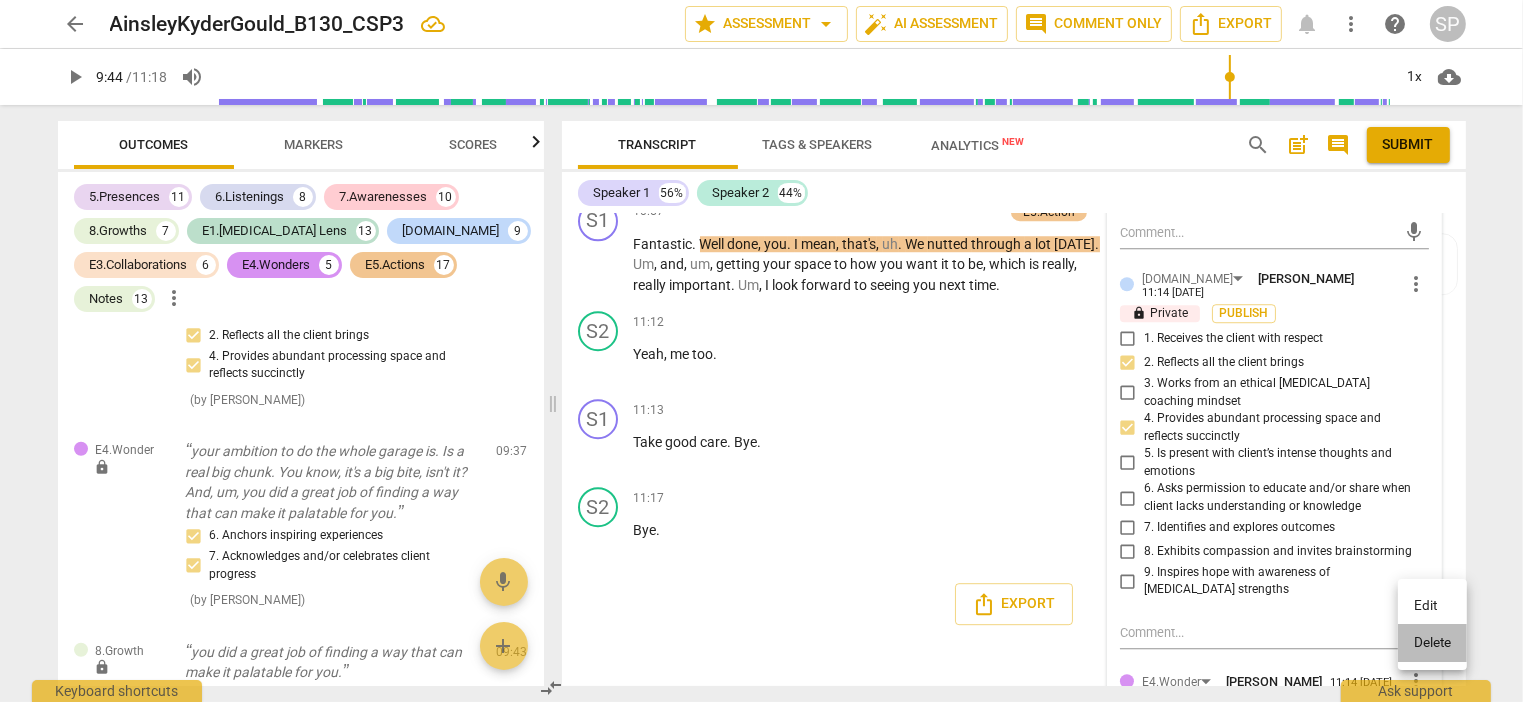 click on "Delete" at bounding box center (1432, 643) 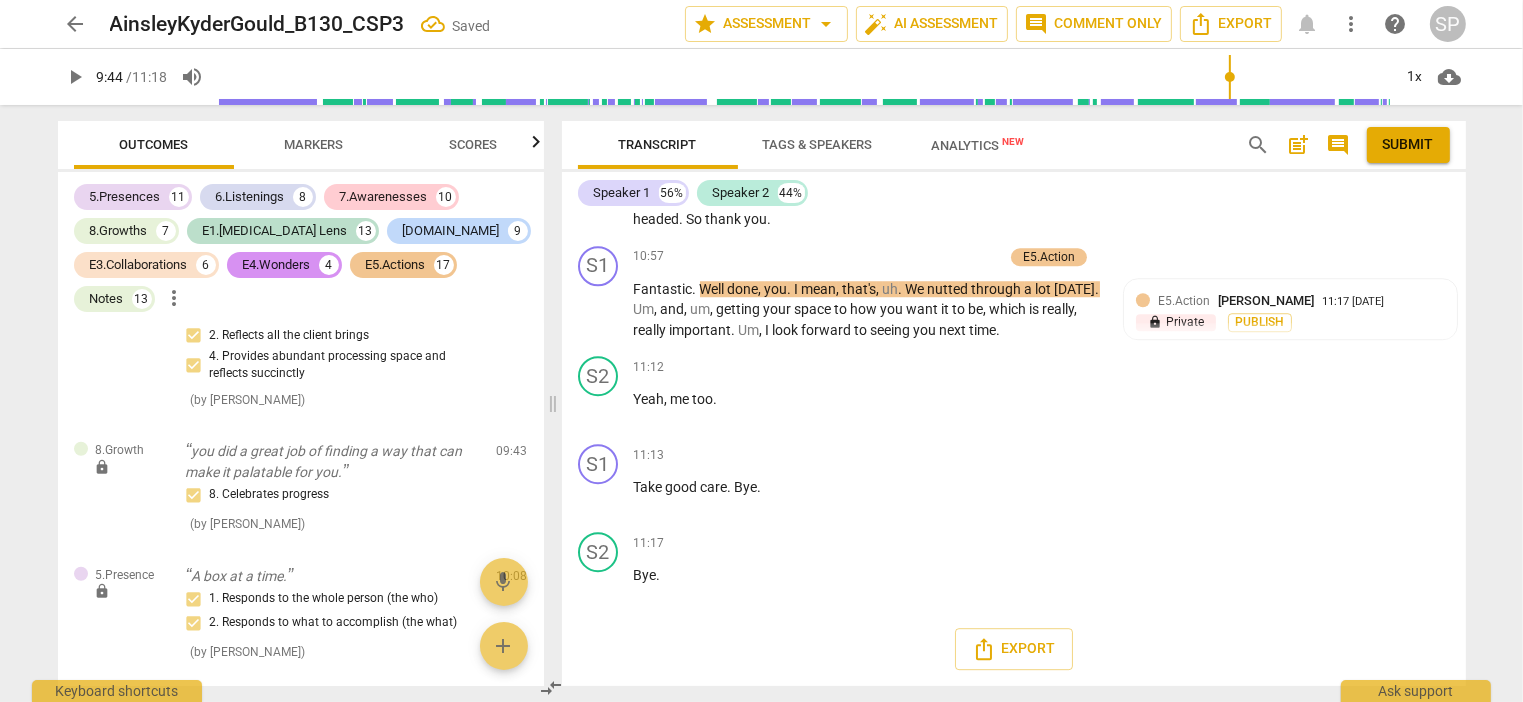 scroll, scrollTop: 5666, scrollLeft: 0, axis: vertical 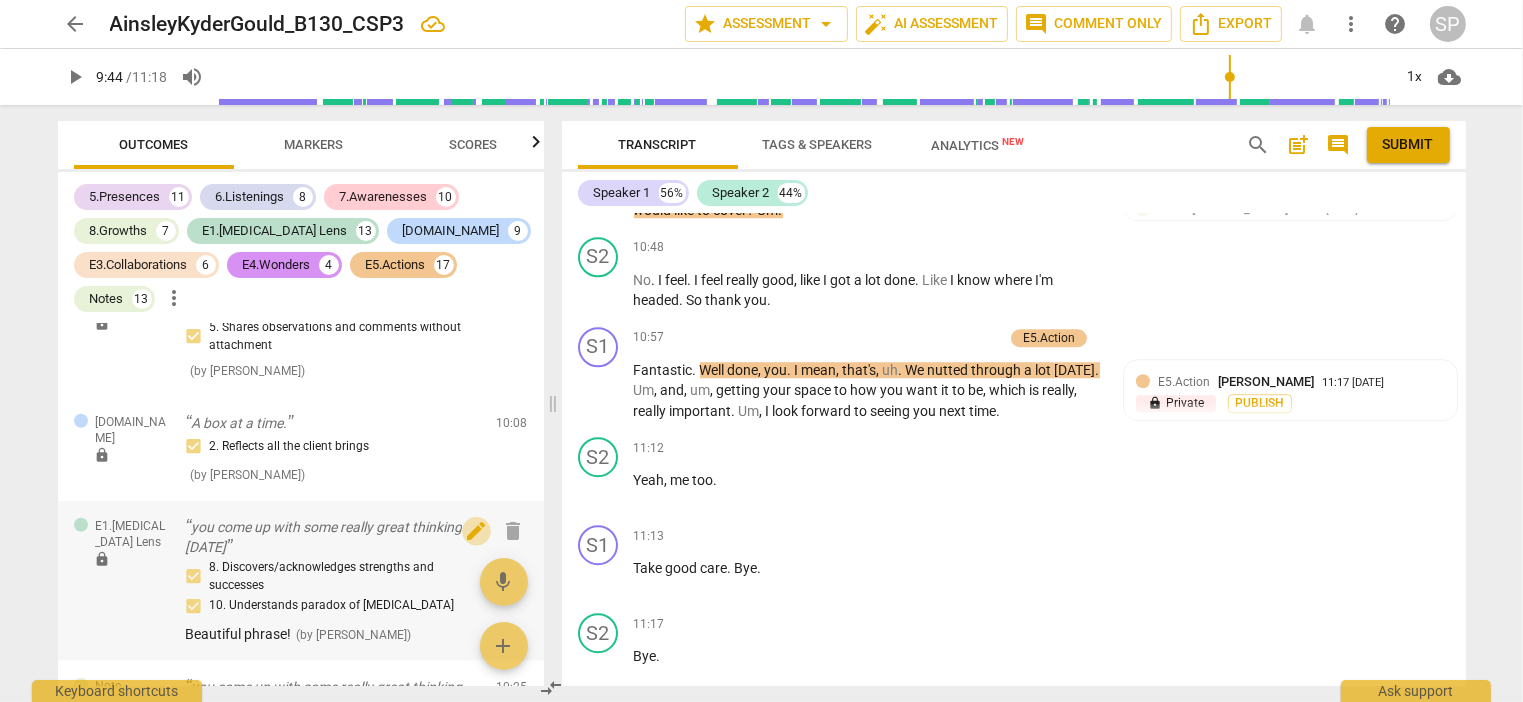 click on "edit" at bounding box center [476, 531] 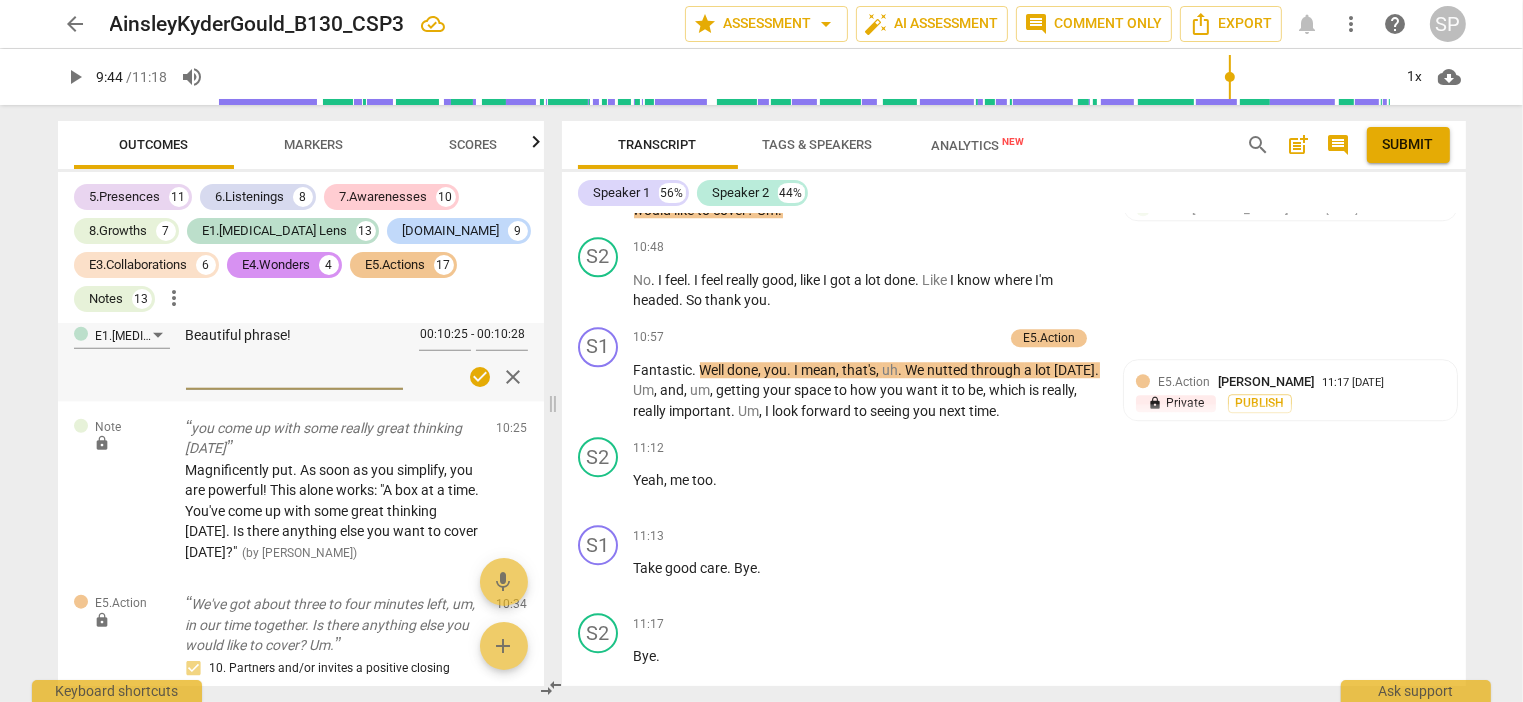 scroll, scrollTop: 17518, scrollLeft: 0, axis: vertical 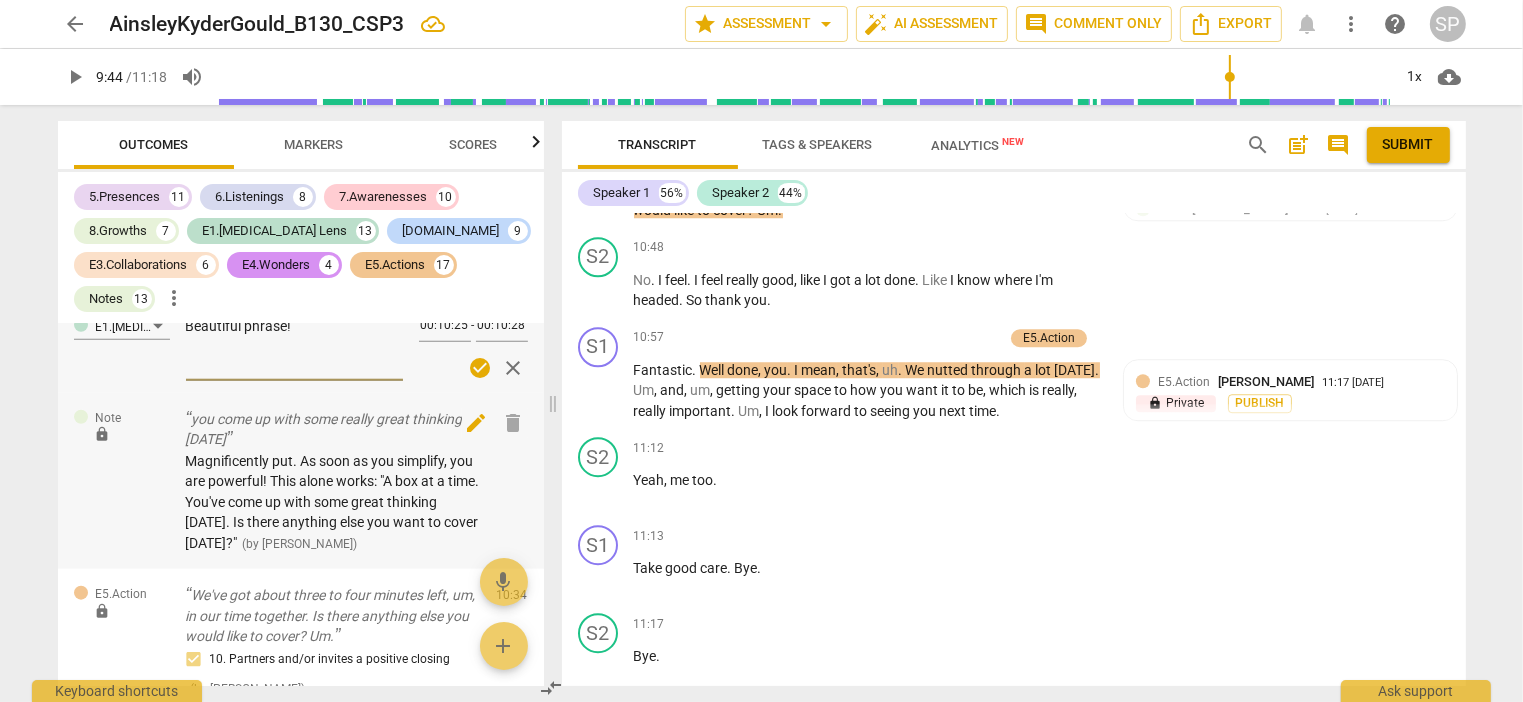 click on "edit" at bounding box center [476, 423] 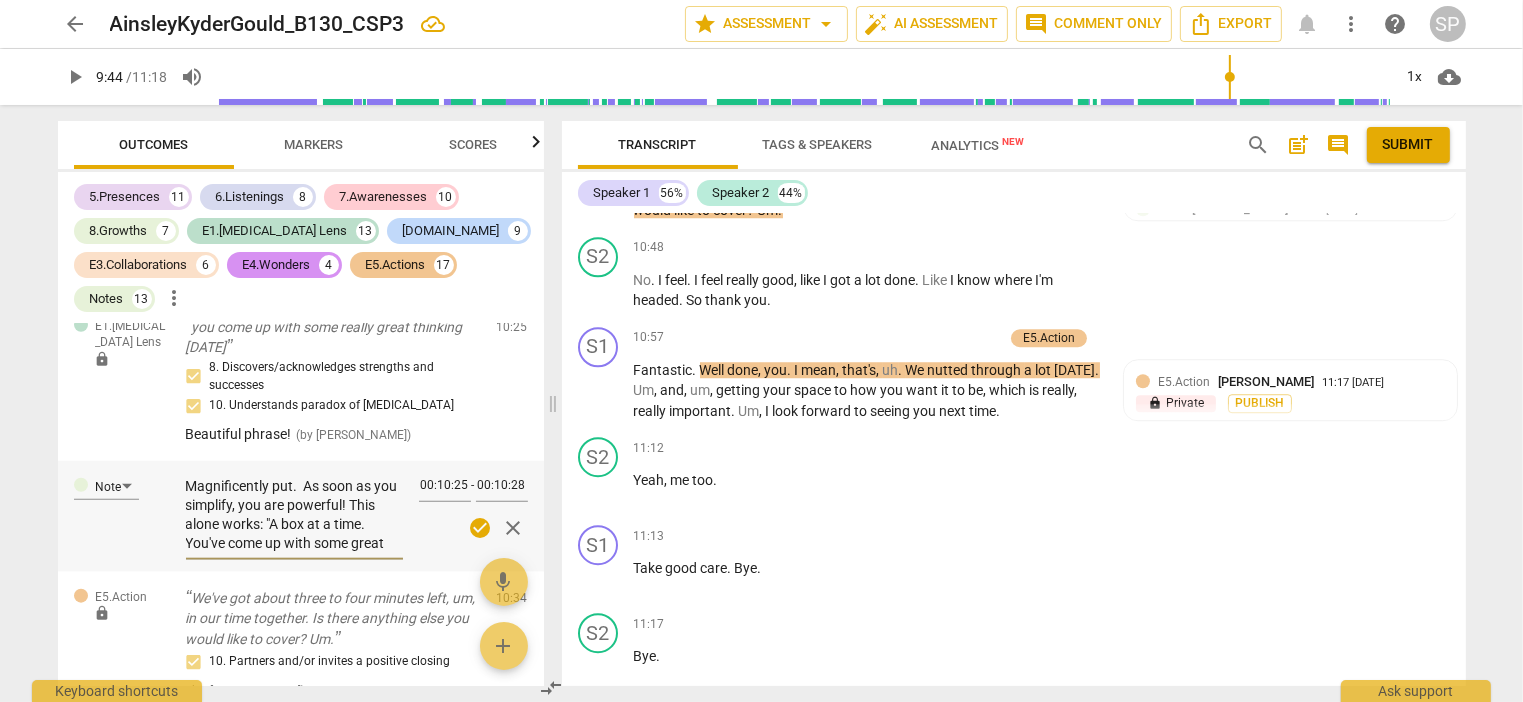 click on "Magnificently put.  As soon as you simplify, you are powerful! This alone works: "A box at a time. You've come up with some great thinking [DATE].  Is there anything else you want to cover [DATE]?"" at bounding box center [294, 515] 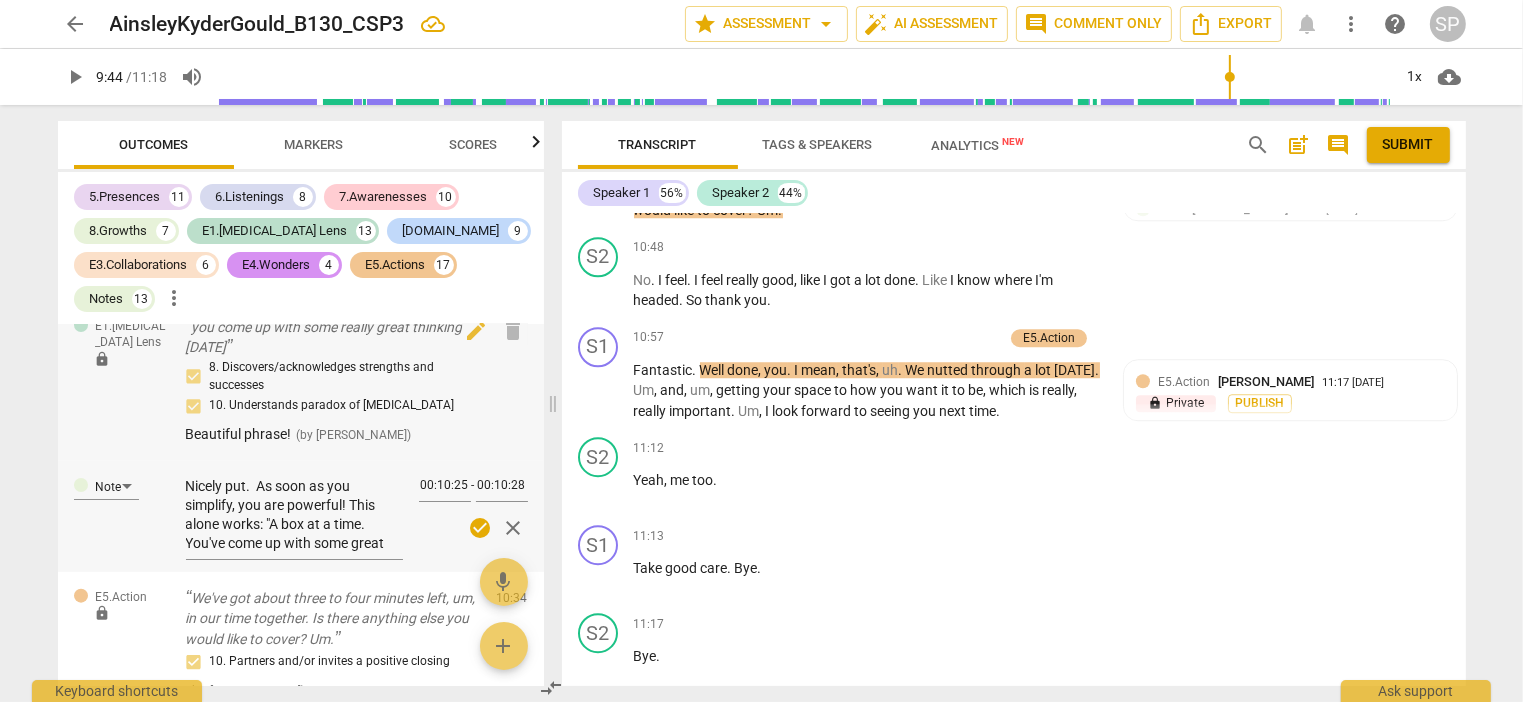 click on "( by [PERSON_NAME] )" at bounding box center [354, 435] 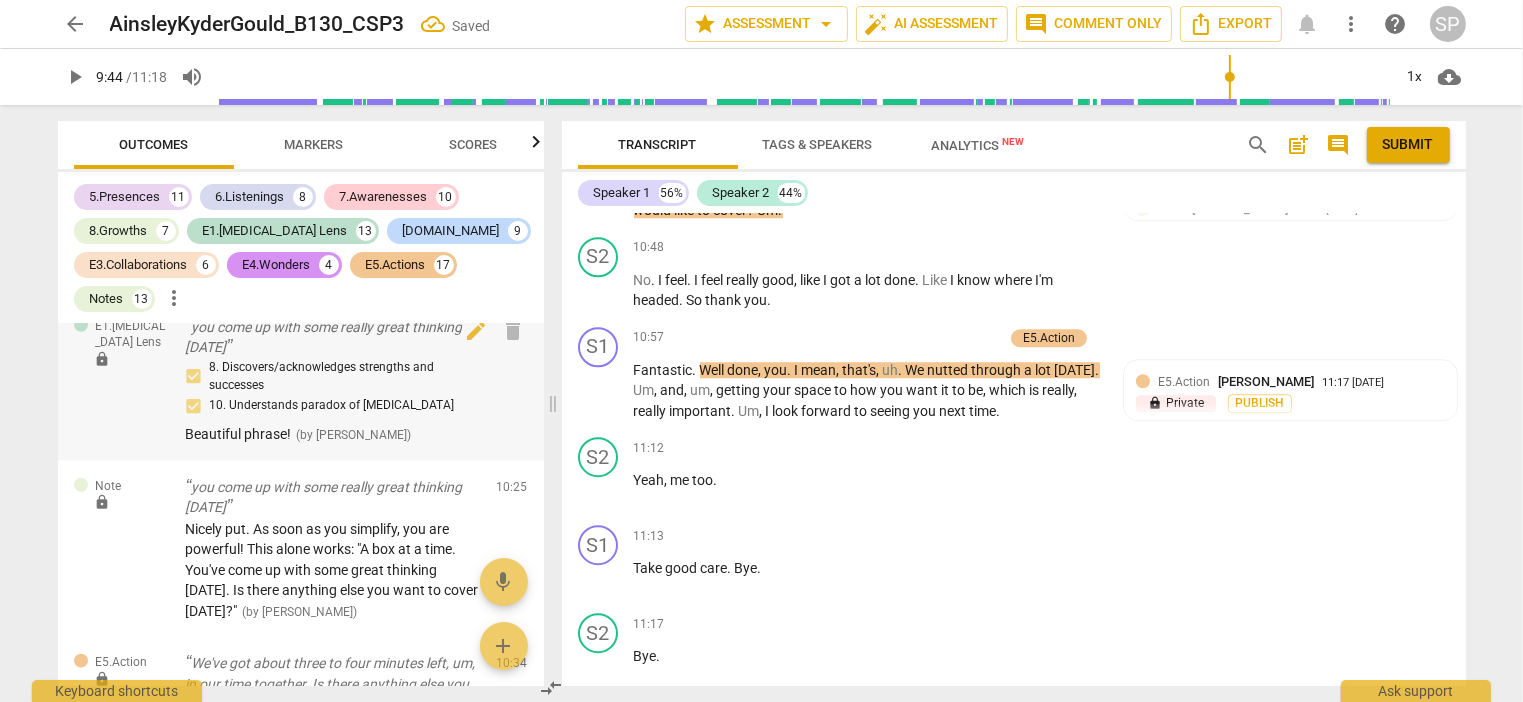 click on "8. Discovers/acknowledges strengths and successes 10. Understands paradox of [MEDICAL_DATA]" at bounding box center (333, 388) 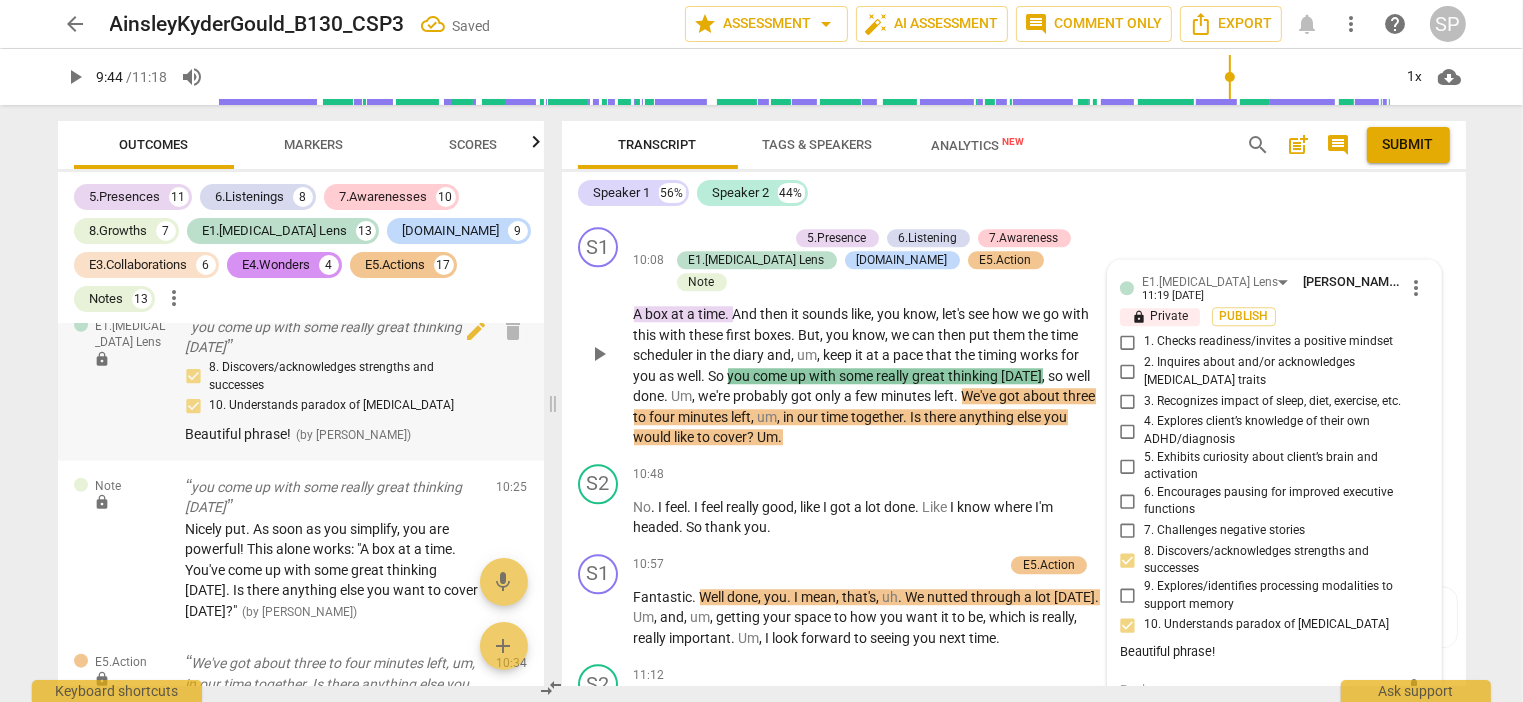 scroll, scrollTop: 5259, scrollLeft: 0, axis: vertical 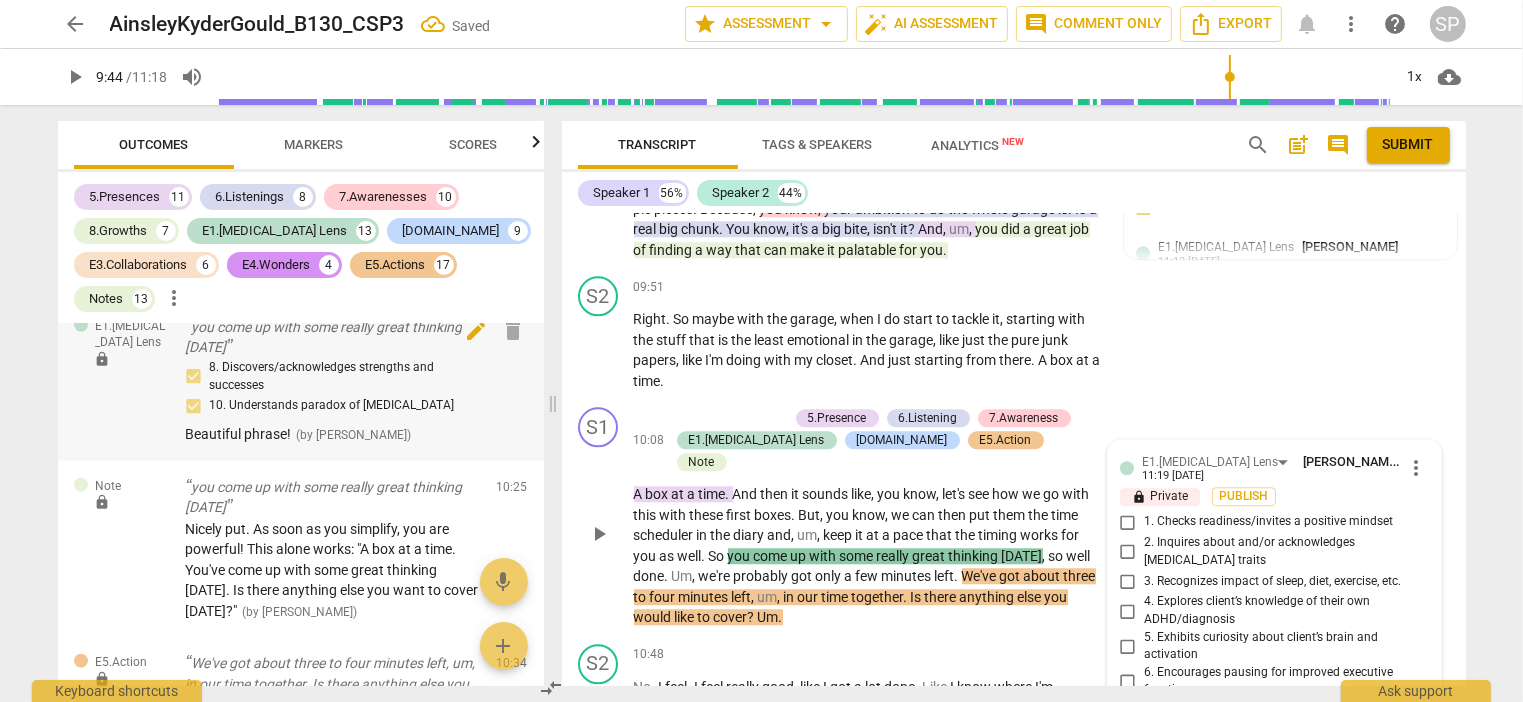 click on "edit" at bounding box center (476, 331) 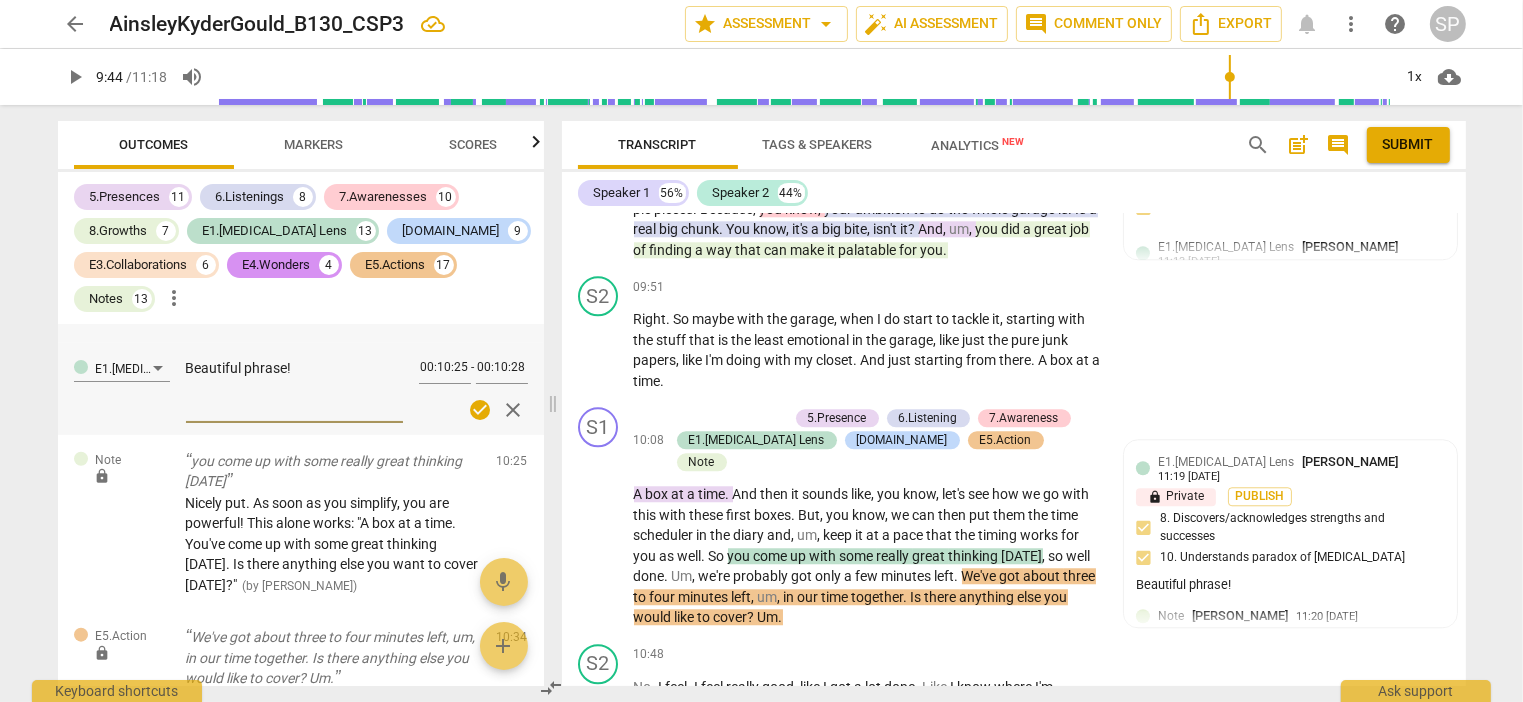 scroll, scrollTop: 17472, scrollLeft: 0, axis: vertical 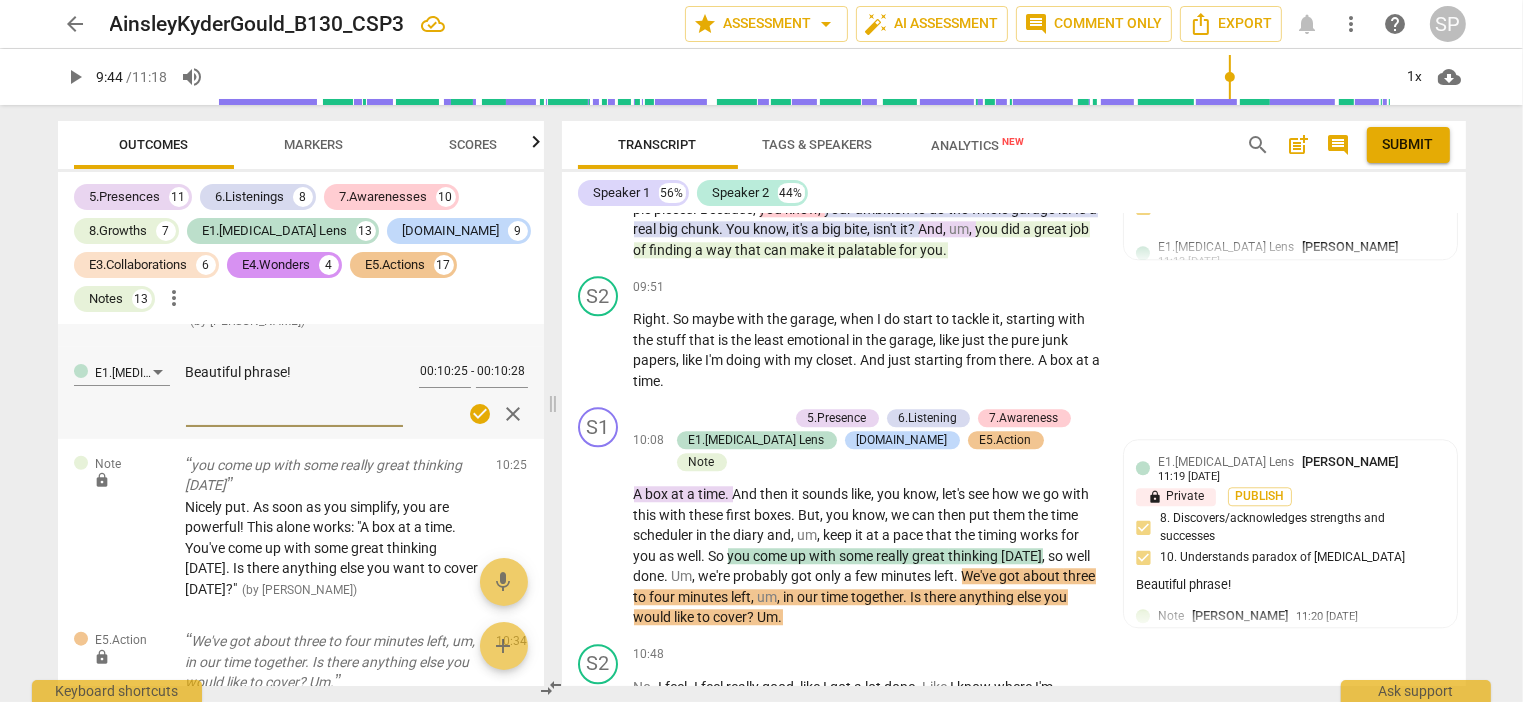 drag, startPoint x: 305, startPoint y: 346, endPoint x: 166, endPoint y: 364, distance: 140.16063 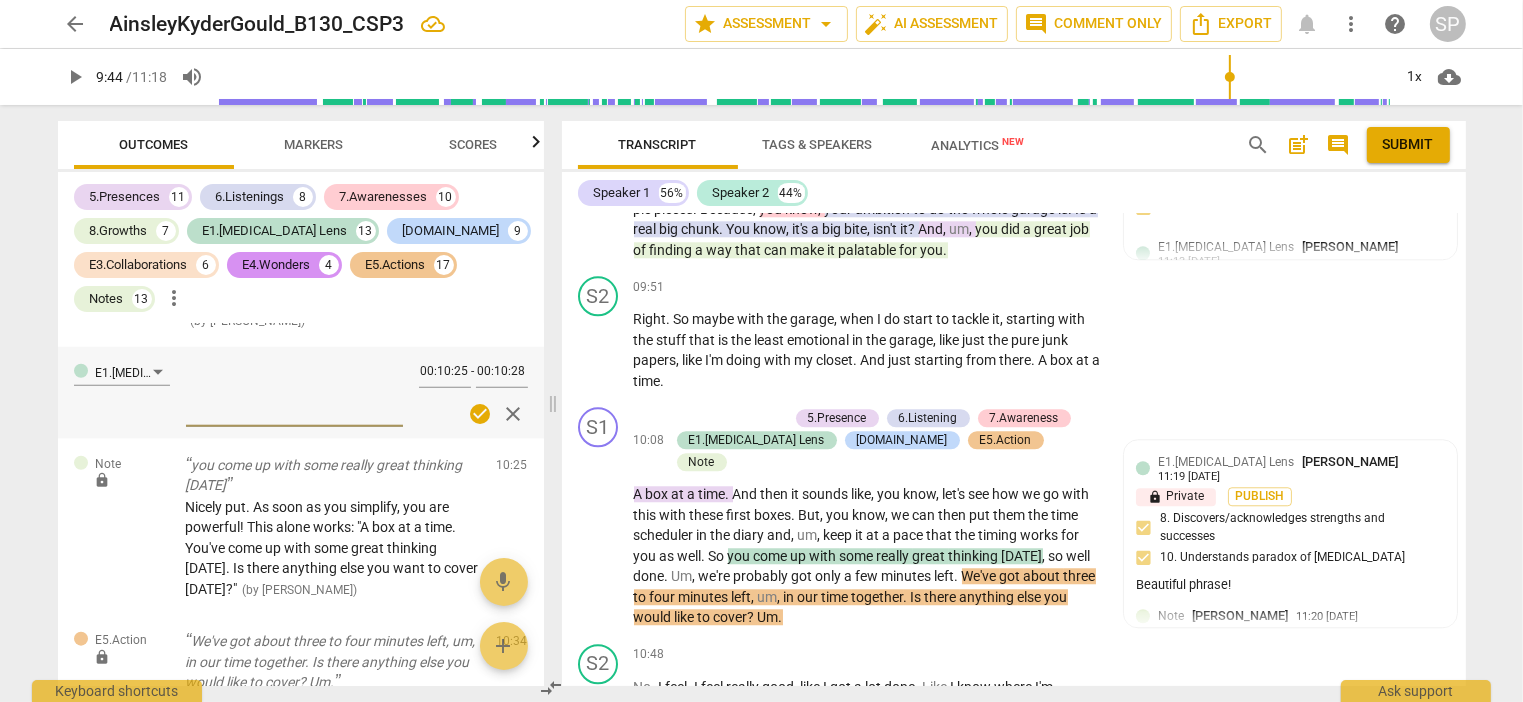 click on "5.Presences 11 6.Listenings 8 7.Awarenesses 10 8.Growths 7 E1.[MEDICAL_DATA] Lens 13 [DOMAIN_NAME] 9 E3.Collaborations 6 E4.Wonders 4 E5.Actions 17 Notes 13 more_vert" at bounding box center [309, 248] 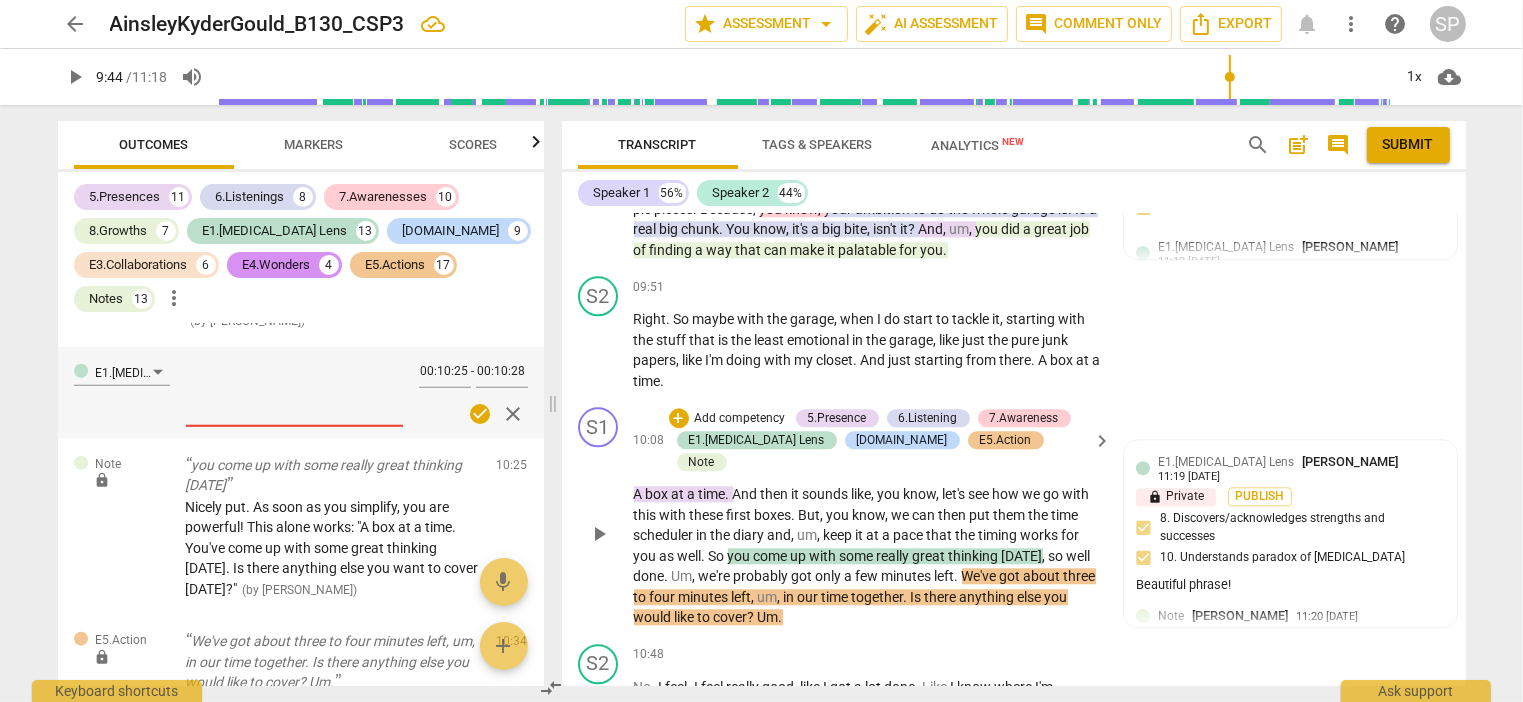 click on "S1 play_arrow pause 10:08 + Add competency 5.Presence 6.Listening 7.Awareness E1.[MEDICAL_DATA] Lens [DOMAIN_NAME] E5.Action Note keyboard_arrow_right A   box   at   a   time .   And   then   it   sounds   like ,   you   know ,   let's   see   how   we   go   with   this   with   these   first   boxes .   But ,   you   know ,   we   can   then   put   them   the   time   scheduler   in   the   diary   and ,   um ,   keep   it   at   a   pace   that   the   timing   works   for   you   as   well .   So   you   come   up   with   some   really   great   thinking   [DATE] ,   so   well   done .   Um ,   we're   probably   got   only   a   few   minutes   left .   We've   got   about   three   to   four   minutes   left ,   um ,   in   our   time   together .   Is   there   anything   else   you   would   like   to   cover ?   Um . E1.[MEDICAL_DATA] Lens [PERSON_NAME] 11:19 [DATE] lock Private Publish 8. Discovers/acknowledges strengths and successes 10. Understands paradox of [MEDICAL_DATA] Beautiful phrase! Note [PERSON_NAME] 11:20 [DATE]  (" at bounding box center [1014, 517] 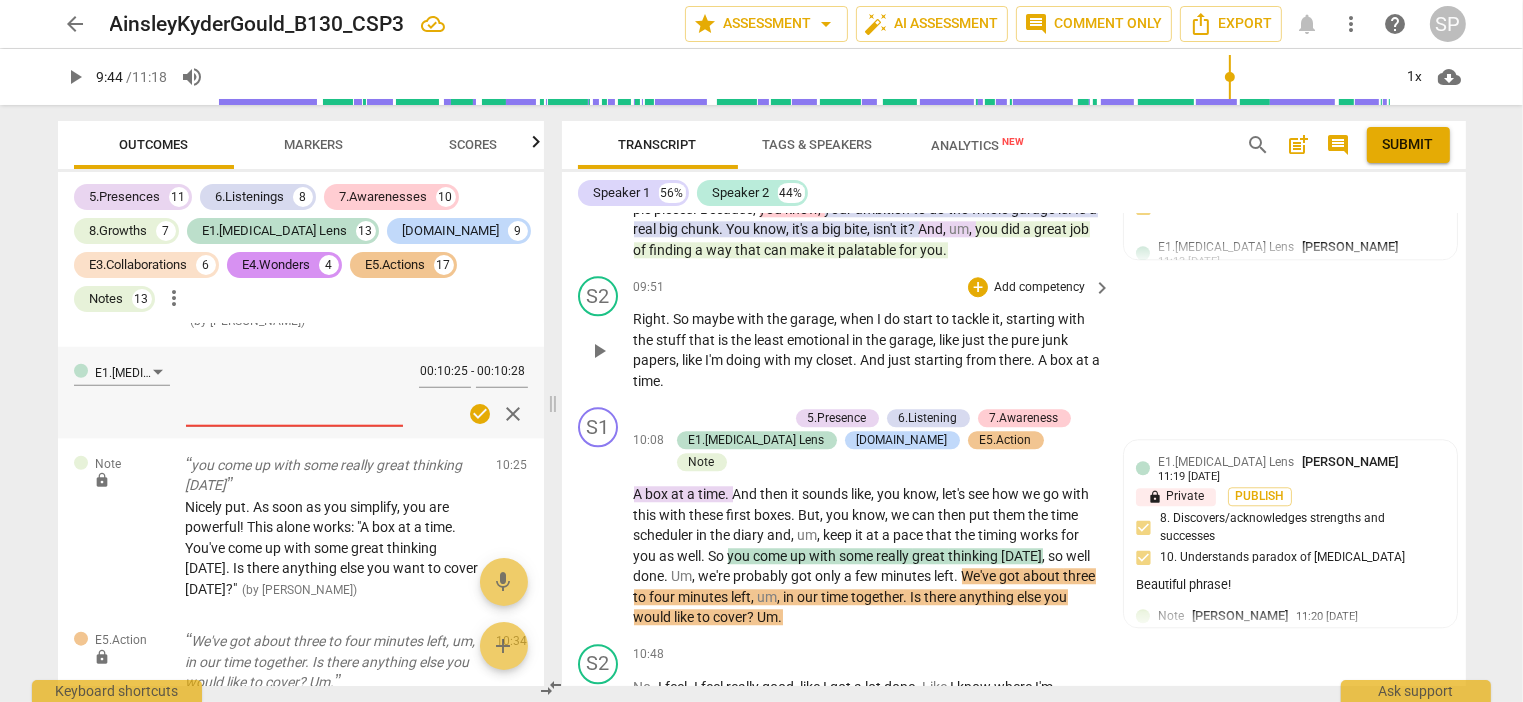 click on "time" at bounding box center (647, 381) 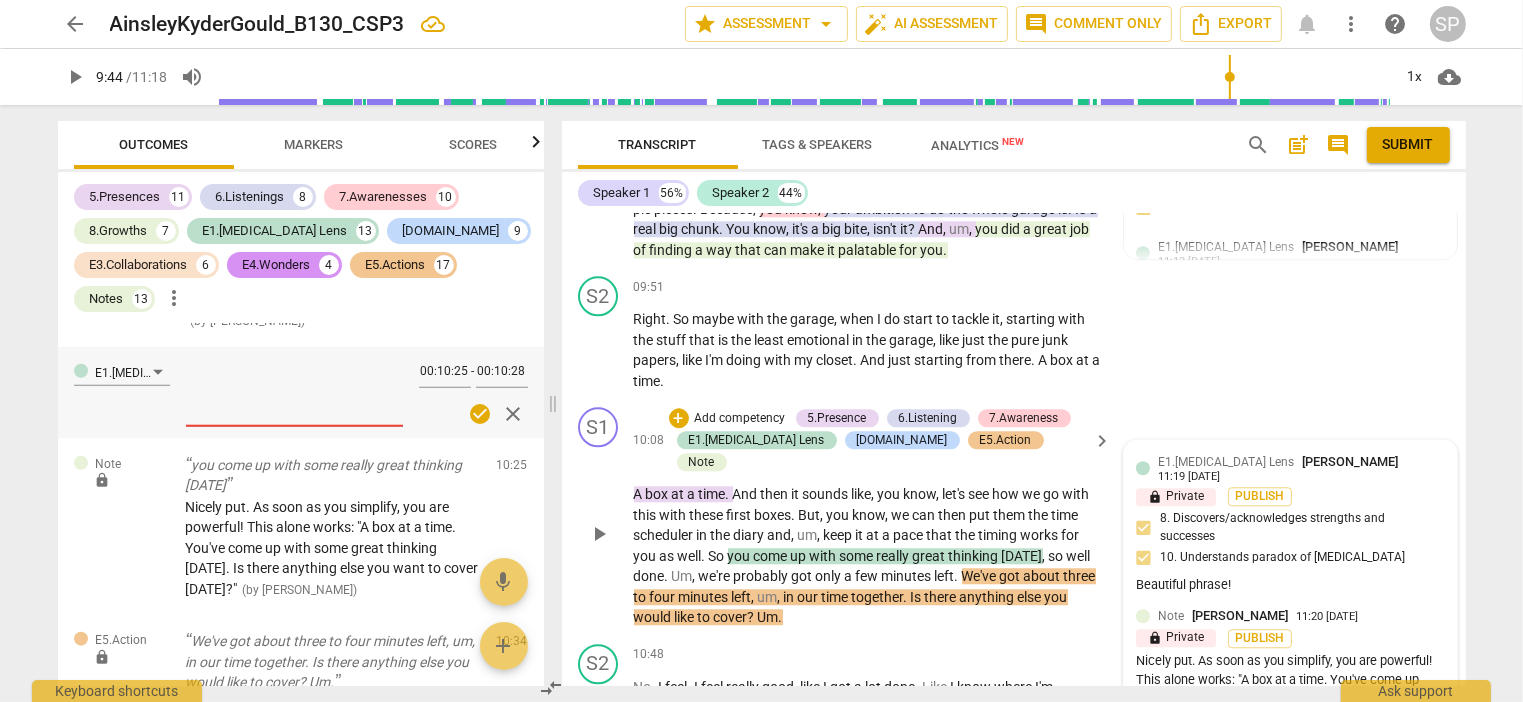 click on "E1.[MEDICAL_DATA] Lens [PERSON_NAME] 11:19 [DATE] lock Private Publish 8. Discovers/acknowledges strengths and successes 10. Understands paradox of [MEDICAL_DATA] Beautiful phrase!" at bounding box center (1290, 525) 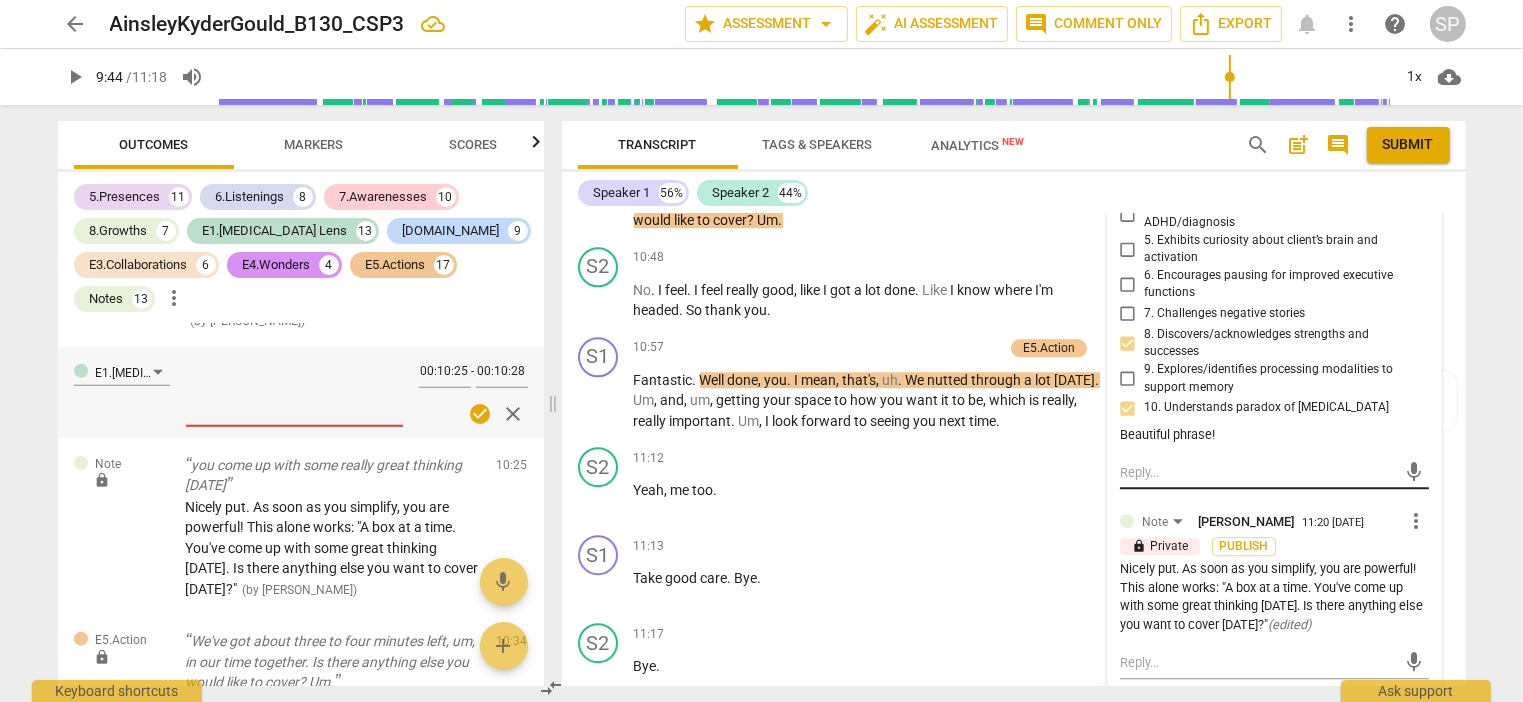 scroll, scrollTop: 5659, scrollLeft: 0, axis: vertical 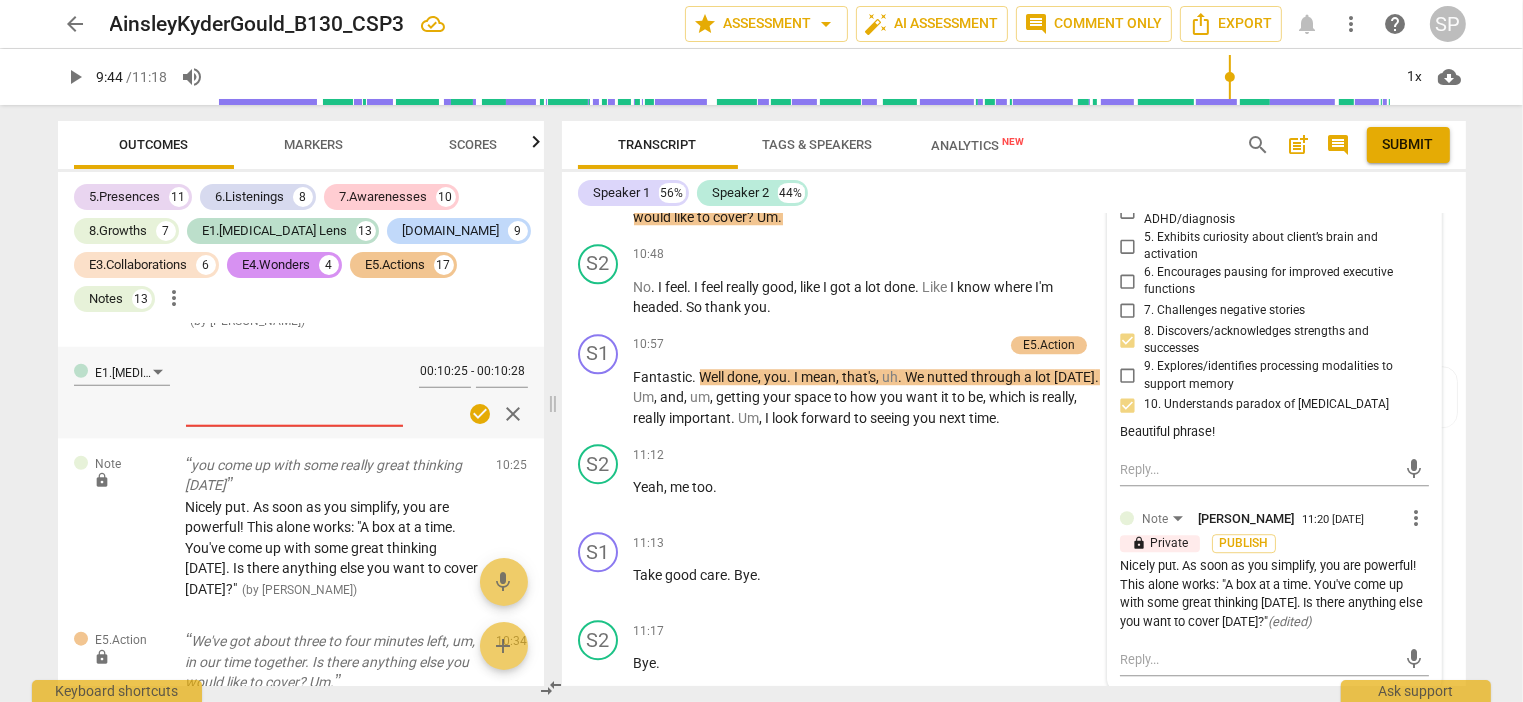 click on "8. Discovers/acknowledges strengths and successes" at bounding box center (1282, 340) 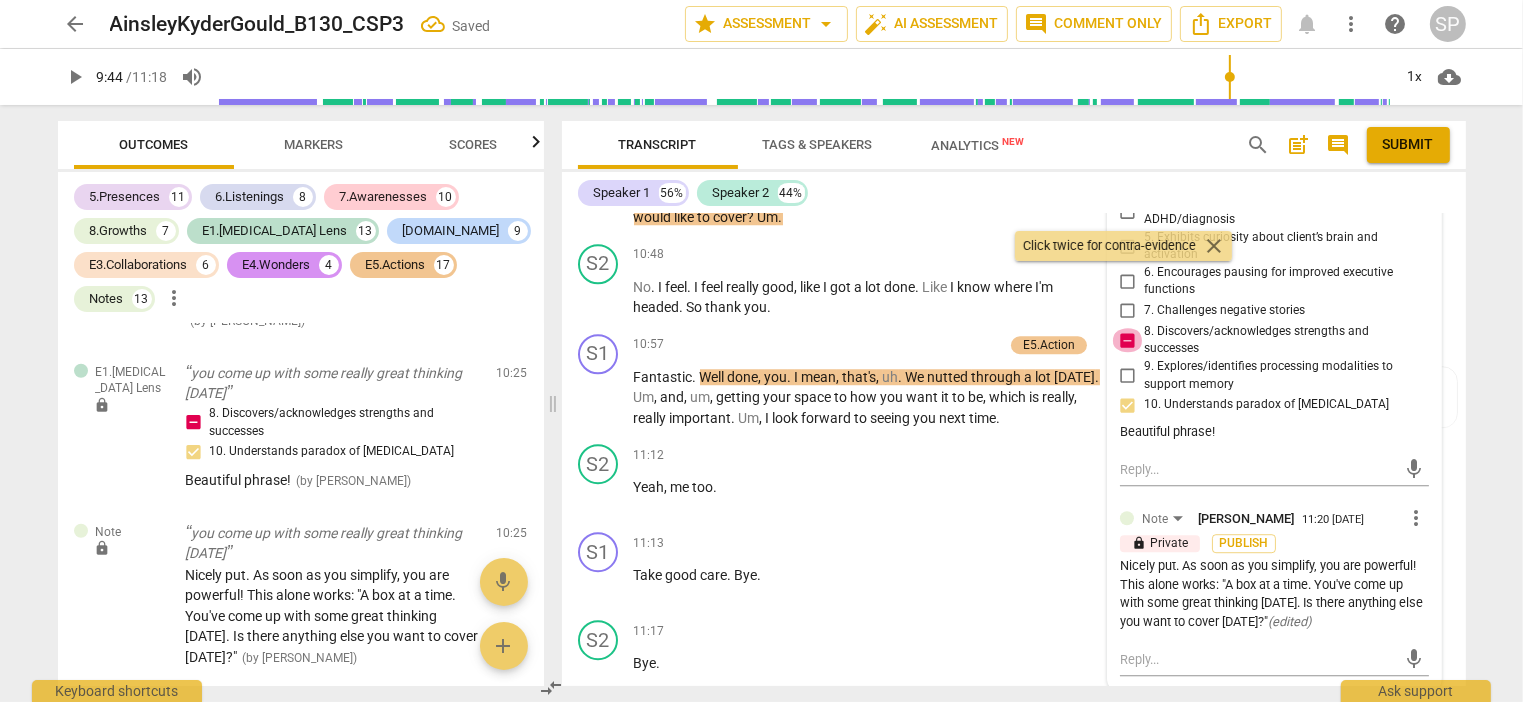 click on "8. Discovers/acknowledges strengths and successes" at bounding box center [1128, 340] 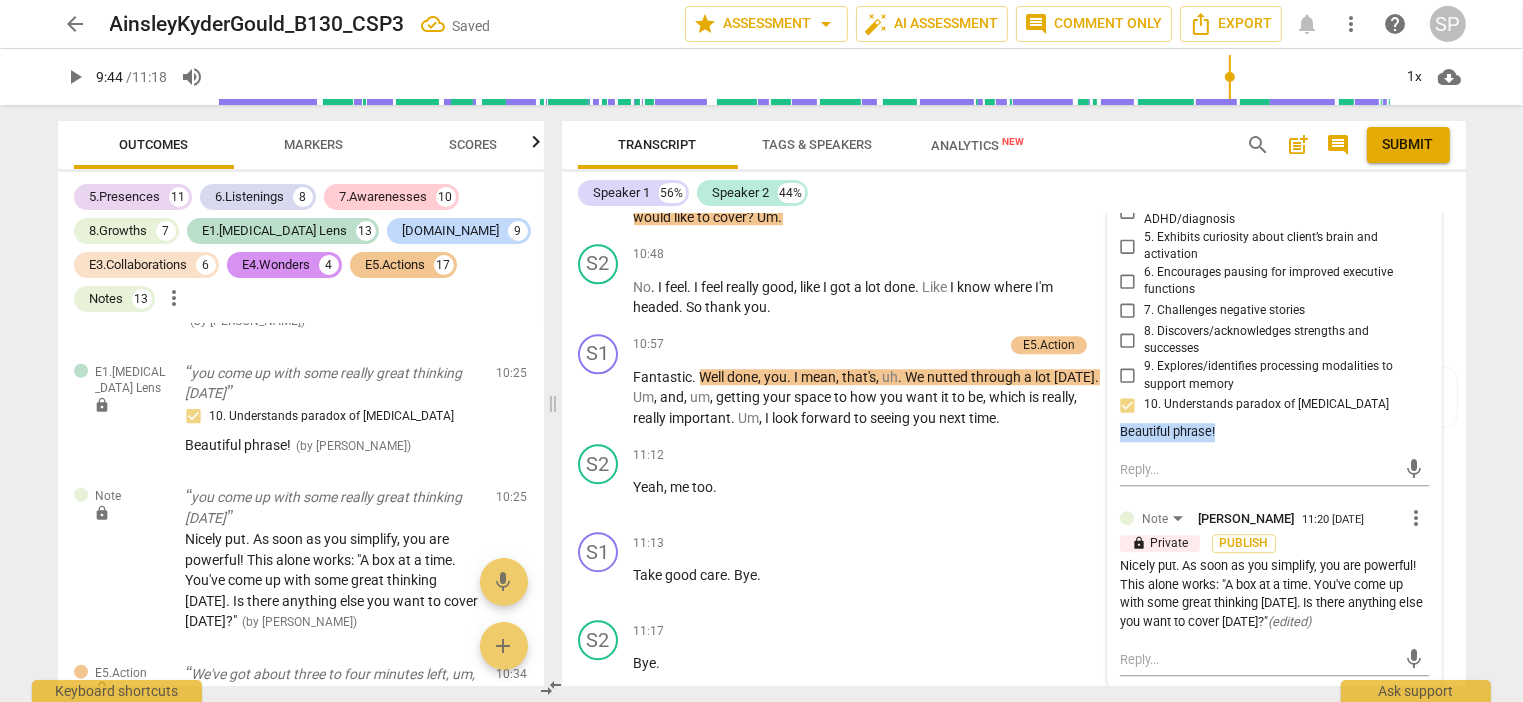 drag, startPoint x: 1221, startPoint y: 358, endPoint x: 1112, endPoint y: 373, distance: 110.02727 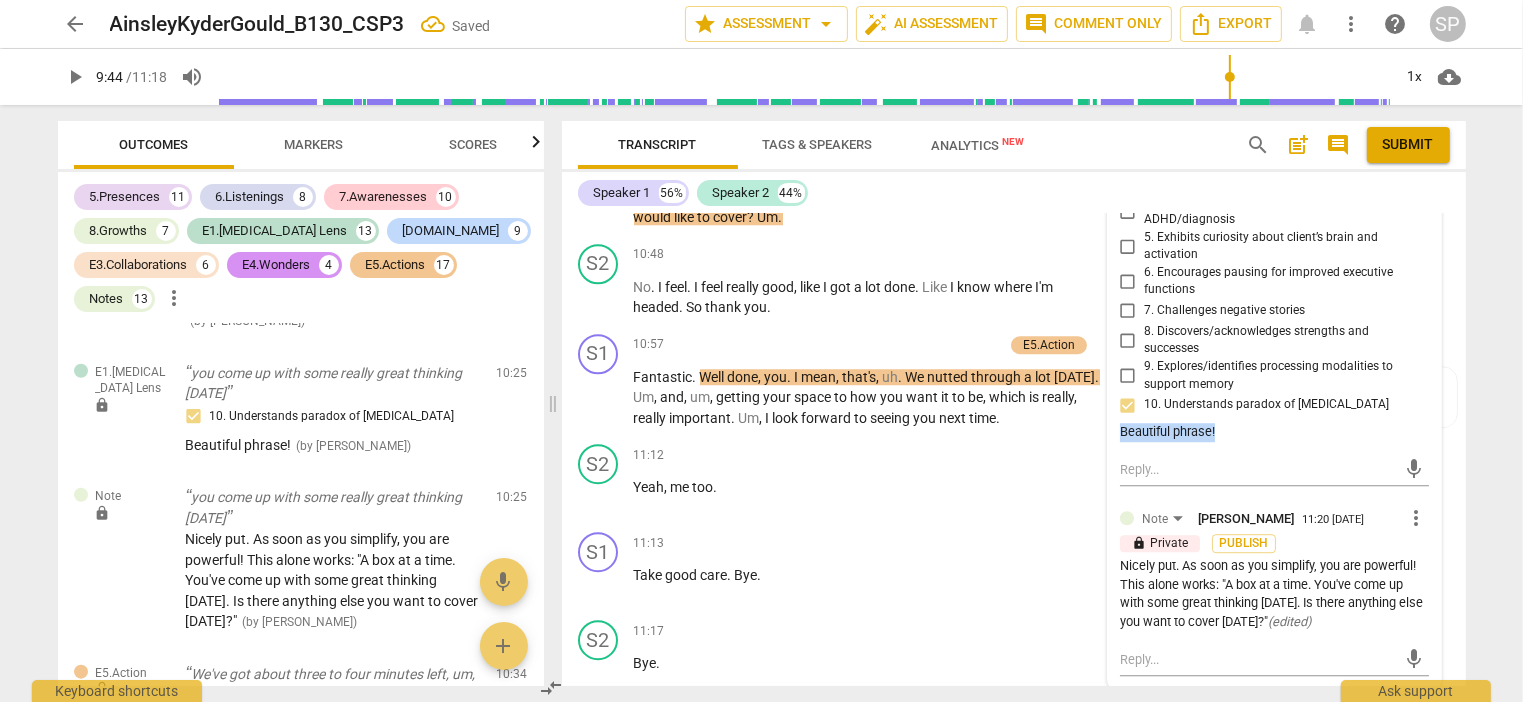 click on "E1.[MEDICAL_DATA] Lens [PERSON_NAME] 11:19 [DATE] more_vert lock Private Publish 1. Checks readiness/invites a positive mindset 2. Inquires about and/or acknowledges [MEDICAL_DATA] traits 3. Recognizes impact of sleep, diet, exercise, etc. 4. Explores client’s knowledge of their own ADHD/diagnosis 5. Exhibits curiosity about client’s brain and activation 6. Encourages pausing for improved executive functions 7. Challenges negative stories 8. Discovers/acknowledges strengths and successes 9. Explores/identifies processing modalities to support memory 10. Understands paradox of [MEDICAL_DATA] Beautiful phrase! mic Note [PERSON_NAME] 11:20 [DATE] more_vert lock Private Publish Nicely put.  As soon as you simplify, you are powerful! This alone works: "A box at a time. You've come up with some great thinking [DATE].  Is there anything else you want to cover [DATE]?"  ( edited ) mic" at bounding box center (1274, 366) 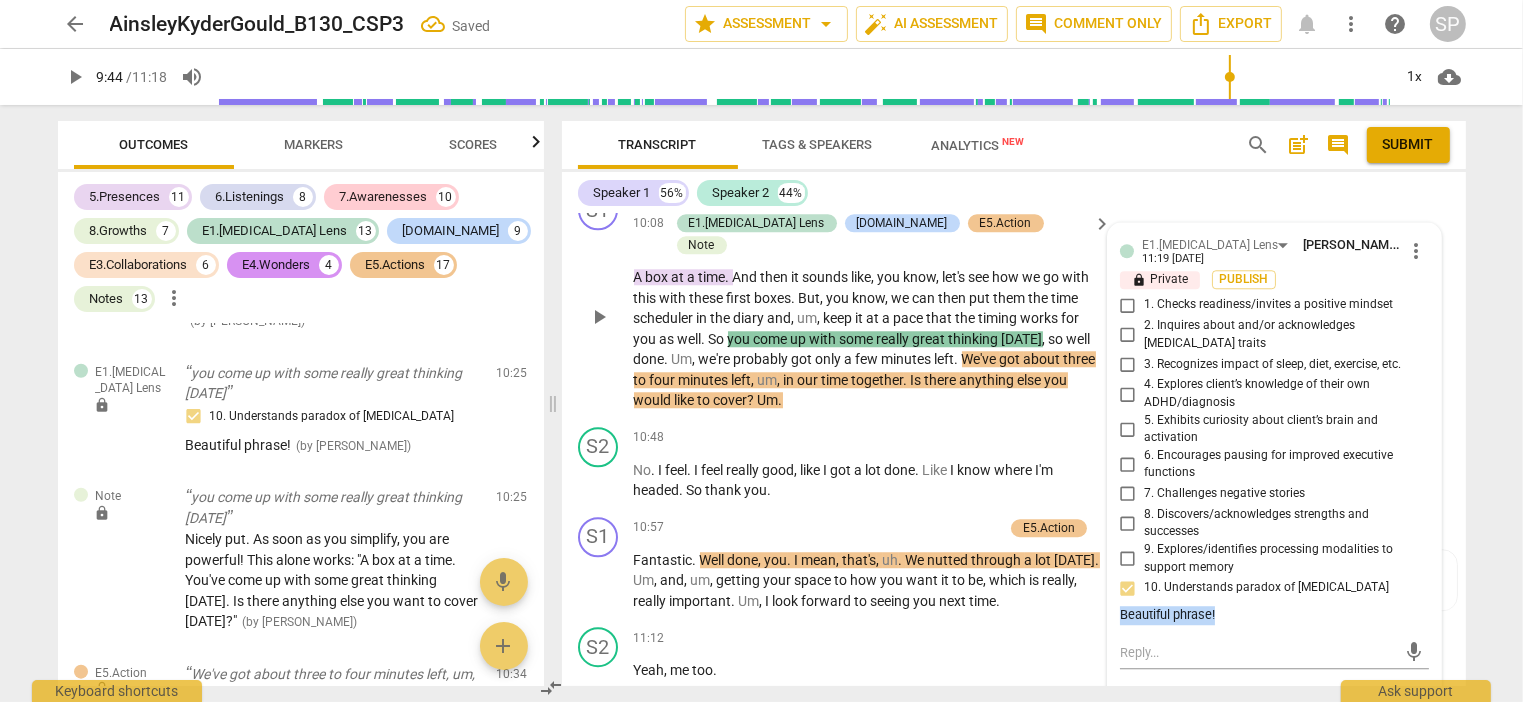 scroll, scrollTop: 5359, scrollLeft: 0, axis: vertical 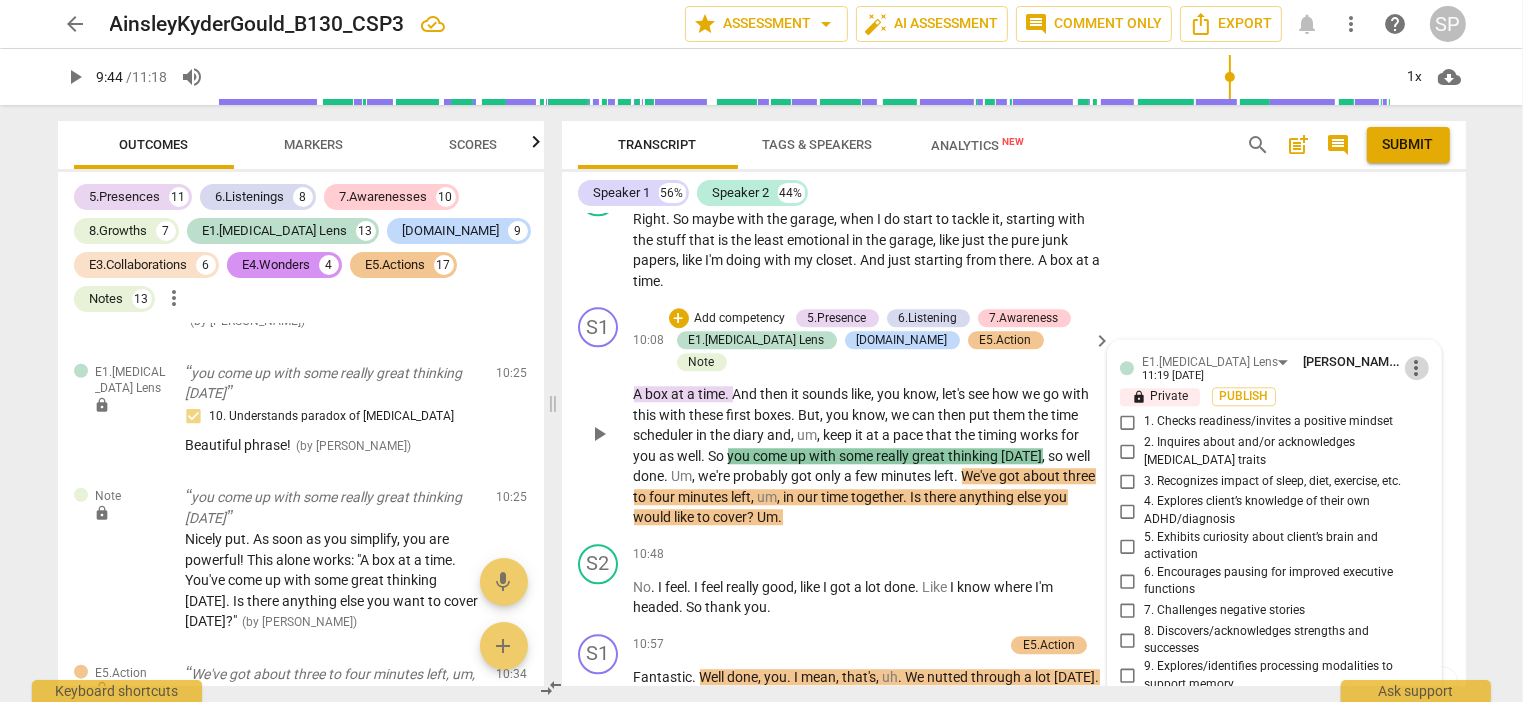 click on "more_vert" at bounding box center (1417, 368) 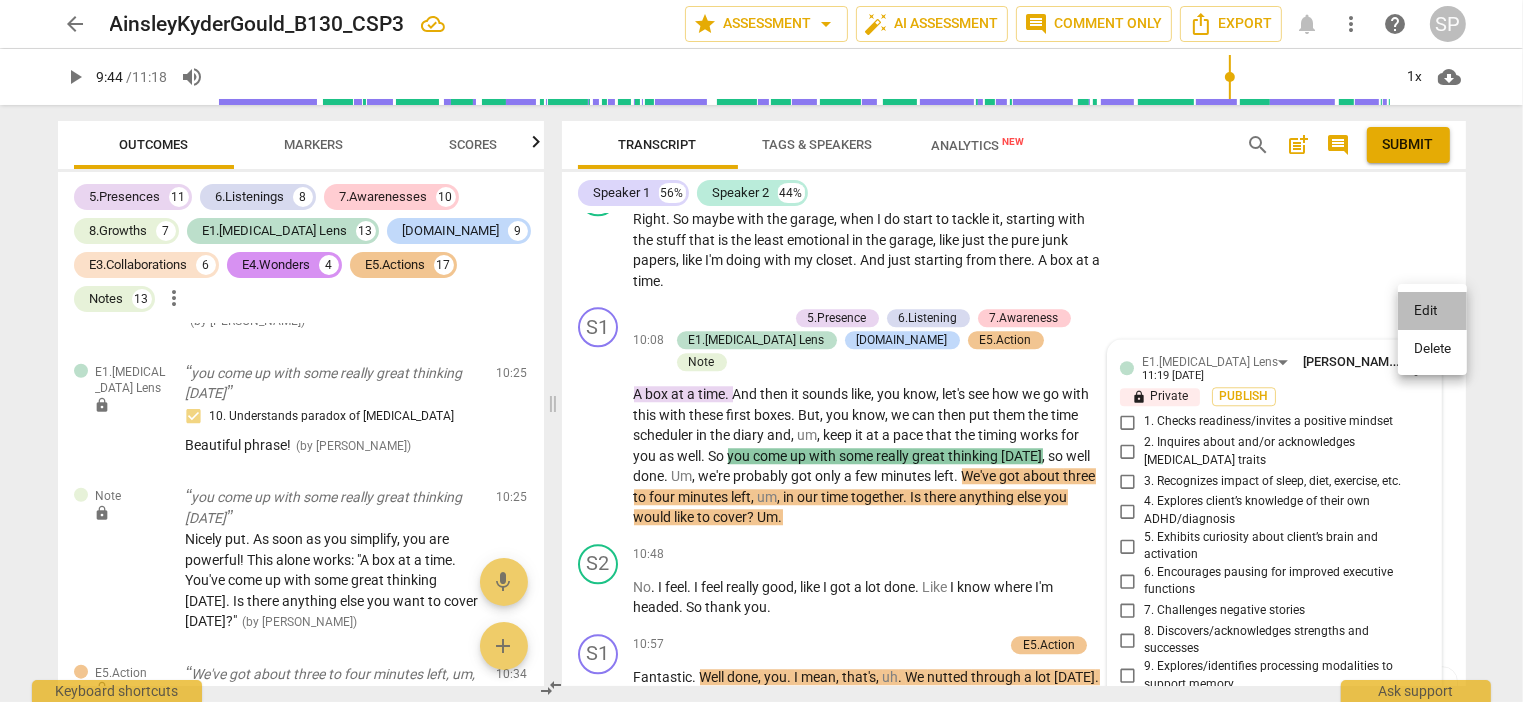 click on "Edit" at bounding box center (1432, 311) 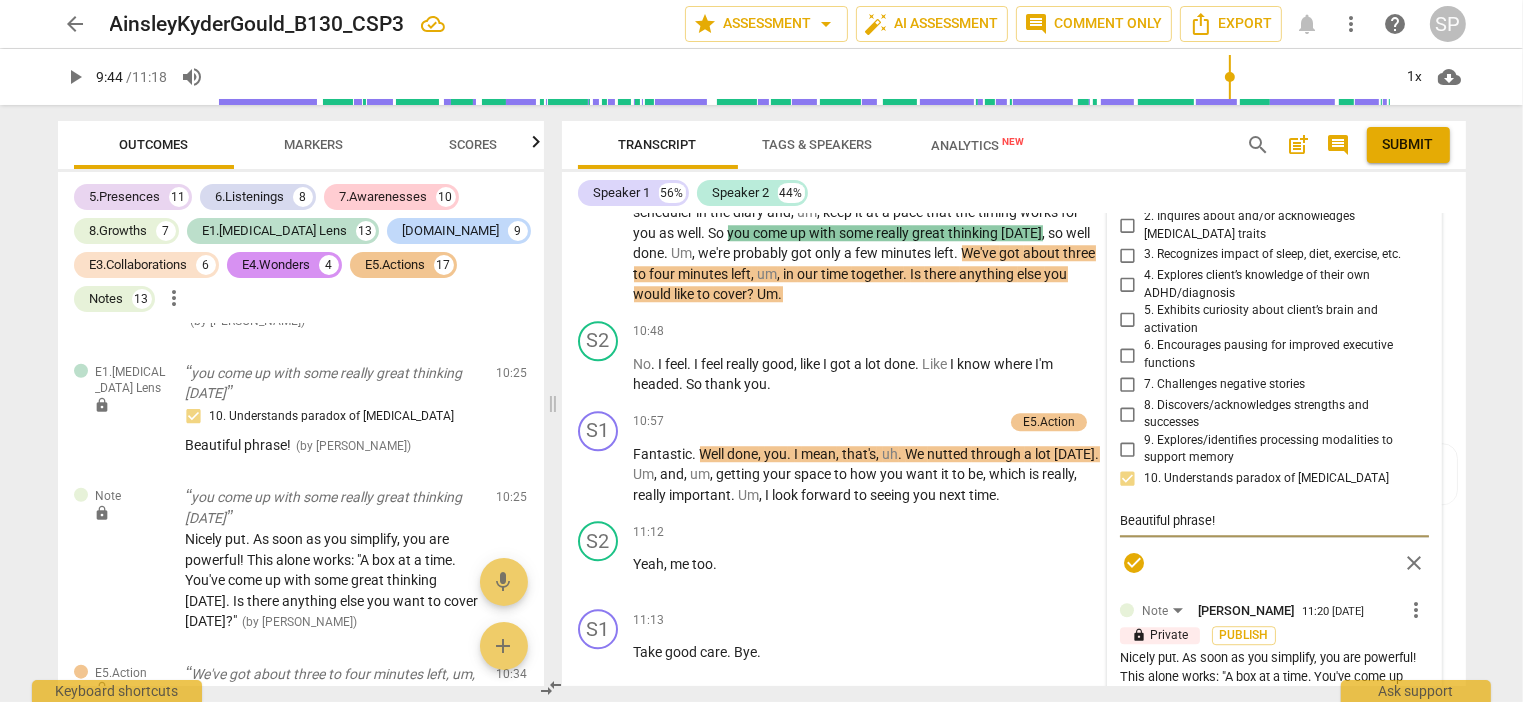 drag, startPoint x: 1234, startPoint y: 677, endPoint x: 1091, endPoint y: 683, distance: 143.12582 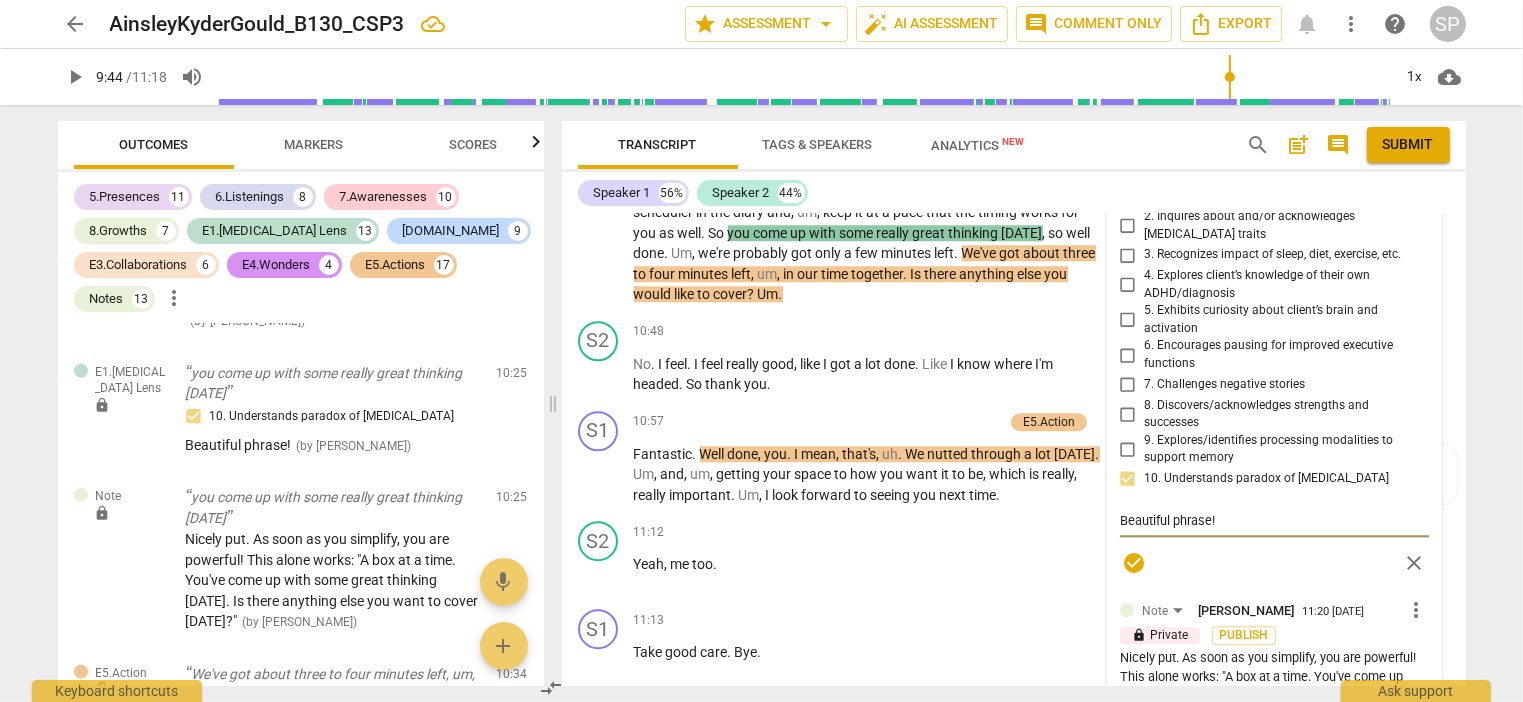 click on "S1 play_arrow pause 00:00 + Add competency 5.Presence 6.Listening 7.Awareness E1.[MEDICAL_DATA] Lens [DOMAIN_NAME] E3.Collaboration E4.Wonder E5.Action Note keyboard_arrow_right We've   been   talking   about   how   if   we   just   have   a   recap   for   a   second .   At   the   beginning   of   the   session ,   you   talked   about   how   you   wanted   to   focus   on   your   garage   and   really   get   into   cleaning ,   um ,   out   what's   in   there .   And   there's   things ,   18   years   that   have   been   in   there   that   you're   keen   to   connect   with   and   work   out   where   they   go ,   where   their   future   is .   Um ,   but   then   as   the   conversation   went ,   we   suddenly .   You   suddenly   moved   into .   Actually ,   if   I   don't   start   with   the   bedroom ,   uh ,   which   you've   already   sort   of   taken   action   over   that ,   um ,   then   you're   really   just   building   on ,   creating   more   chaos .   So   that's   the   place   to" at bounding box center (1014, 450) 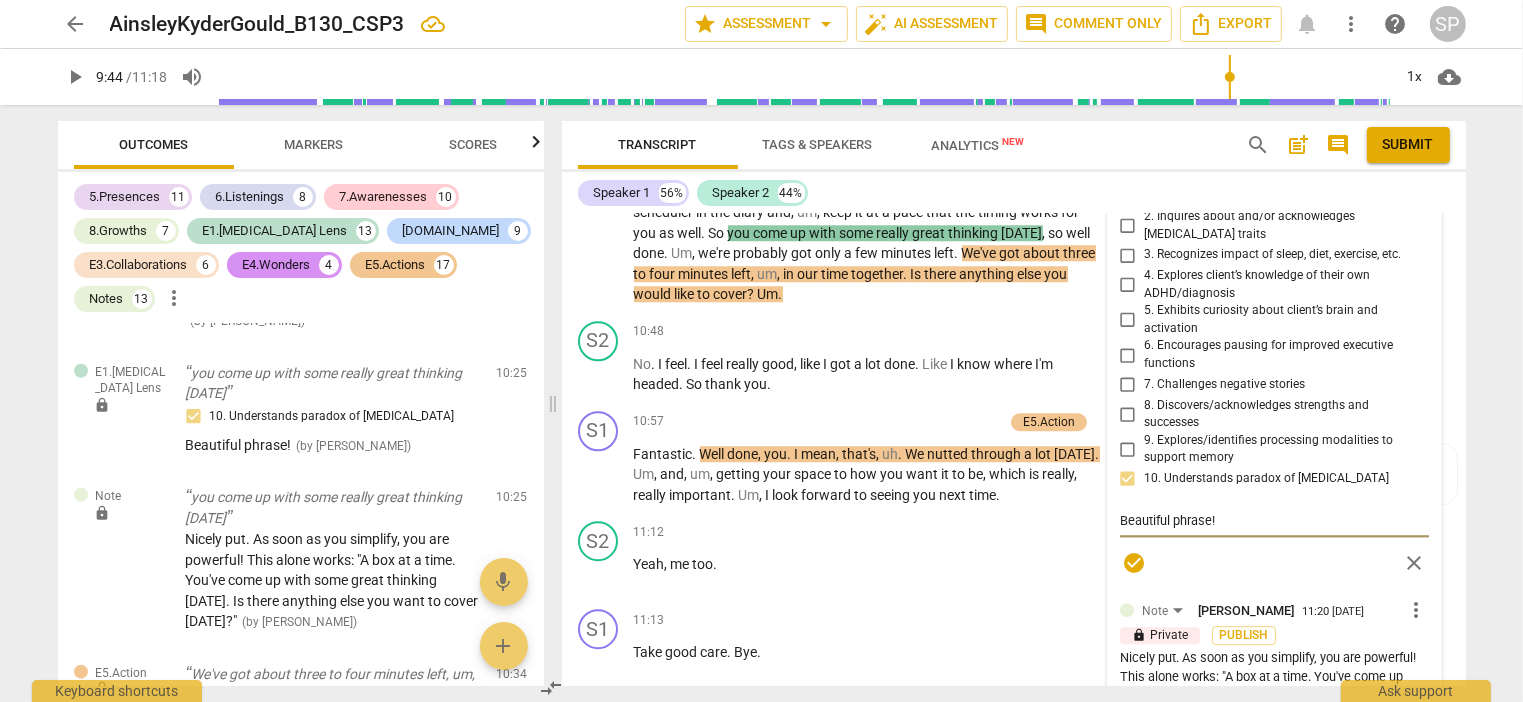 scroll, scrollTop: 5654, scrollLeft: 0, axis: vertical 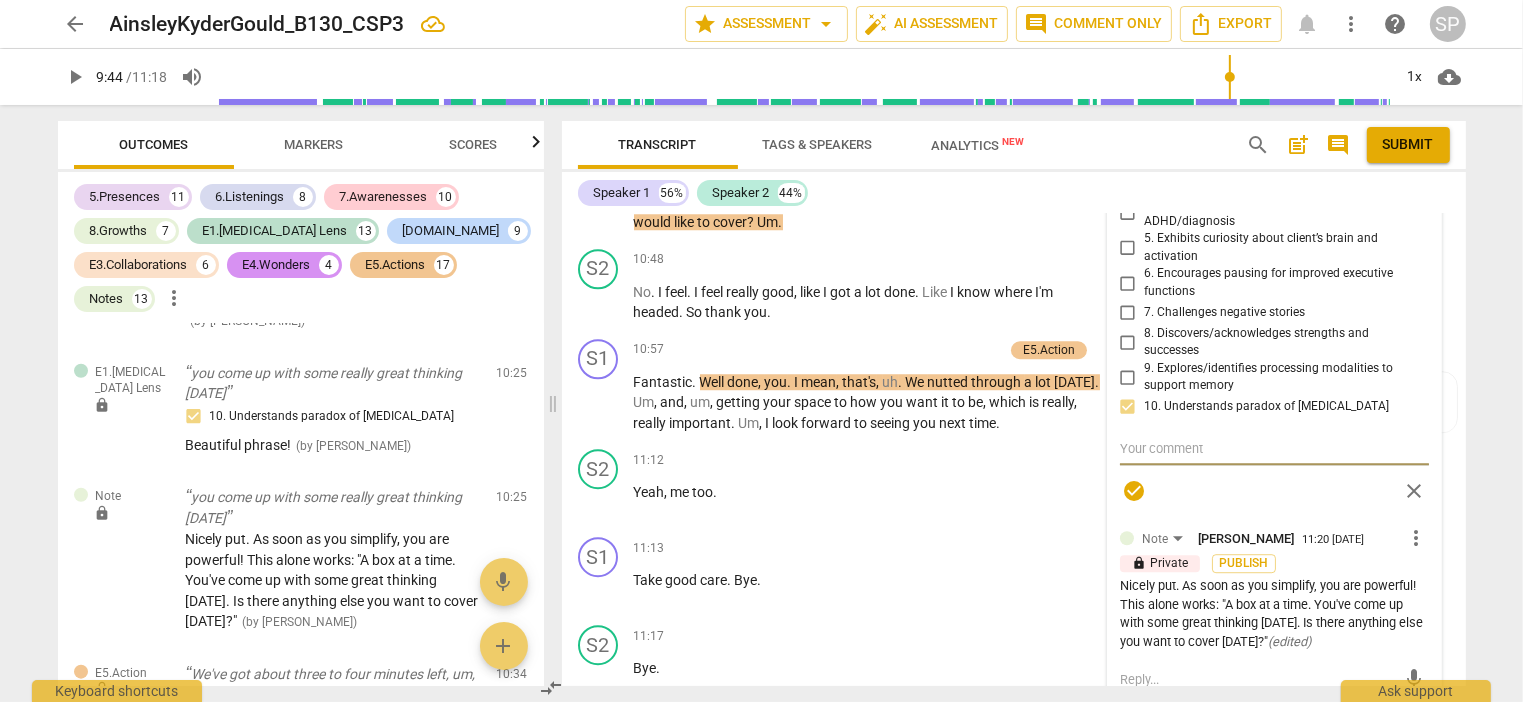 click at bounding box center (1274, 448) 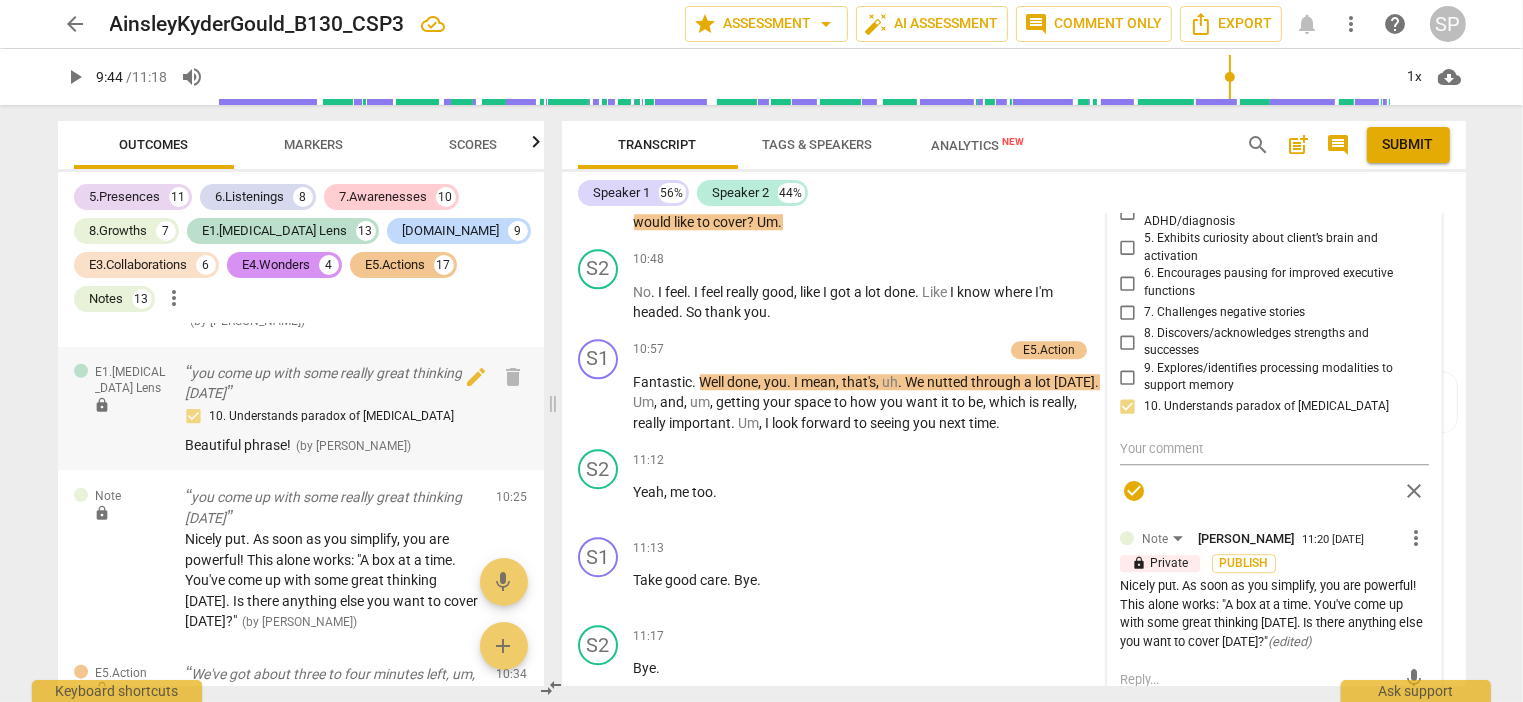 click on "( by [PERSON_NAME] )" at bounding box center [354, 446] 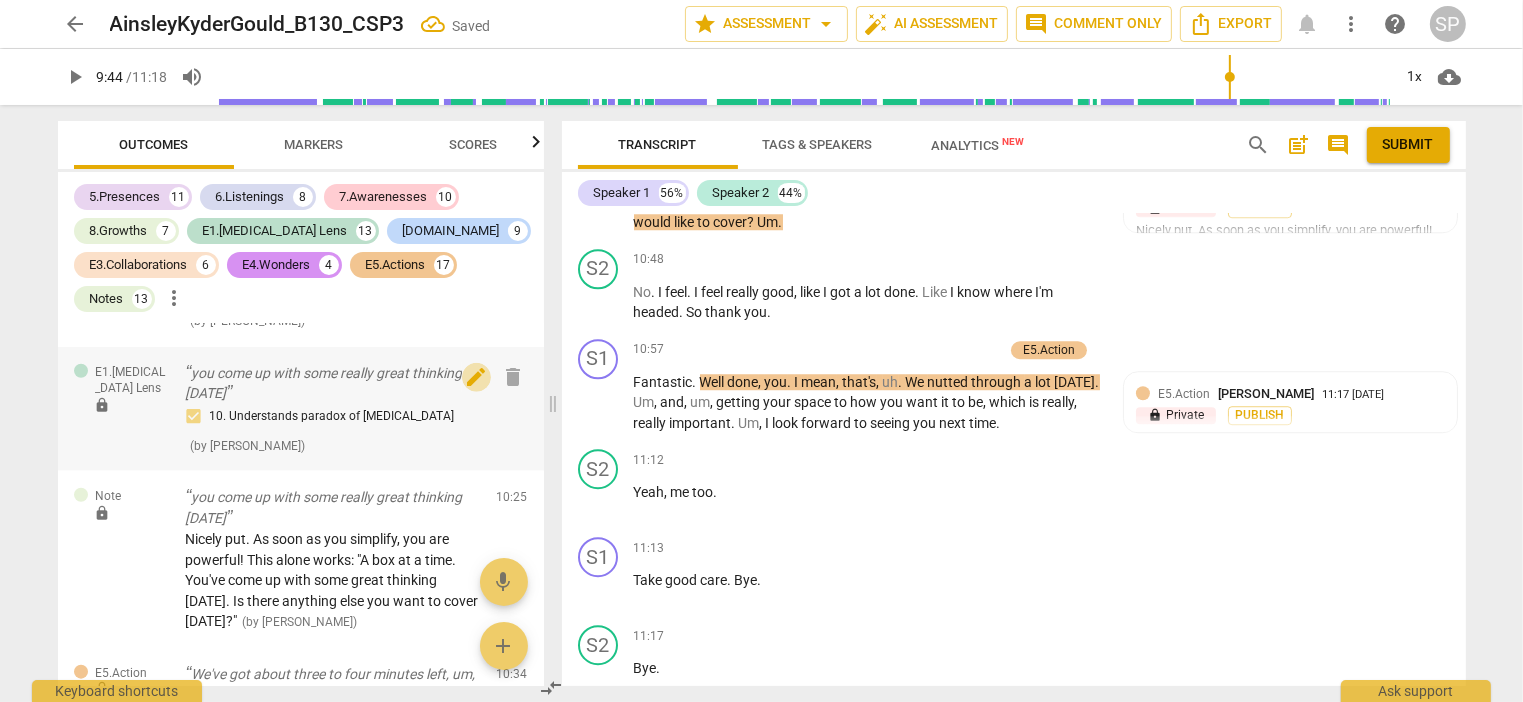 click on "edit" at bounding box center (476, 377) 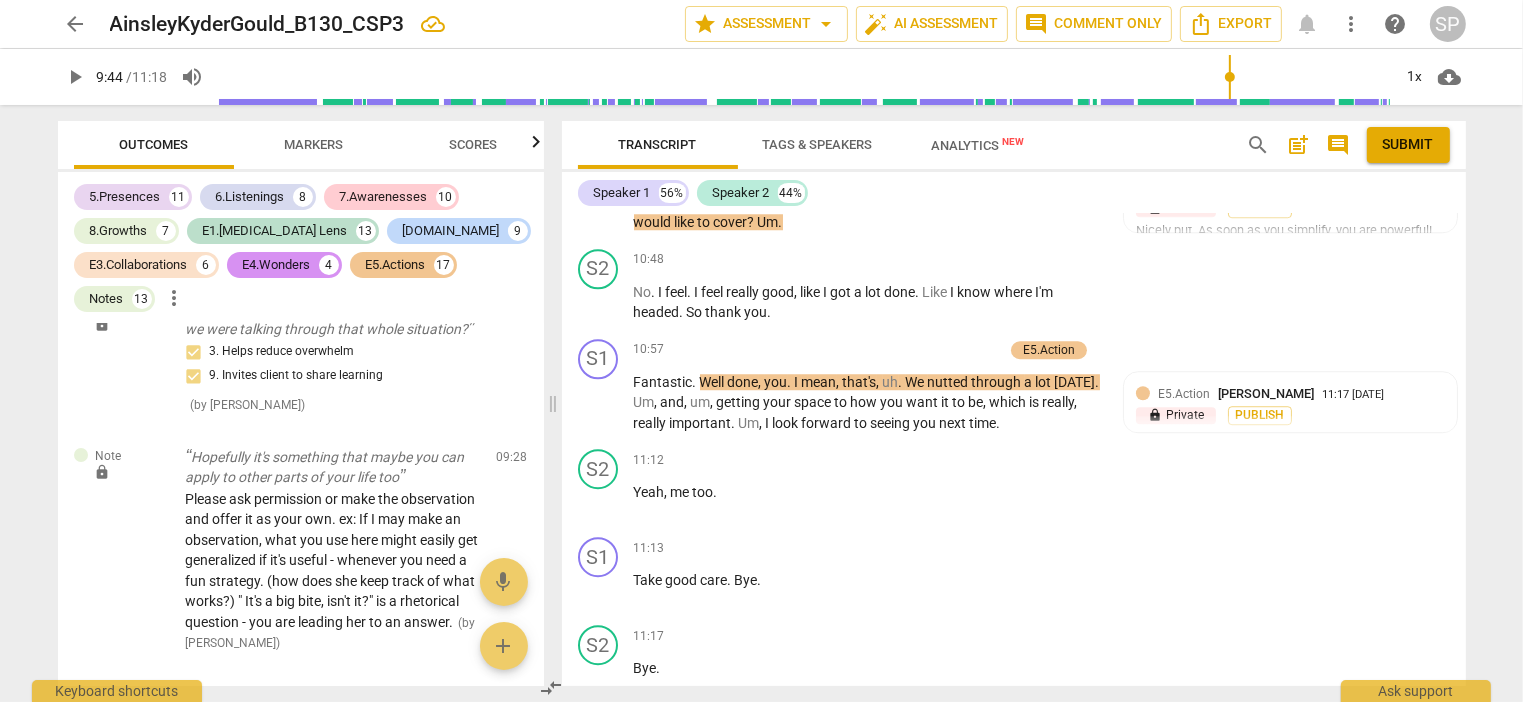 scroll, scrollTop: 15472, scrollLeft: 0, axis: vertical 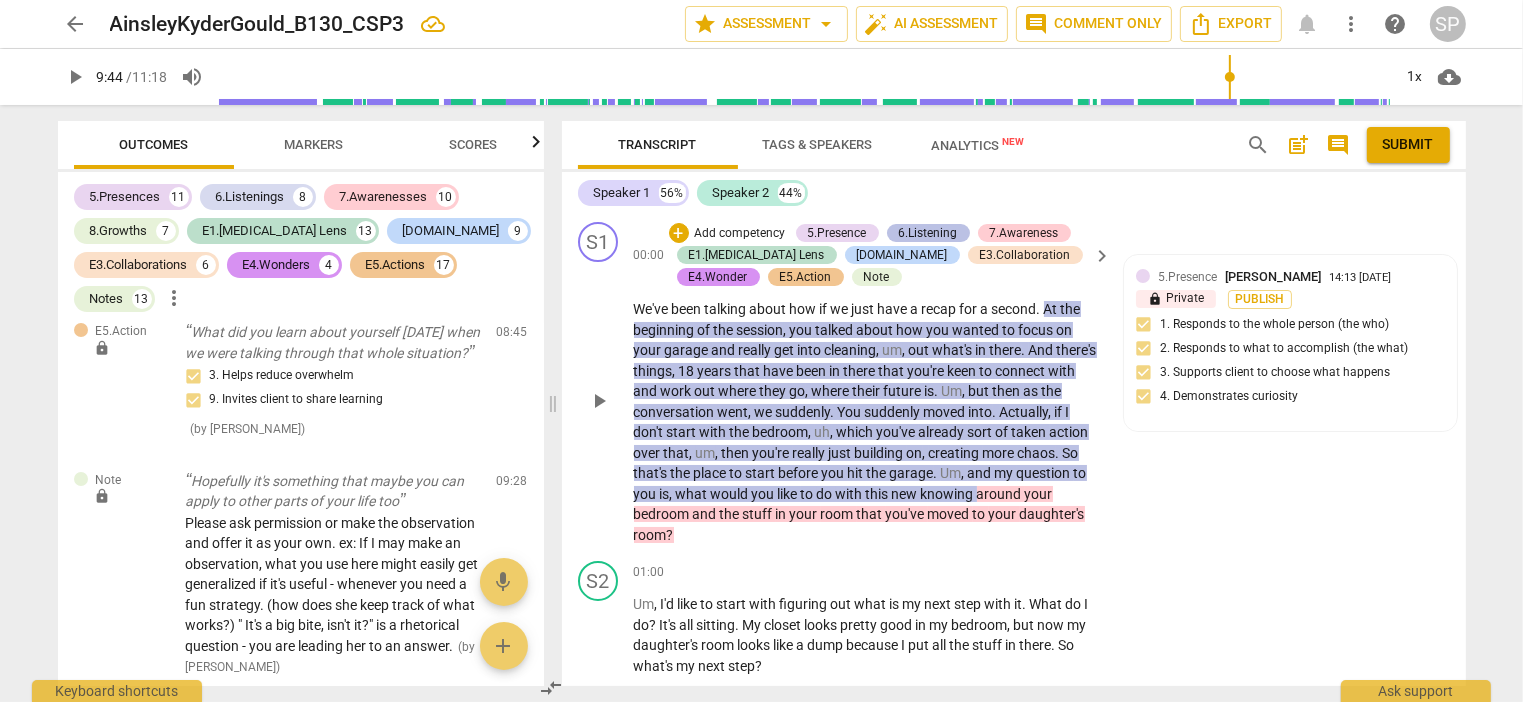 click on "6.Listening" at bounding box center (928, 233) 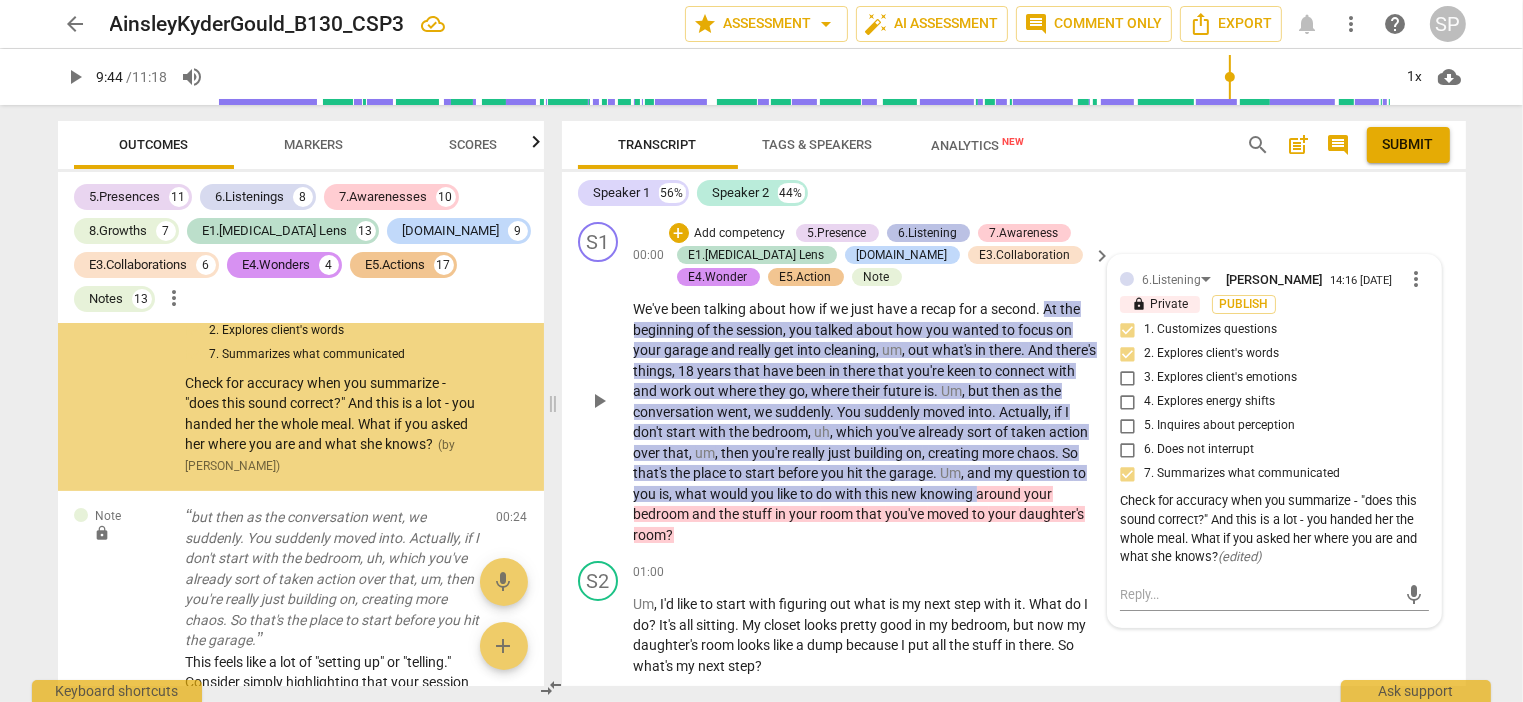 scroll, scrollTop: 80, scrollLeft: 0, axis: vertical 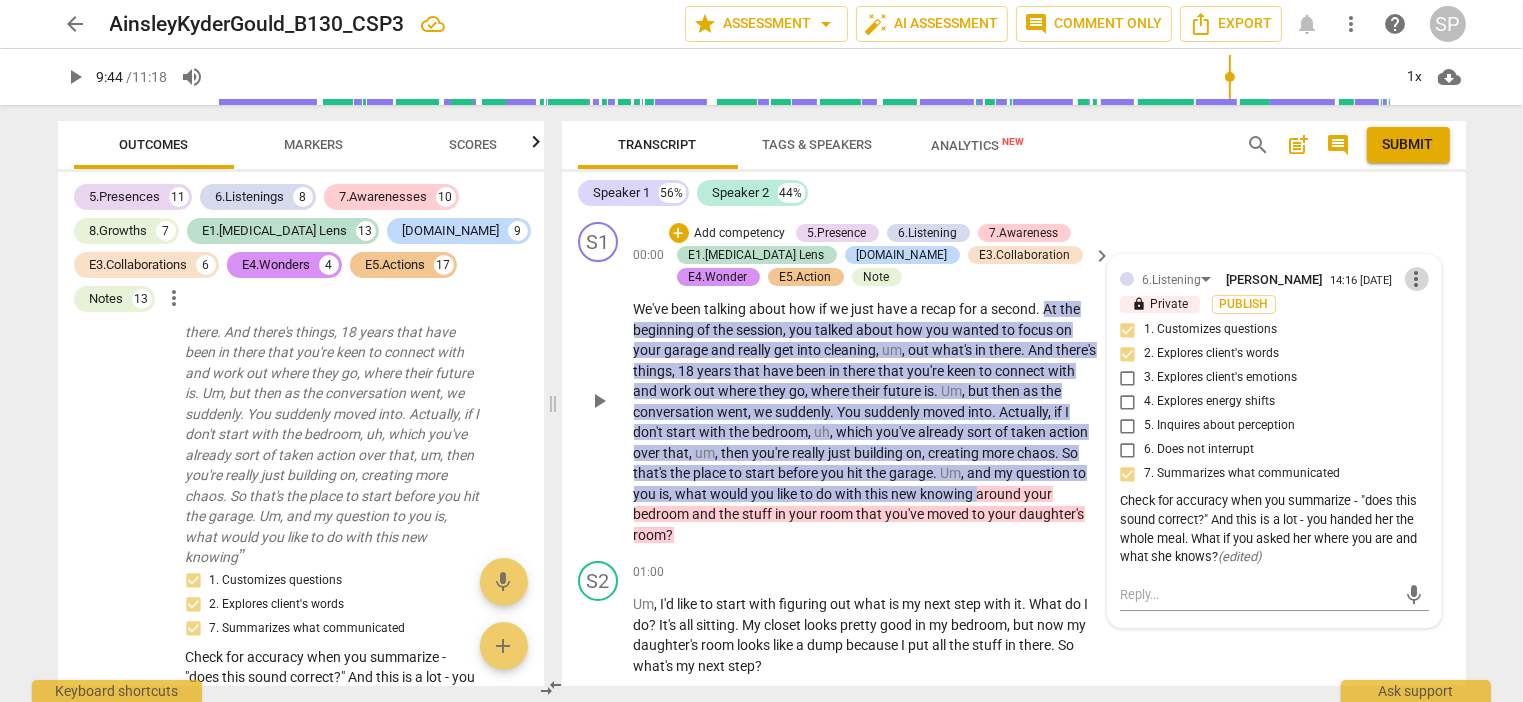 click on "more_vert" at bounding box center [1417, 279] 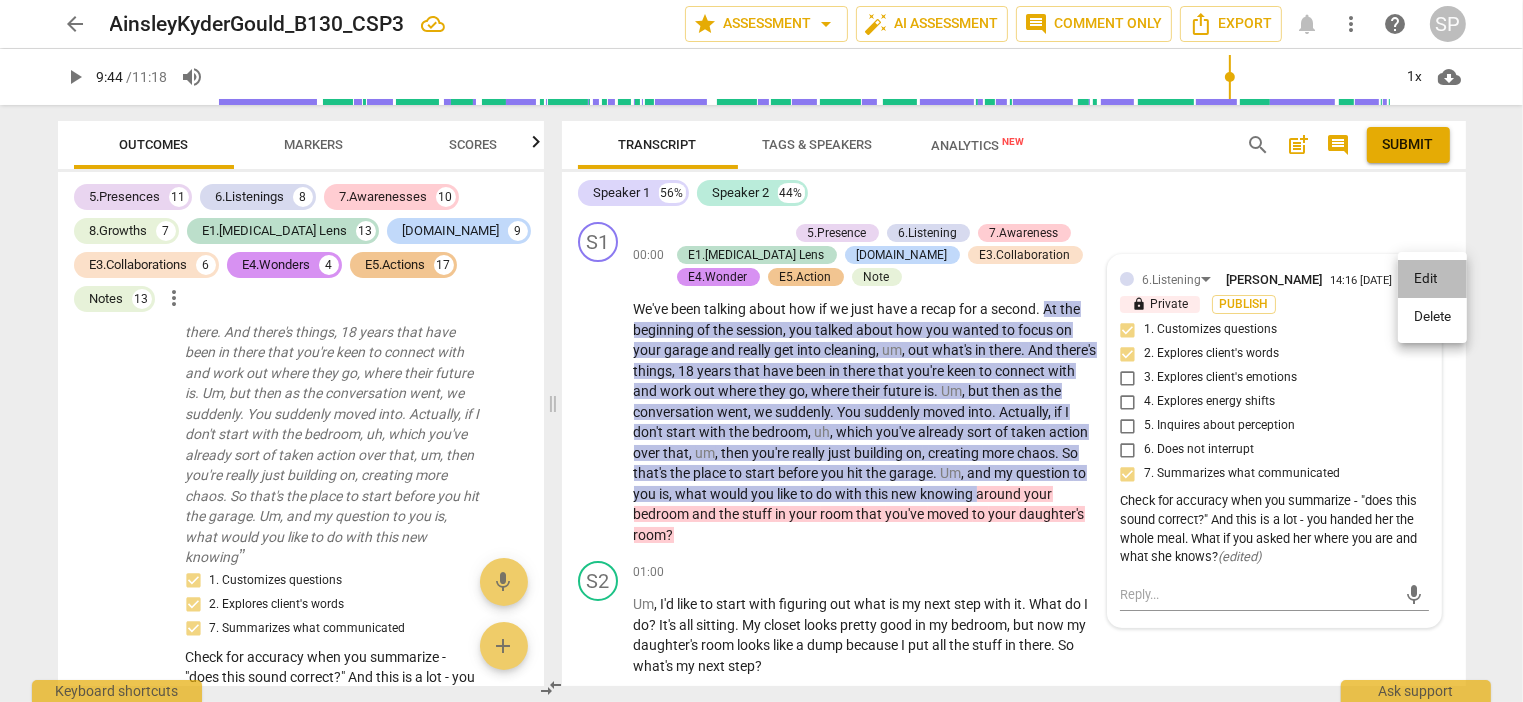 click on "Edit" at bounding box center [1432, 279] 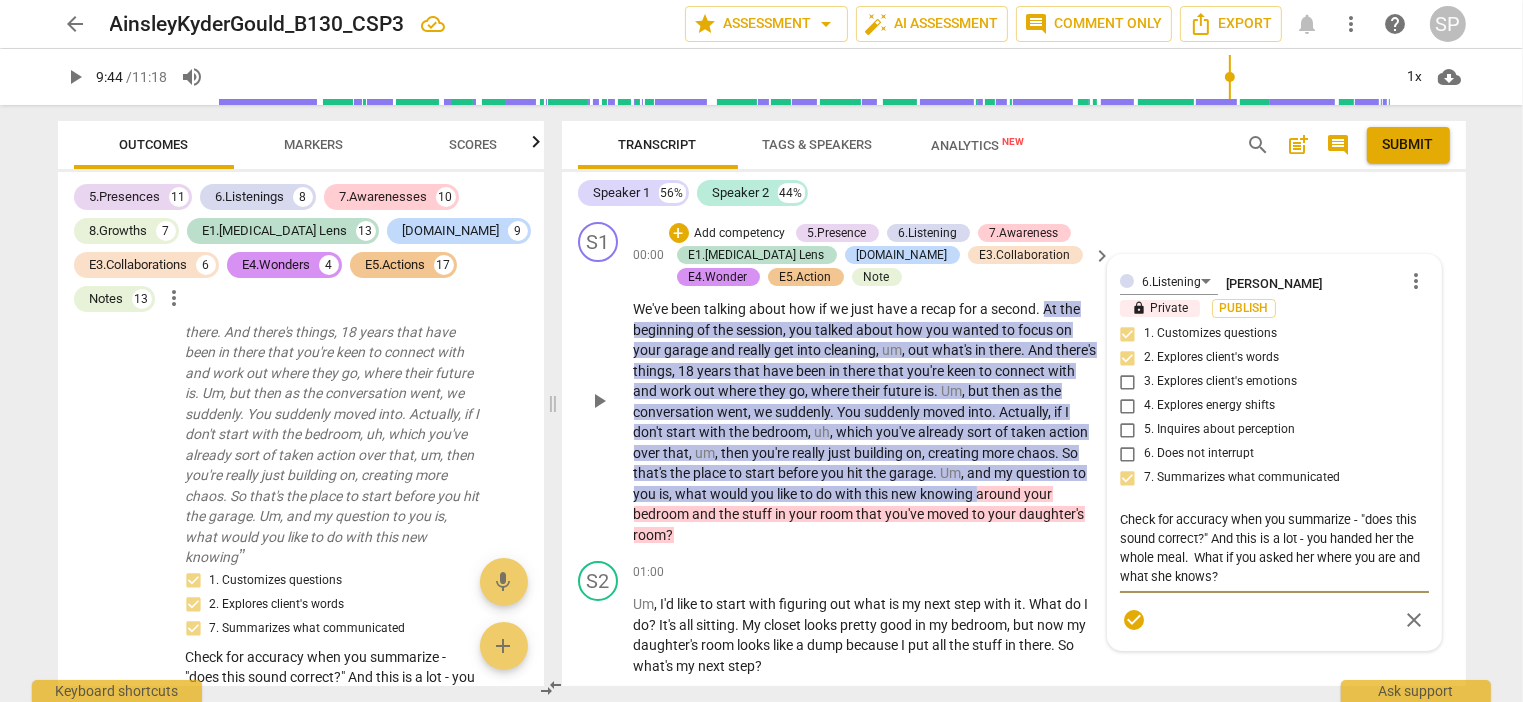 drag, startPoint x: 1352, startPoint y: 556, endPoint x: 1358, endPoint y: 574, distance: 18.973665 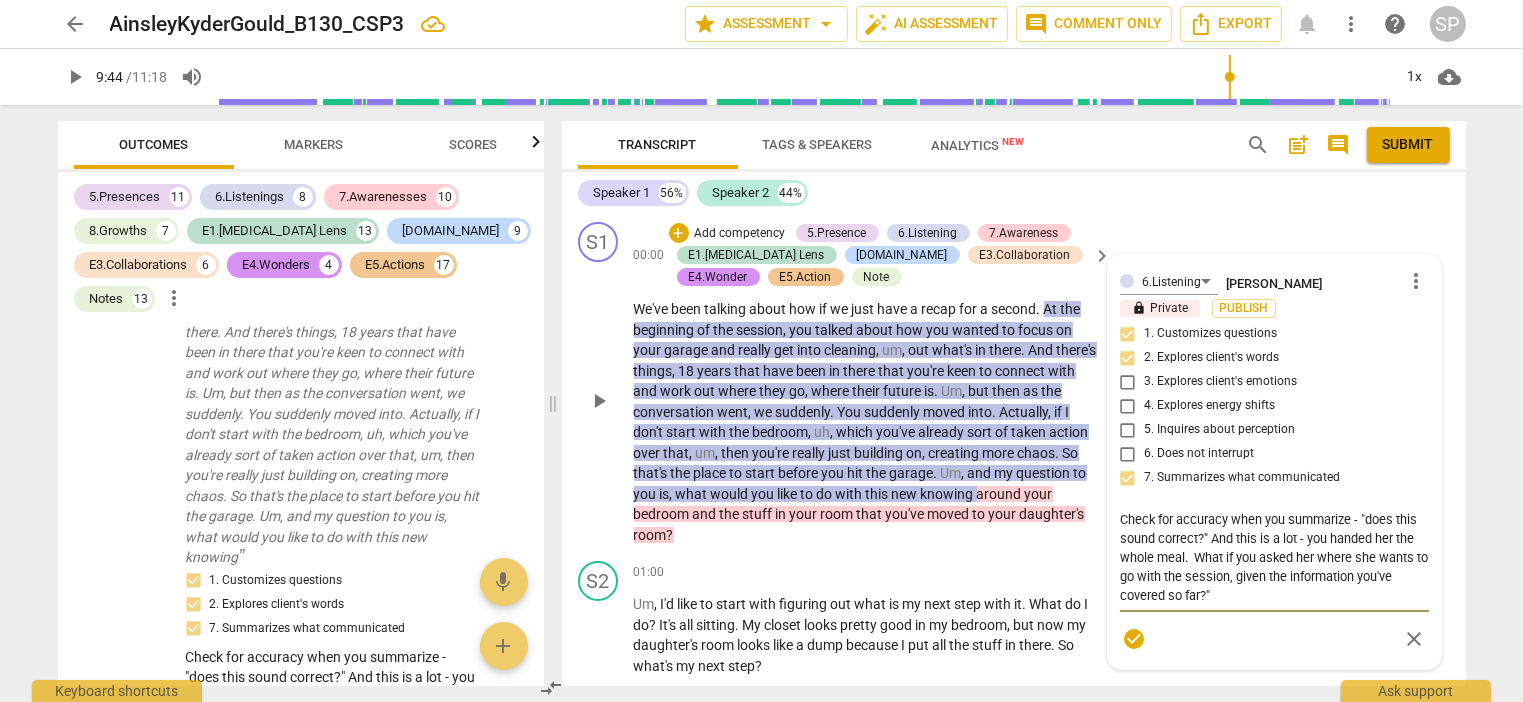 click on "Check for accuracy when you summarize - "does this sound correct?" And this is a lot - you handed her the whole meal.  What if you asked her where she wants to go with the session, given the information you've covered so far?"" at bounding box center (1274, 557) 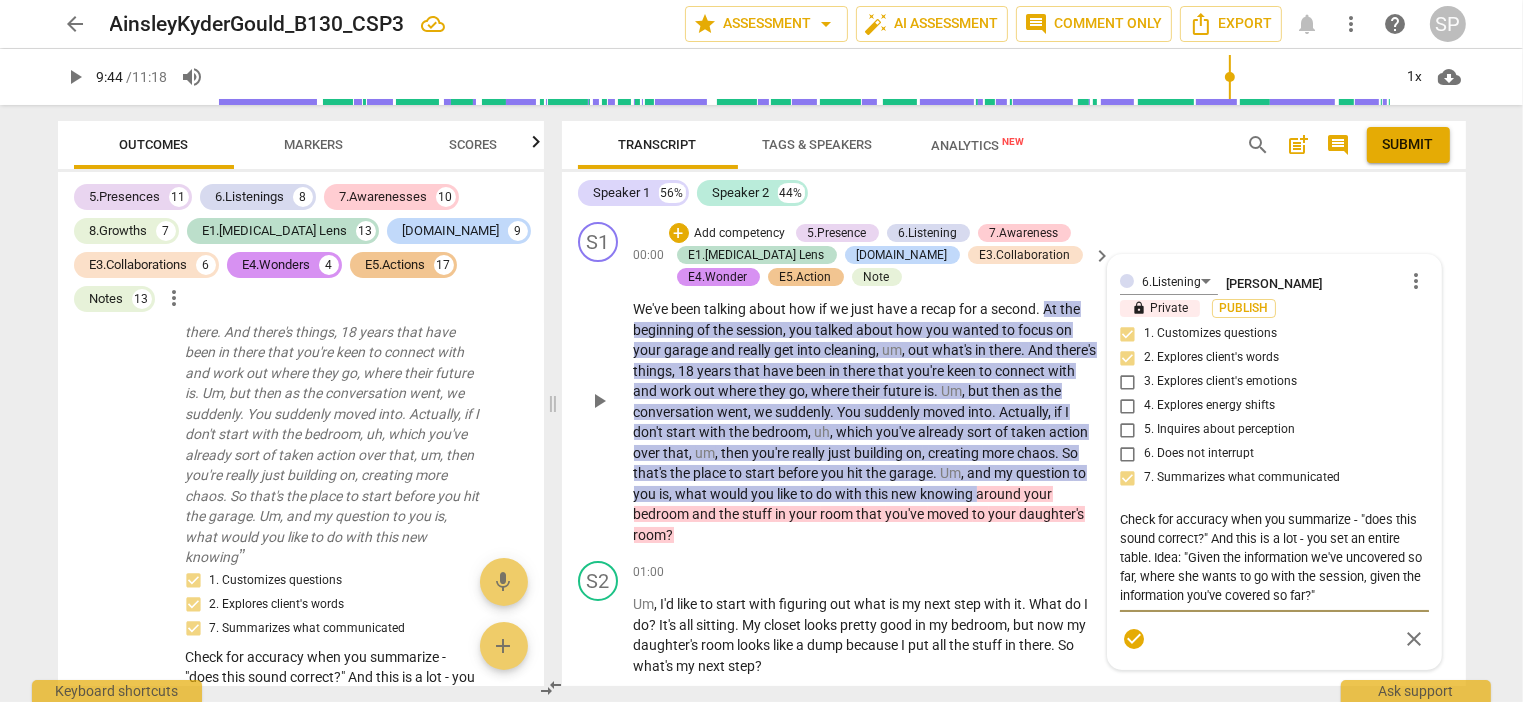 drag, startPoint x: 1173, startPoint y: 573, endPoint x: 1316, endPoint y: 589, distance: 143.89232 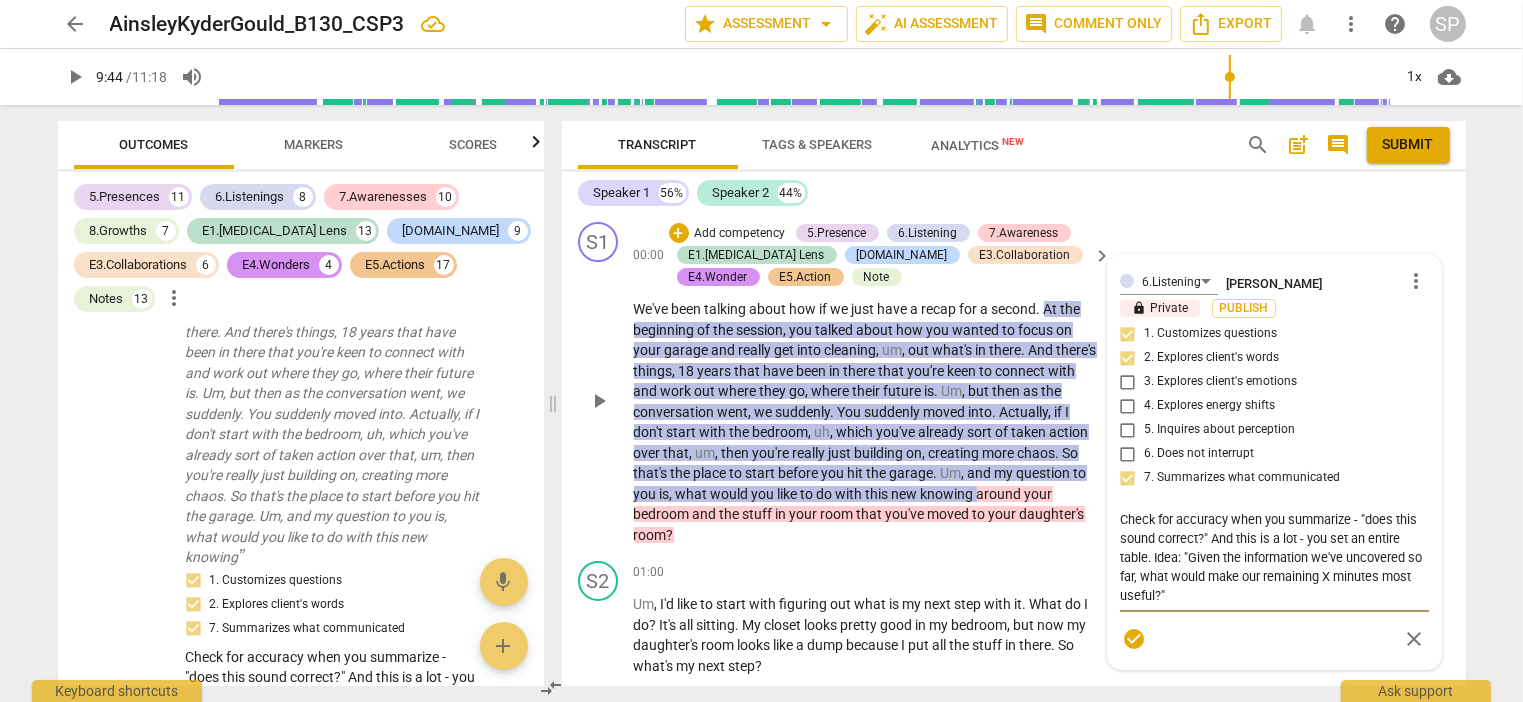 click on "6.Listening [PERSON_NAME] more_vert lock Private Publish 1. Customizes questions 2. Explores client's words 3. Explores client's emotions 4. Explores energy shifts 5. Inquires about perception 6. Does not interrupt 7. Summarizes what communicated Check for accuracy when you summarize - "does this sound correct?" And this is a lot - you set an entire table. Idea: "Given the information we've uncovered so far, what would make our remaining X minutes most useful?" Check for accuracy when you summarize - "does this sound correct?" And this is a lot - you set an entire table. Idea: "Given the information we've uncovered so far, what would make our remaining X minutes most useful?" check_circle close" at bounding box center (1274, 462) 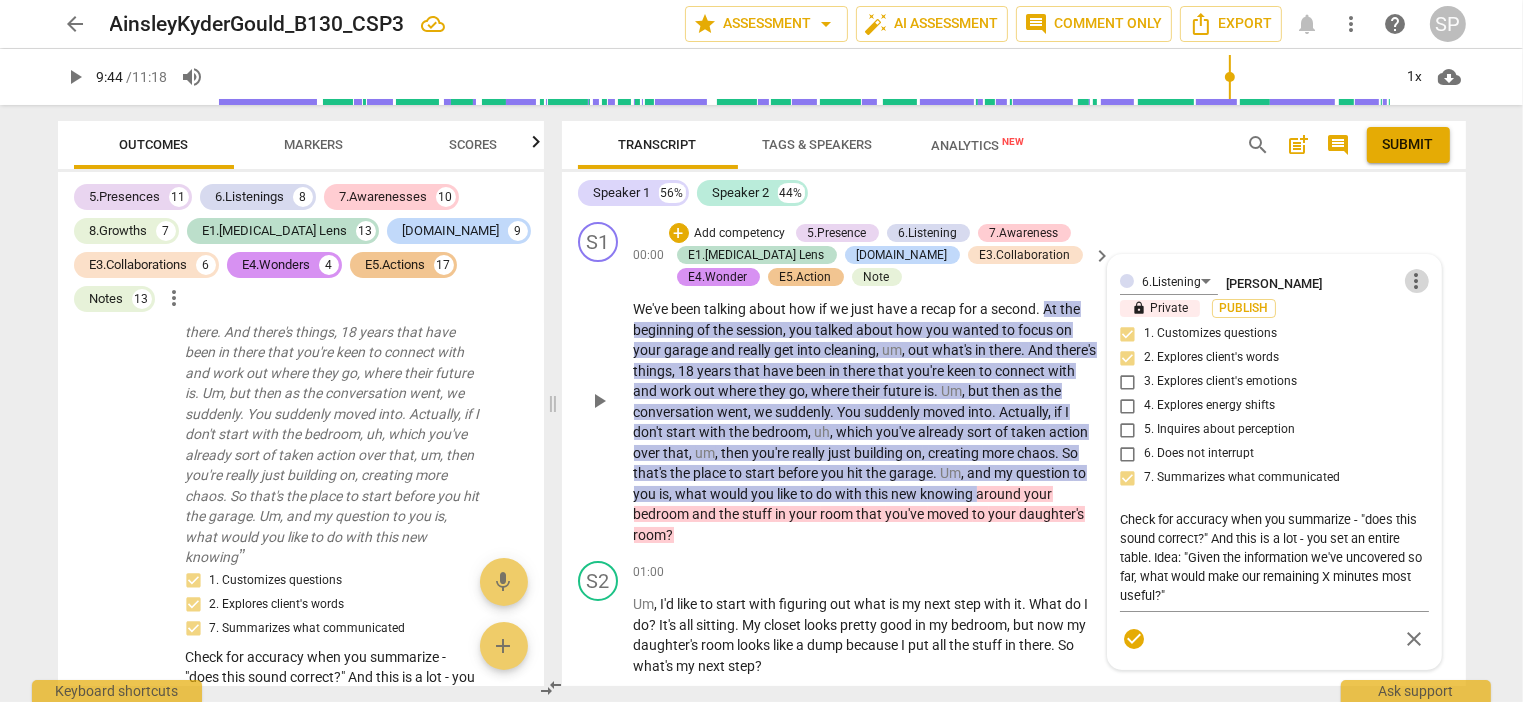 click on "more_vert" at bounding box center (1417, 281) 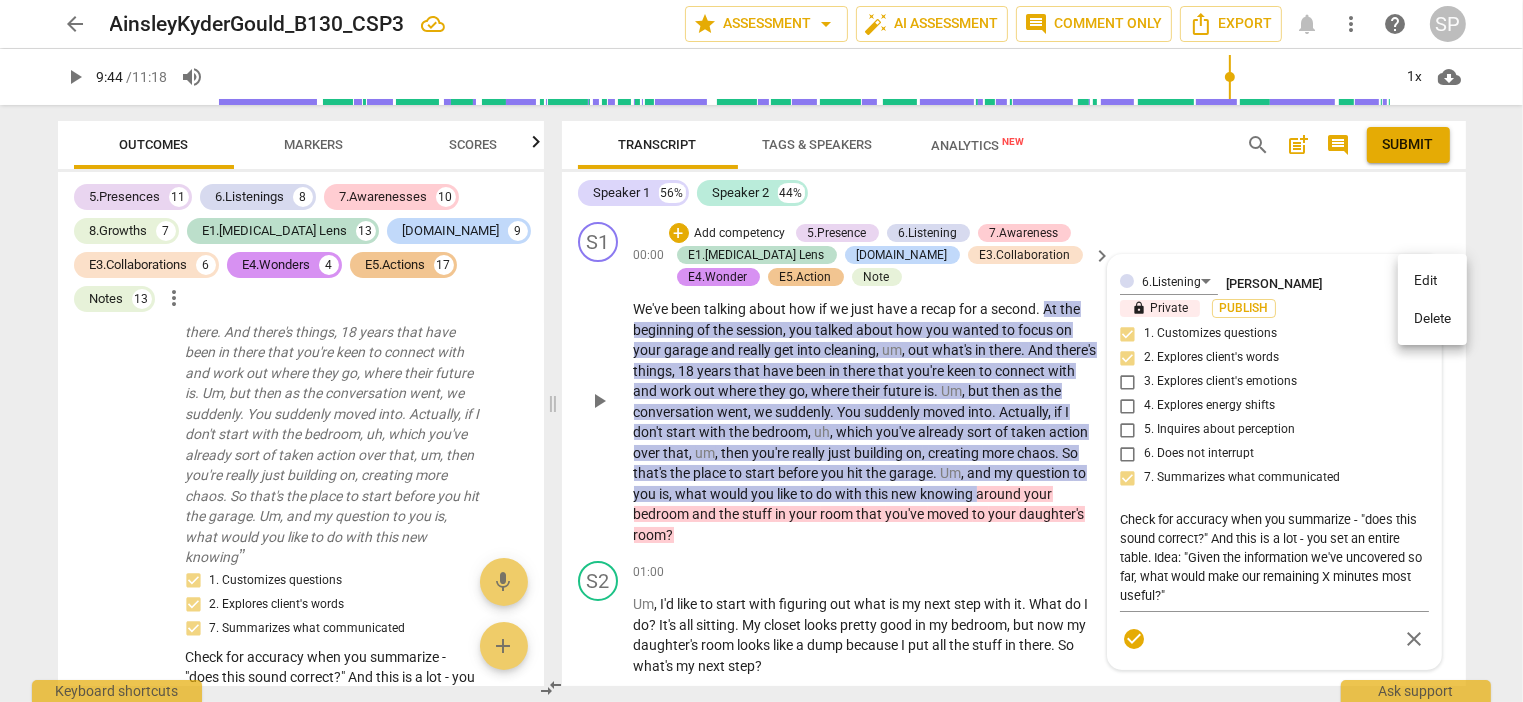 click on "Edit" at bounding box center (1432, 281) 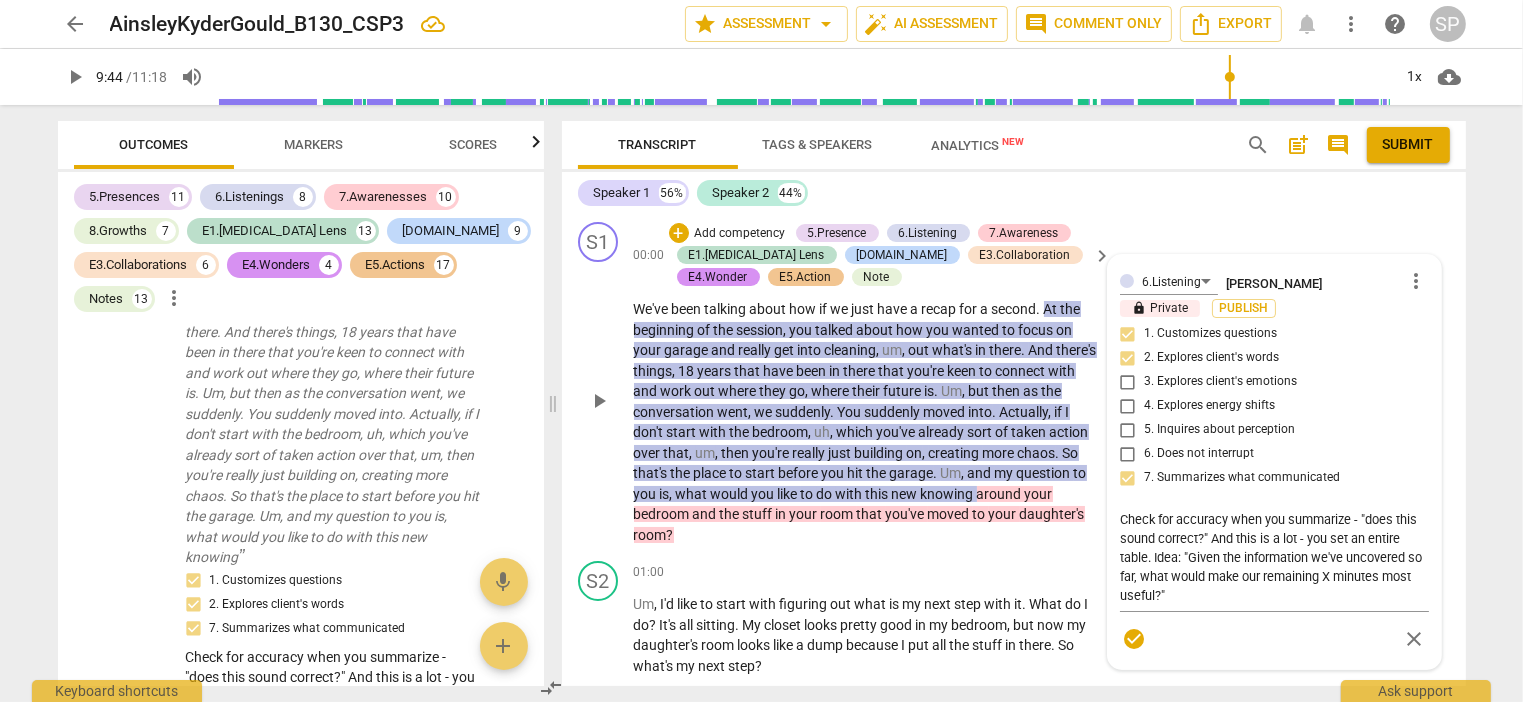 click on "6.Listening [PERSON_NAME] more_vert lock Private Publish 1. Customizes questions 2. Explores client's words 3. Explores client's emotions 4. Explores energy shifts 5. Inquires about perception 6. Does not interrupt 7. Summarizes what communicated Check for accuracy when you summarize - "does this sound correct?" And this is a lot - you set an entire table. Idea: "Given the information we've uncovered so far, what would make our remaining X minutes most useful?" Check for accuracy when you summarize - "does this sound correct?" And this is a lot - you set an entire table. Idea: "Given the information we've uncovered so far, what would make our remaining X minutes most useful?" check_circle close" at bounding box center [1274, 462] 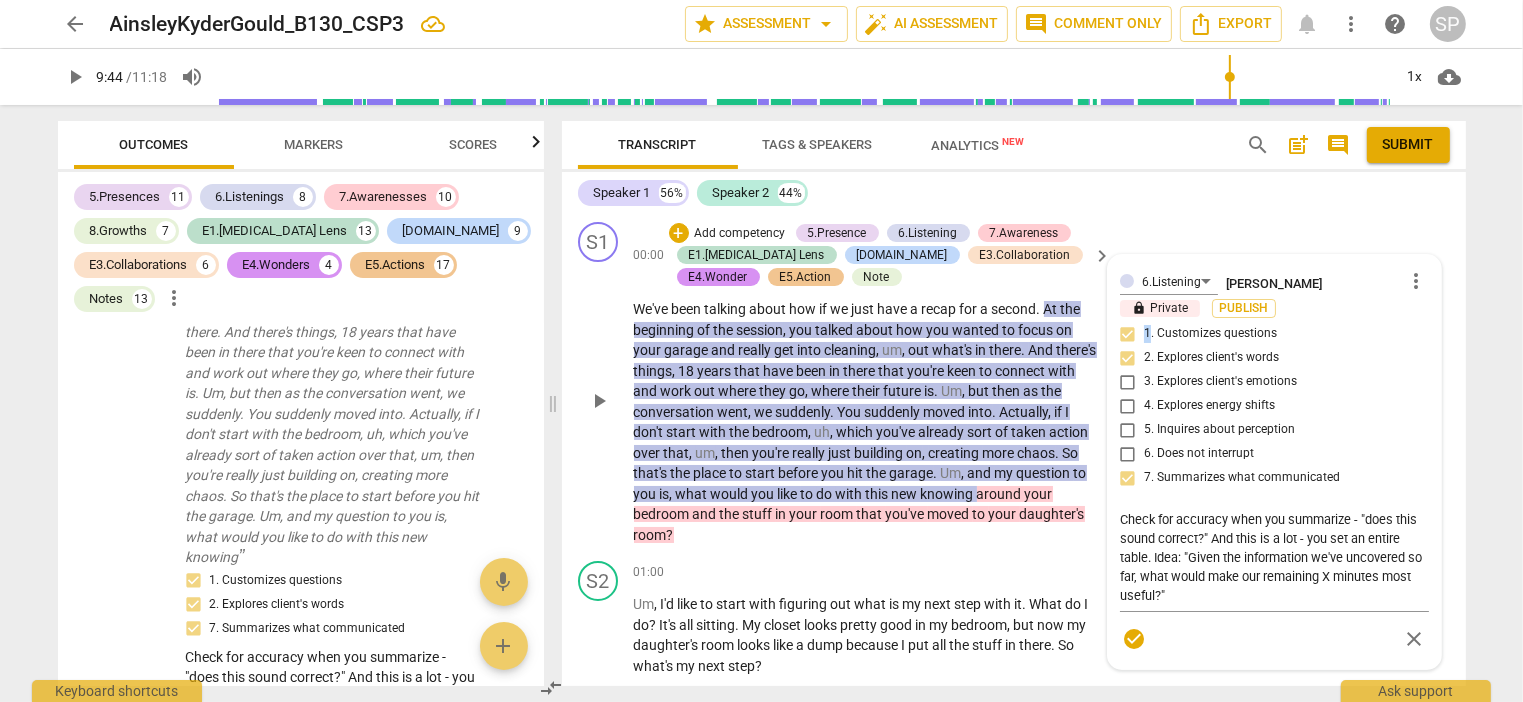 click on "6.Listening [PERSON_NAME] more_vert lock Private Publish 1. Customizes questions 2. Explores client's words 3. Explores client's emotions 4. Explores energy shifts 5. Inquires about perception 6. Does not interrupt 7. Summarizes what communicated Check for accuracy when you summarize - "does this sound correct?" And this is a lot - you set an entire table. Idea: "Given the information we've uncovered so far, what would make our remaining X minutes most useful?" Check for accuracy when you summarize - "does this sound correct?" And this is a lot - you set an entire table. Idea: "Given the information we've uncovered so far, what would make our remaining X minutes most useful?" check_circle close" at bounding box center [1274, 462] 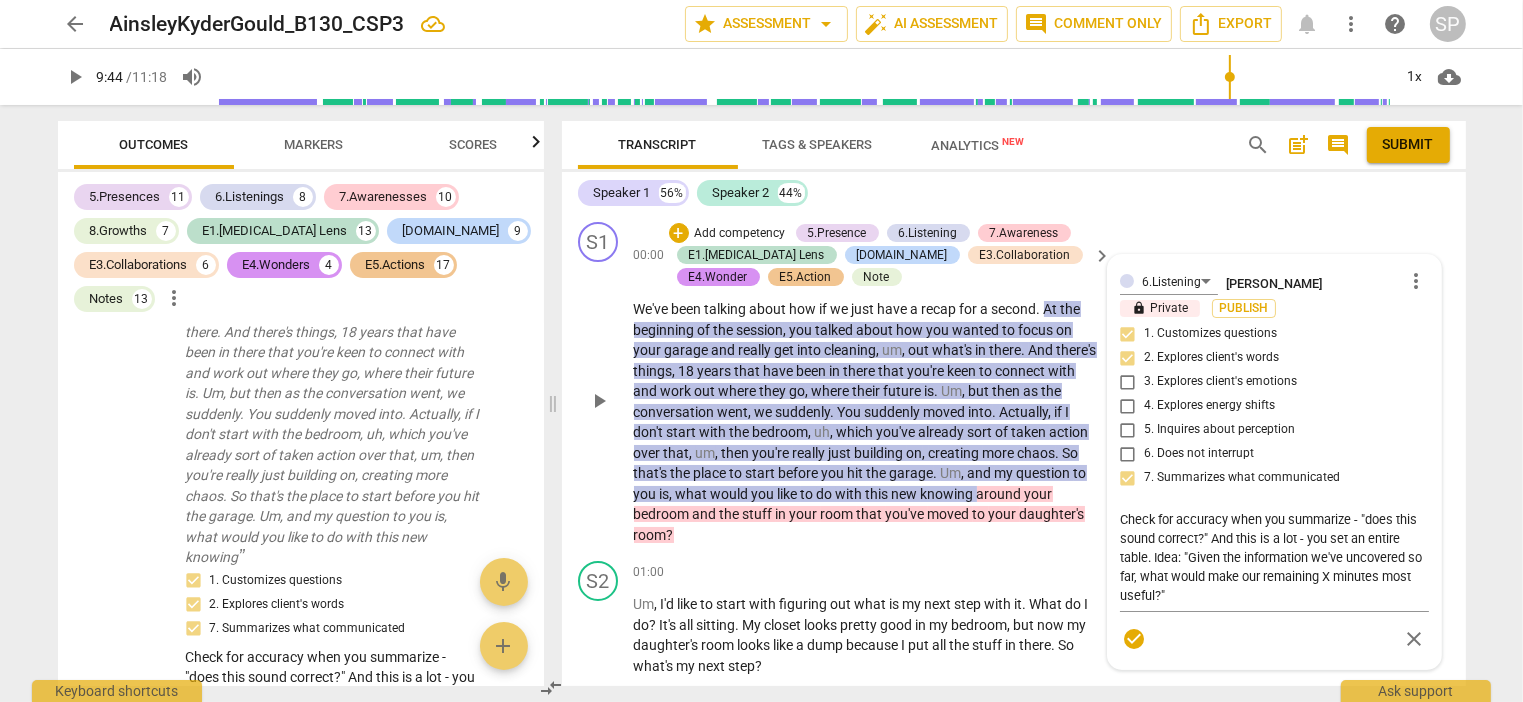 click on "6.Listening [PERSON_NAME] more_vert lock Private Publish 1. Customizes questions 2. Explores client's words 3. Explores client's emotions 4. Explores energy shifts 5. Inquires about perception 6. Does not interrupt 7. Summarizes what communicated Check for accuracy when you summarize - "does this sound correct?" And this is a lot - you set an entire table. Idea: "Given the information we've uncovered so far, what would make our remaining X minutes most useful?" Check for accuracy when you summarize - "does this sound correct?" And this is a lot - you set an entire table. Idea: "Given the information we've uncovered so far, what would make our remaining X minutes most useful?" check_circle close" at bounding box center (1274, 462) 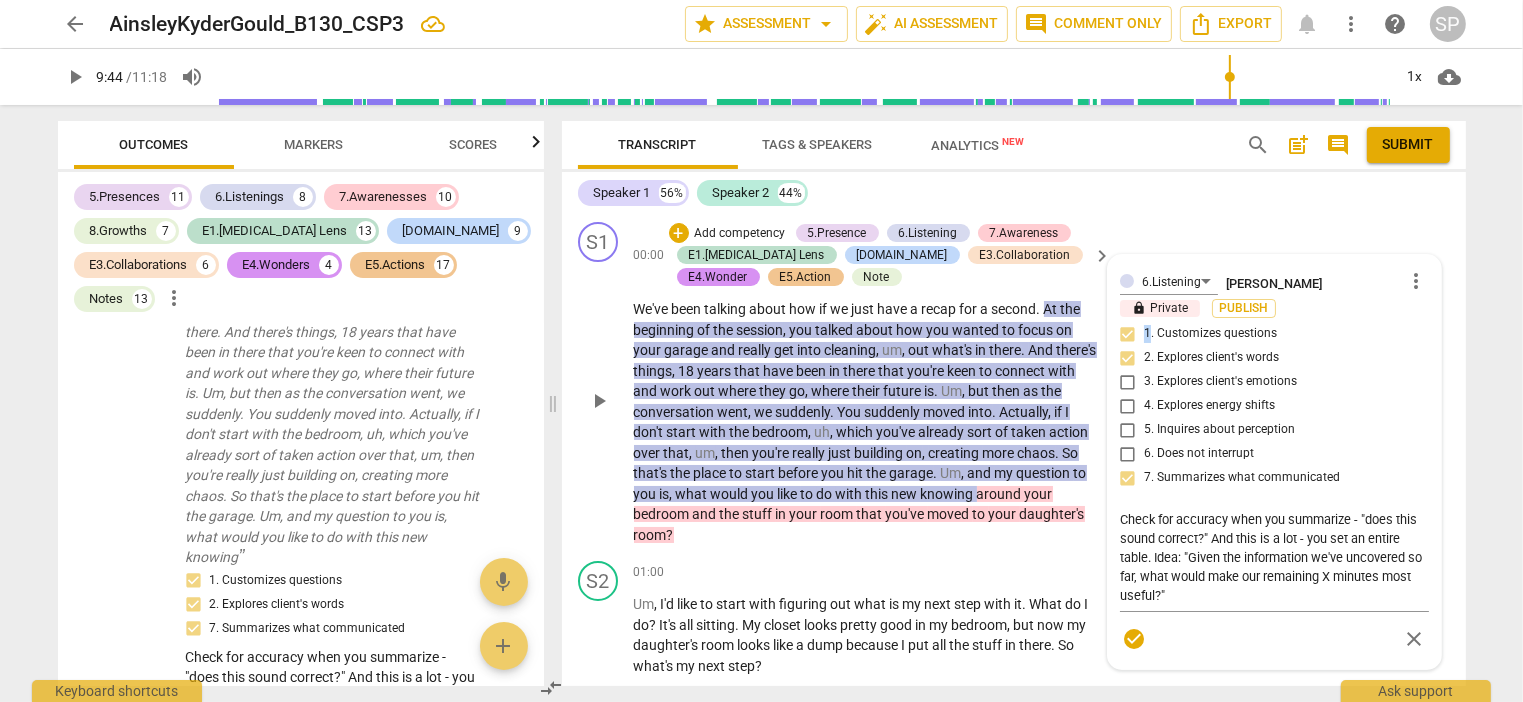 click on "6.Listening [PERSON_NAME] more_vert lock Private Publish 1. Customizes questions 2. Explores client's words 3. Explores client's emotions 4. Explores energy shifts 5. Inquires about perception 6. Does not interrupt 7. Summarizes what communicated Check for accuracy when you summarize - "does this sound correct?" And this is a lot - you set an entire table. Idea: "Given the information we've uncovered so far, what would make our remaining X minutes most useful?" Check for accuracy when you summarize - "does this sound correct?" And this is a lot - you set an entire table. Idea: "Given the information we've uncovered so far, what would make our remaining X minutes most useful?" check_circle close" at bounding box center [1274, 462] 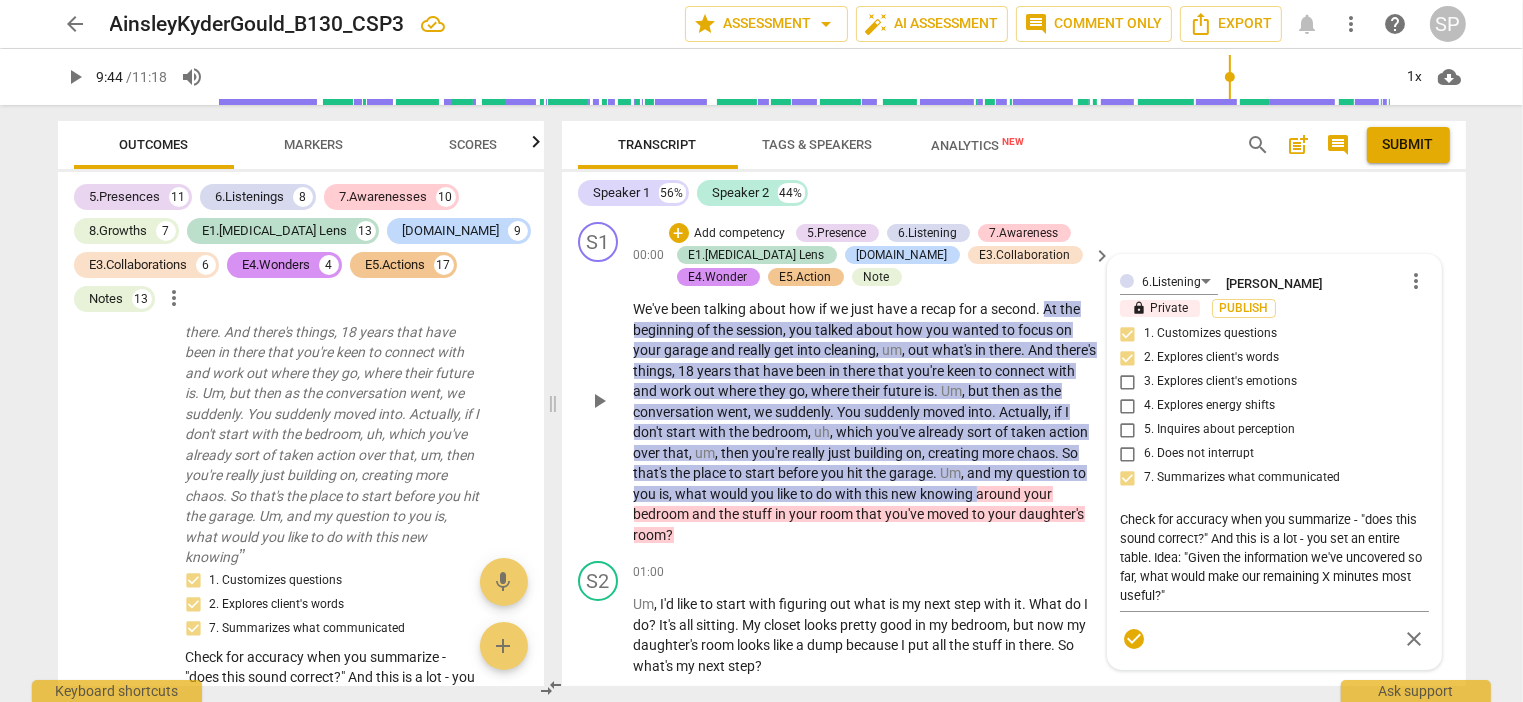 click on "6.Listening [PERSON_NAME] more_vert lock Private Publish 1. Customizes questions 2. Explores client's words 3. Explores client's emotions 4. Explores energy shifts 5. Inquires about perception 6. Does not interrupt 7. Summarizes what communicated Check for accuracy when you summarize - "does this sound correct?" And this is a lot - you set an entire table. Idea: "Given the information we've uncovered so far, what would make our remaining X minutes most useful?" Check for accuracy when you summarize - "does this sound correct?" And this is a lot - you set an entire table. Idea: "Given the information we've uncovered so far, what would make our remaining X minutes most useful?" check_circle close" at bounding box center (1274, 462) 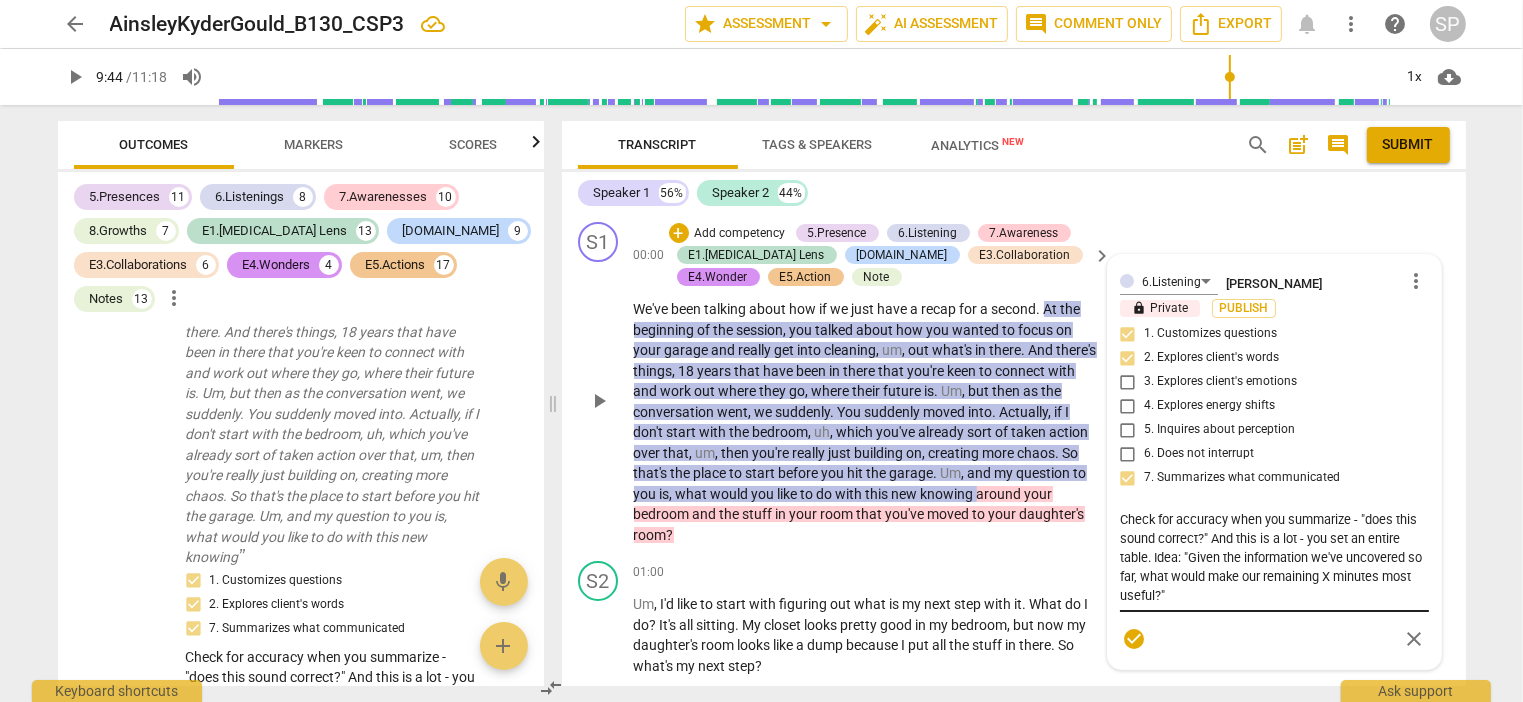 click on "Check for accuracy when you summarize - "does this sound correct?" And this is a lot - you set an entire table. Idea: "Given the information we've uncovered so far, what would make our remaining X minutes most useful?"" at bounding box center (1274, 557) 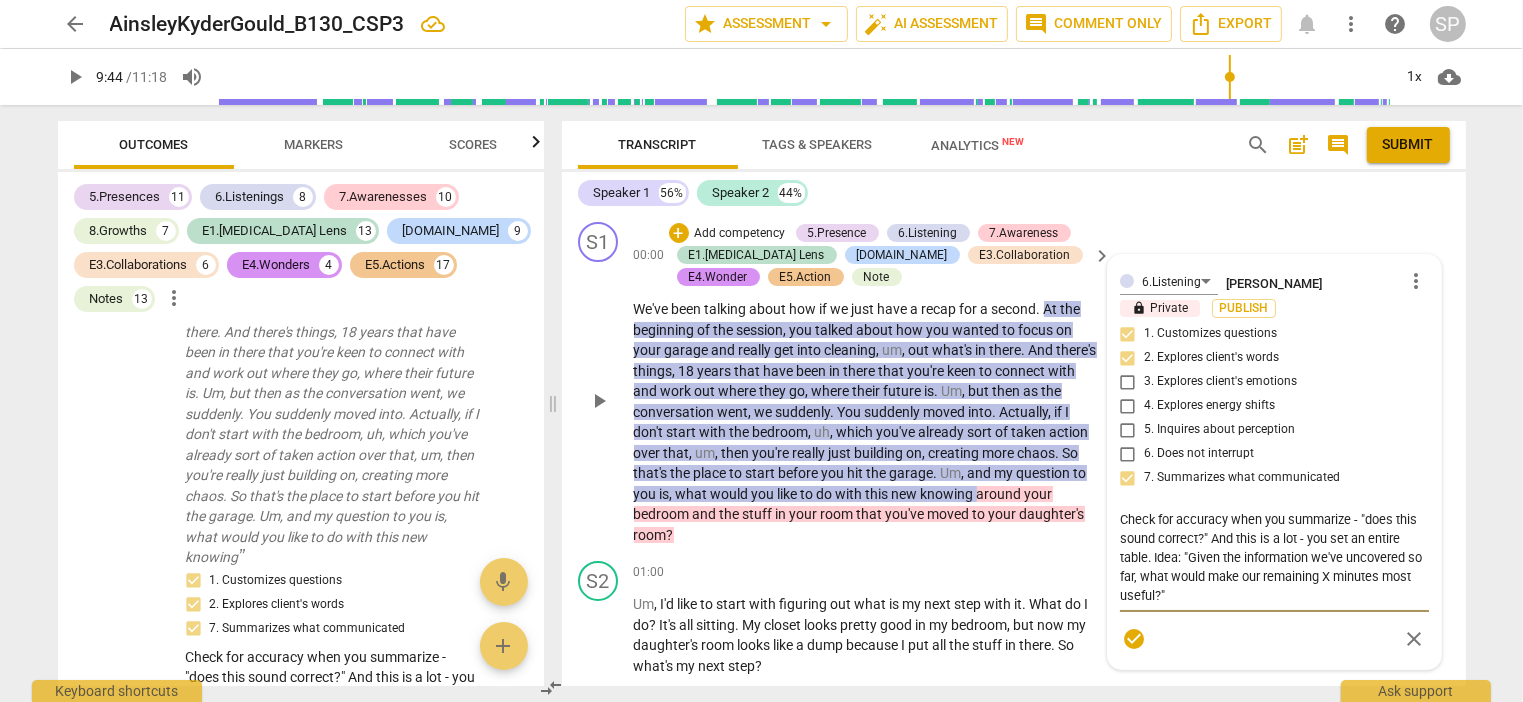 click on "check_circle" at bounding box center (1134, 639) 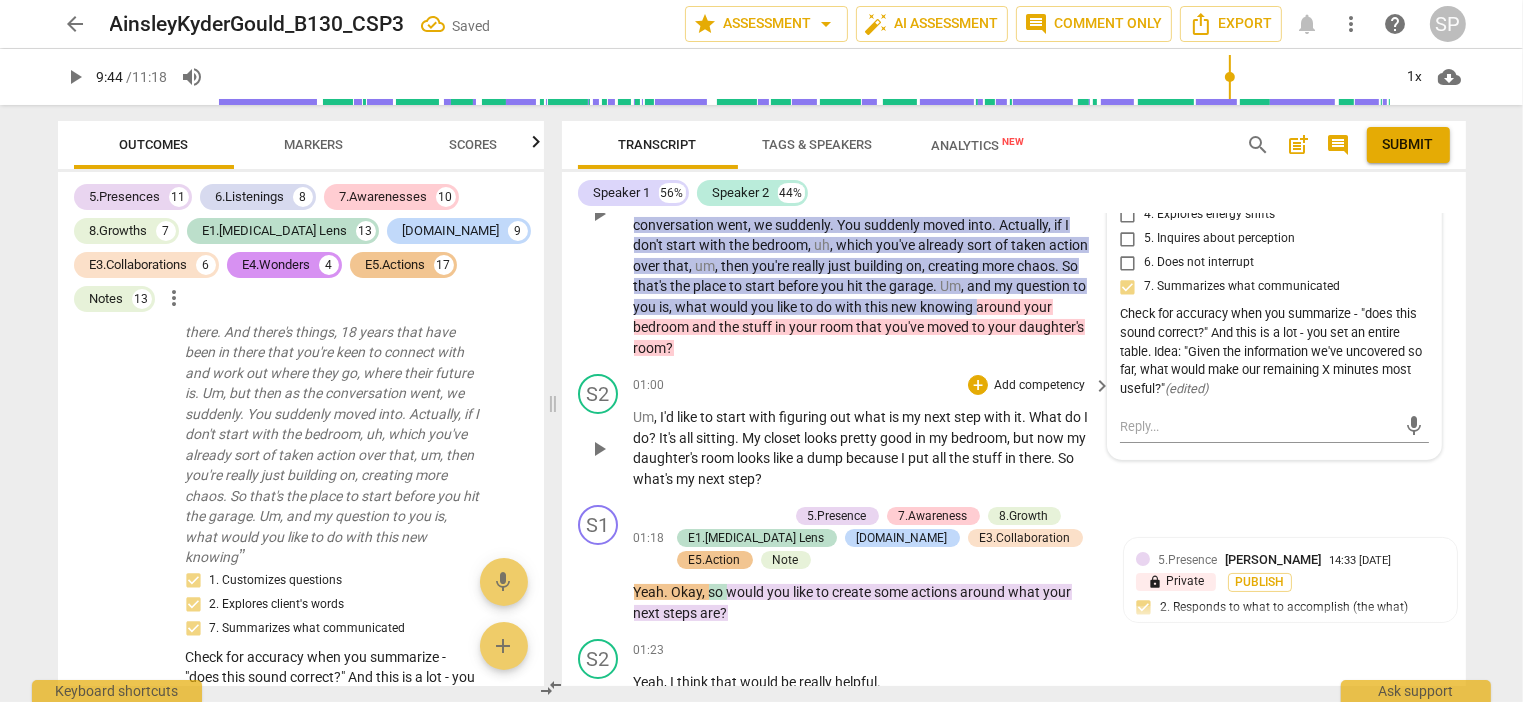 scroll, scrollTop: 200, scrollLeft: 0, axis: vertical 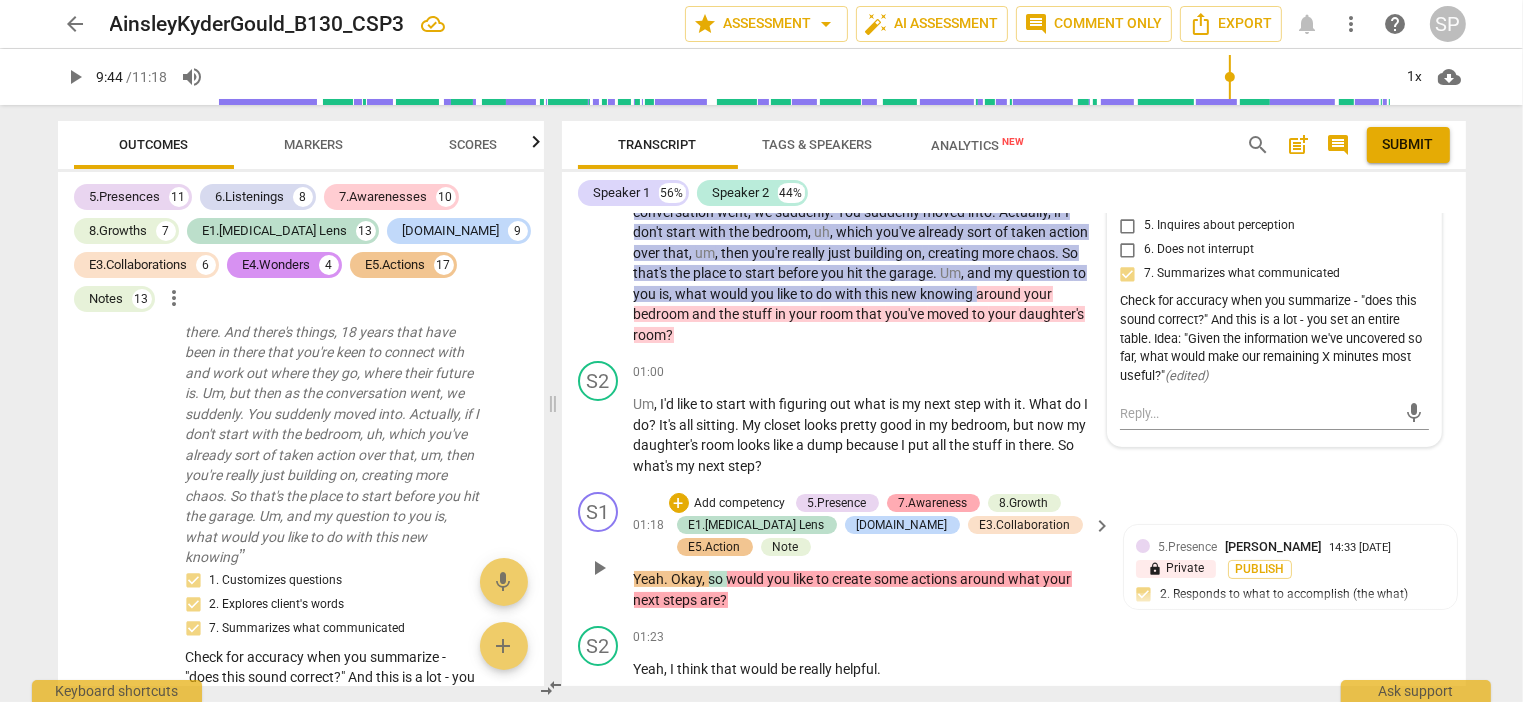 click on "7.Awareness" at bounding box center (933, 503) 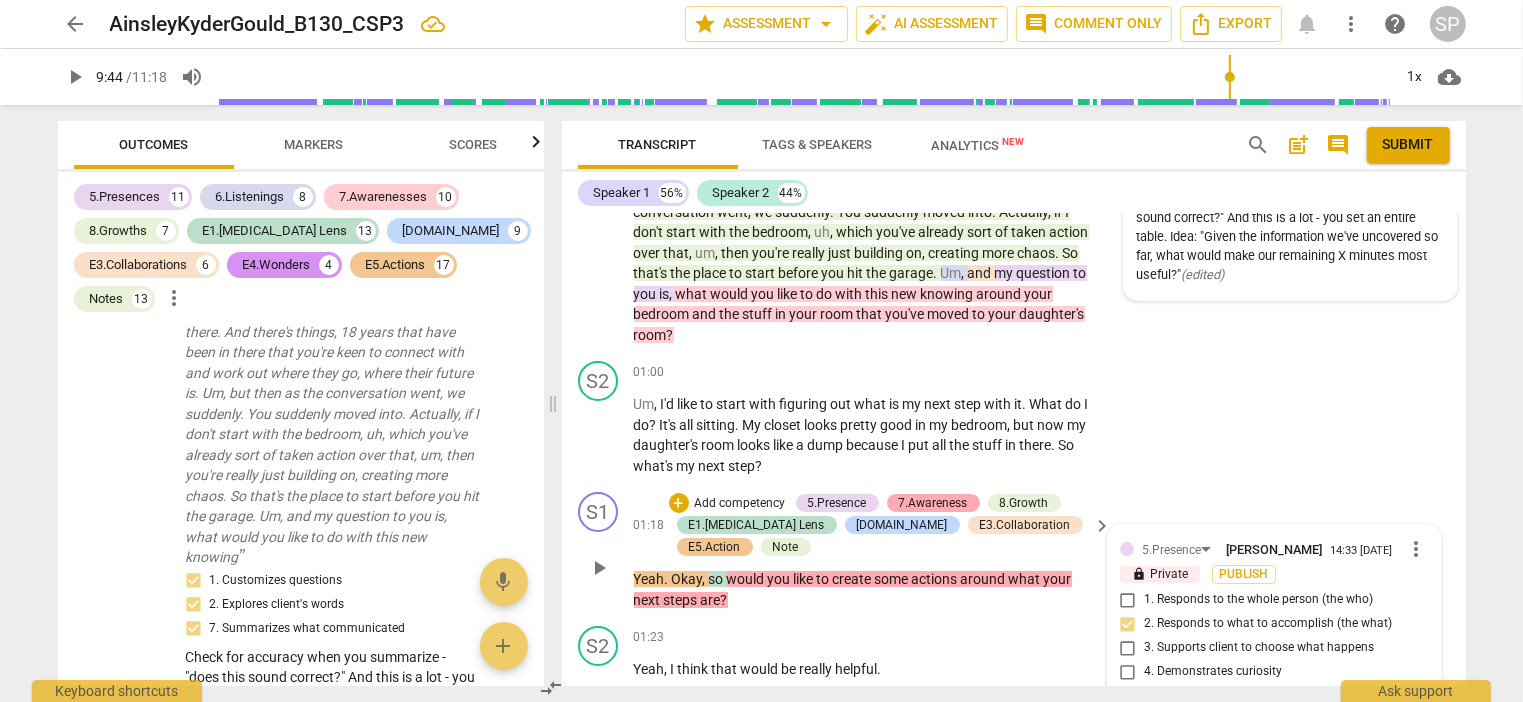 scroll, scrollTop: 492, scrollLeft: 0, axis: vertical 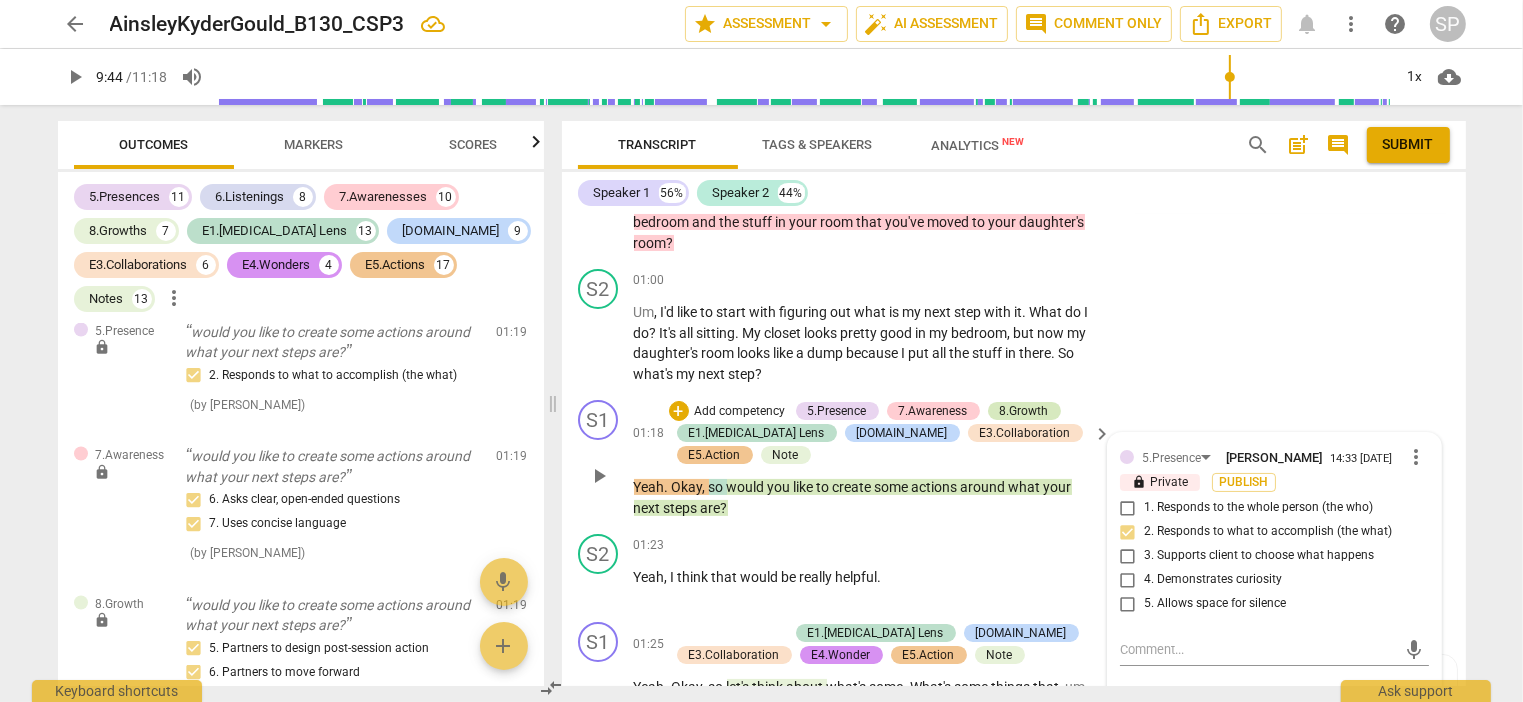 click on "8.Growth" at bounding box center [1024, 411] 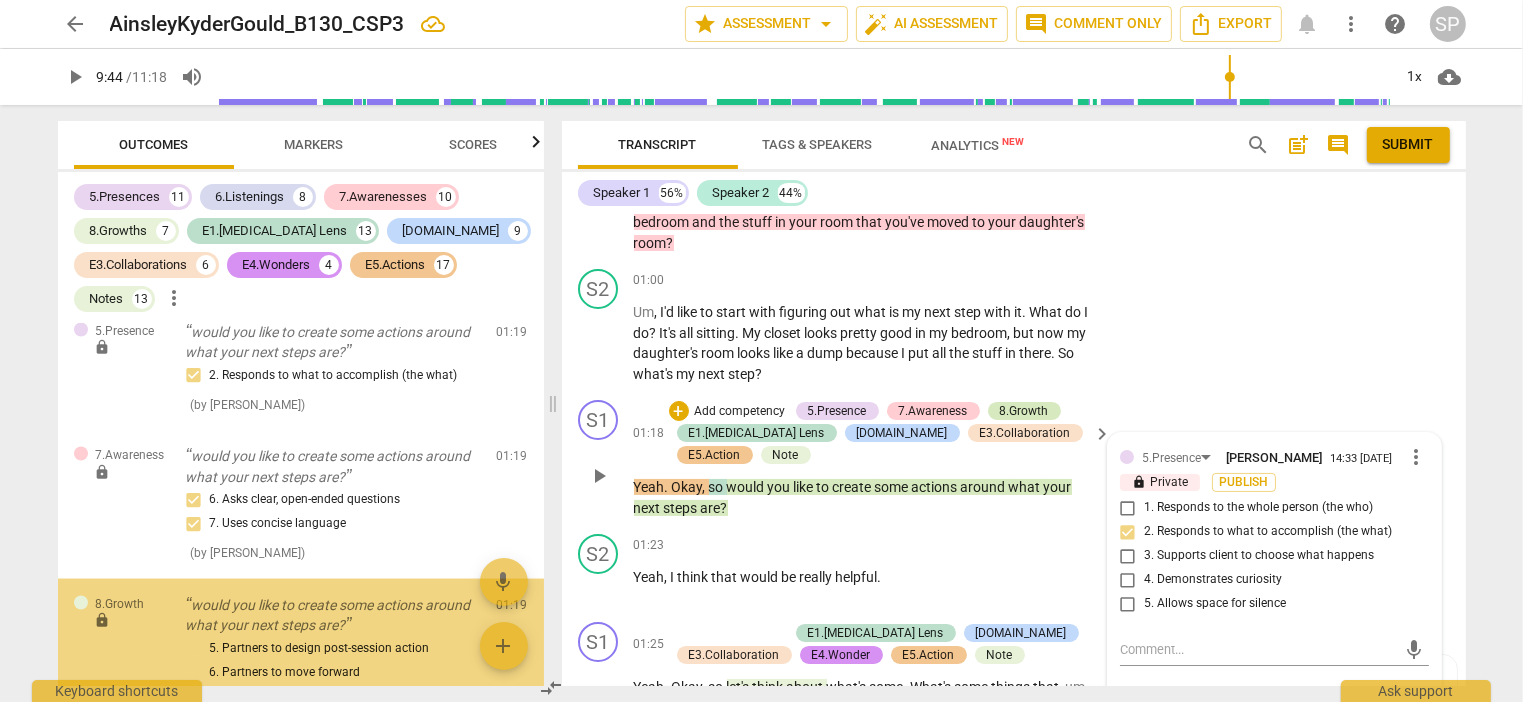 scroll, scrollTop: 3528, scrollLeft: 0, axis: vertical 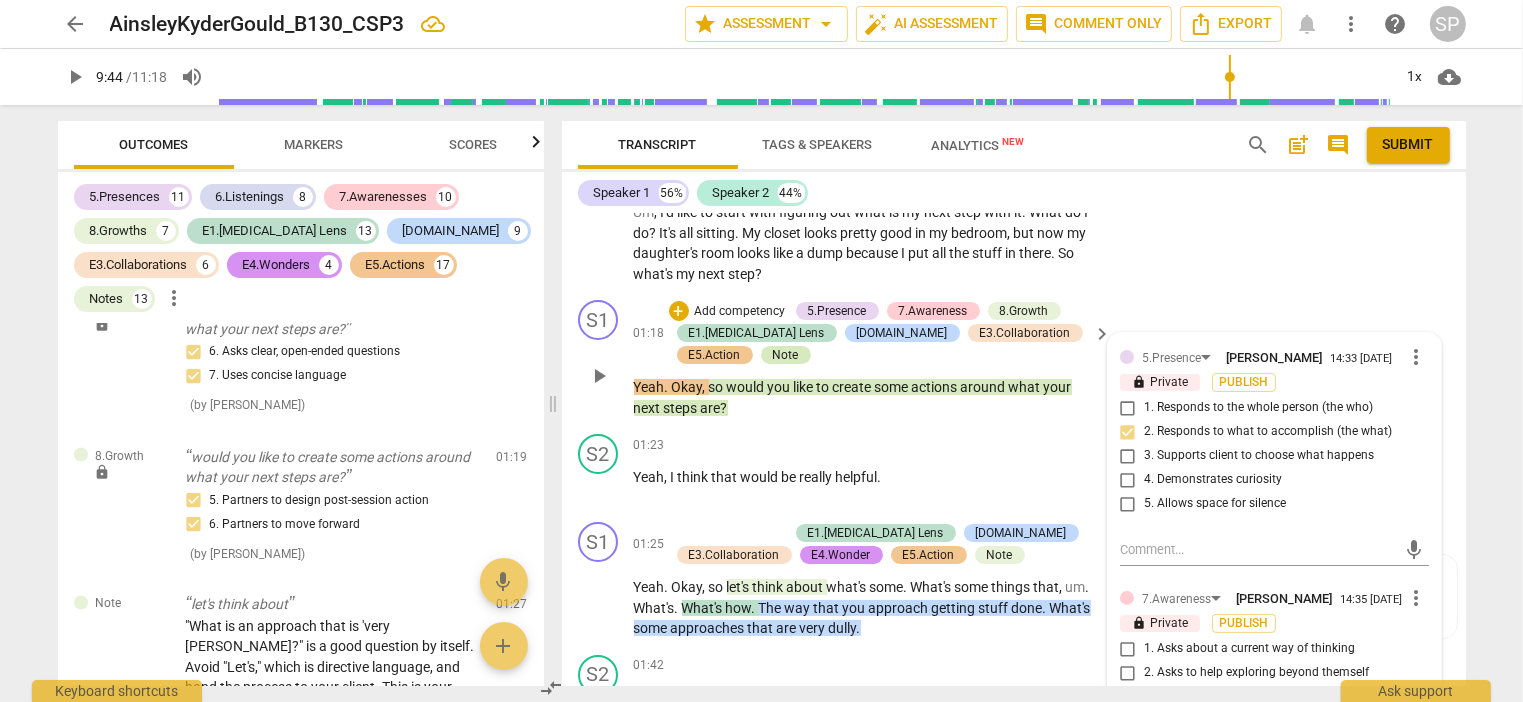 click on "Note" at bounding box center [786, 355] 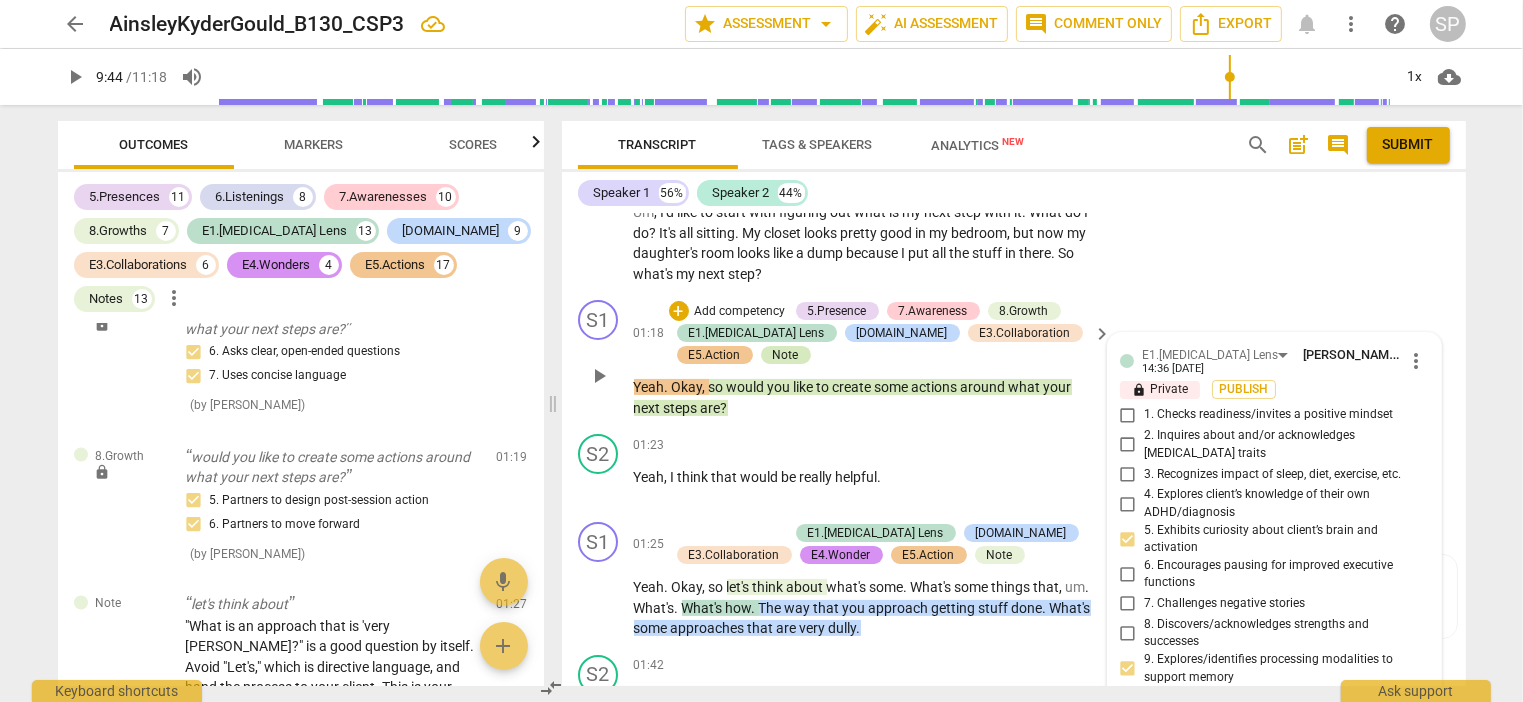 scroll, scrollTop: 675, scrollLeft: 0, axis: vertical 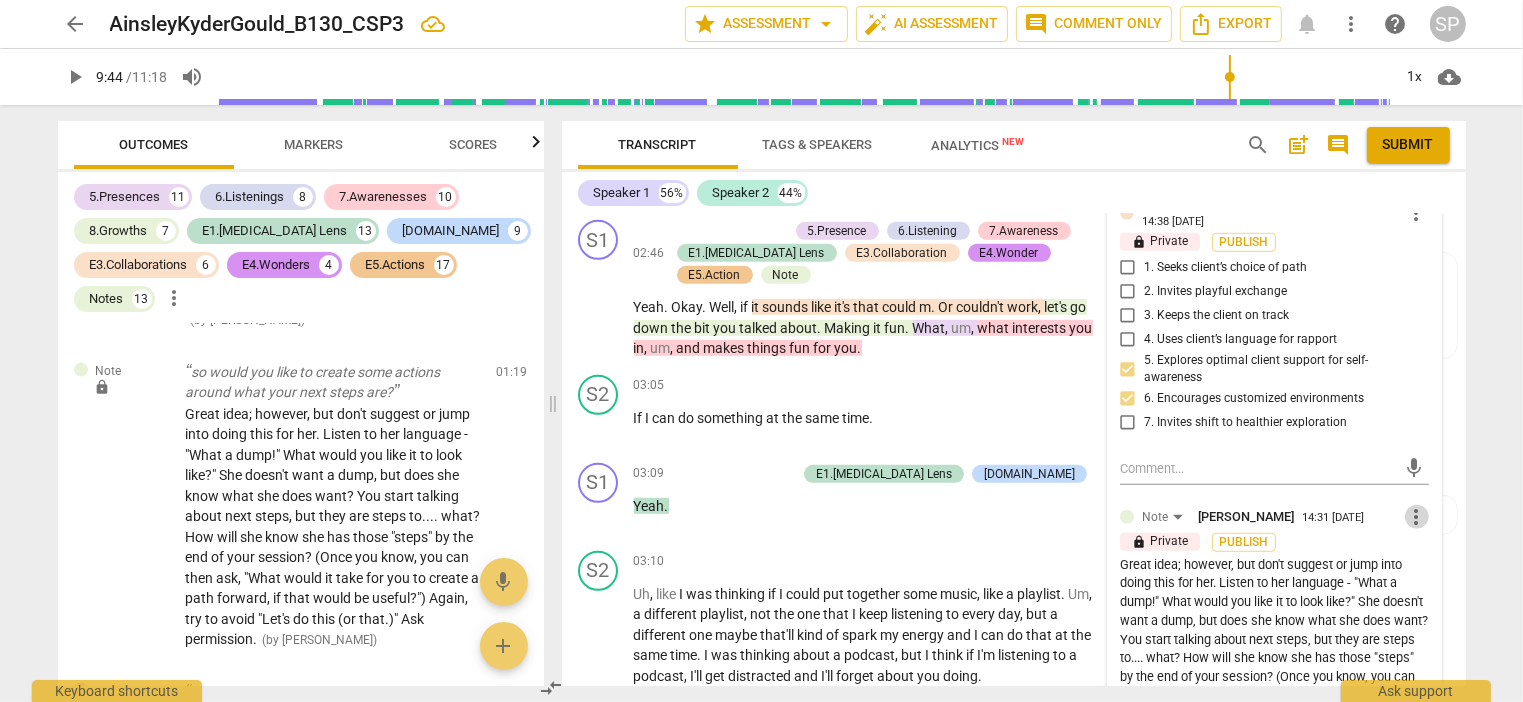 click on "more_vert" at bounding box center [1417, 517] 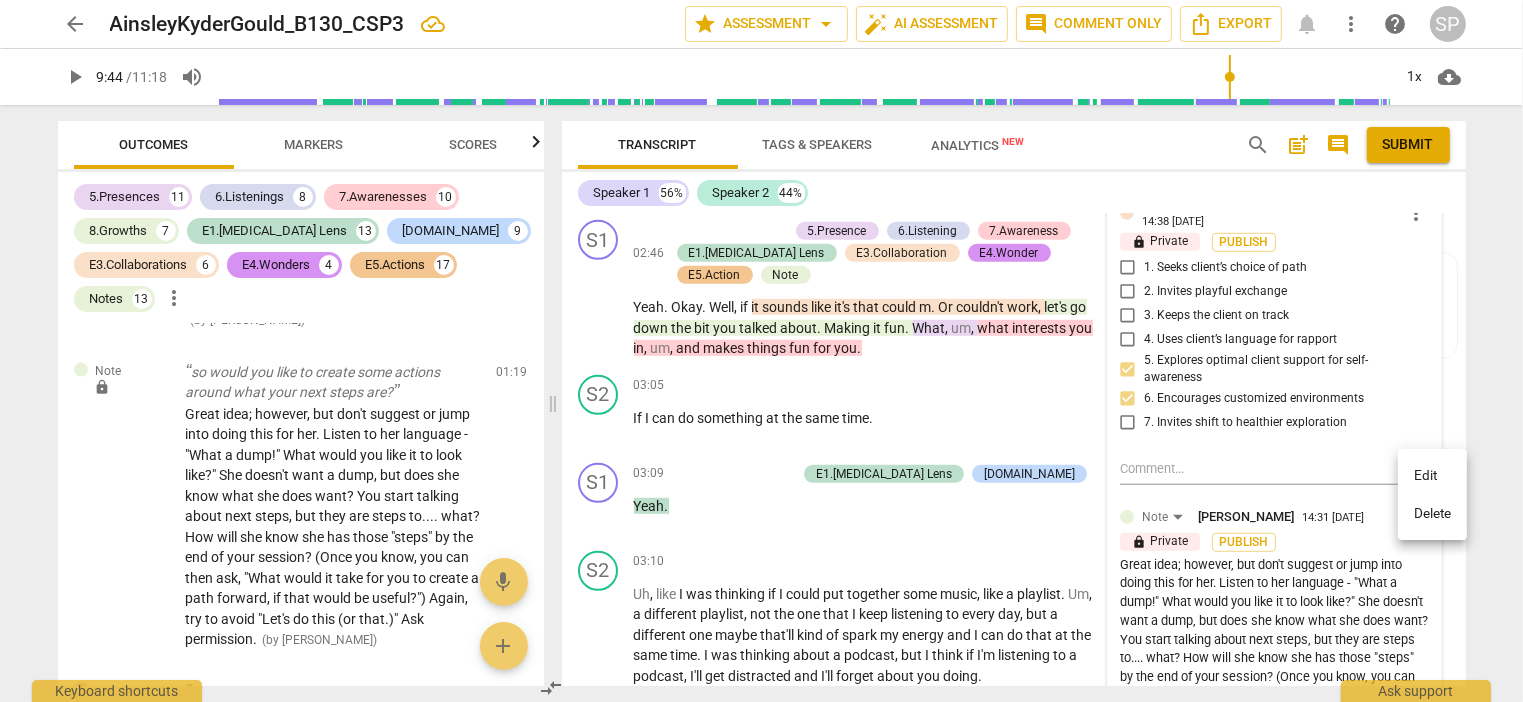 click on "Edit" at bounding box center (1432, 476) 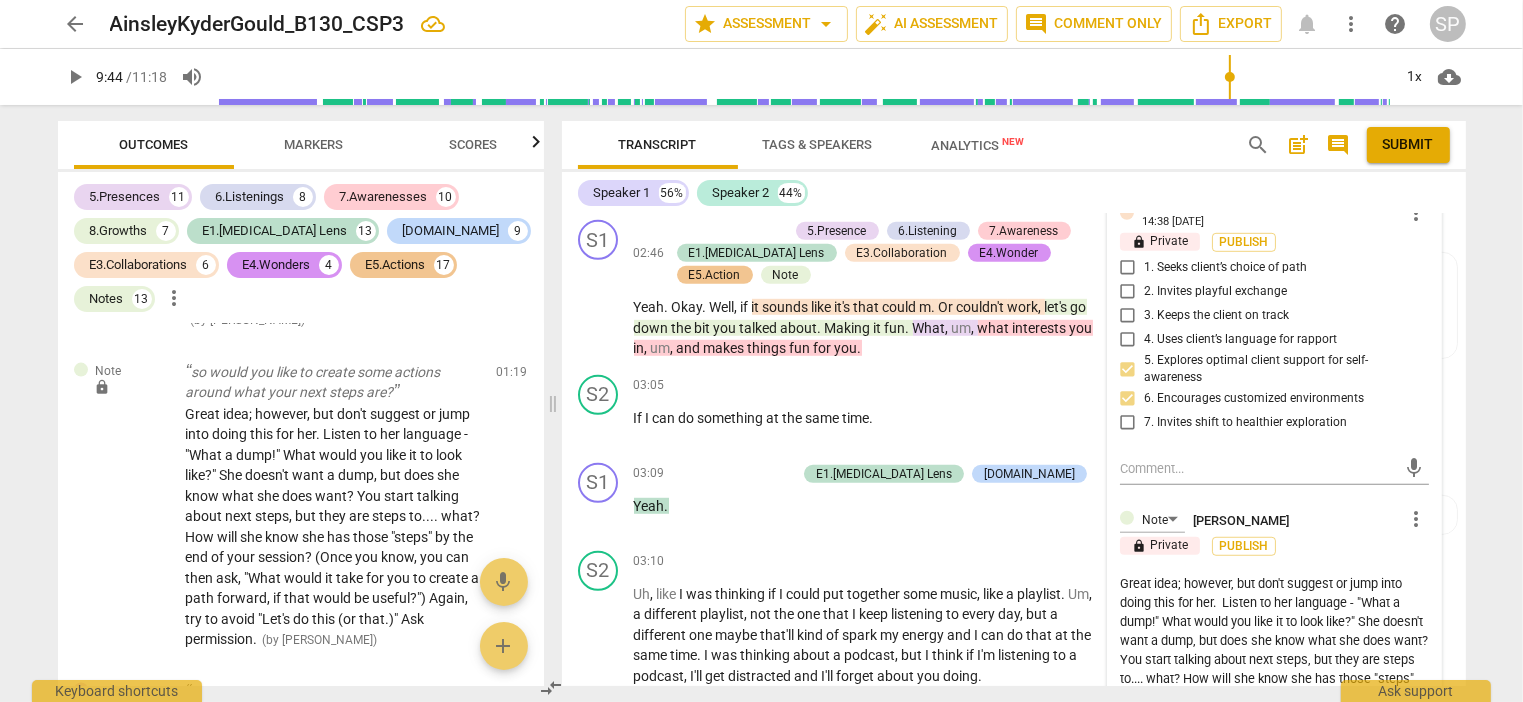 click on "Great idea; however, but don't suggest or jump into doing this for her.  Listen to her language - "What a dump!" What would you like it to look like?" She doesn't want a dump, but does she know what she does want? You start talking about next steps, but they are steps to.... what? How will she know she has those "steps" by the end of your session? (Once you know, you can then ask, "What would it take for you to create a path forward, if that would be useful?") Again, try to avoid "Let's do this (or that.)" Ask permission." at bounding box center [1274, 650] 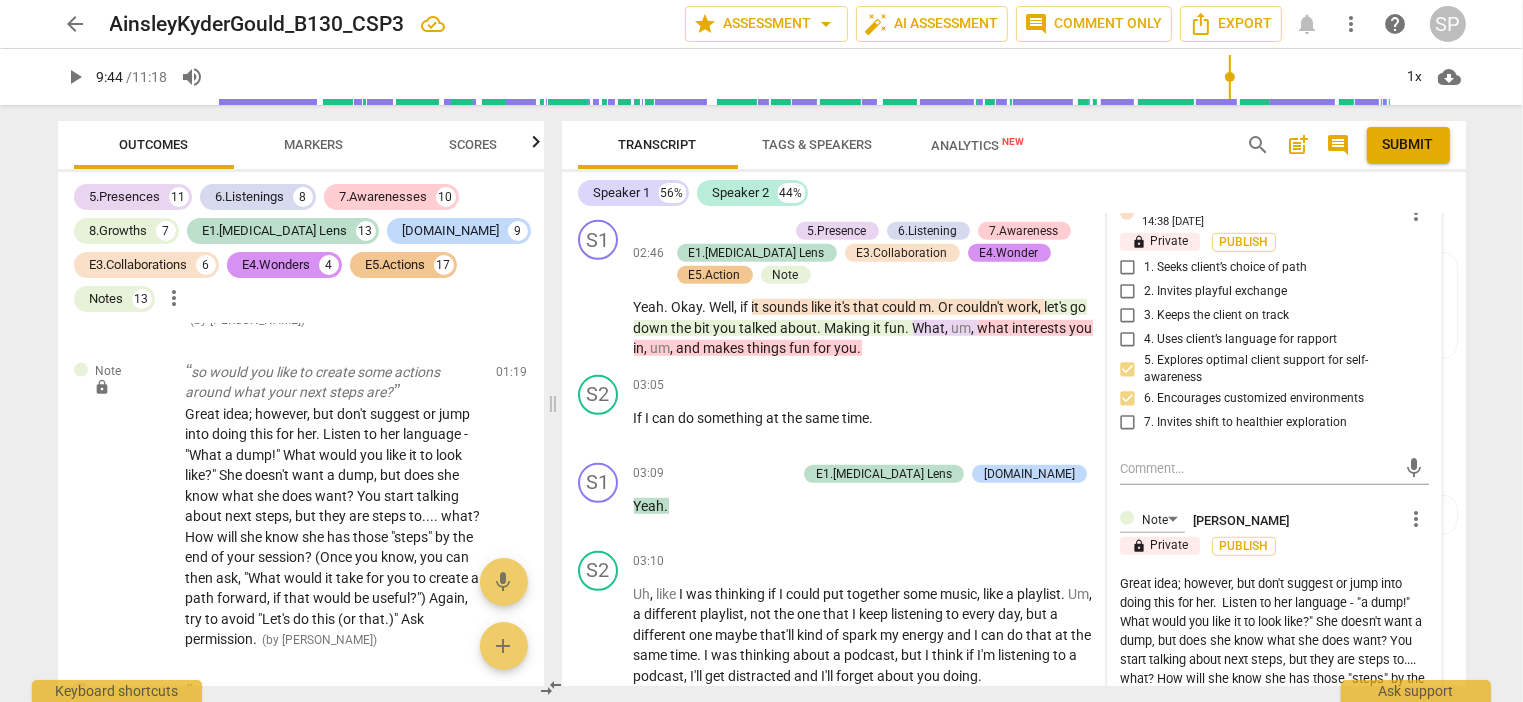 click on "Great idea; however, but don't suggest or jump into doing this for her.  Listen to her language - "a dump!" What would you like it to look like?" She doesn't want a dump, but does she know what she does want? You start talking about next steps, but they are steps to.... what? How will she know she has those "steps" by the end of your session? (Once you know, you can then ask, "What would it take for you to create a path forward, if that would be useful?") Again, try to avoid "Let's do this (or that.)" Ask permission." at bounding box center [1274, 650] 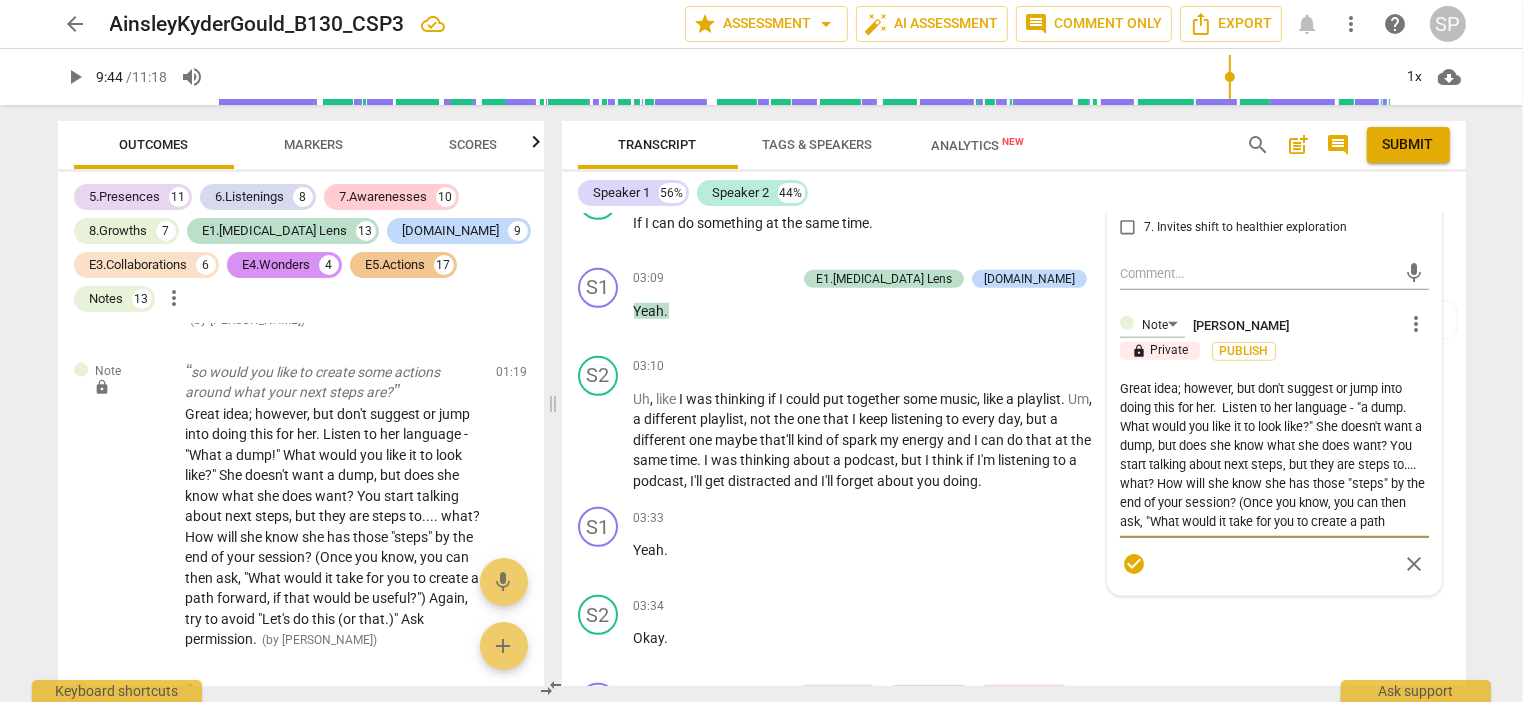 scroll, scrollTop: 1575, scrollLeft: 0, axis: vertical 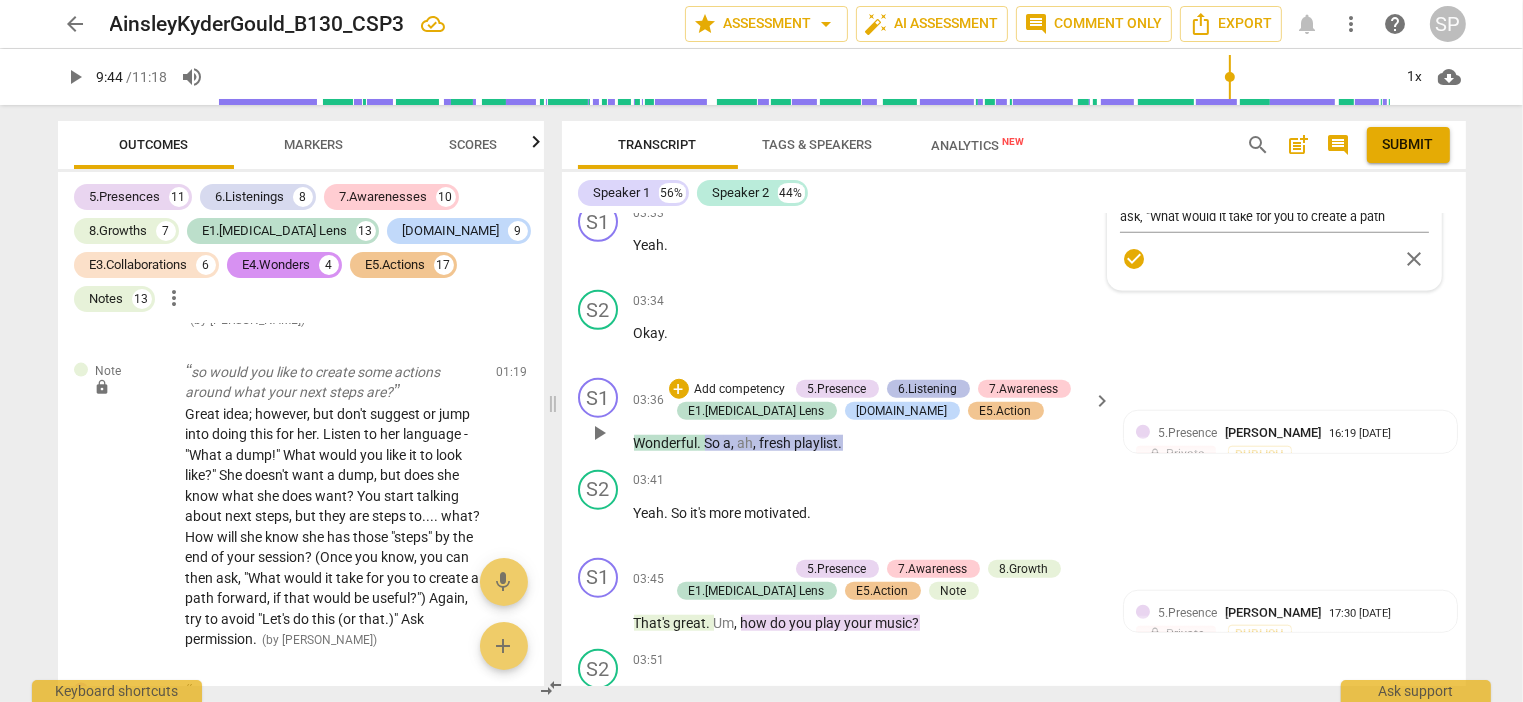click on "6.Listening" at bounding box center (928, 389) 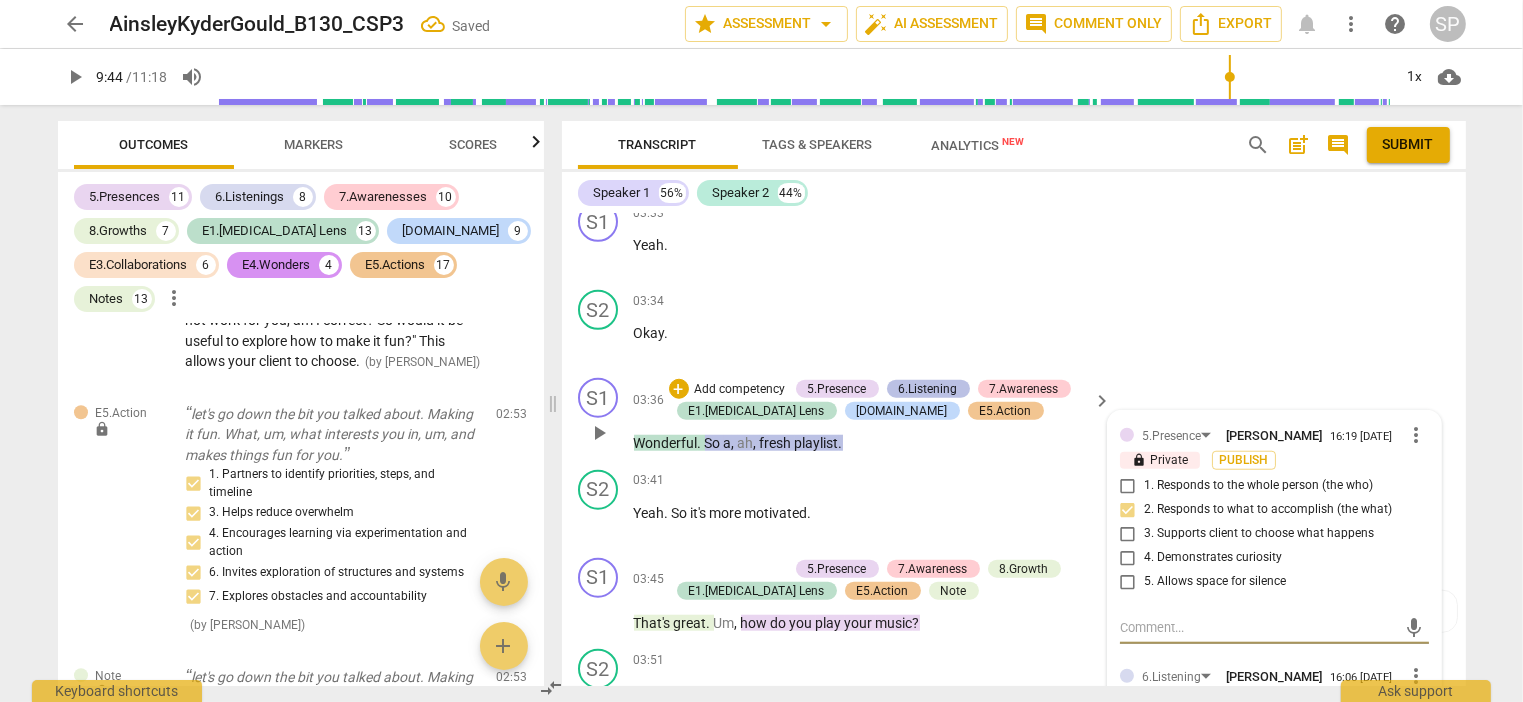 scroll, scrollTop: 8074, scrollLeft: 0, axis: vertical 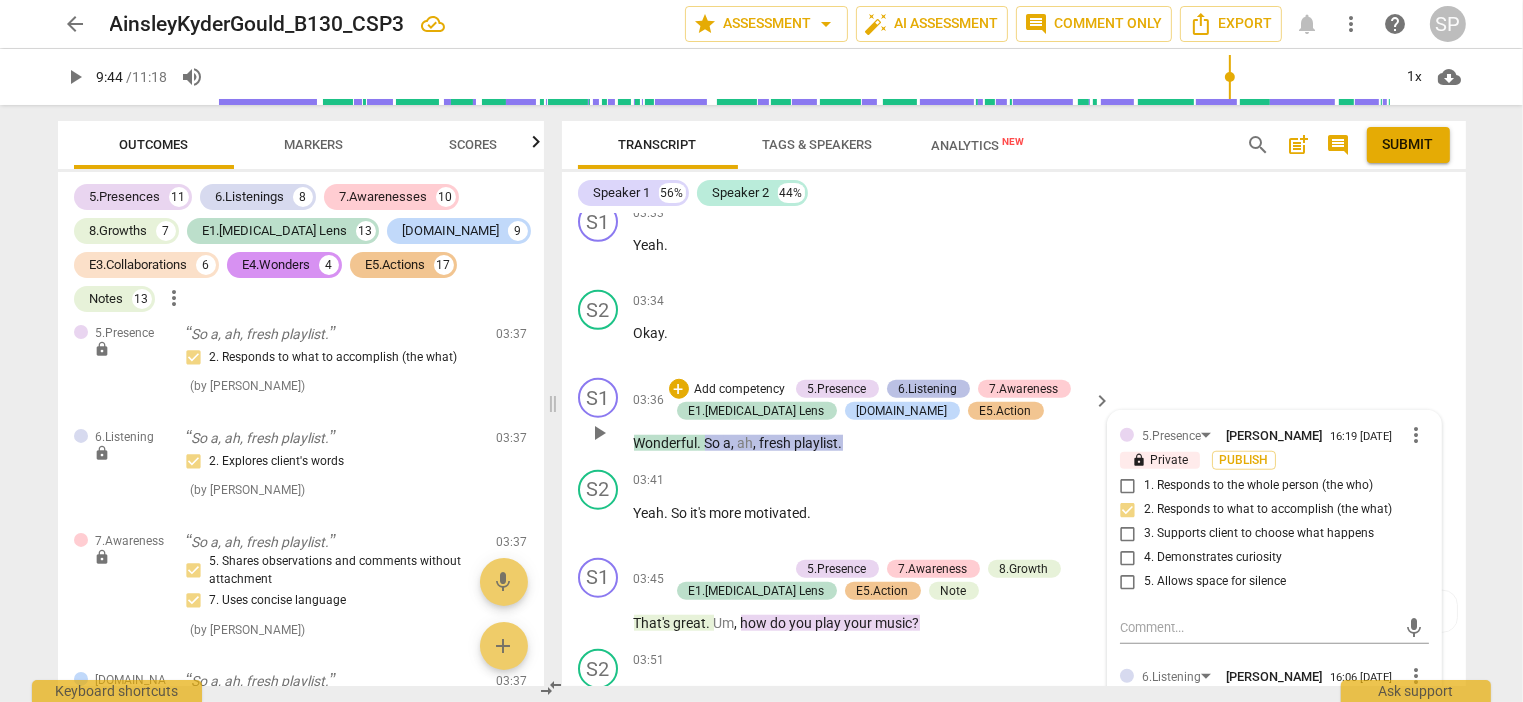 click on "6.Listening" at bounding box center [928, 389] 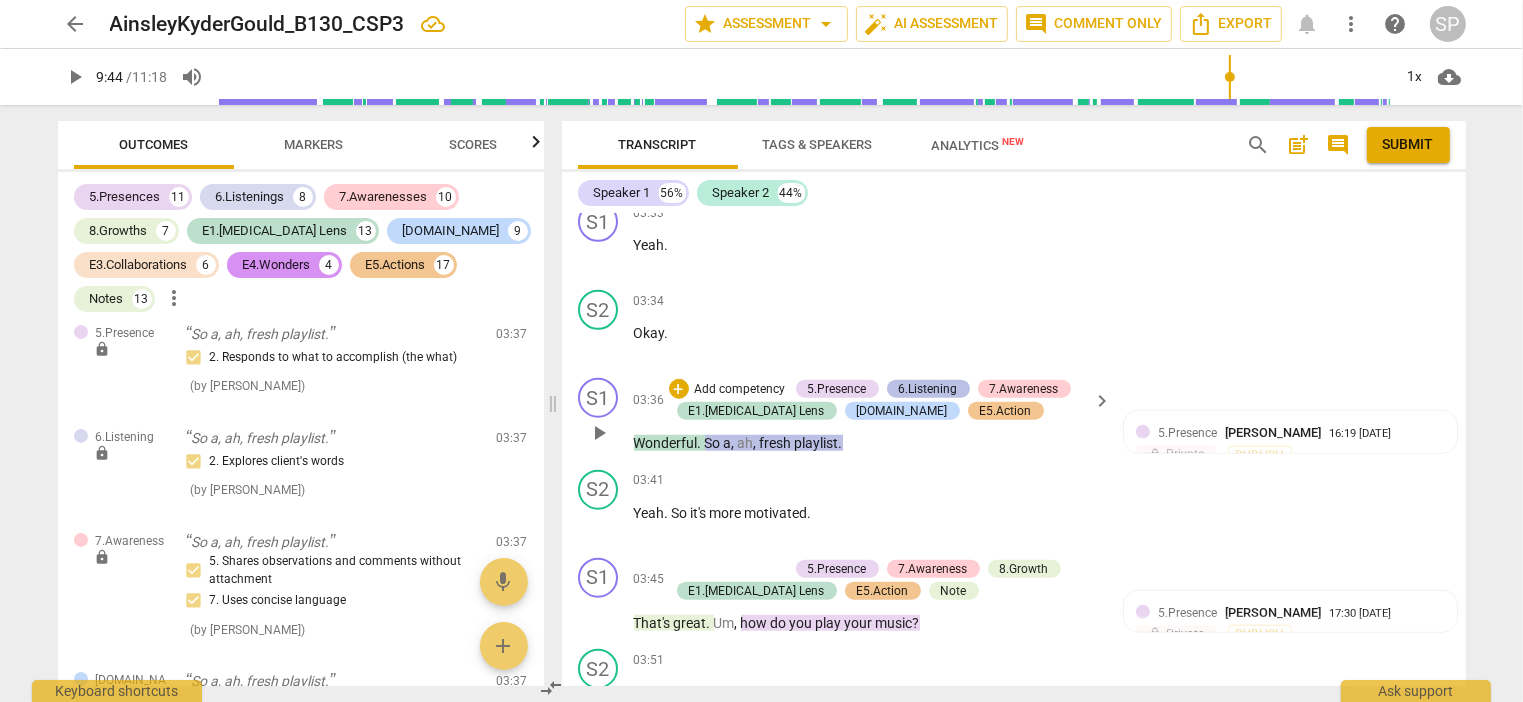 click on "6.Listening" at bounding box center (928, 389) 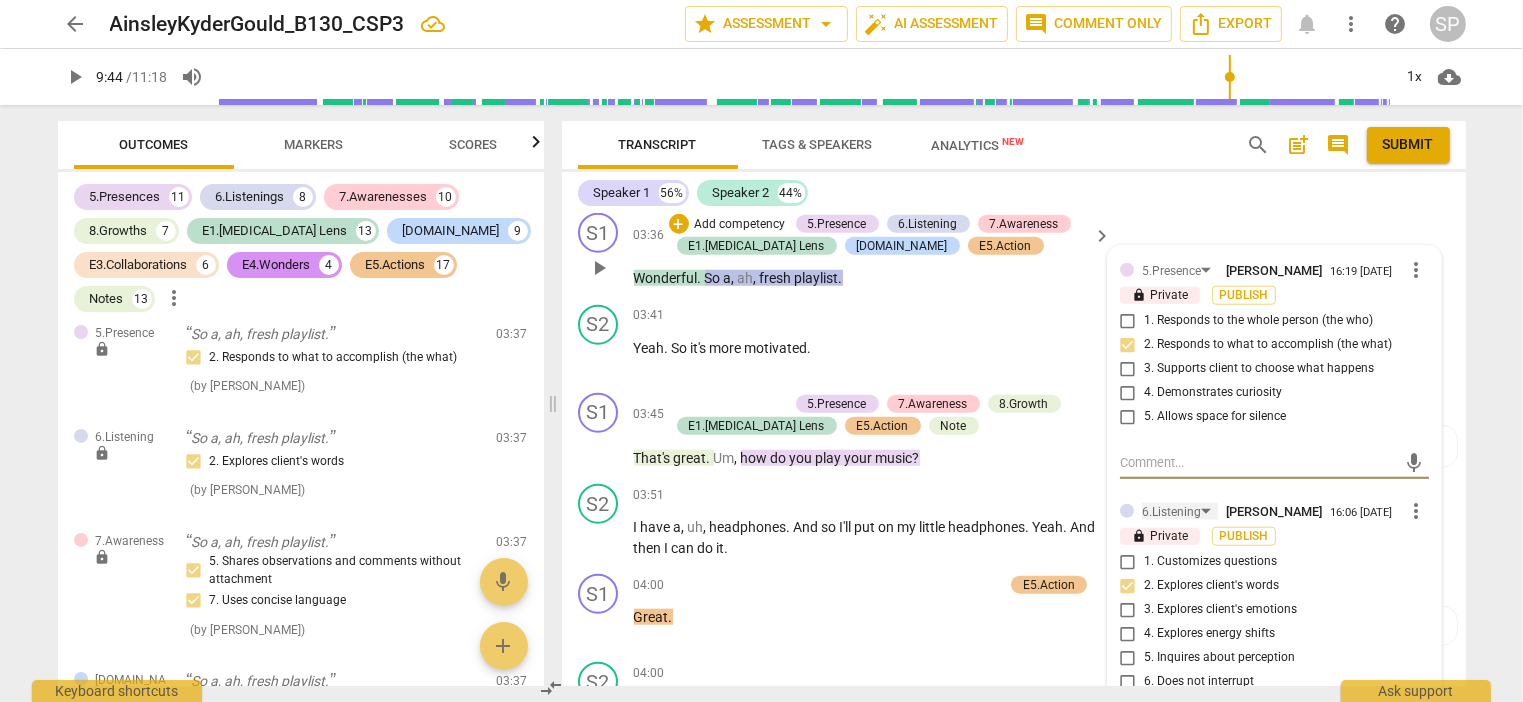 scroll, scrollTop: 2075, scrollLeft: 0, axis: vertical 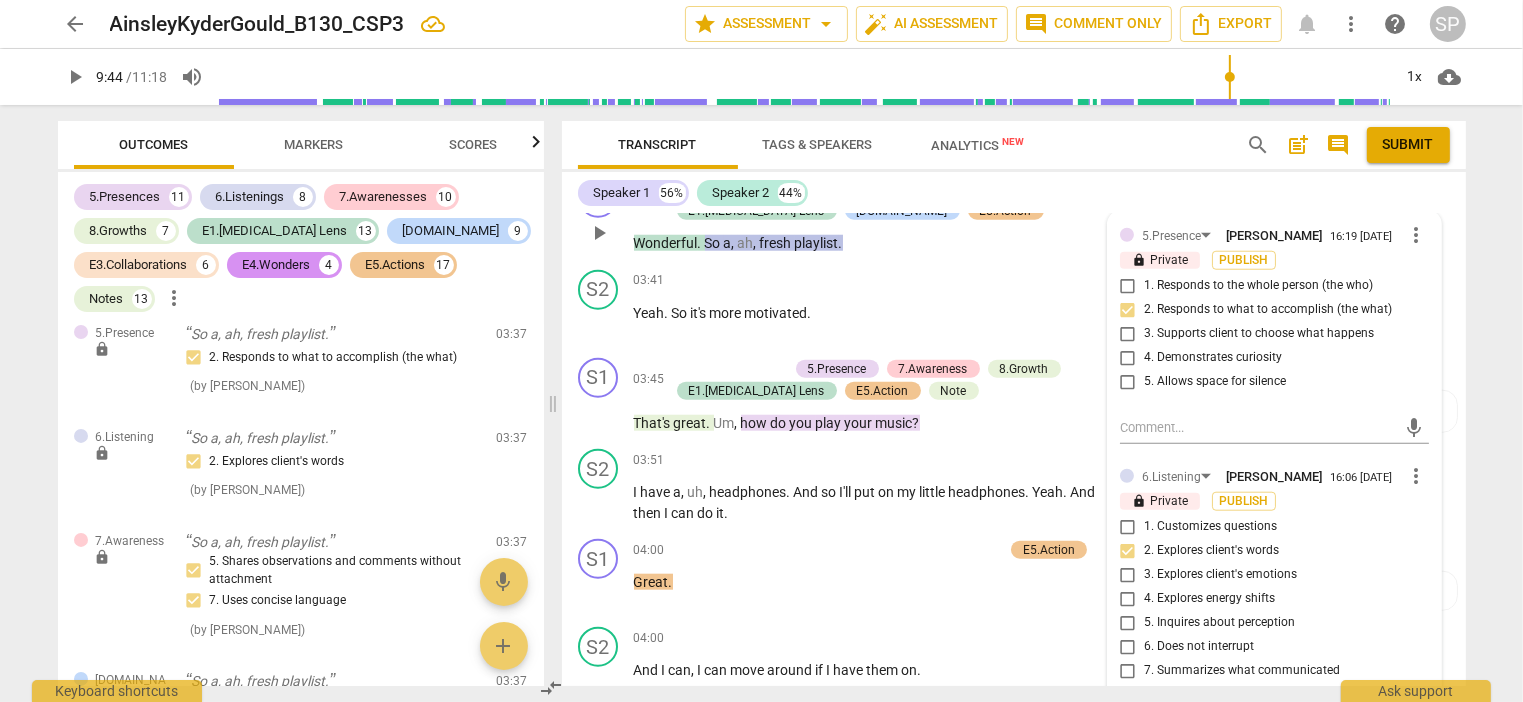 click on "2. Explores client's words" at bounding box center [1211, 551] 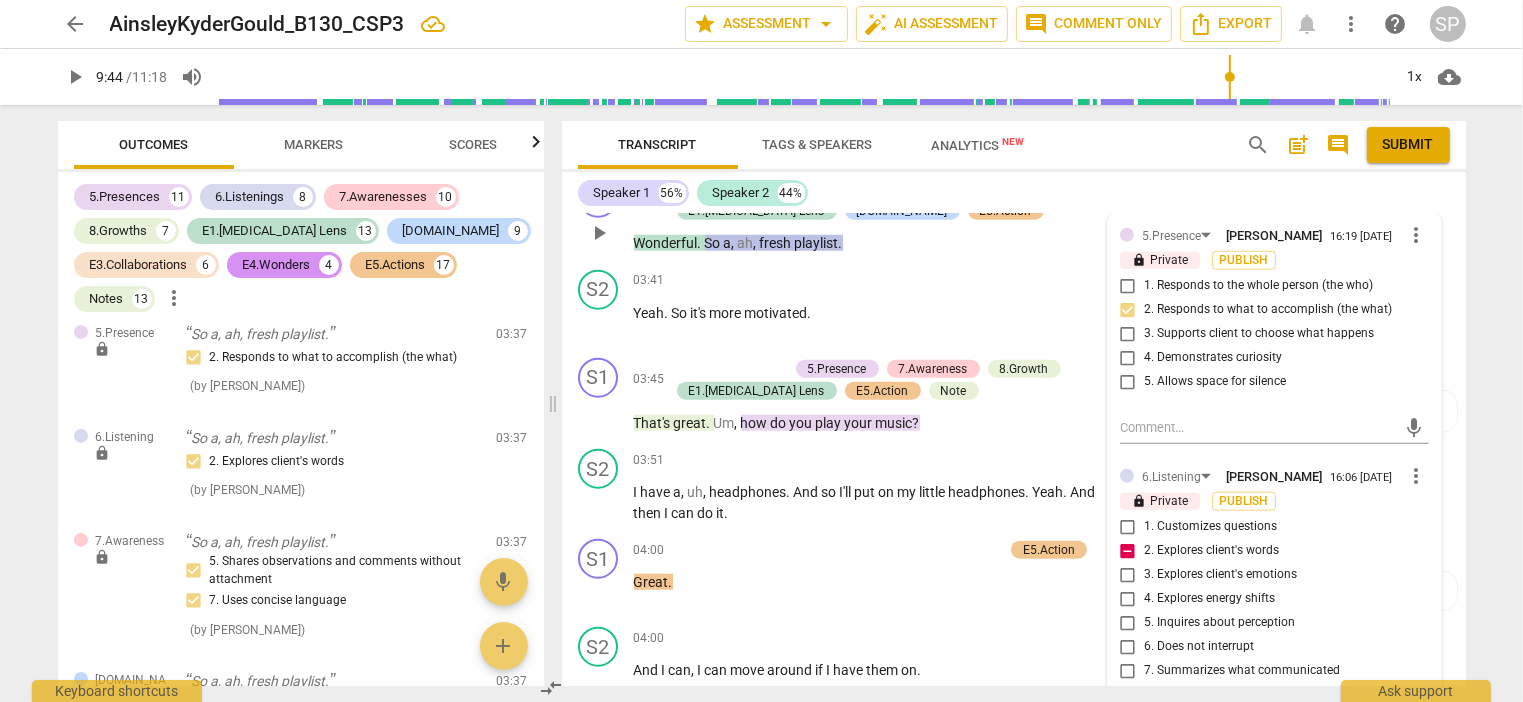 click on "2. Explores client's words" at bounding box center [1211, 551] 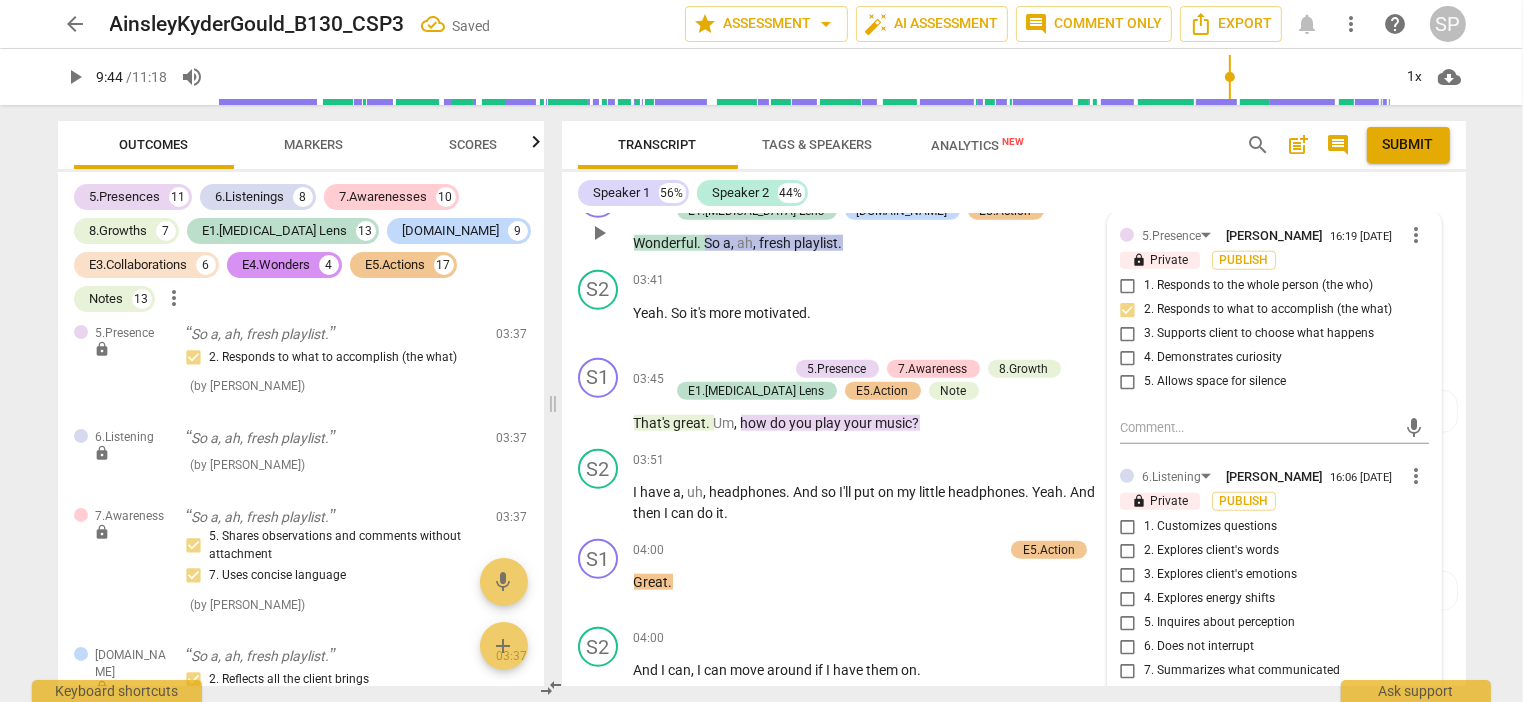 scroll, scrollTop: 2175, scrollLeft: 0, axis: vertical 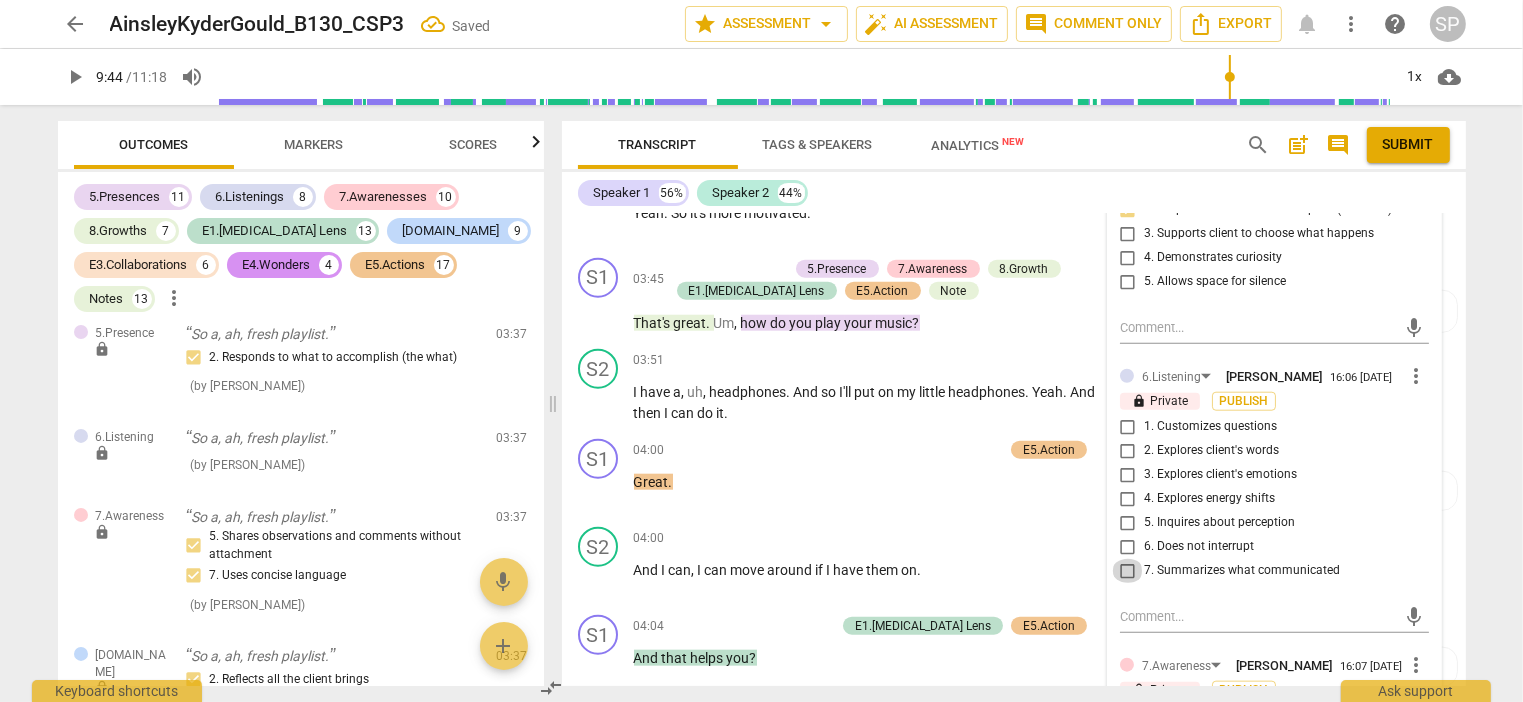click on "7. Summarizes what communicated" at bounding box center [1128, 571] 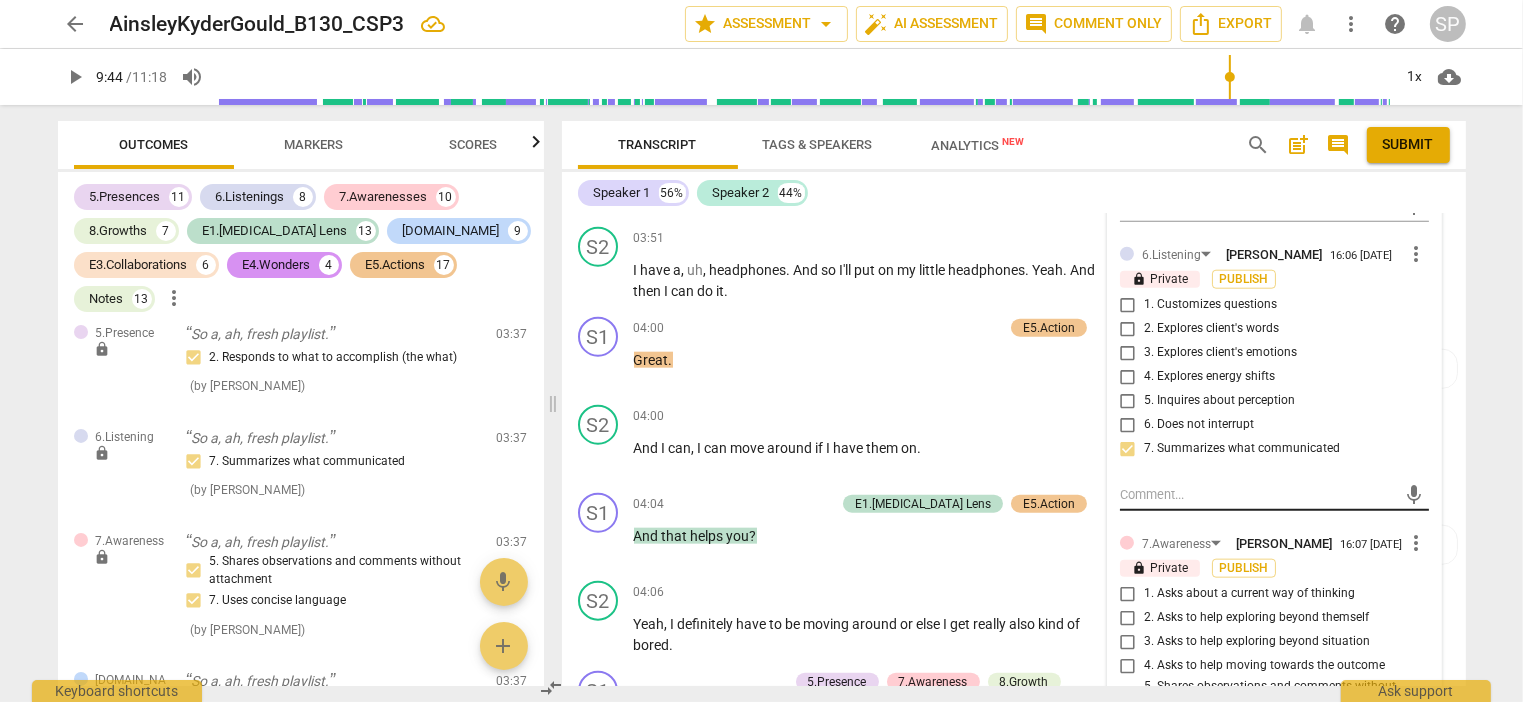 scroll, scrollTop: 2275, scrollLeft: 0, axis: vertical 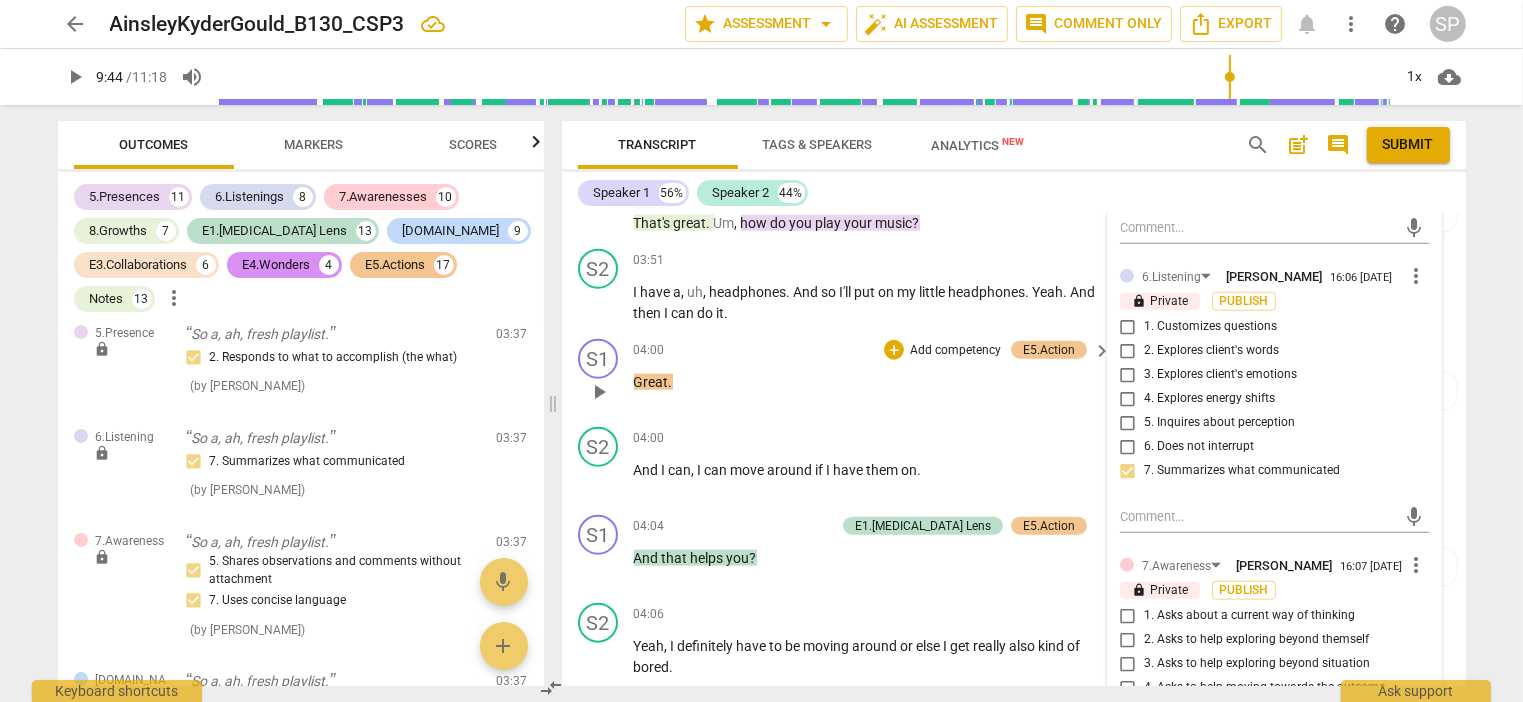 click on "Great" at bounding box center (651, 382) 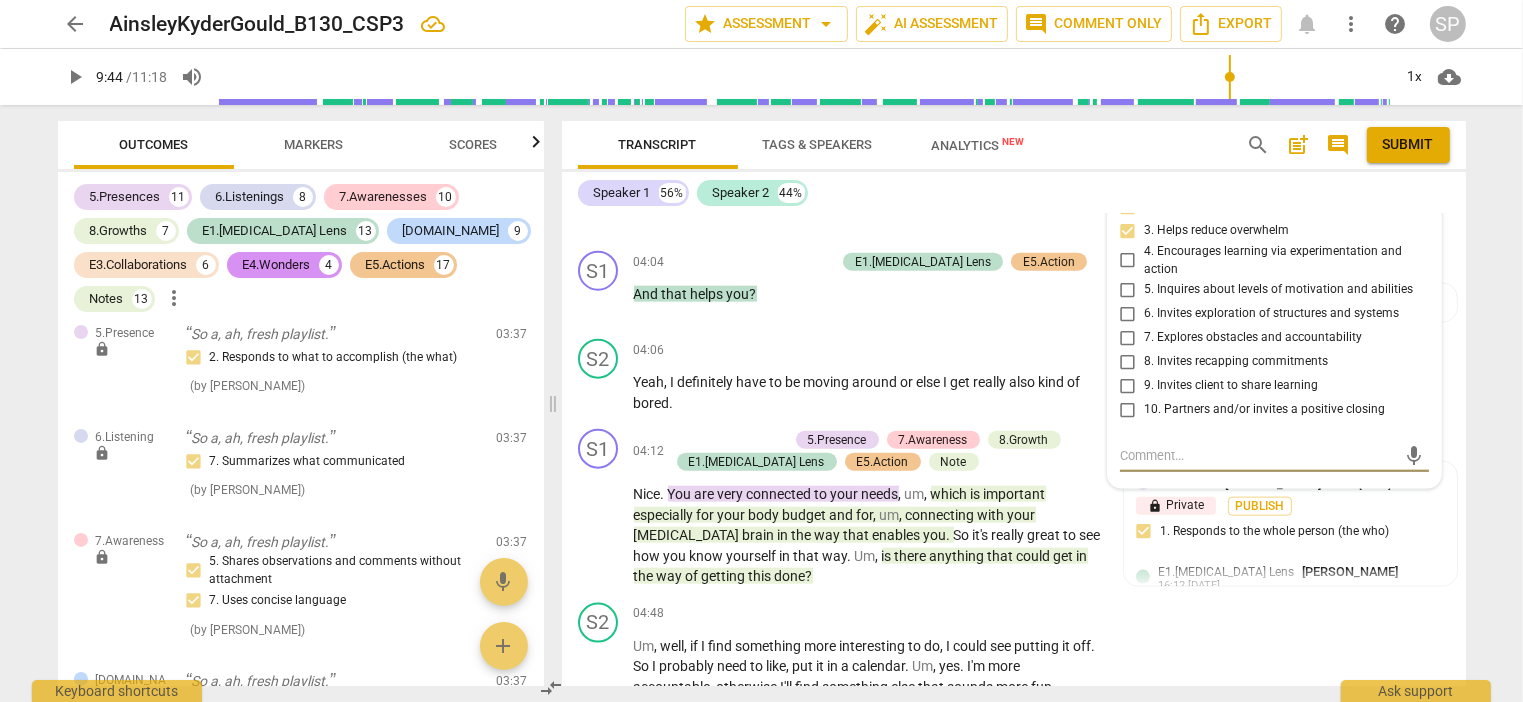 scroll, scrollTop: 2439, scrollLeft: 0, axis: vertical 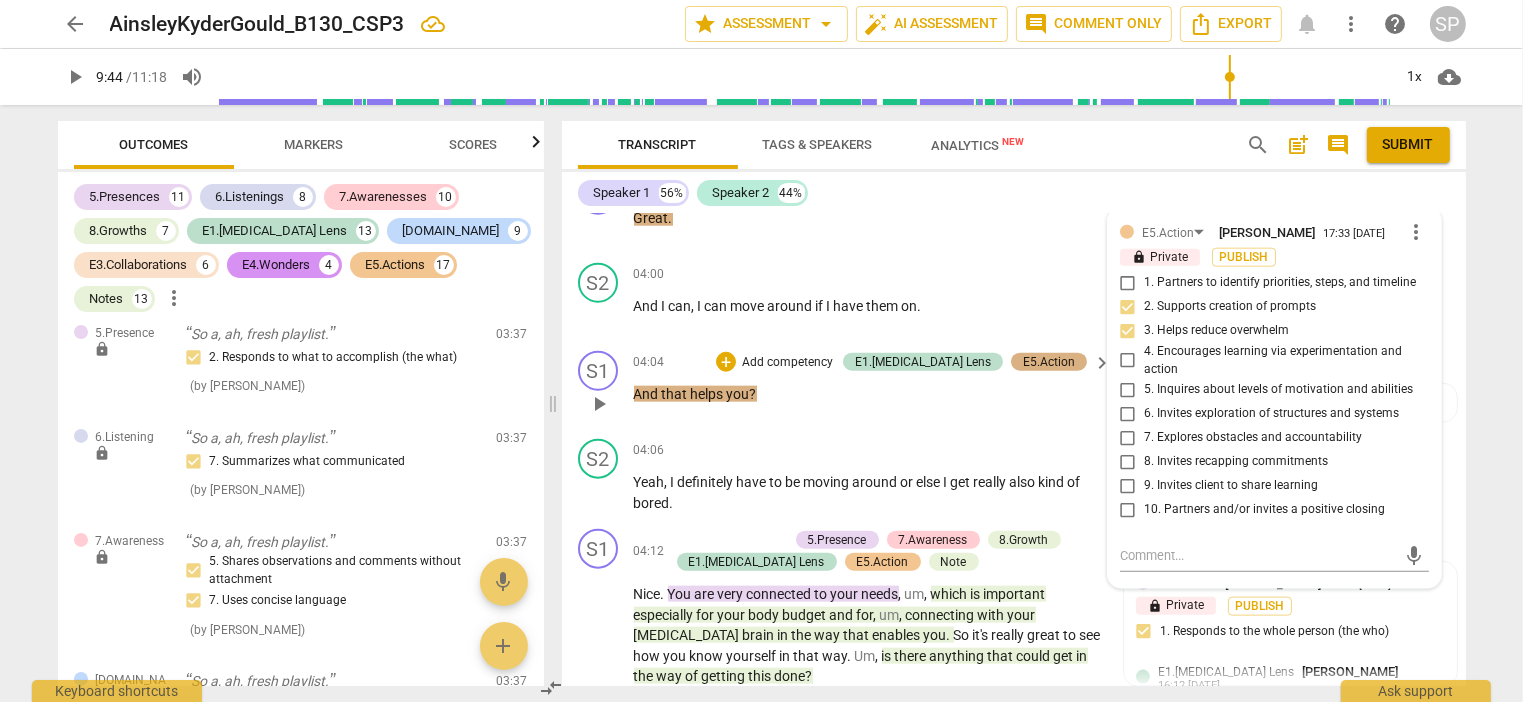 click on "E5.Action" at bounding box center (1049, 362) 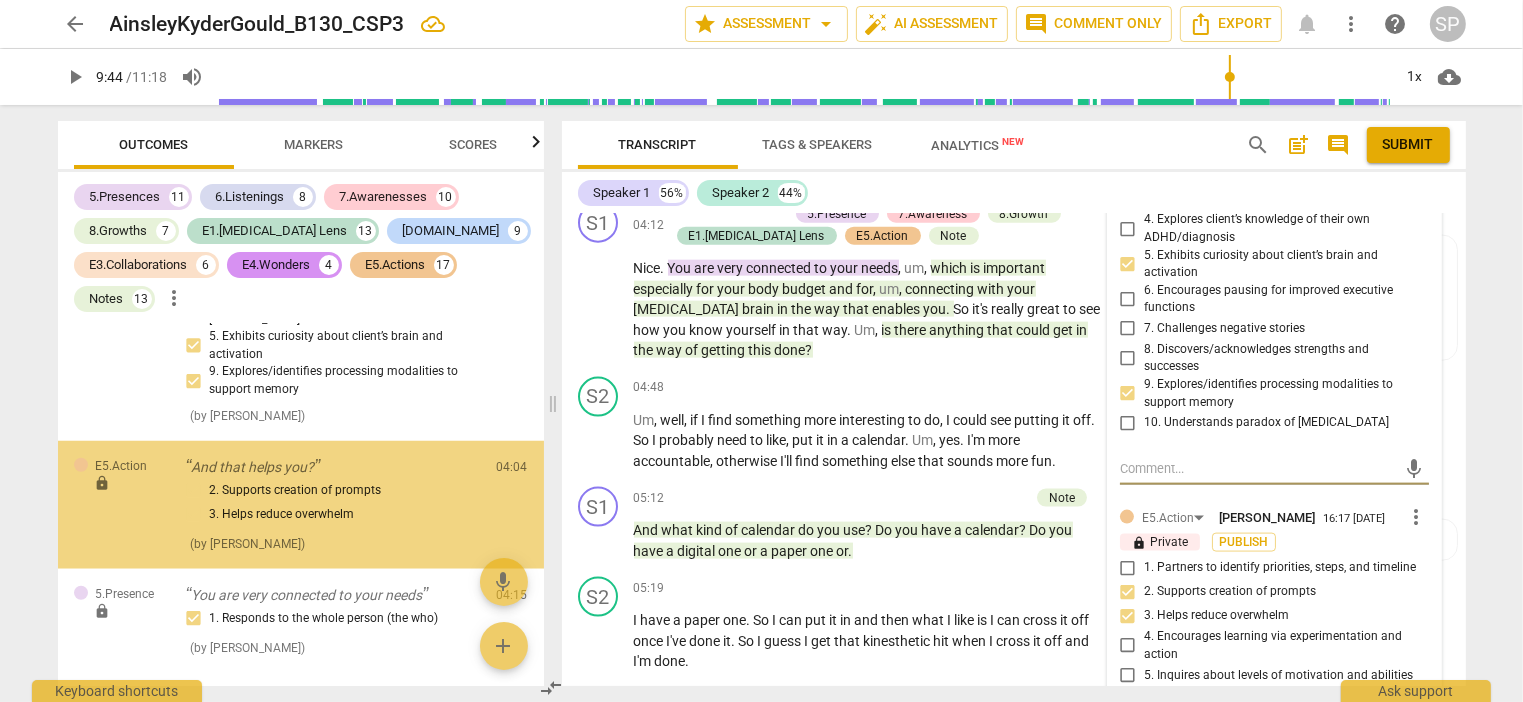 scroll, scrollTop: 9533, scrollLeft: 0, axis: vertical 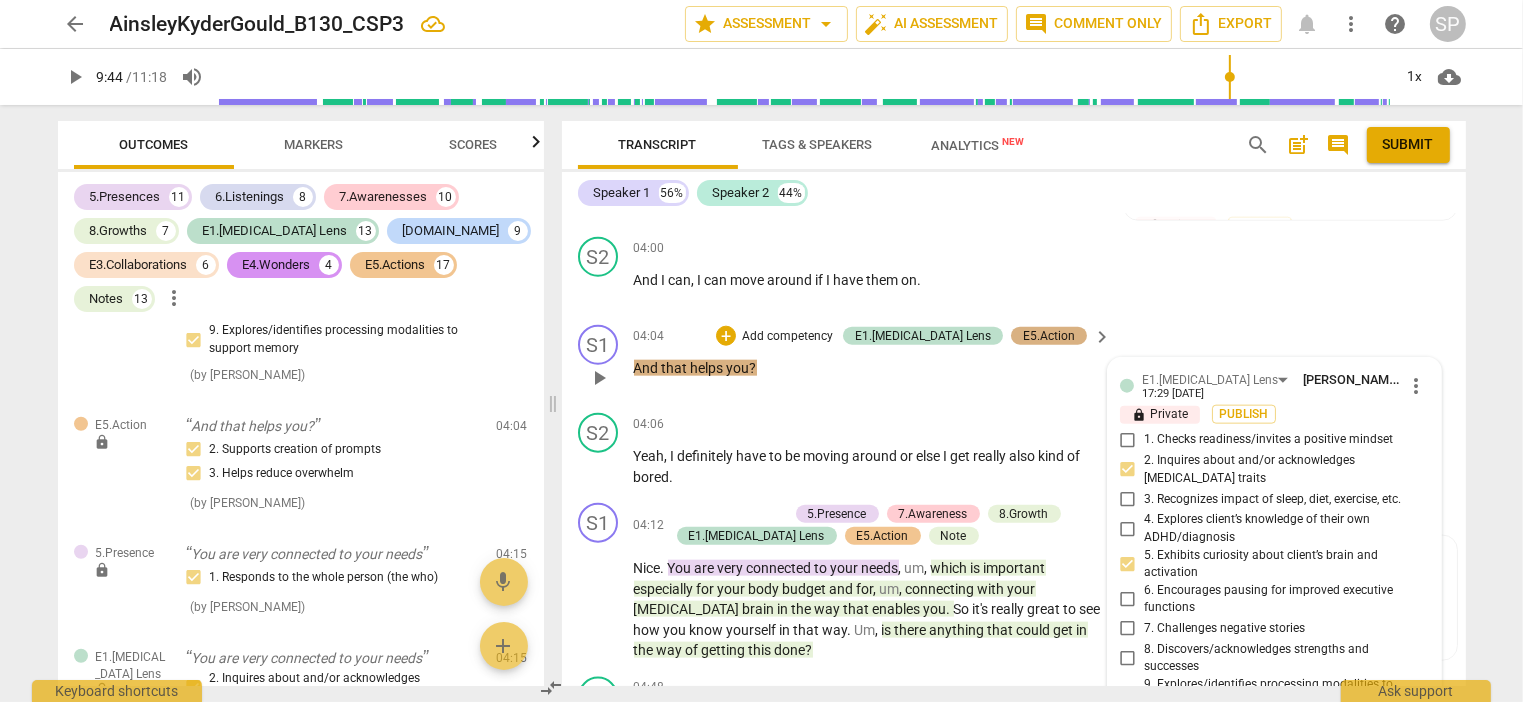 click on "E5.Action" at bounding box center [1049, 336] 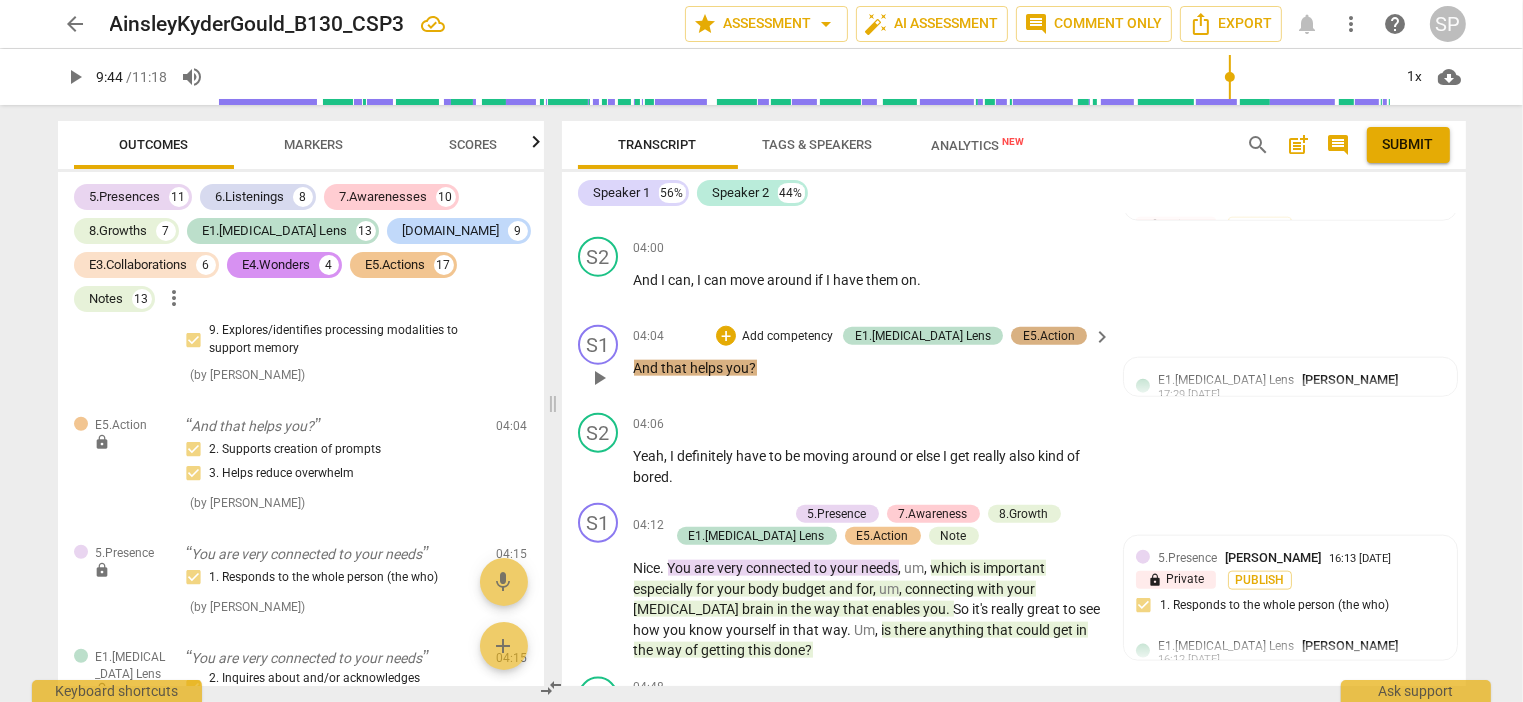 click on "E5.Action" at bounding box center (1049, 336) 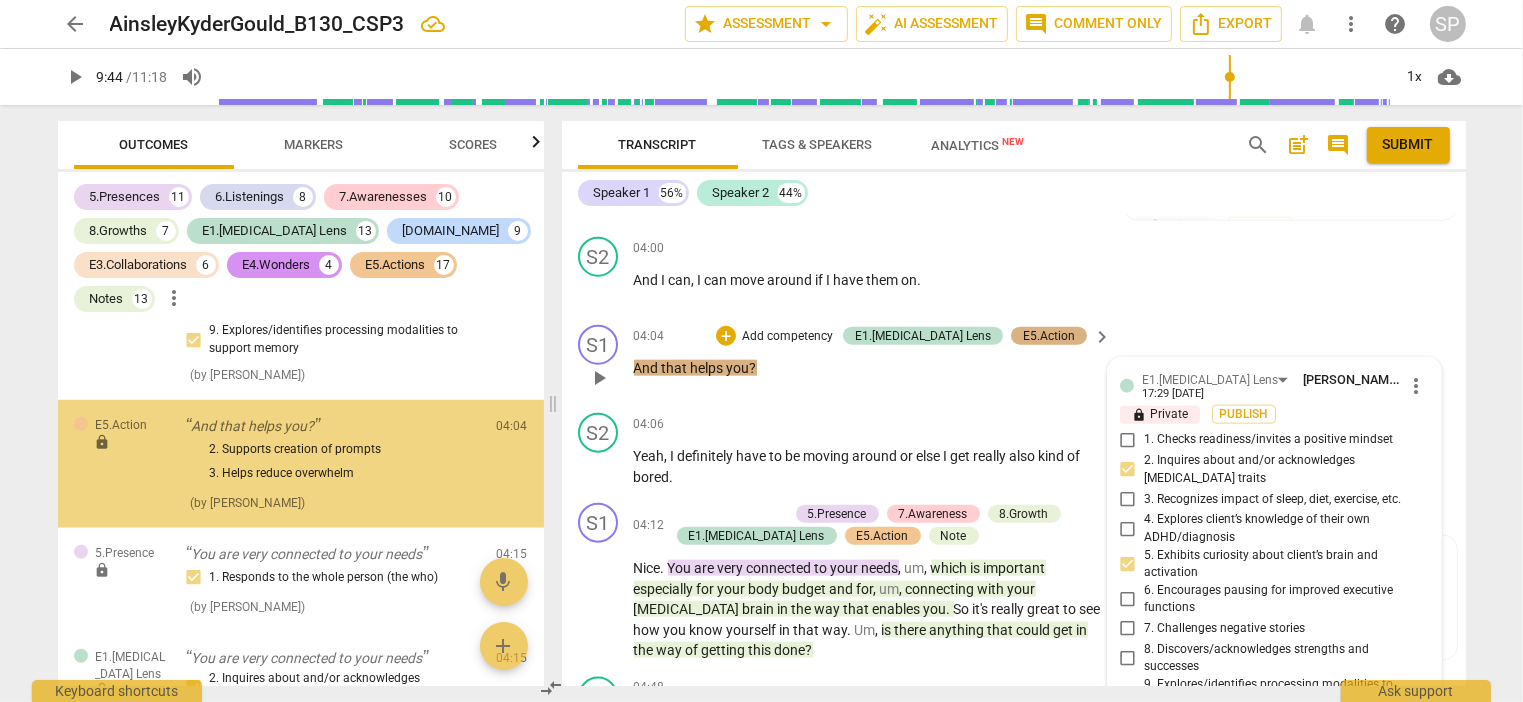 scroll, scrollTop: 2765, scrollLeft: 0, axis: vertical 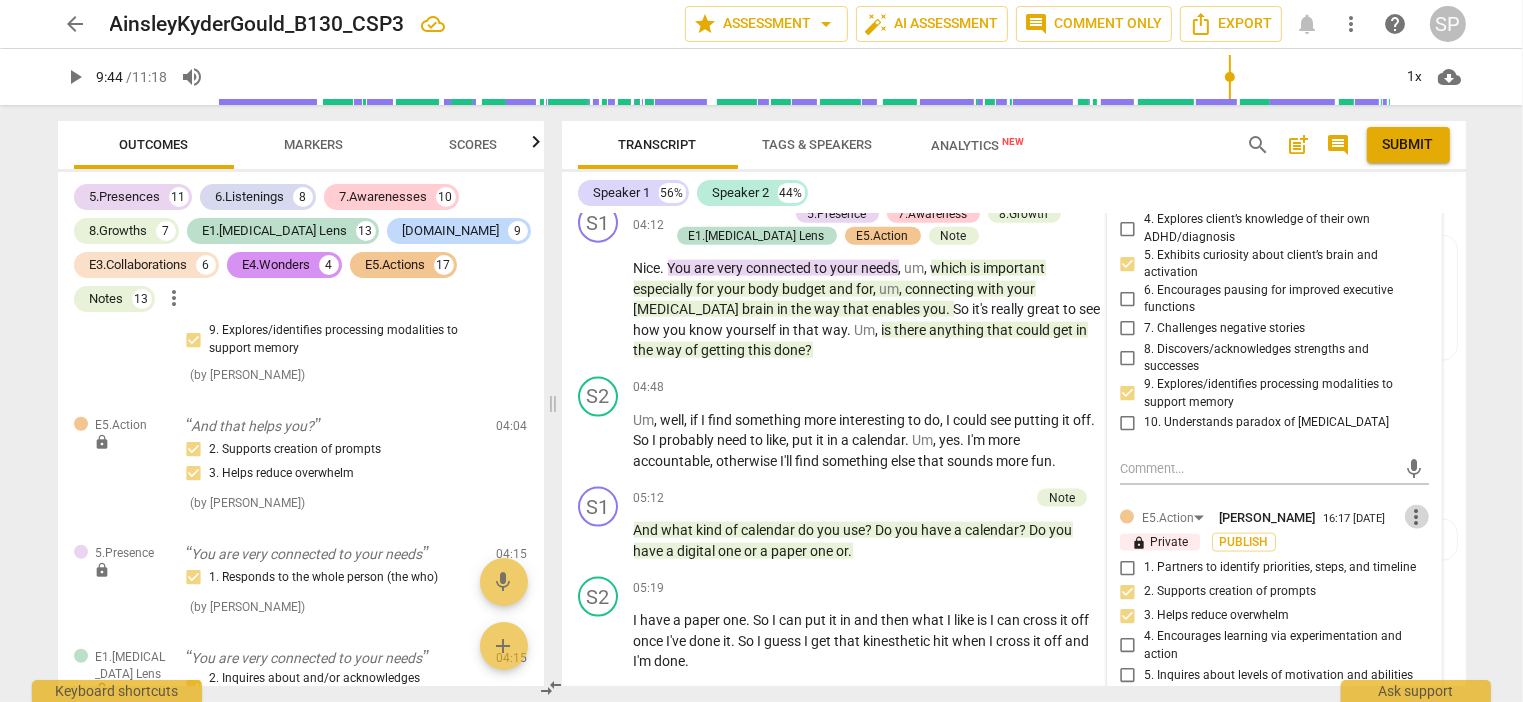 click on "more_vert" at bounding box center [1417, 517] 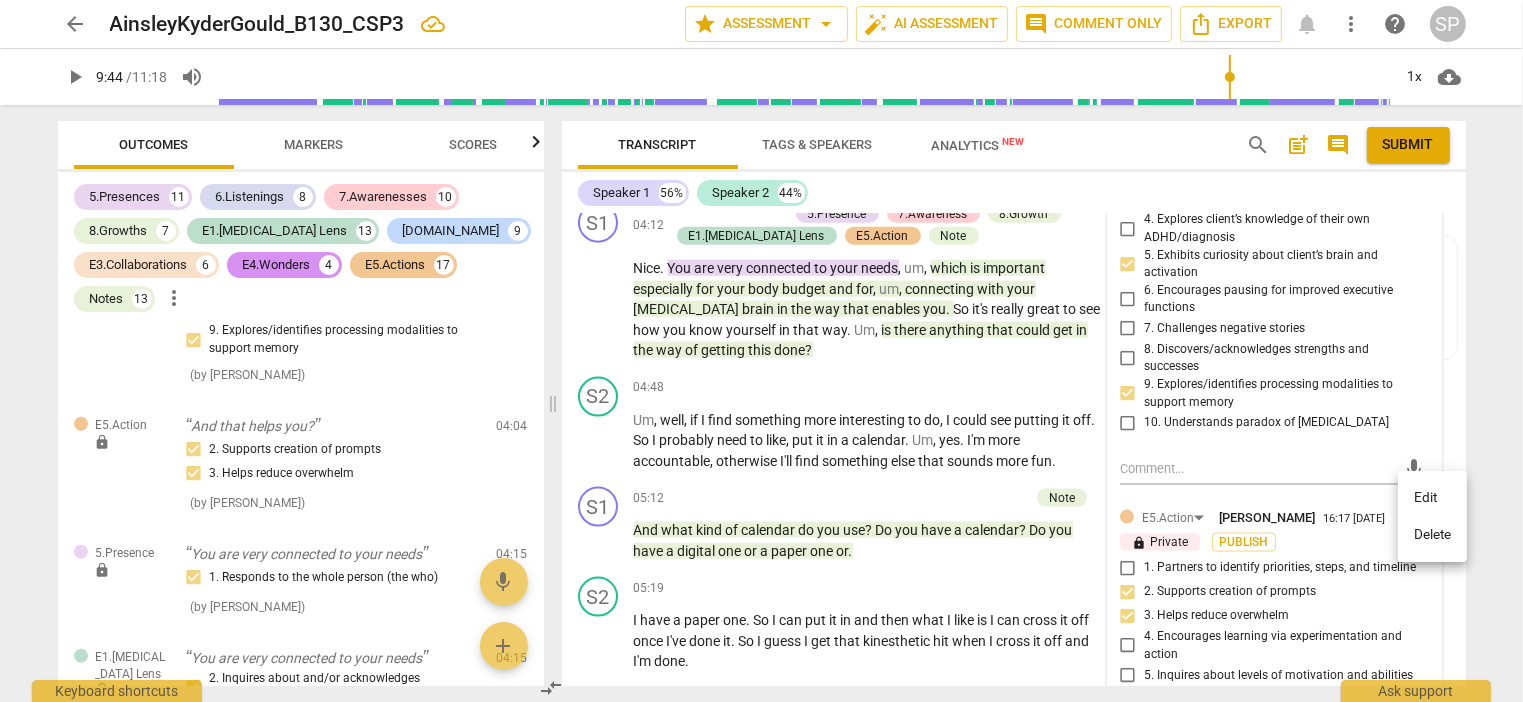 click on "Delete" at bounding box center (1432, 535) 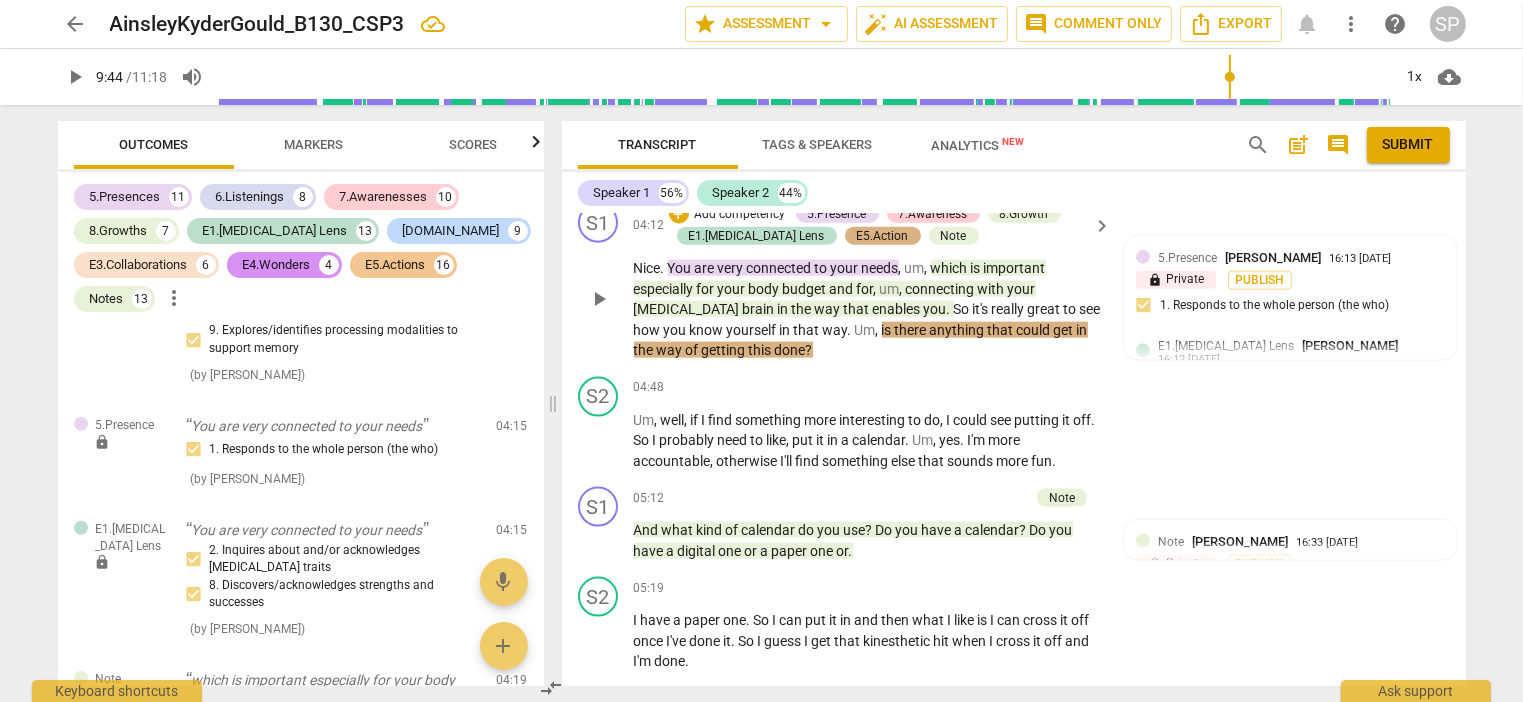 click on "E5.Action" at bounding box center [883, 236] 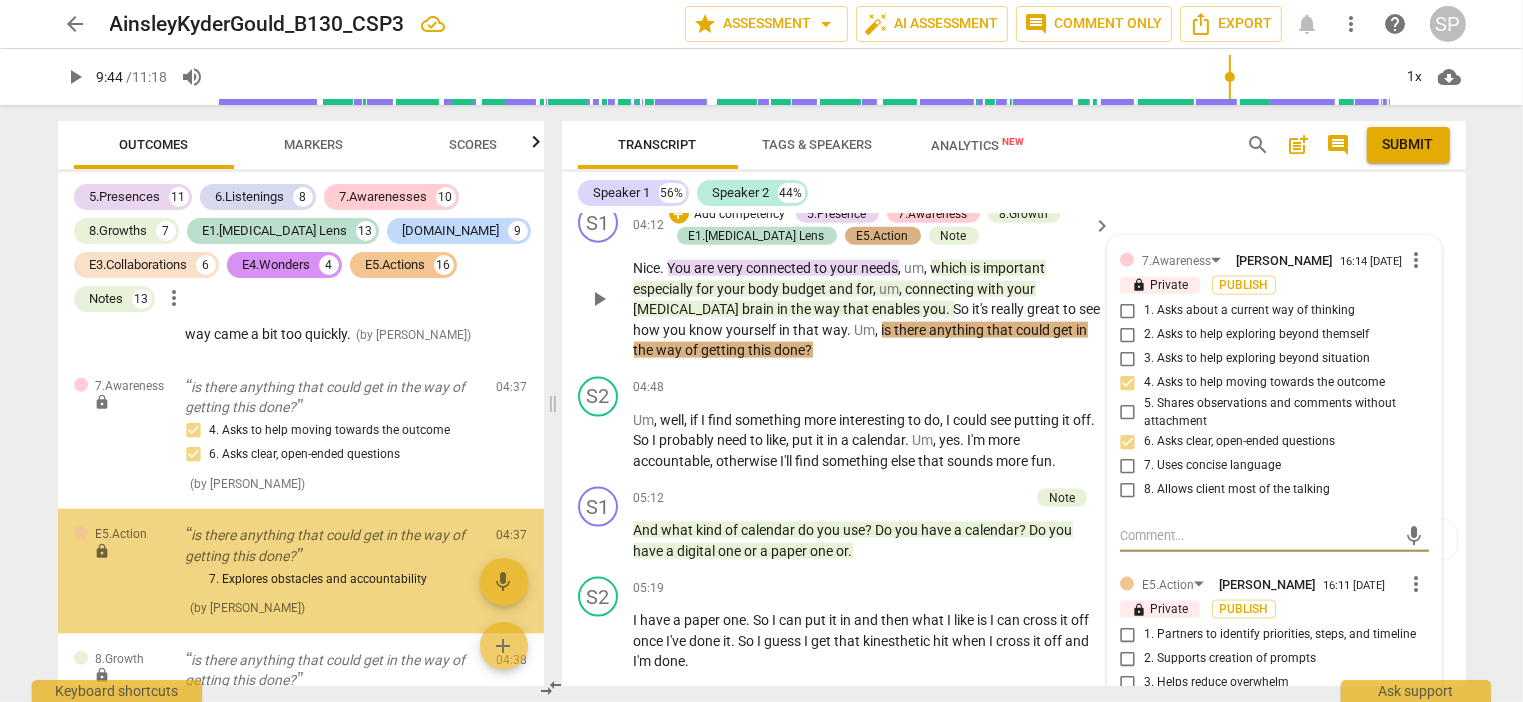 scroll, scrollTop: 10172, scrollLeft: 0, axis: vertical 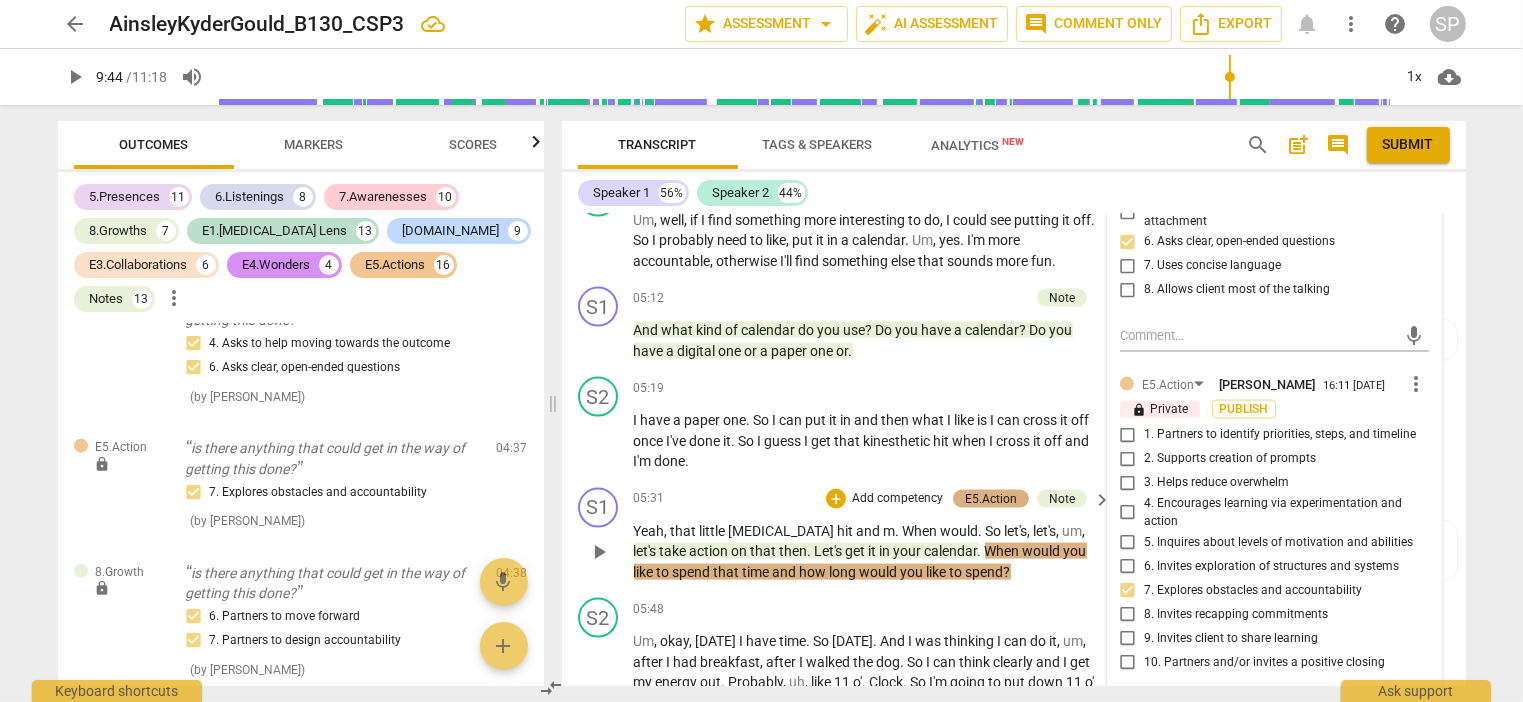 click on "E5.Action" at bounding box center [991, 499] 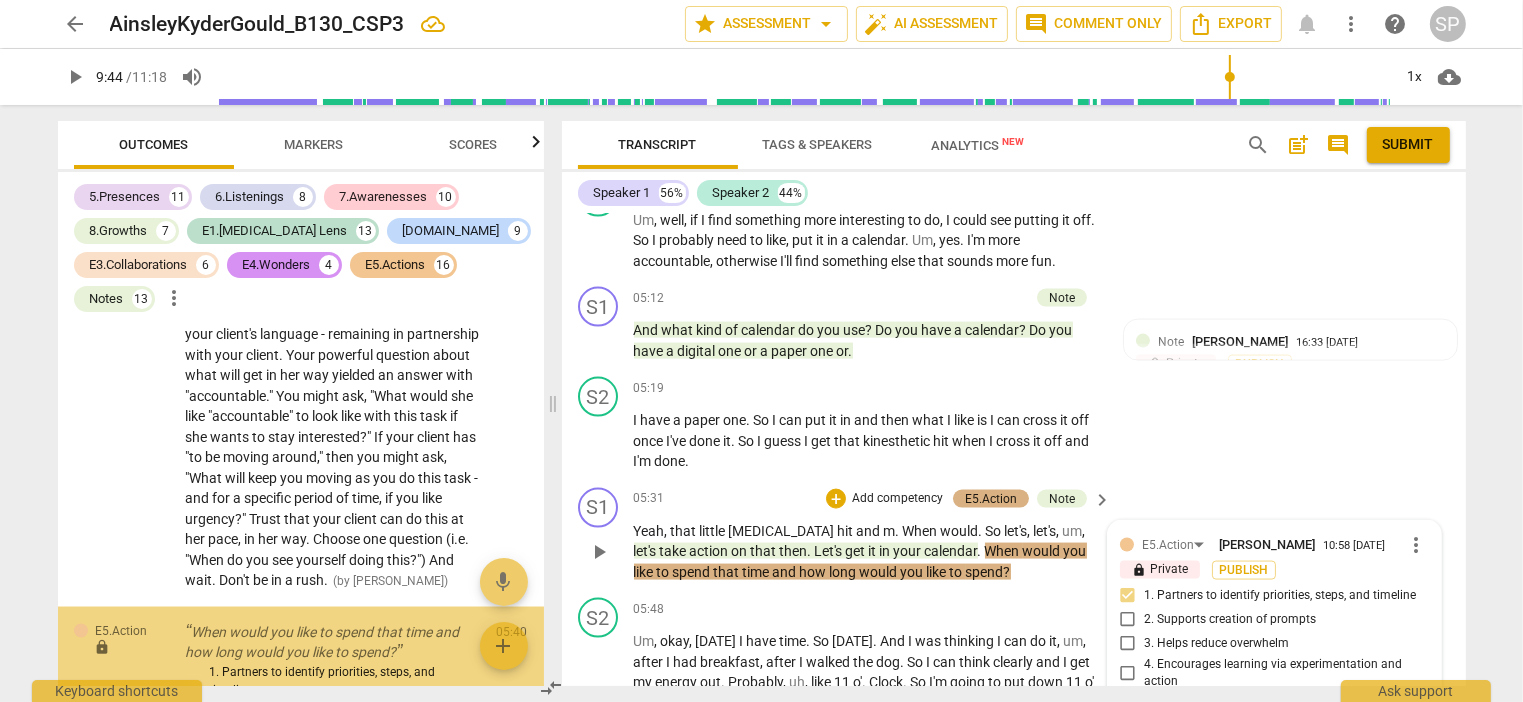 scroll, scrollTop: 11326, scrollLeft: 0, axis: vertical 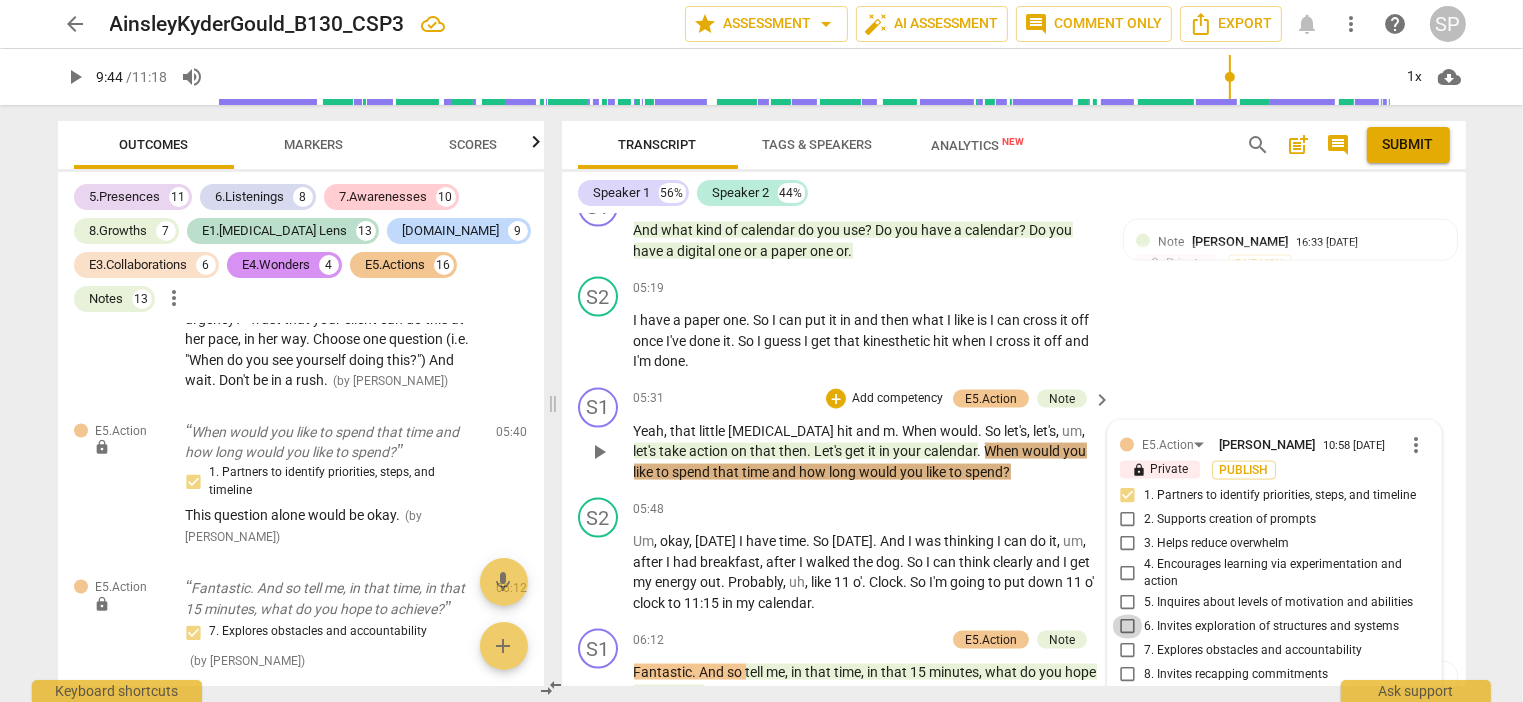click on "6. Invites exploration of structures and systems" at bounding box center [1128, 627] 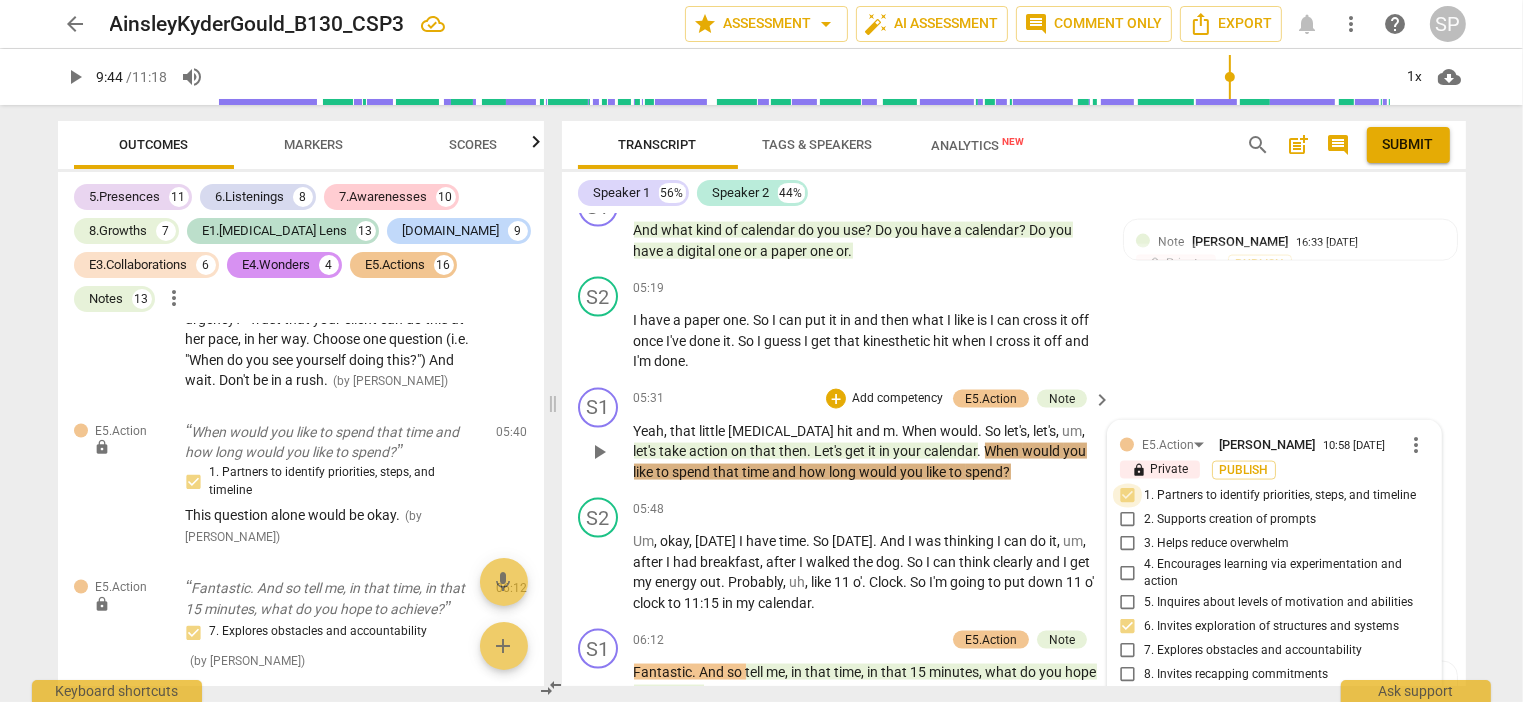 click on "1. Partners to identify priorities, steps, and timeline" at bounding box center [1128, 496] 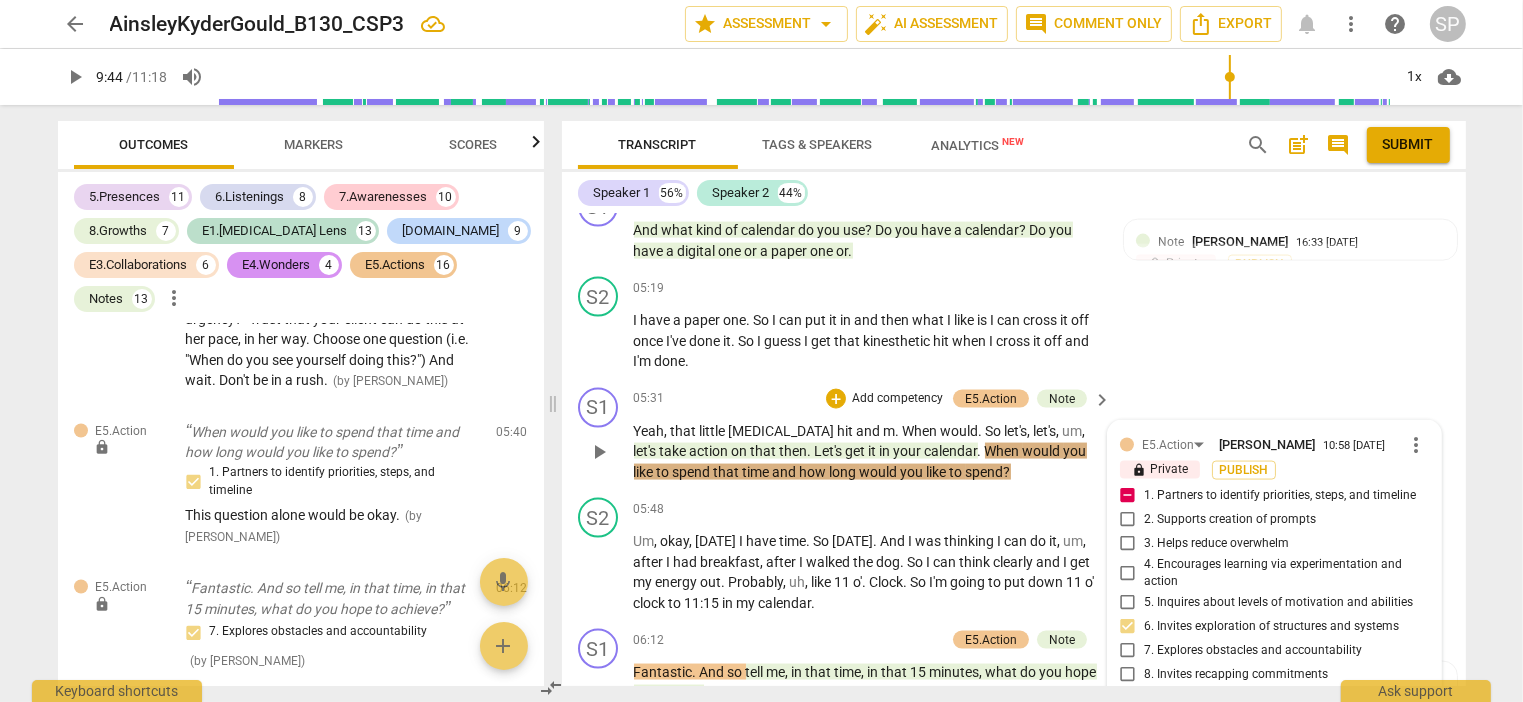 click on "1. Partners to identify priorities, steps, and timeline" at bounding box center (1128, 496) 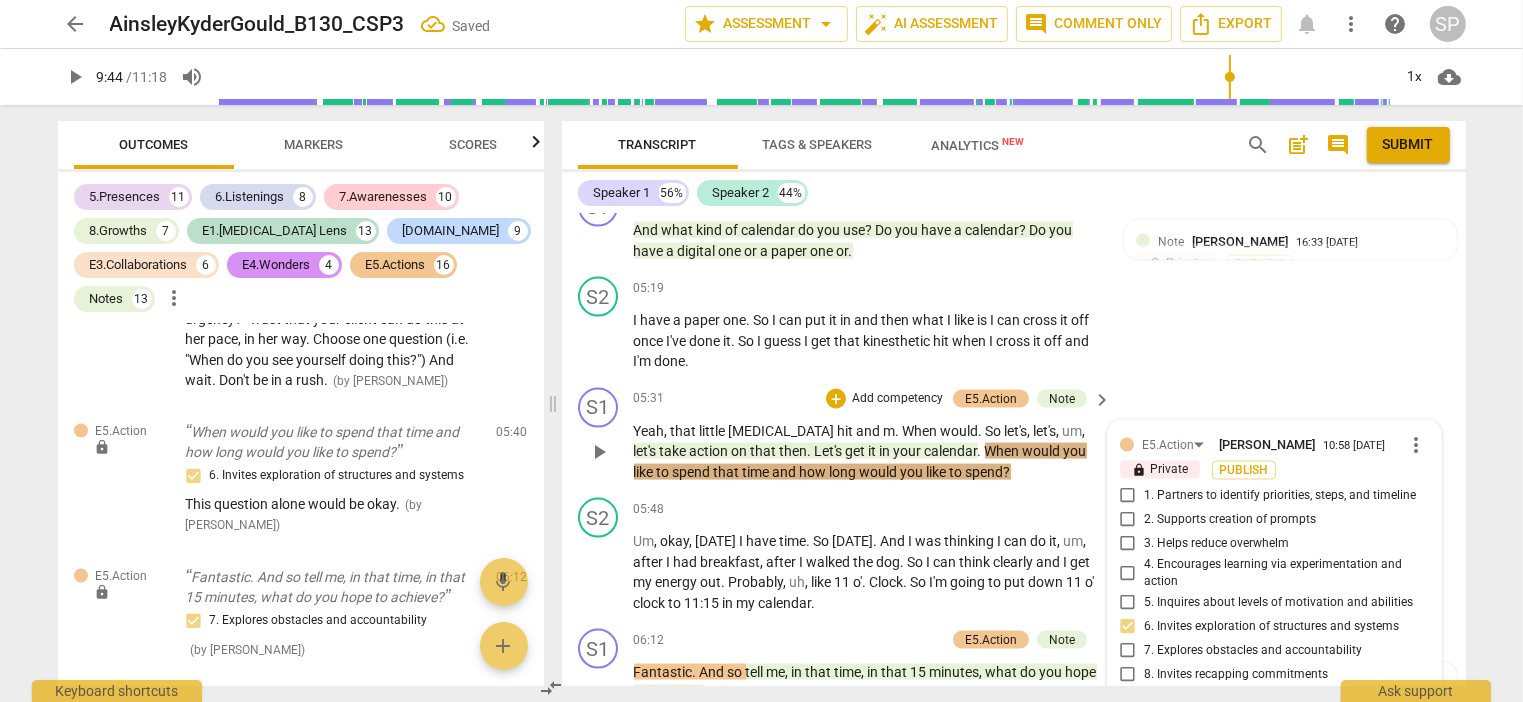 scroll, scrollTop: 3165, scrollLeft: 0, axis: vertical 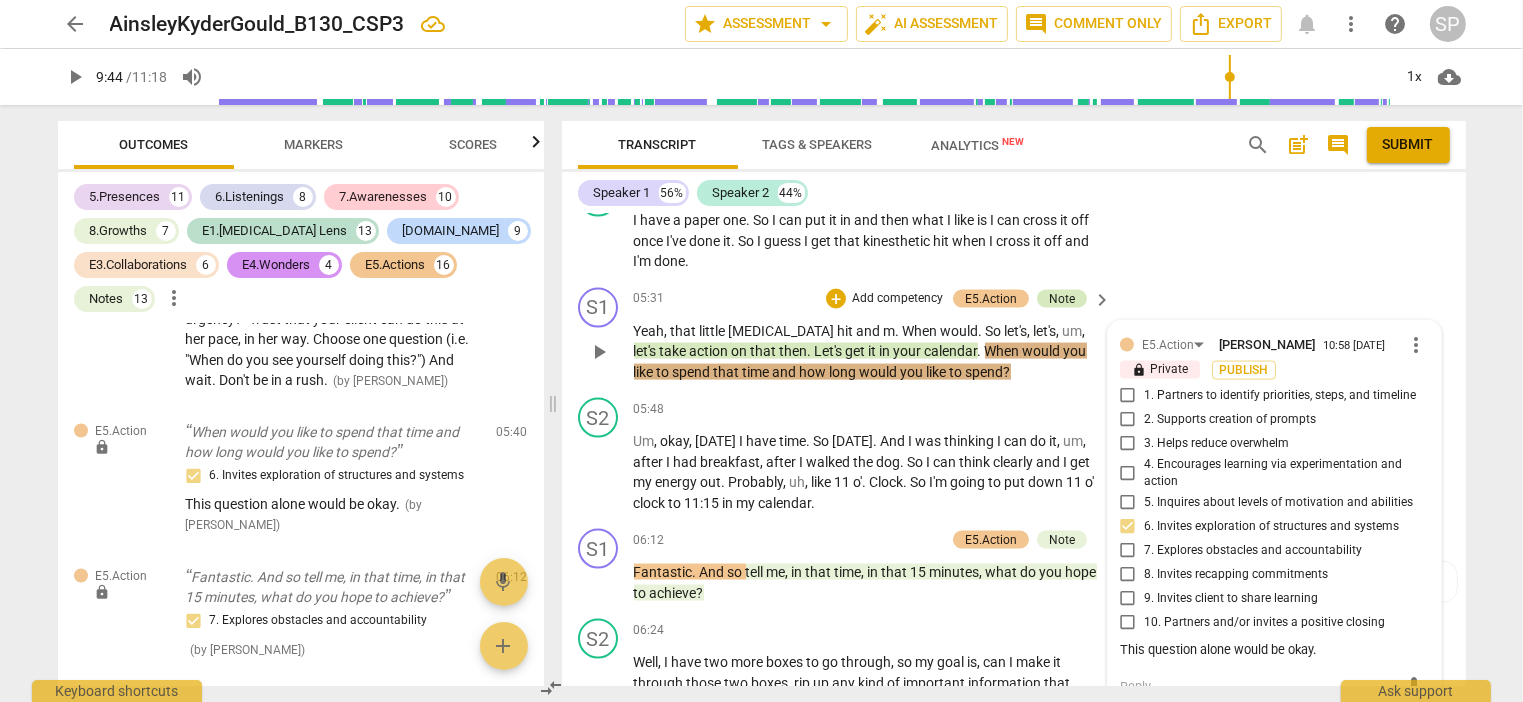 click on "Note" at bounding box center [1062, 299] 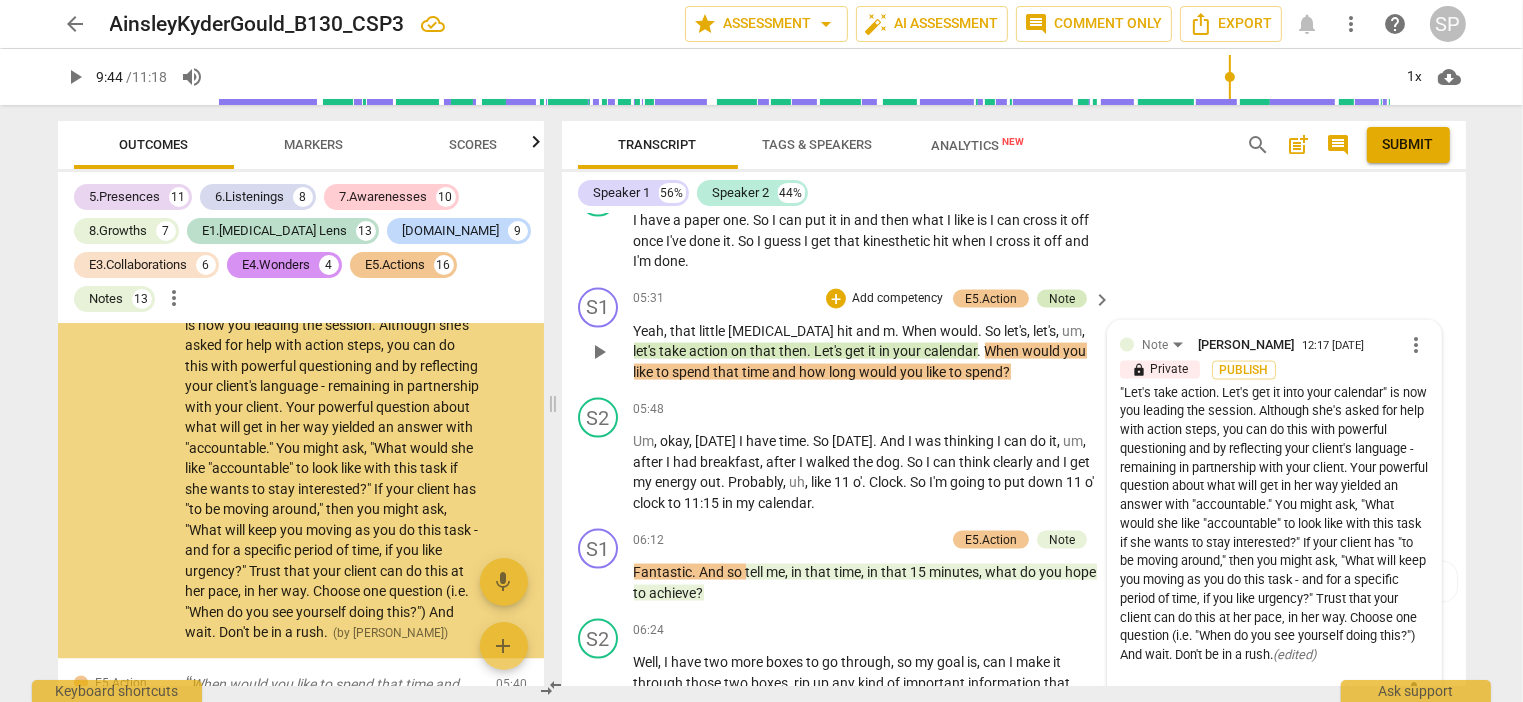 scroll, scrollTop: 11027, scrollLeft: 0, axis: vertical 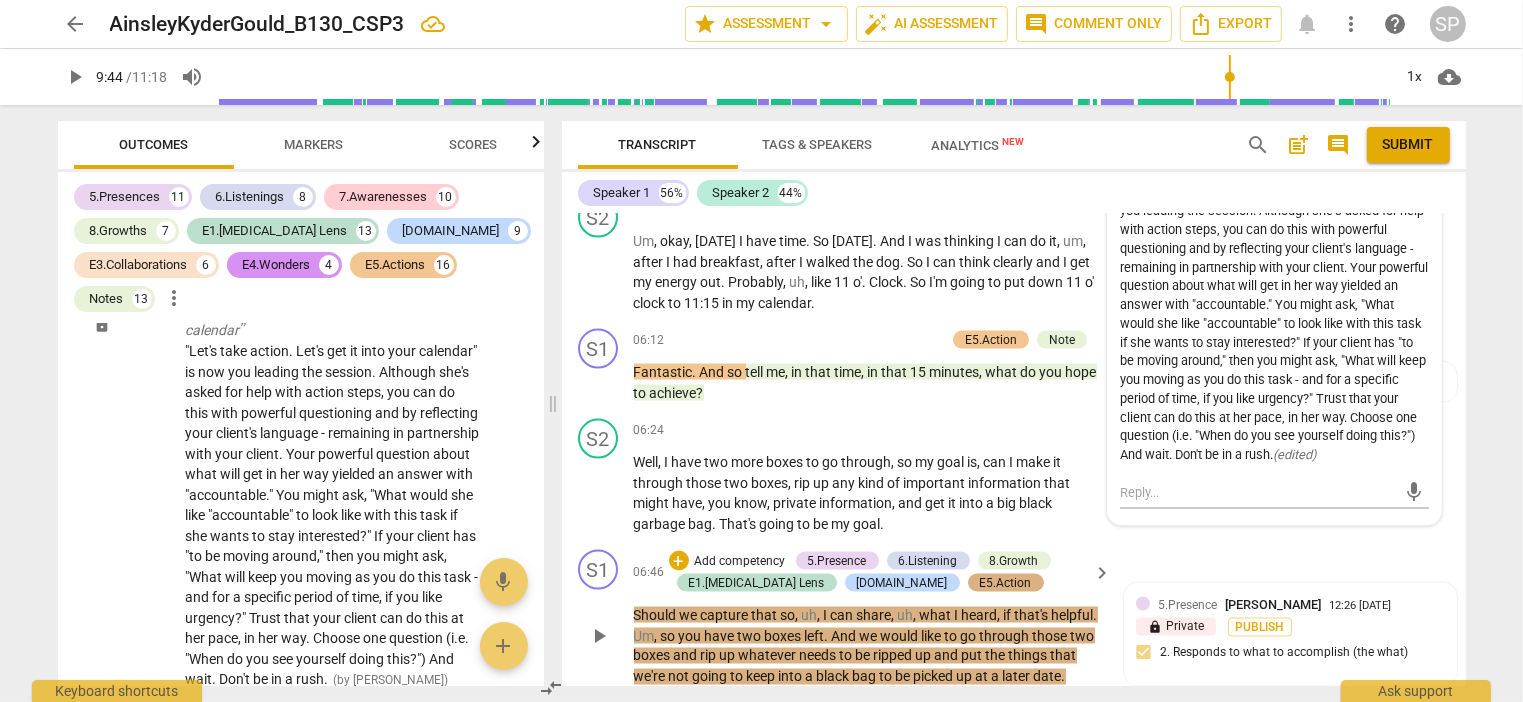 click on "E5.Action" at bounding box center [1006, 583] 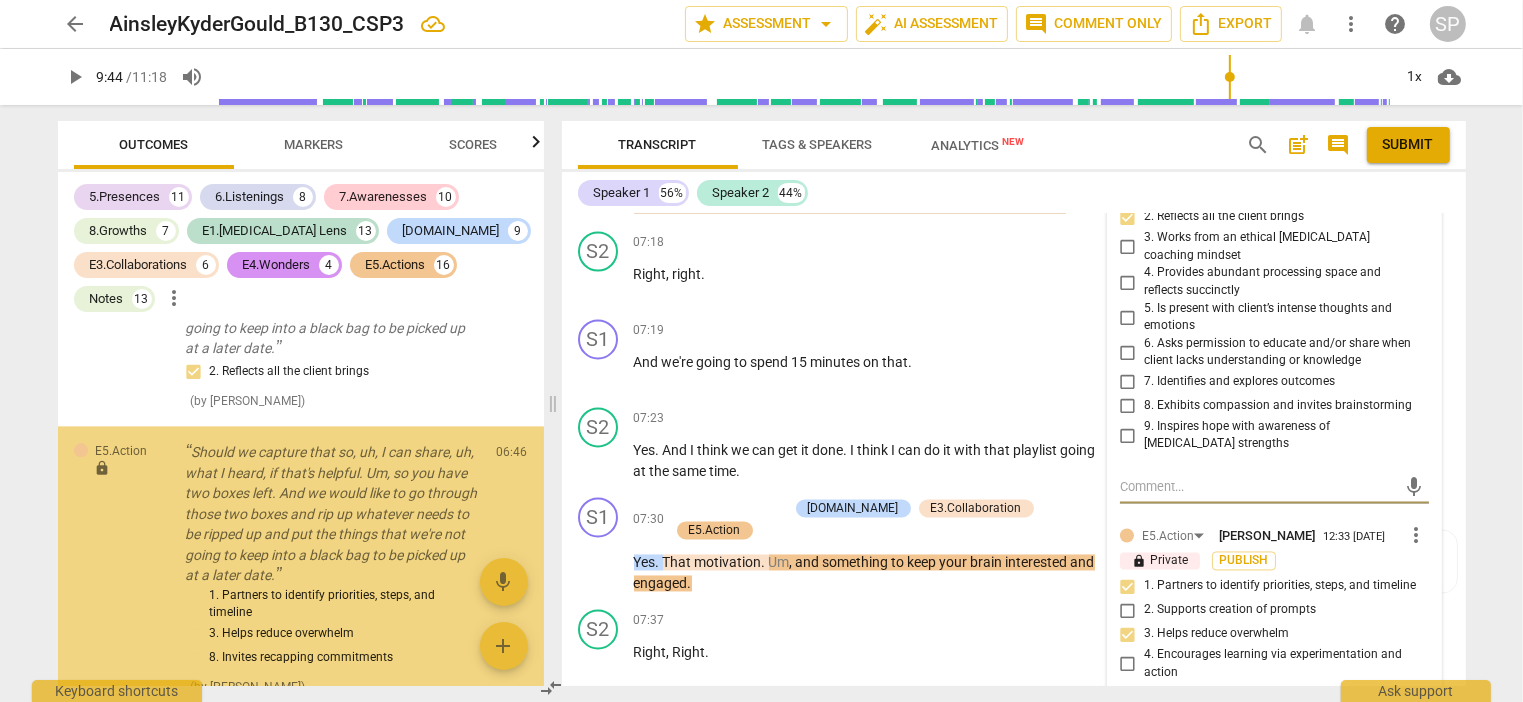 scroll, scrollTop: 12536, scrollLeft: 0, axis: vertical 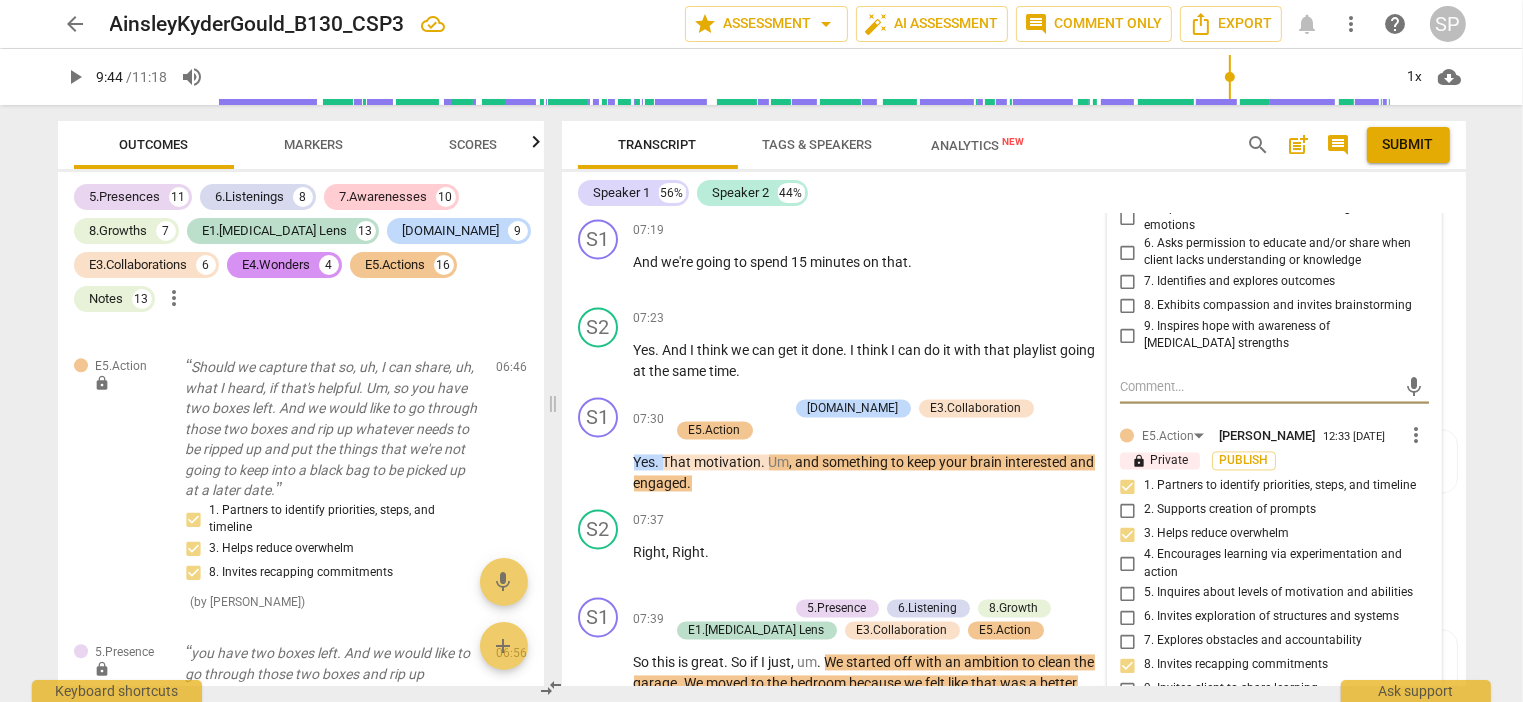 click on "1. Partners to identify priorities, steps, and timeline" at bounding box center [1128, 487] 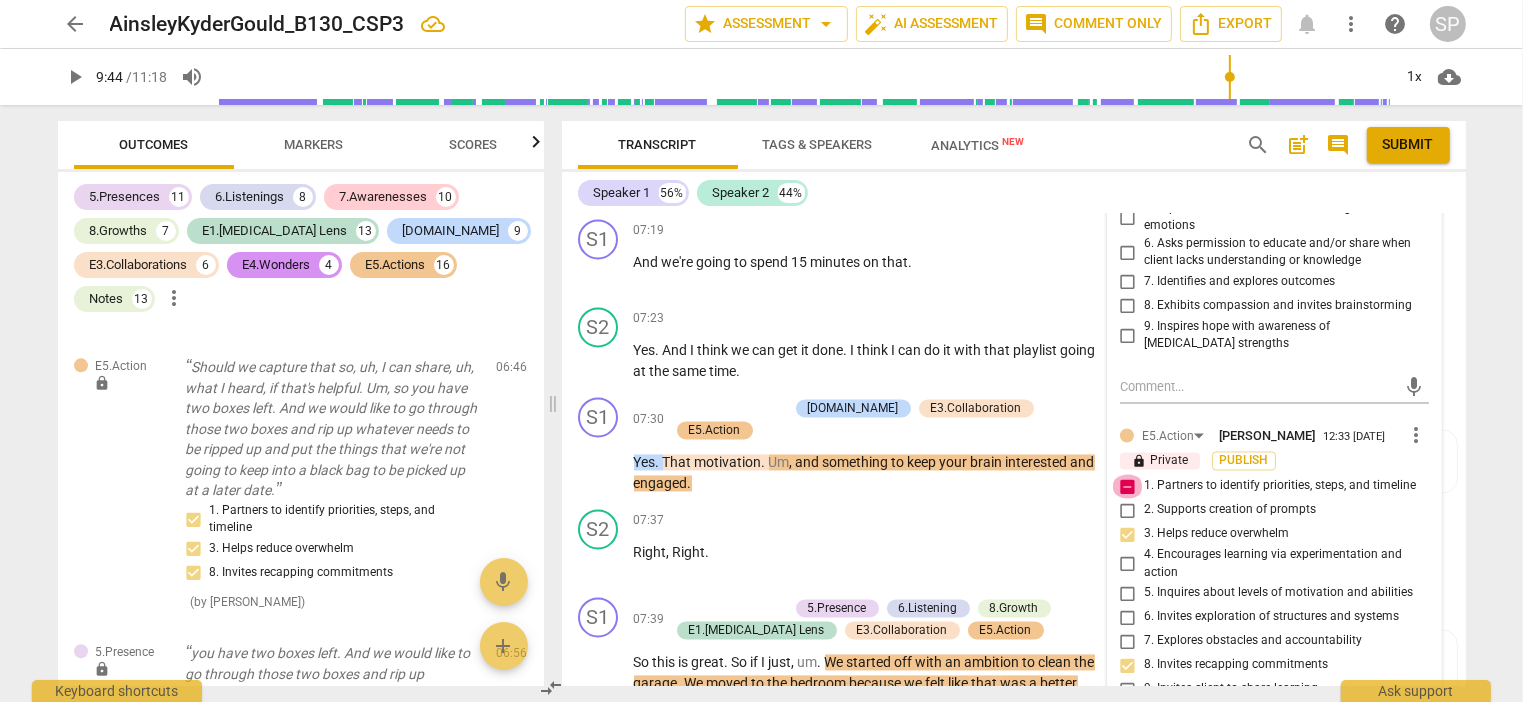 click on "1. Partners to identify priorities, steps, and timeline" at bounding box center (1128, 487) 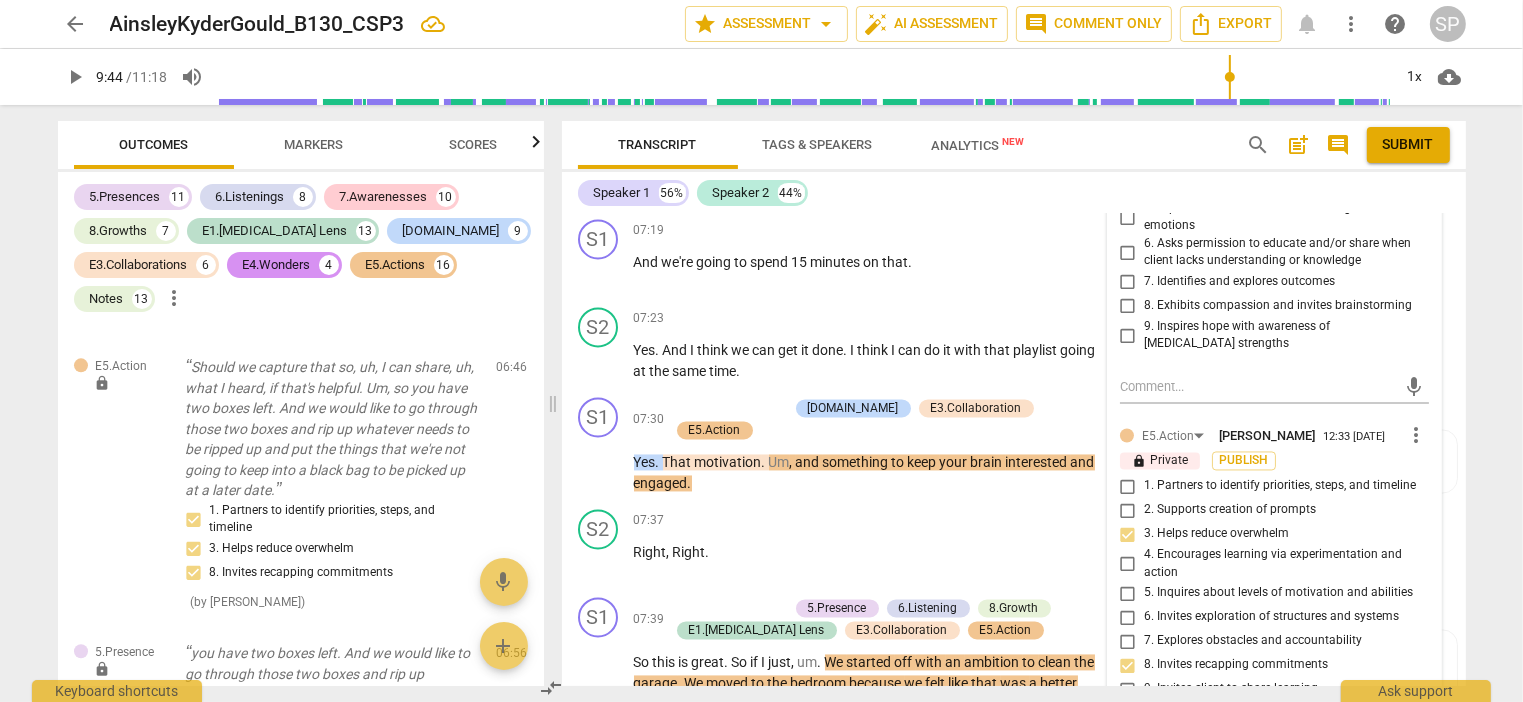 click on "2. Supports creation of prompts" at bounding box center [1128, 511] 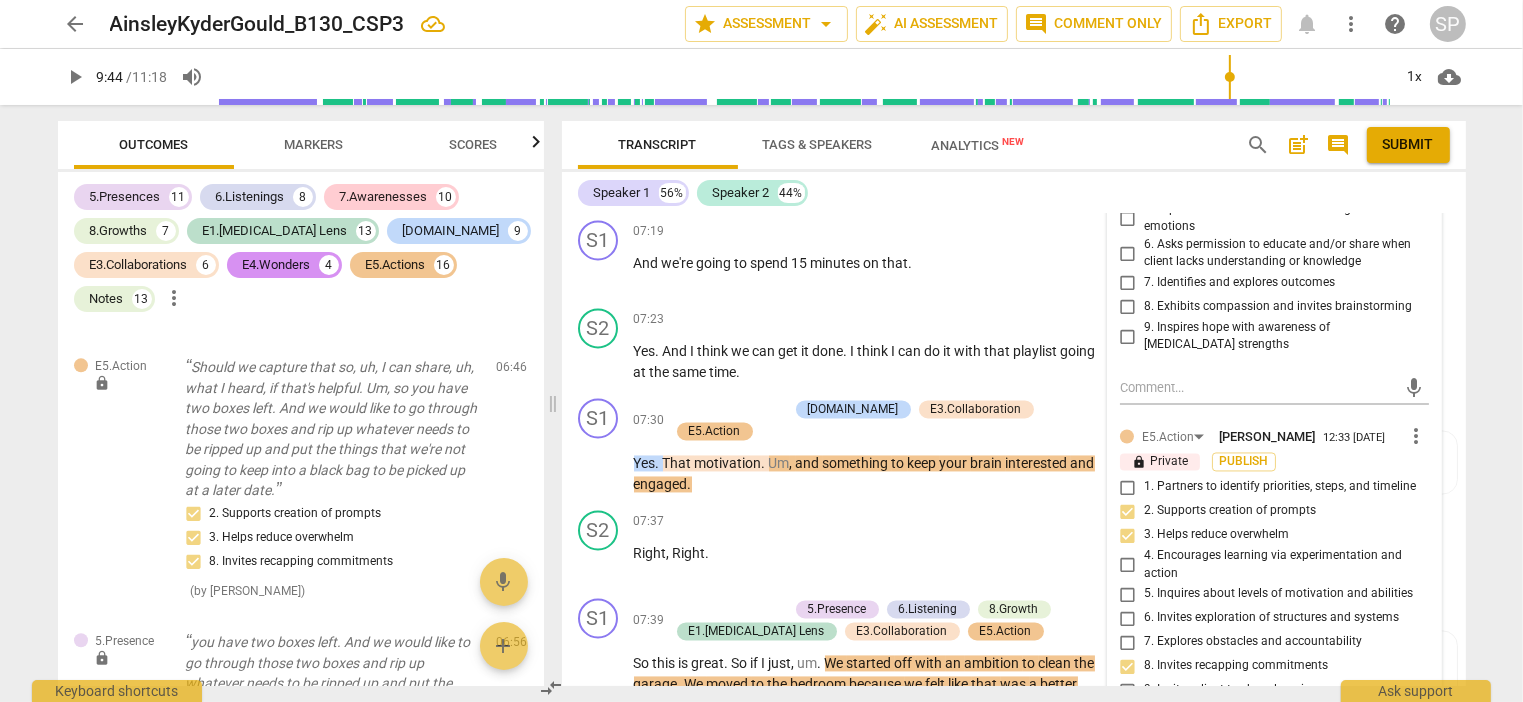 scroll, scrollTop: 3936, scrollLeft: 0, axis: vertical 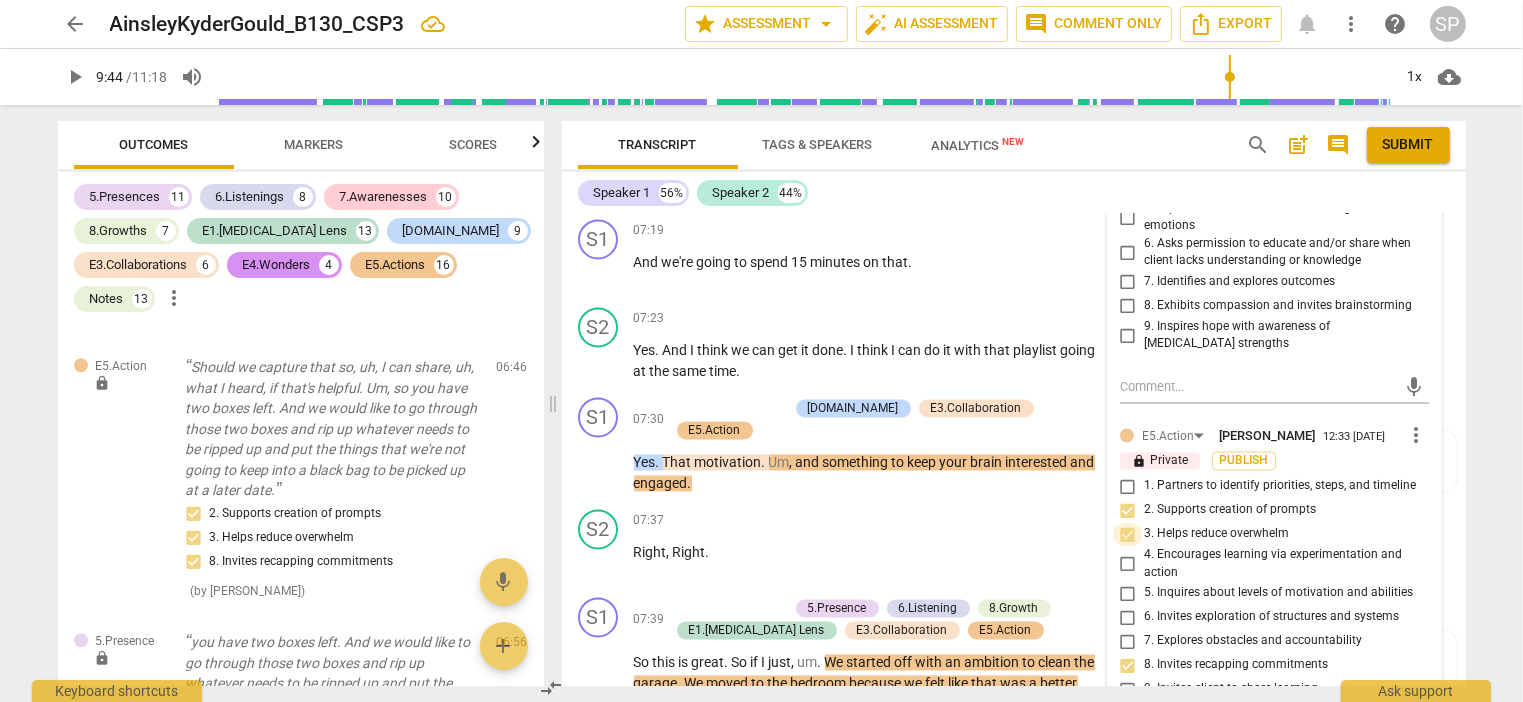 click on "3. Helps reduce overwhelm" at bounding box center (1128, 535) 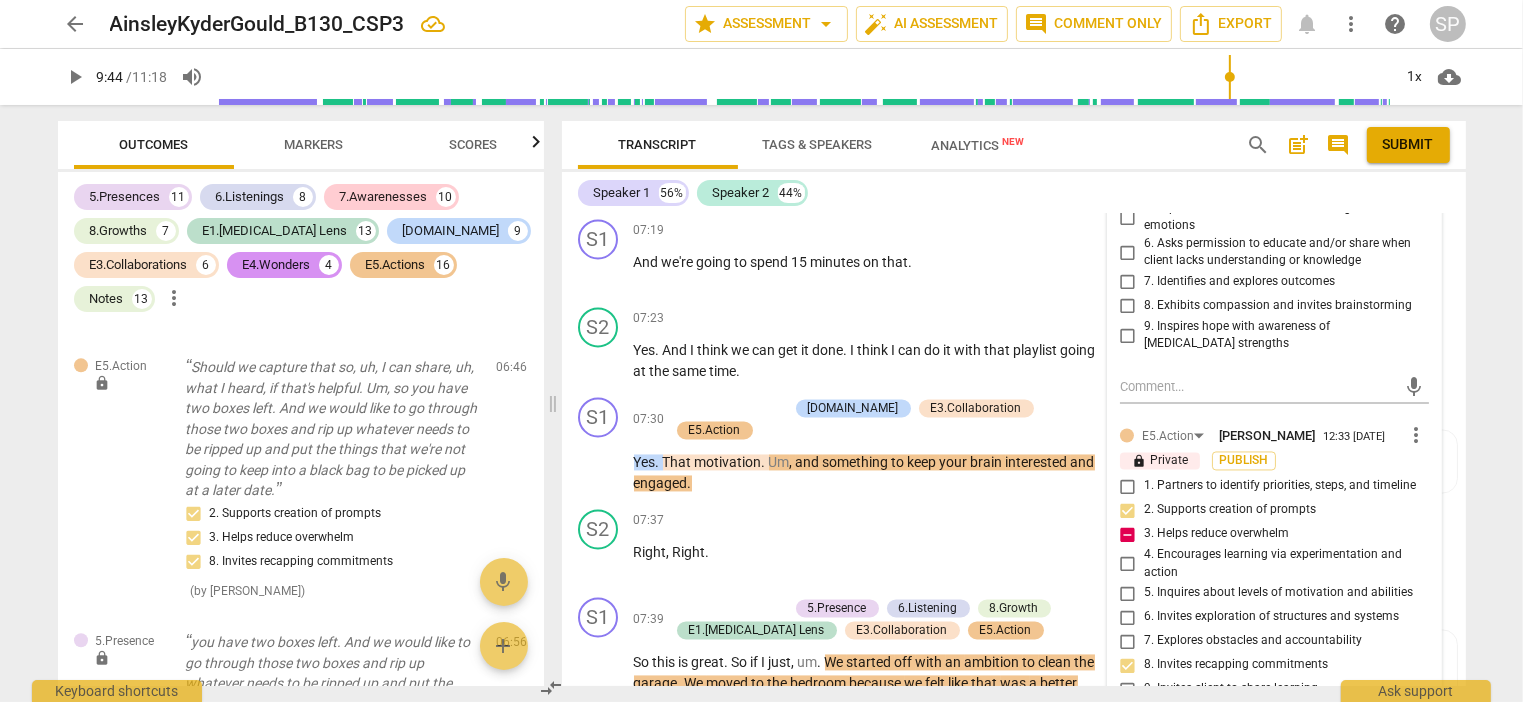 click on "3. Helps reduce overwhelm" at bounding box center (1128, 535) 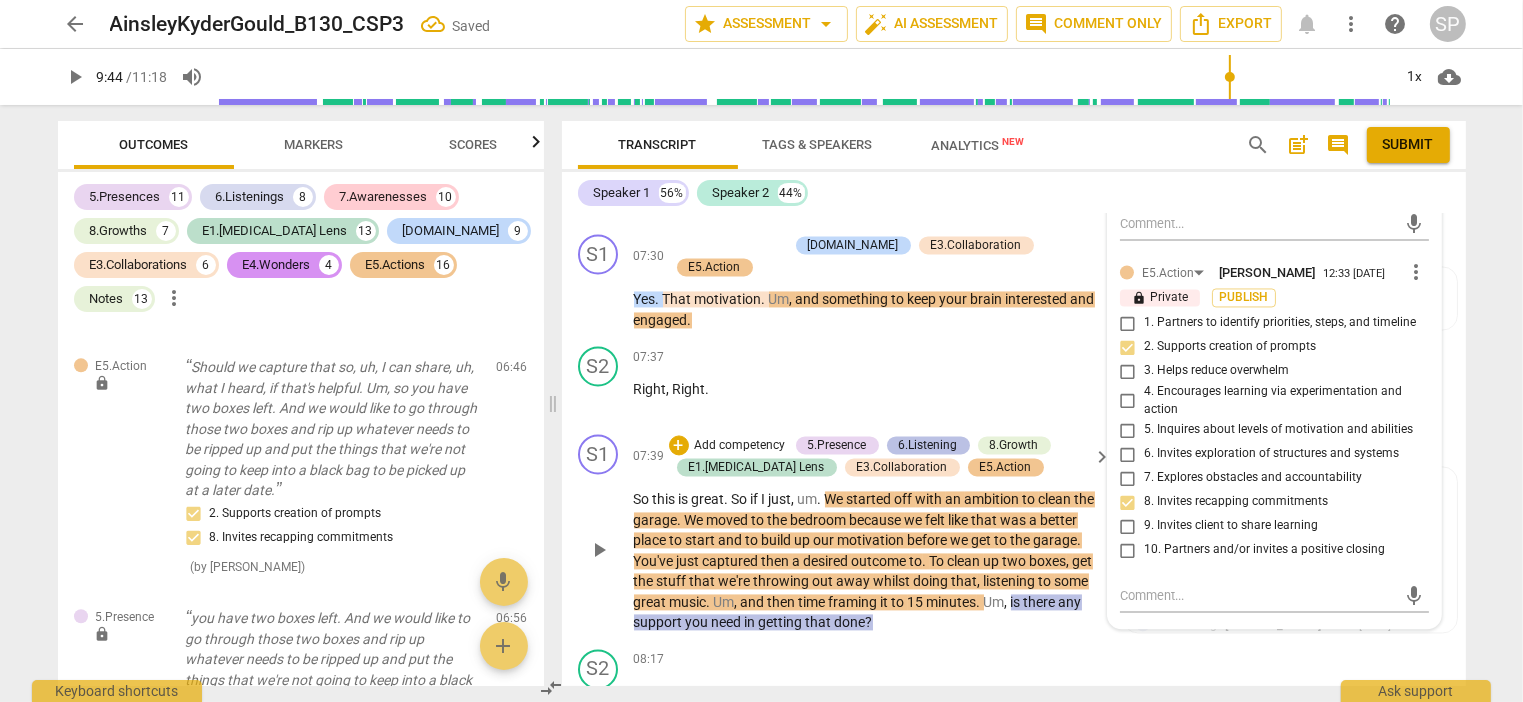 scroll, scrollTop: 4136, scrollLeft: 0, axis: vertical 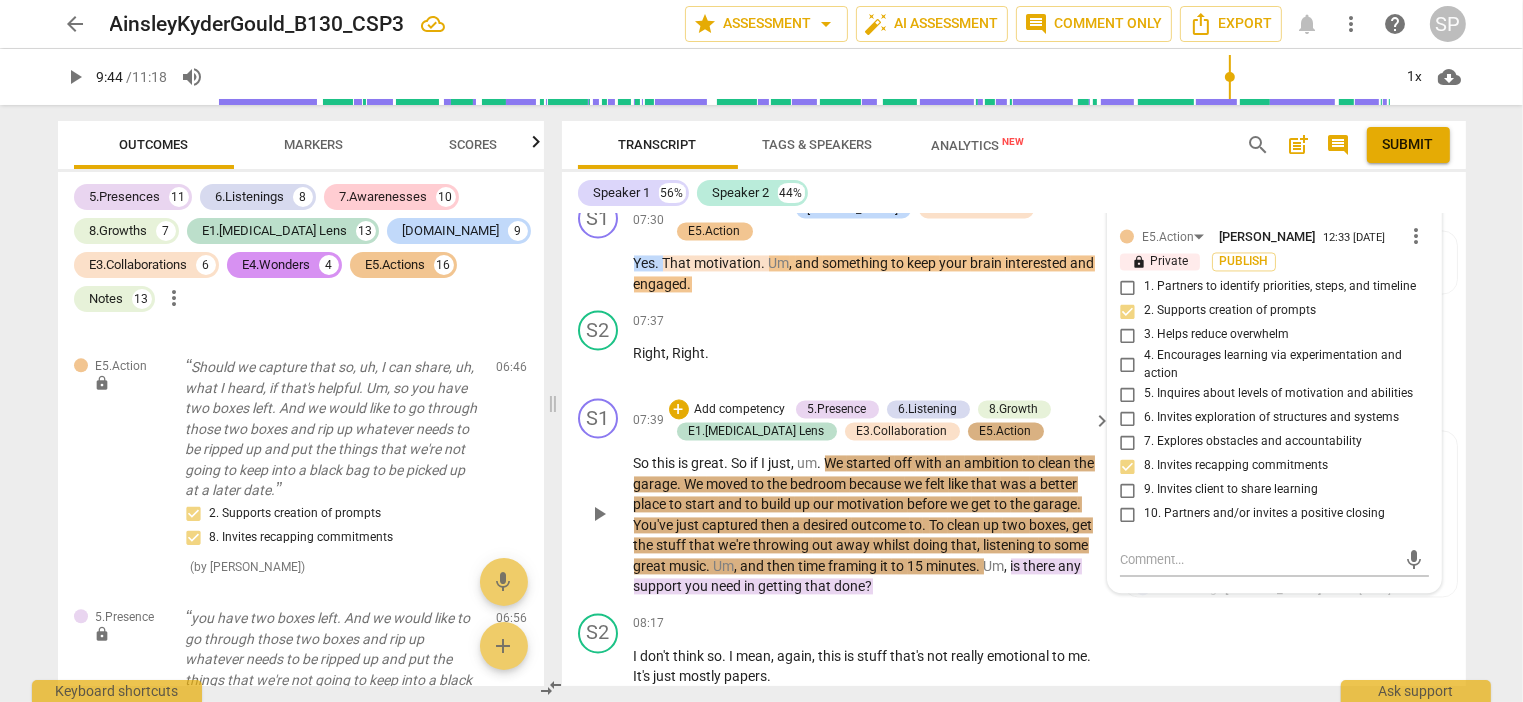 click on "E5.Action" at bounding box center (1006, 431) 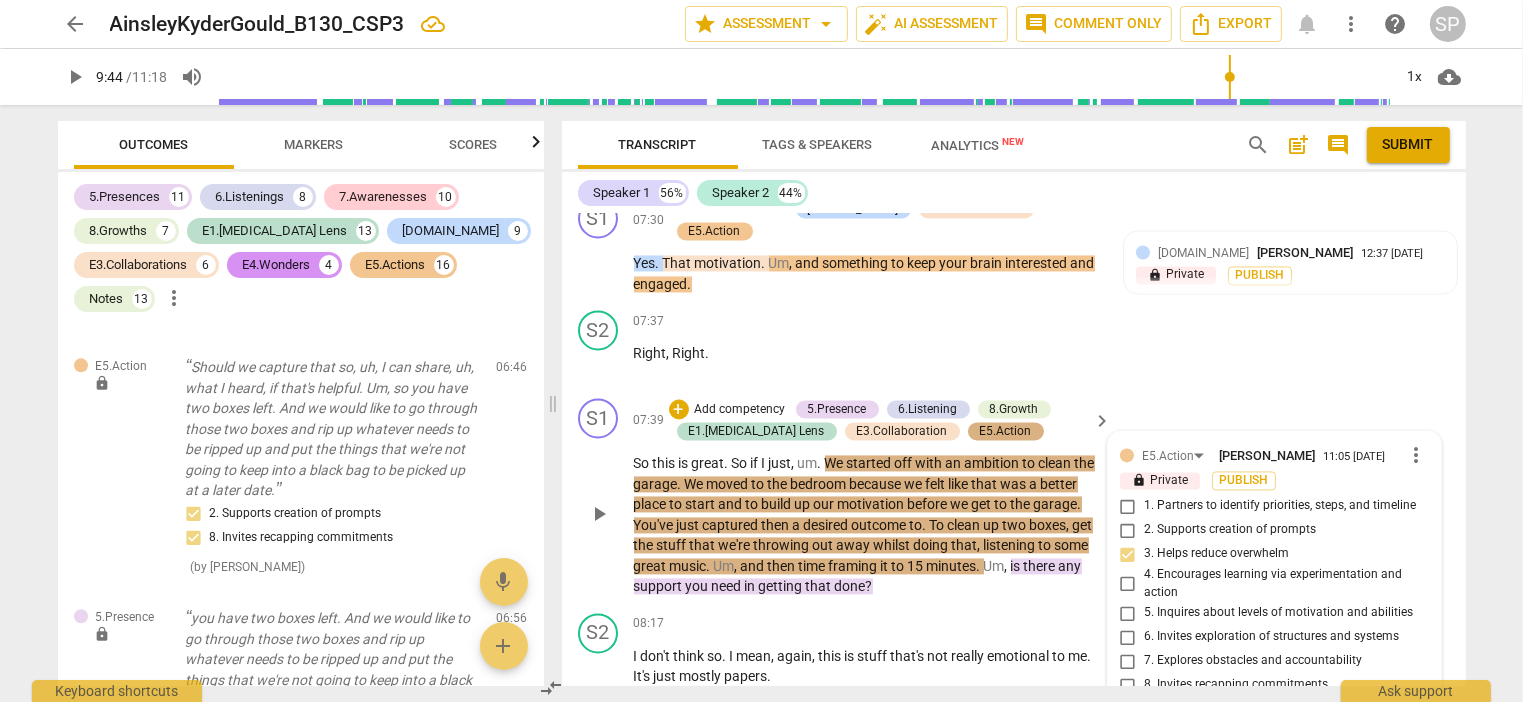 scroll, scrollTop: 4432, scrollLeft: 0, axis: vertical 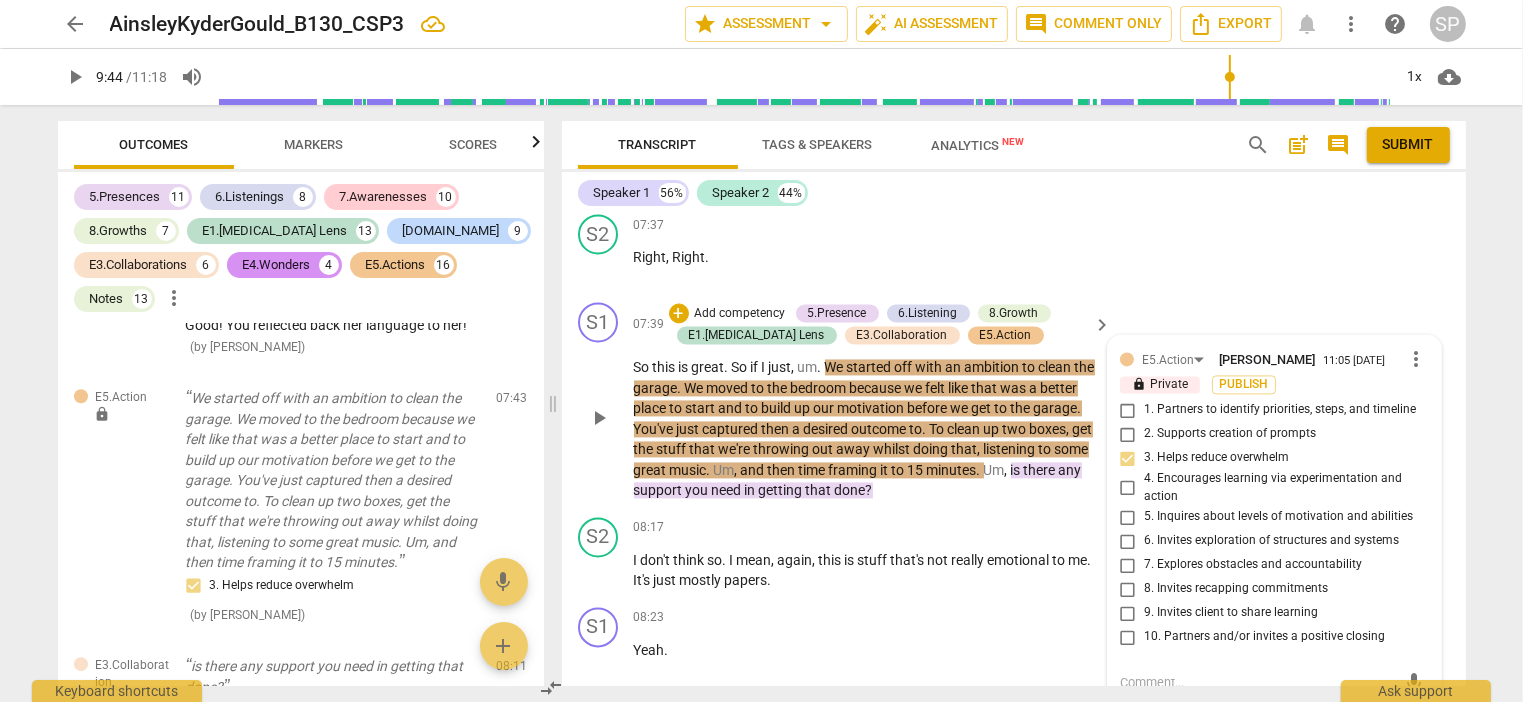 click on "3. Helps reduce overwhelm" at bounding box center [1128, 458] 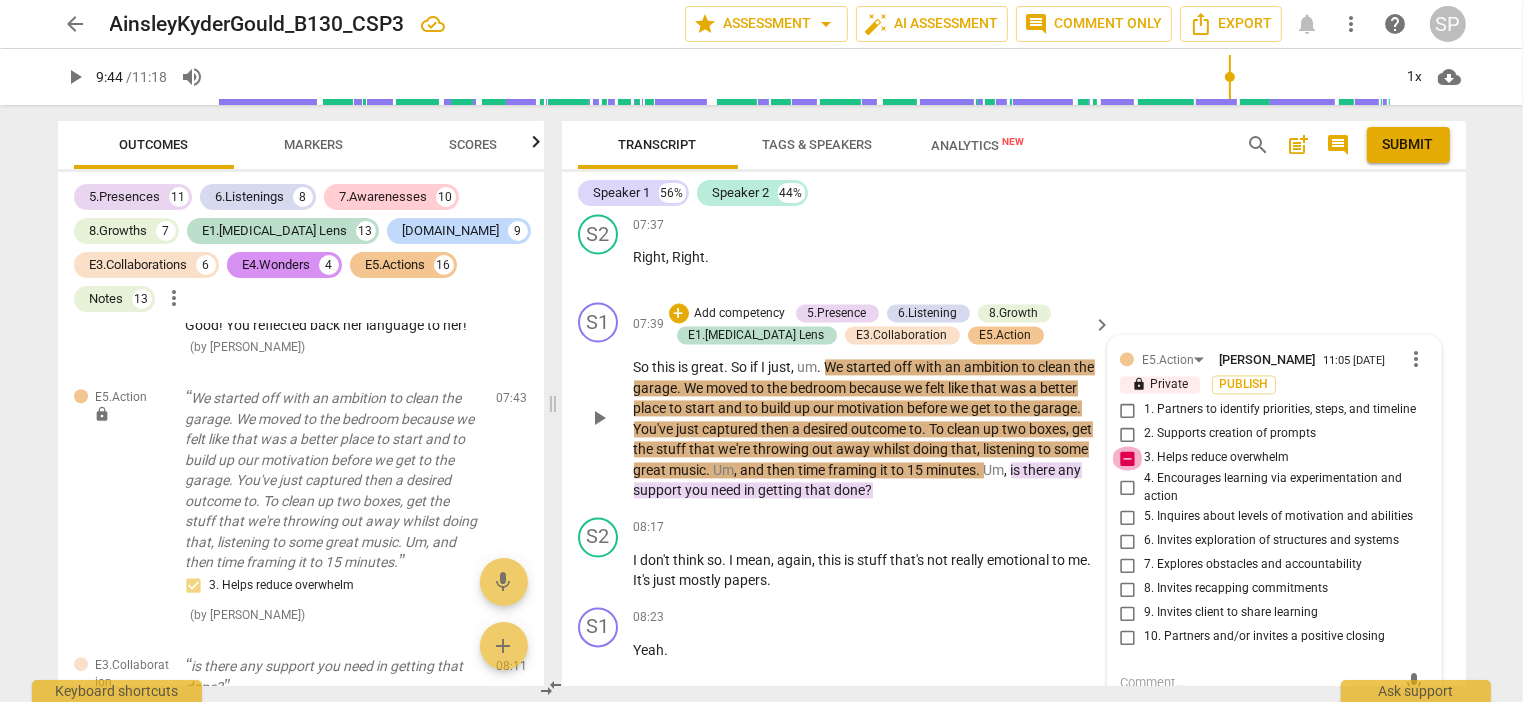 click on "3. Helps reduce overwhelm" at bounding box center [1128, 458] 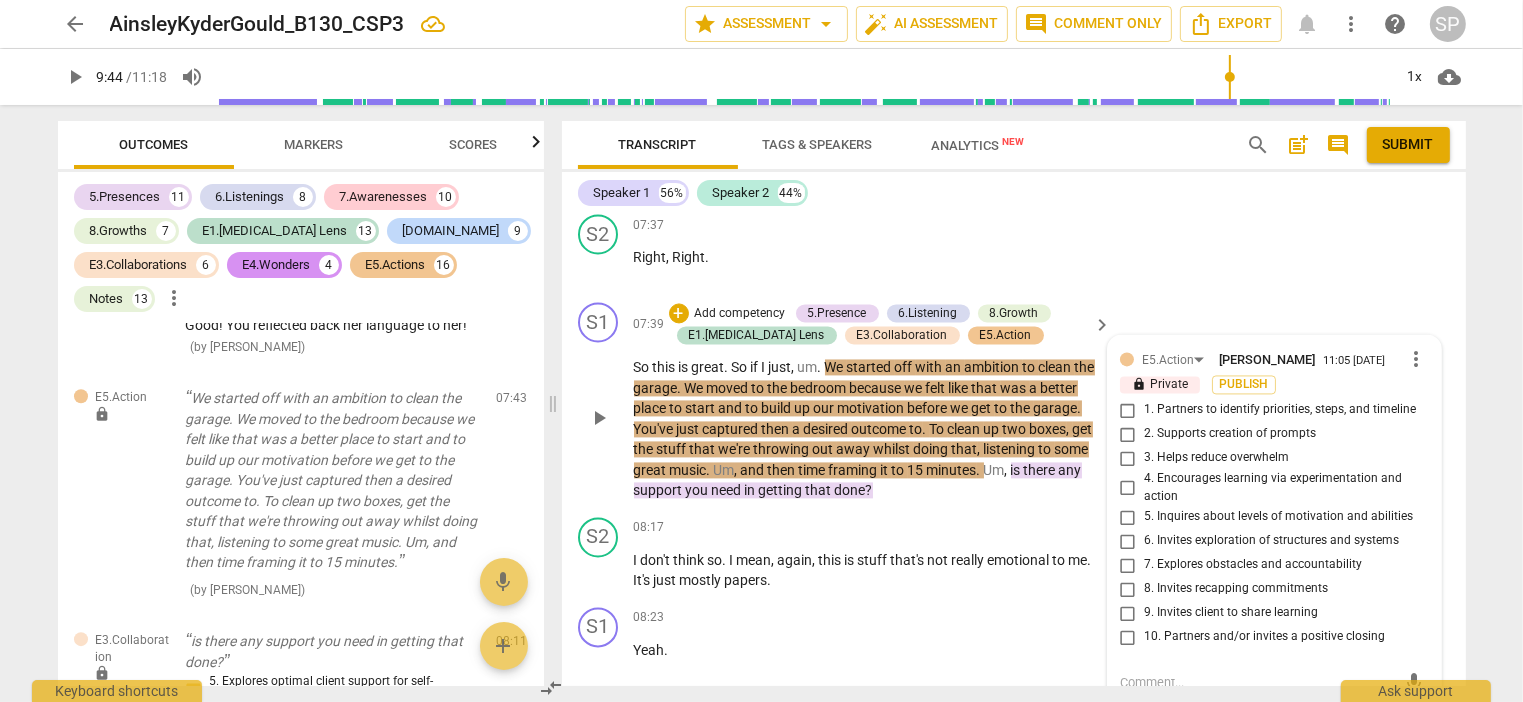 click on "8. Invites recapping commitments" at bounding box center [1128, 589] 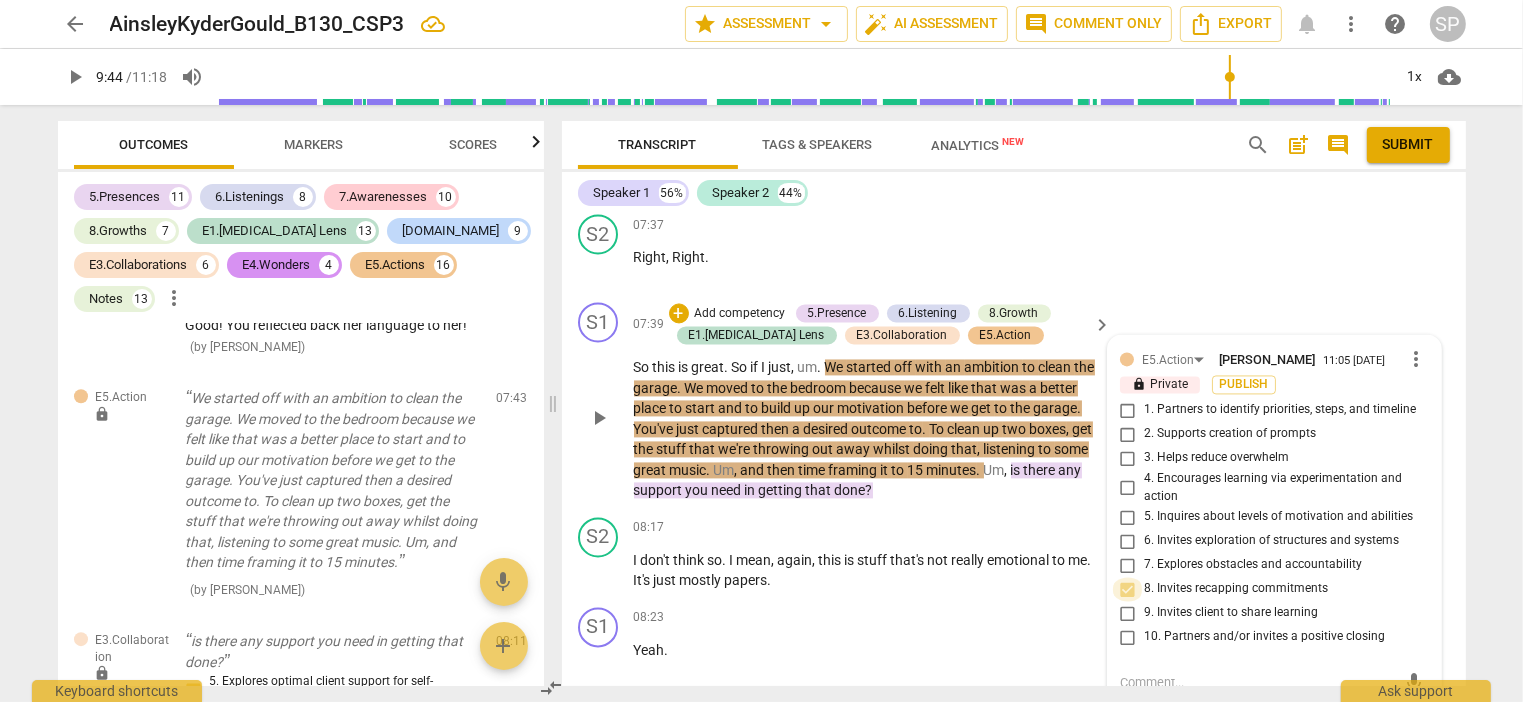 click on "8. Invites recapping commitments" at bounding box center (1128, 589) 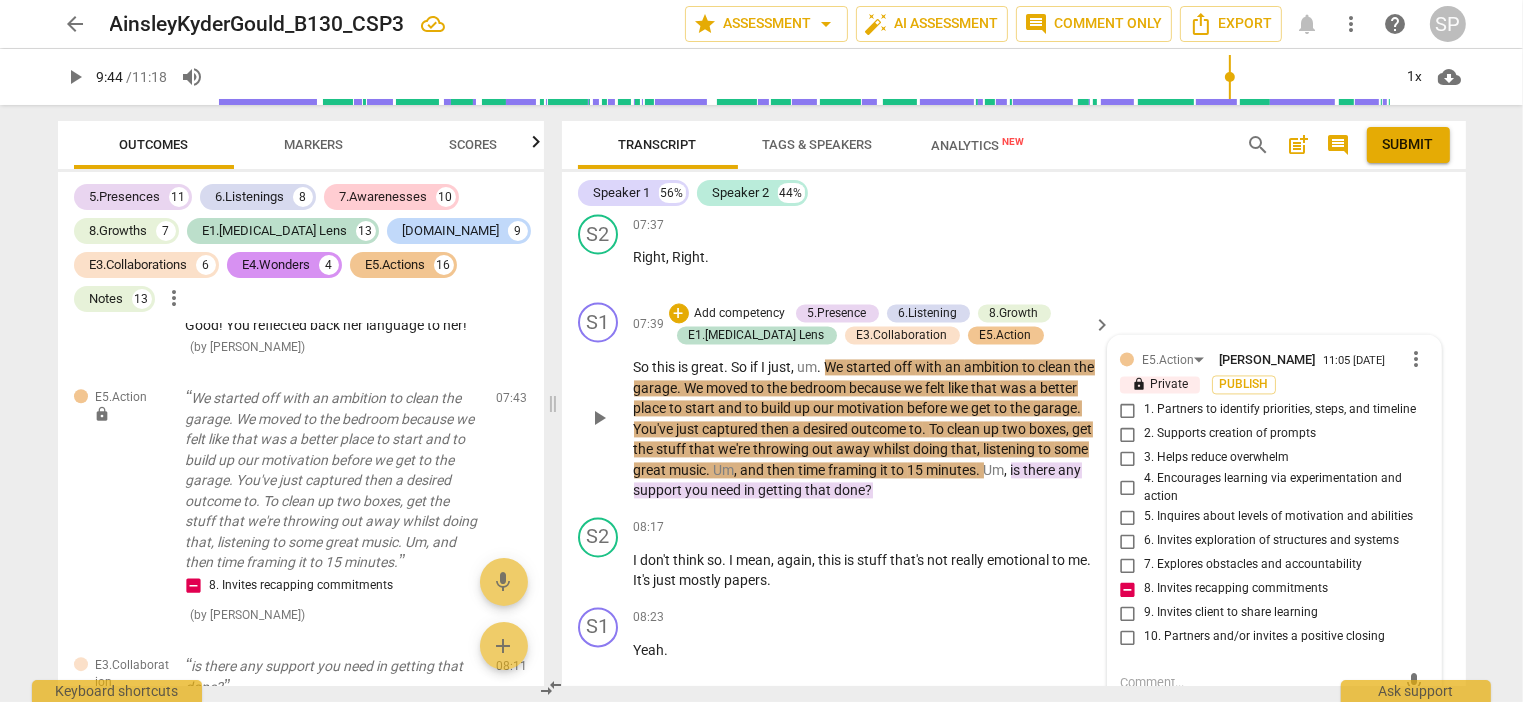 click on "play_arrow" at bounding box center (599, 418) 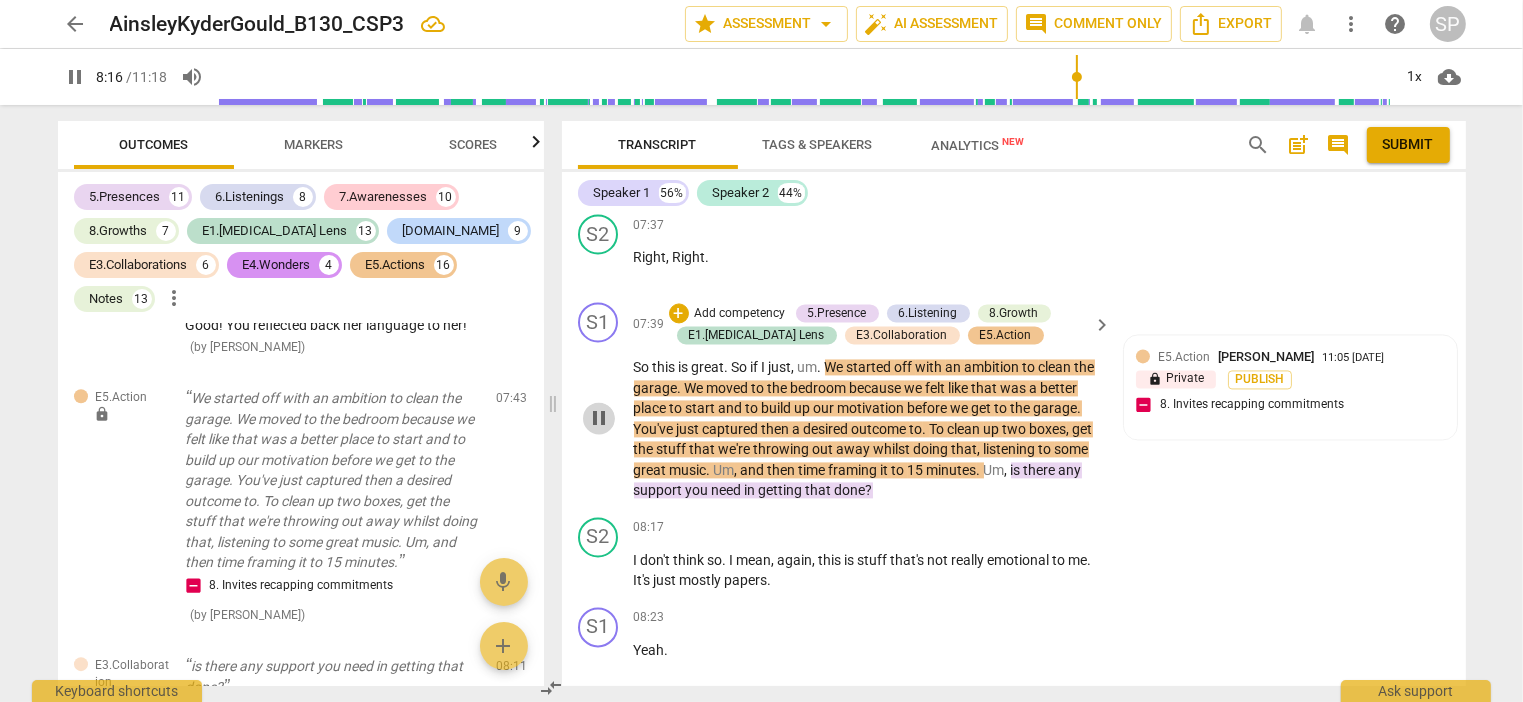 click on "pause" at bounding box center [599, 418] 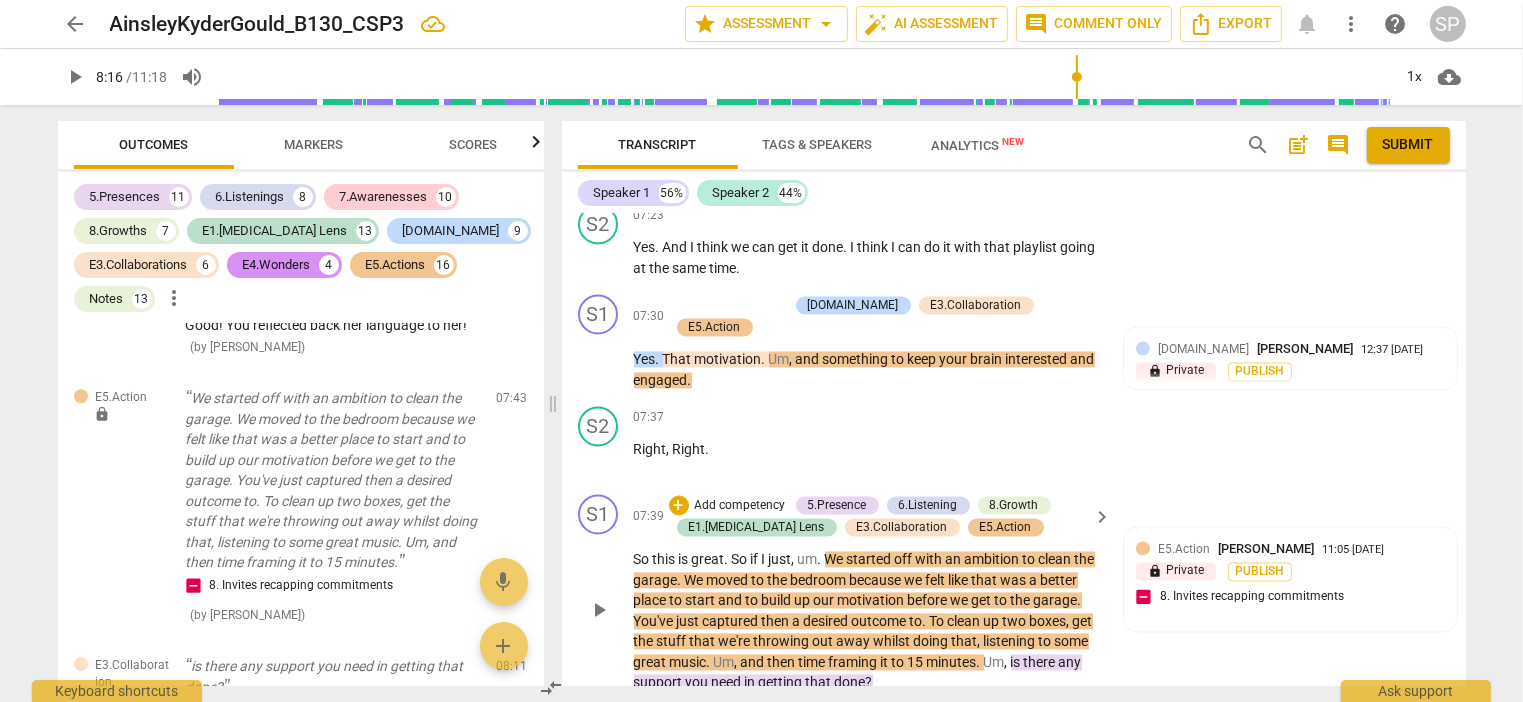 scroll, scrollTop: 4032, scrollLeft: 0, axis: vertical 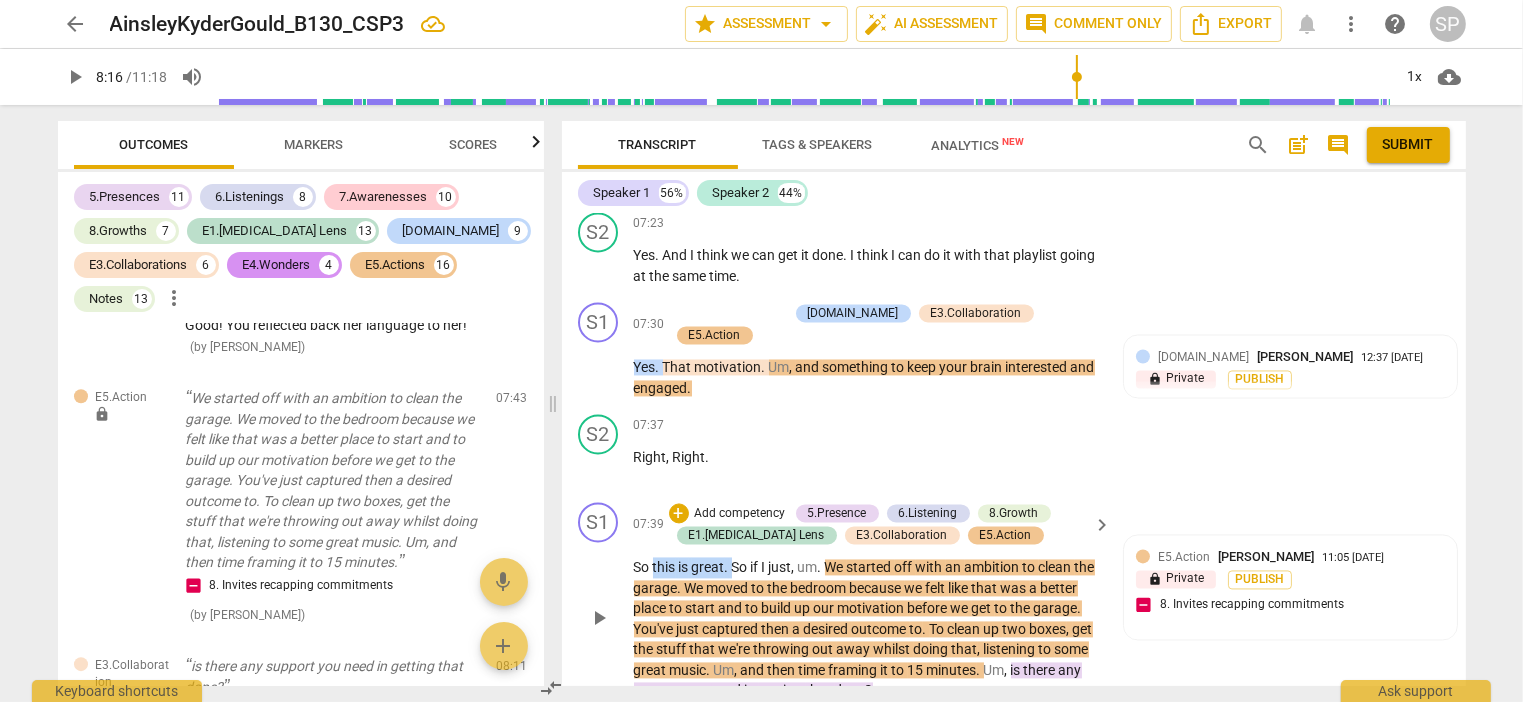 drag, startPoint x: 652, startPoint y: 533, endPoint x: 732, endPoint y: 538, distance: 80.1561 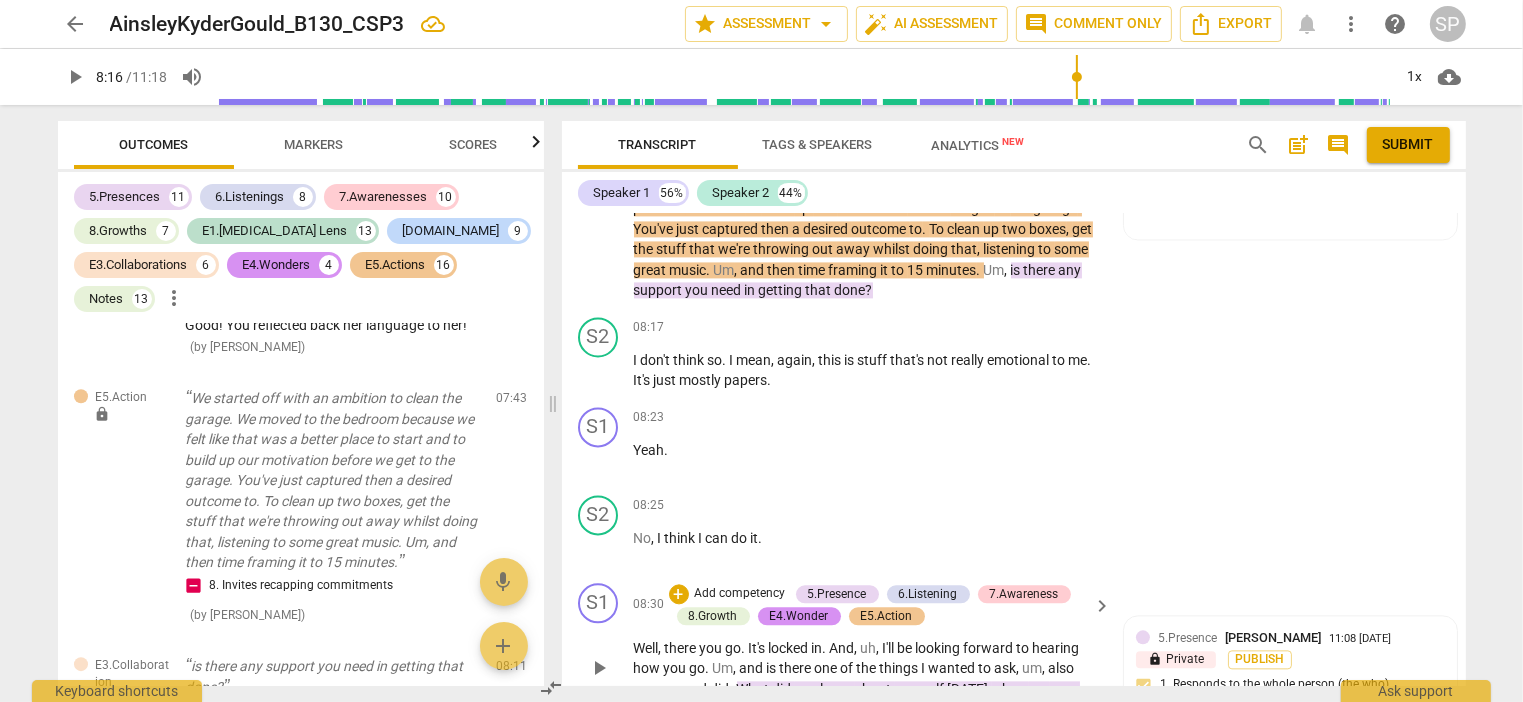 scroll, scrollTop: 4232, scrollLeft: 0, axis: vertical 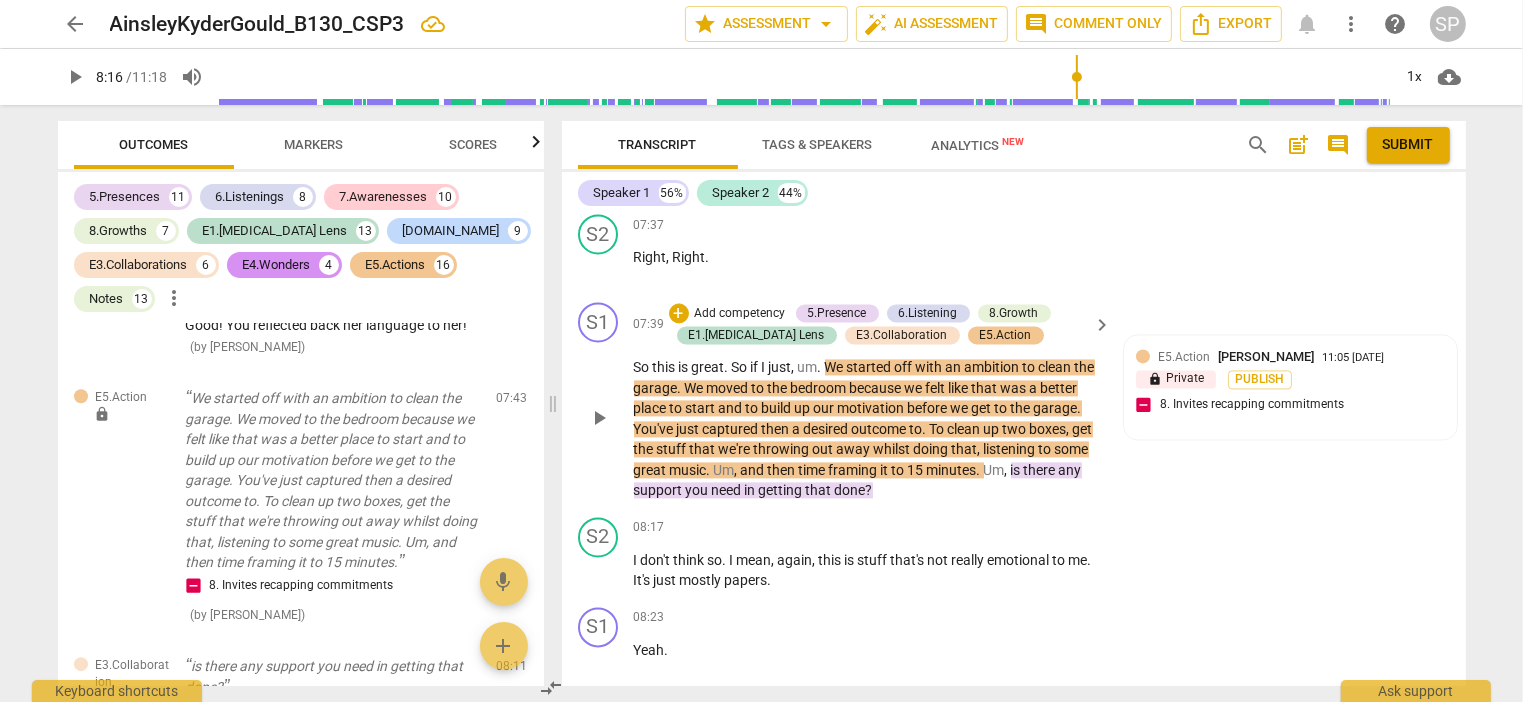 click on "So" at bounding box center [741, 367] 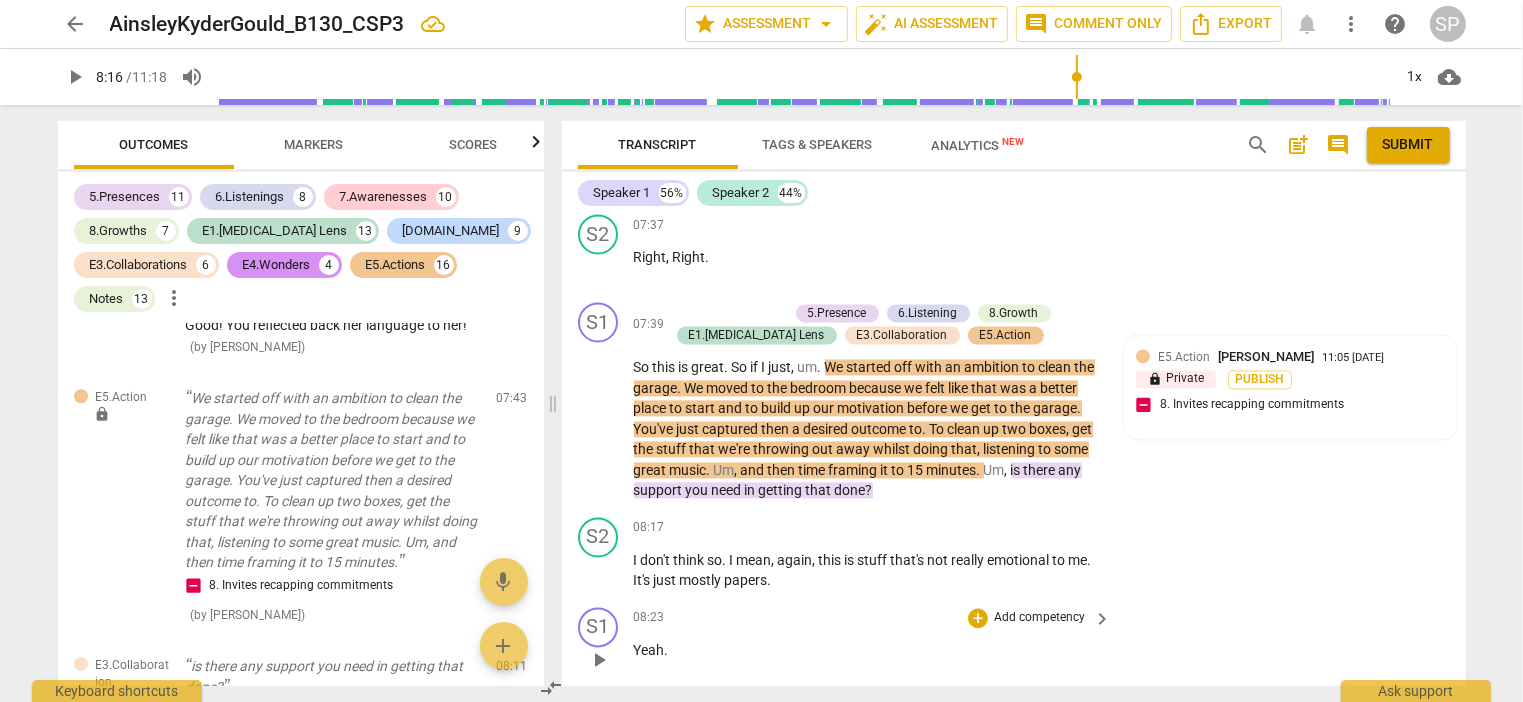scroll, scrollTop: 4332, scrollLeft: 0, axis: vertical 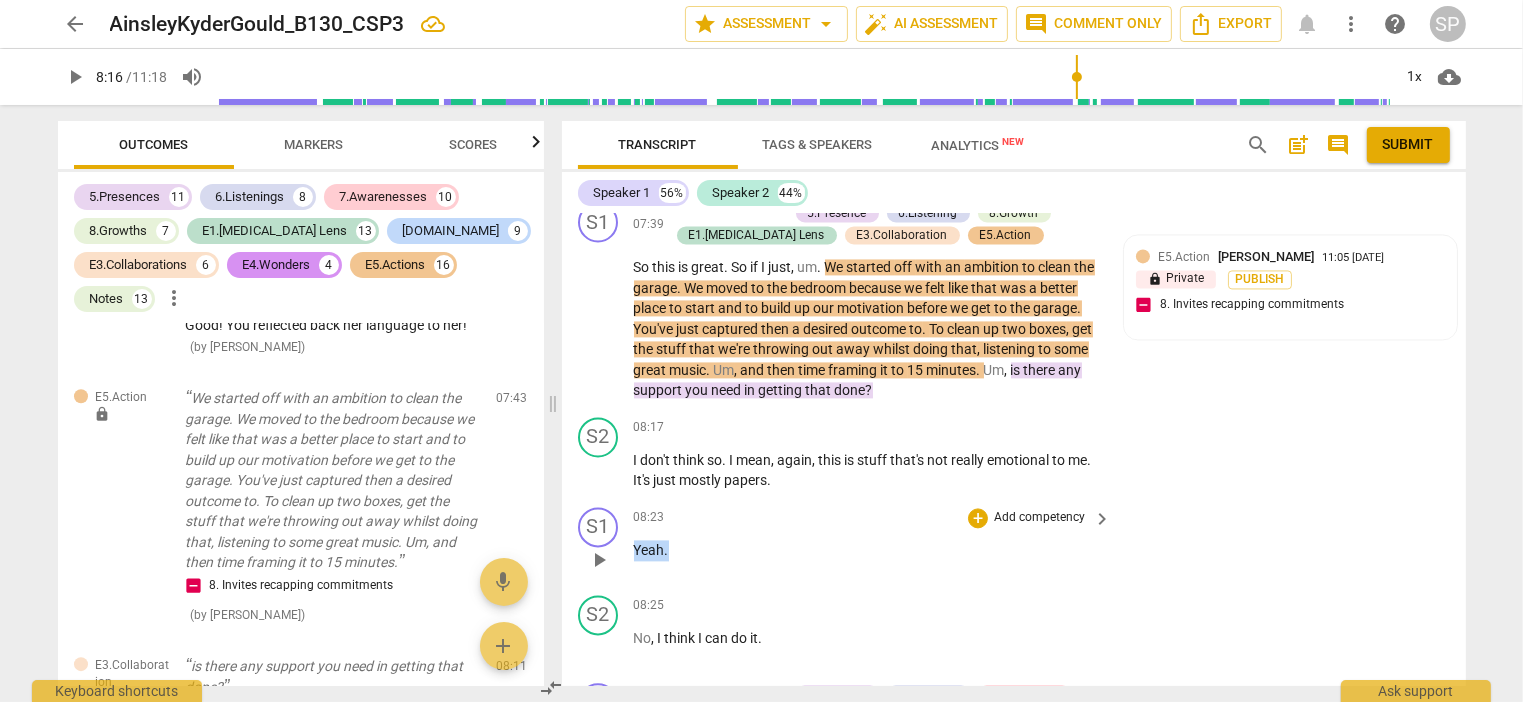 drag, startPoint x: 628, startPoint y: 514, endPoint x: 676, endPoint y: 511, distance: 48.09366 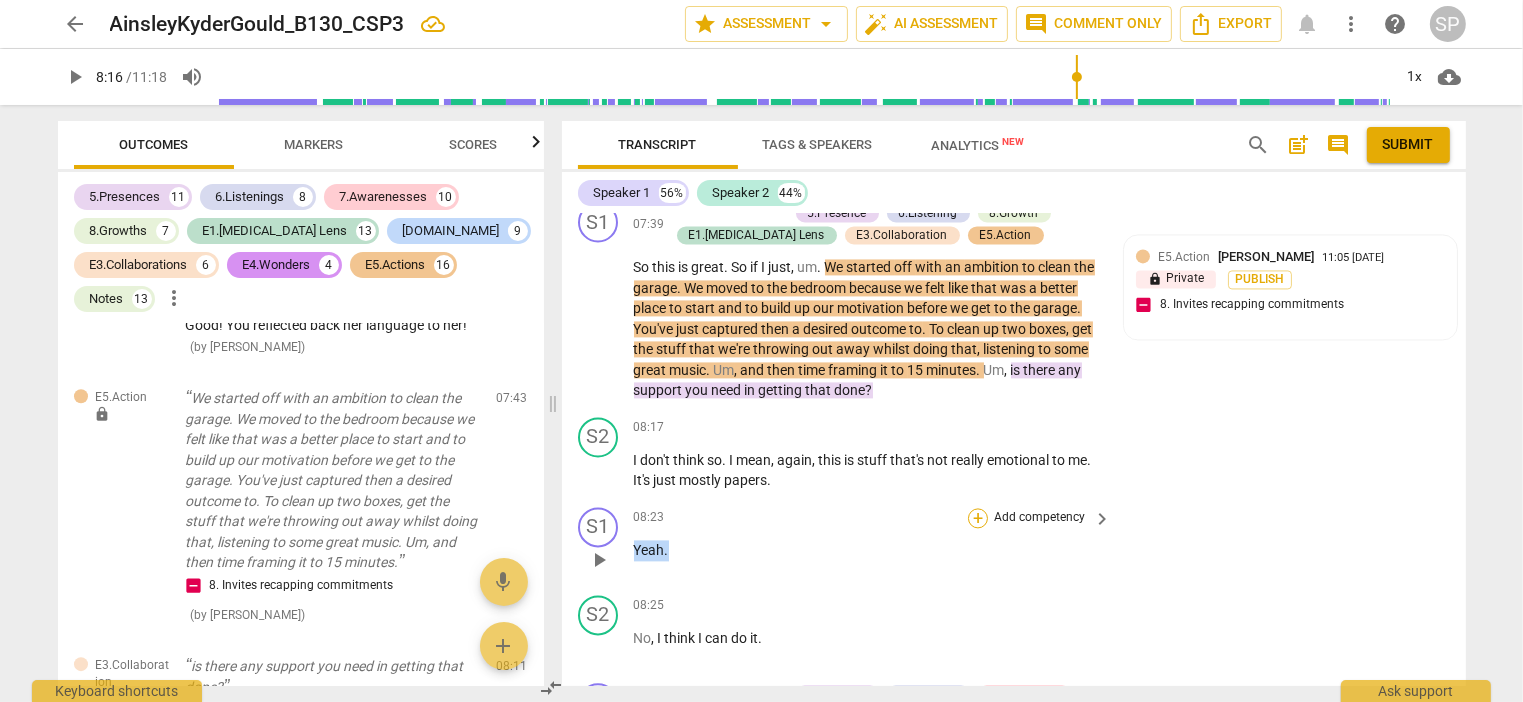 click on "+" at bounding box center [978, 518] 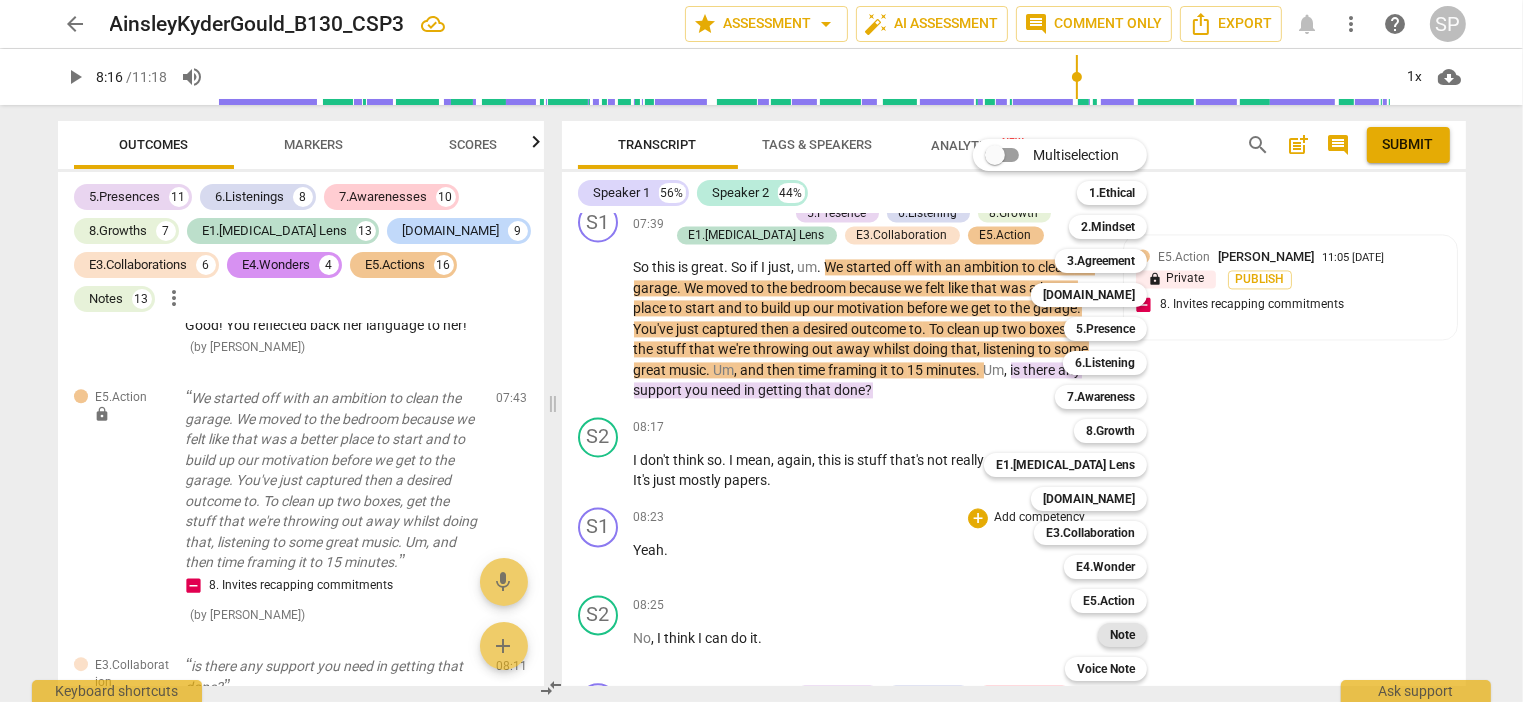 click on "Note" at bounding box center [1122, 635] 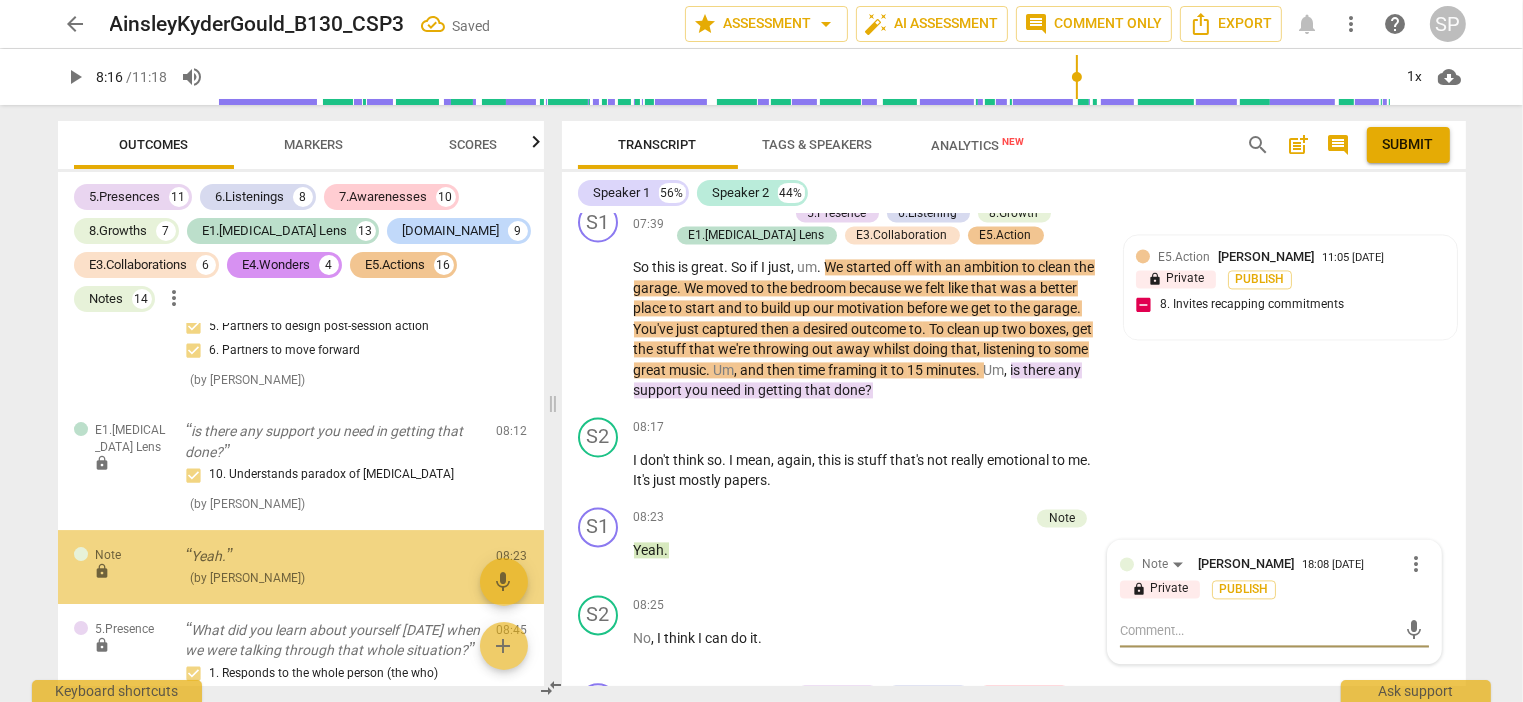 scroll, scrollTop: 14461, scrollLeft: 0, axis: vertical 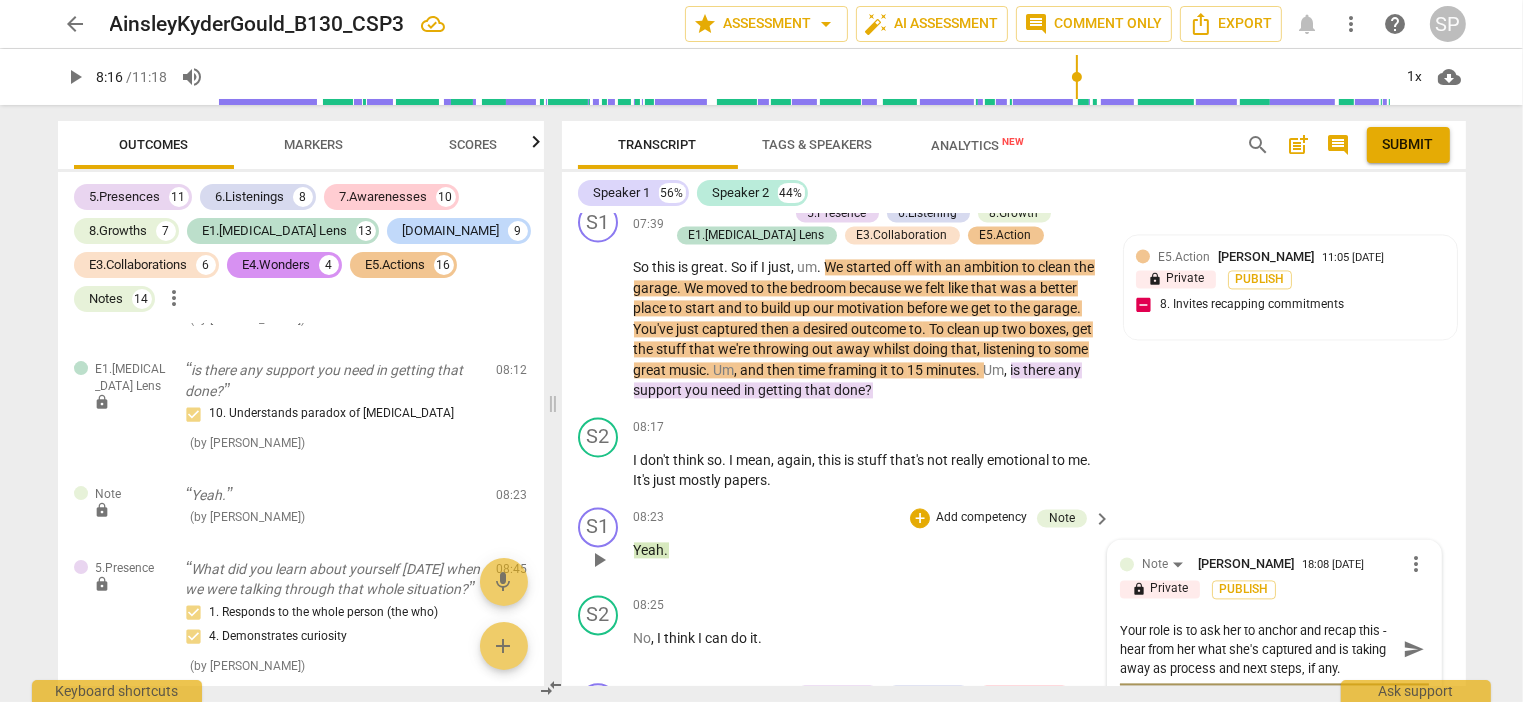 click on "send" at bounding box center [1414, 649] 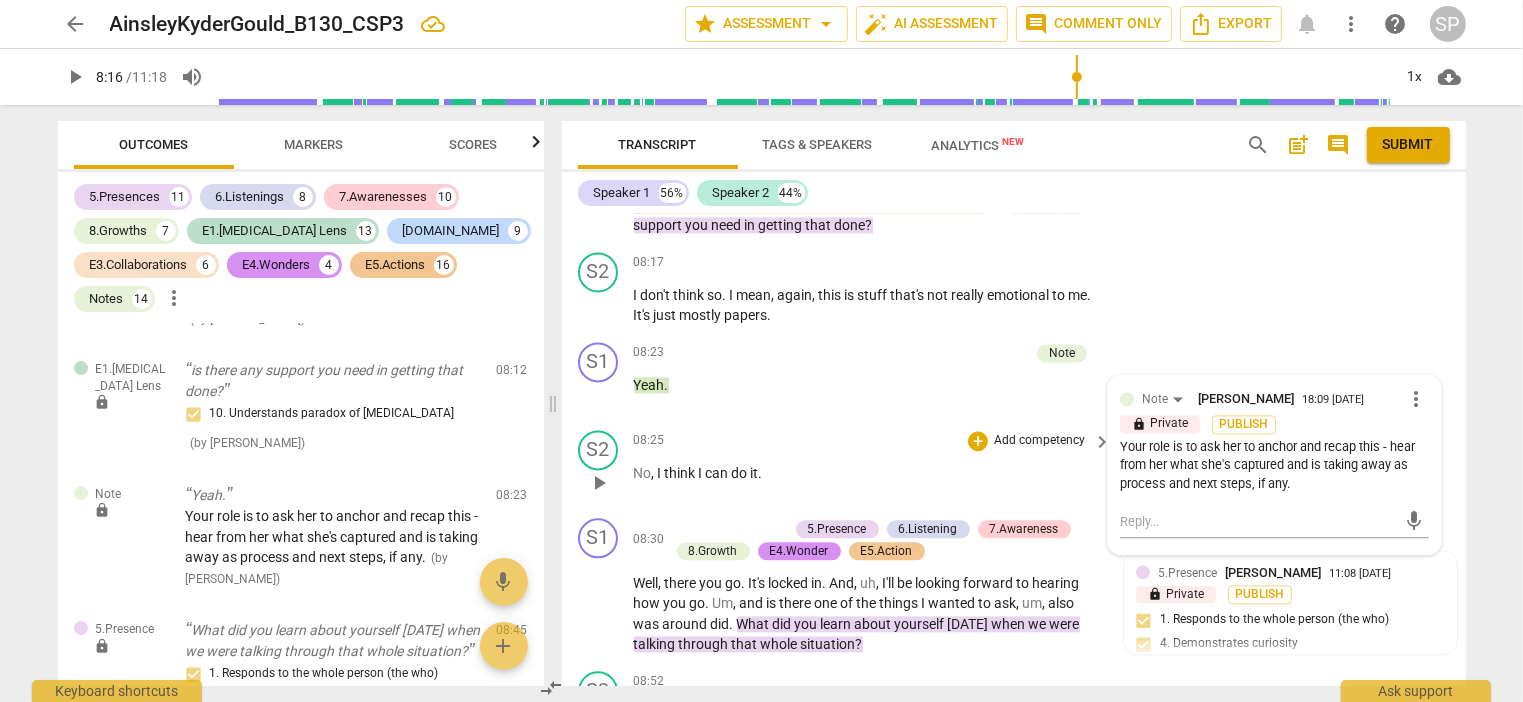 scroll, scrollTop: 4532, scrollLeft: 0, axis: vertical 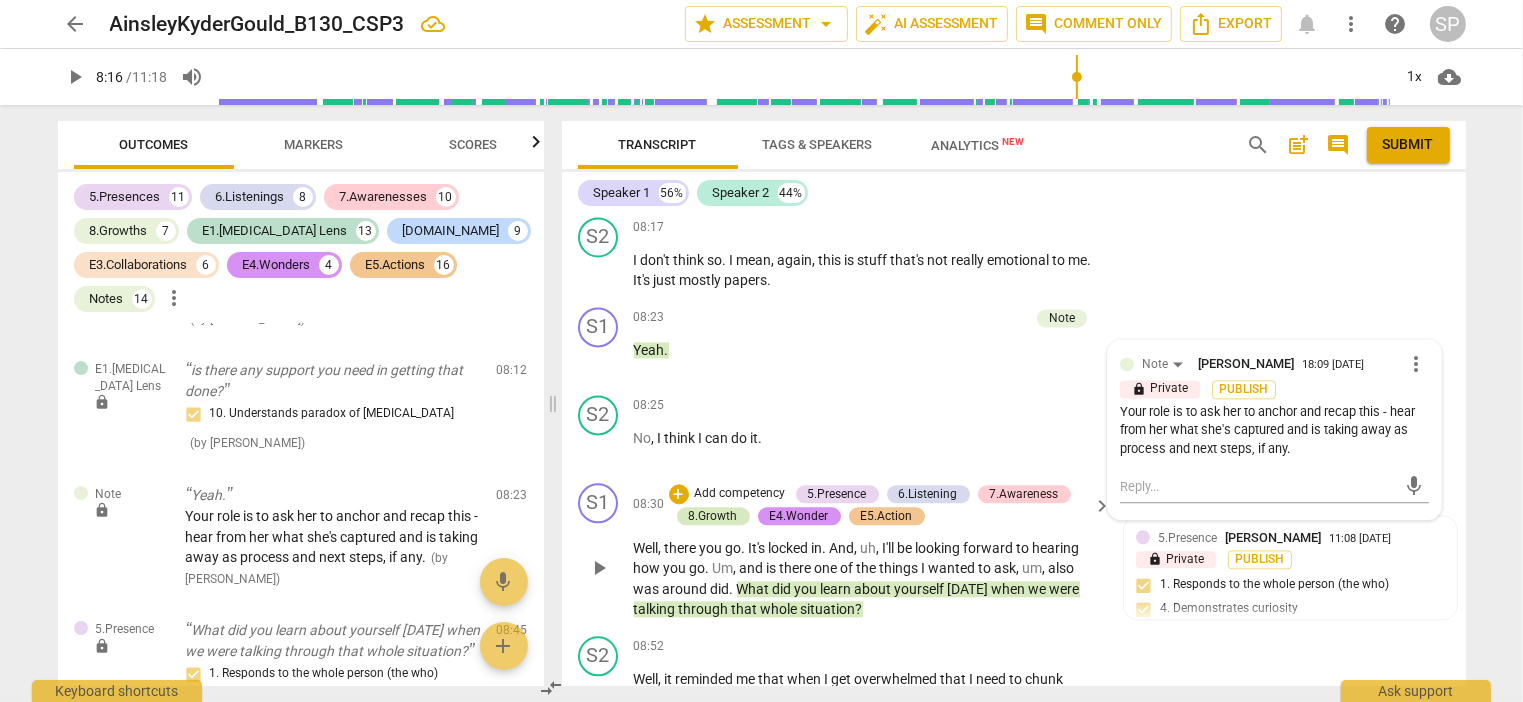 click on "8.Growth" at bounding box center [713, 516] 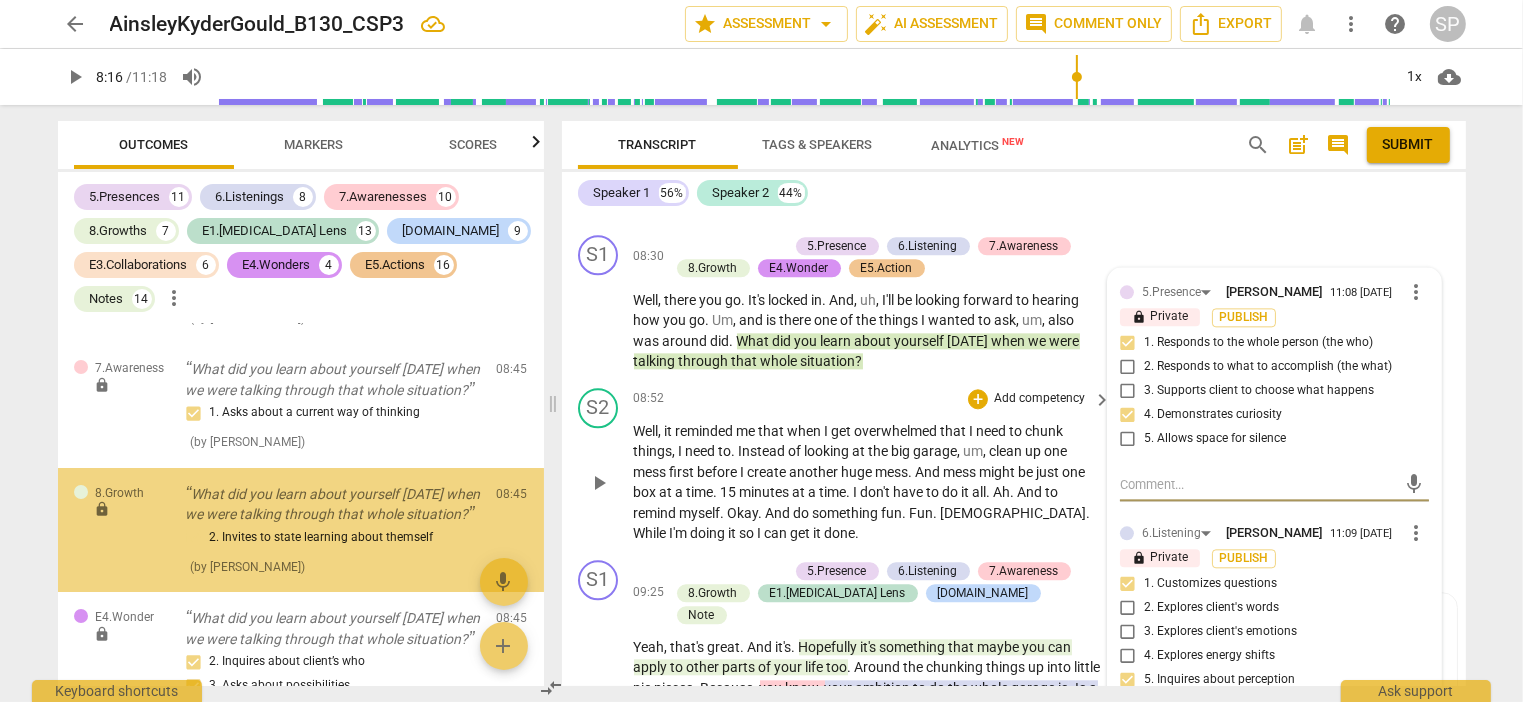 scroll, scrollTop: 15044, scrollLeft: 0, axis: vertical 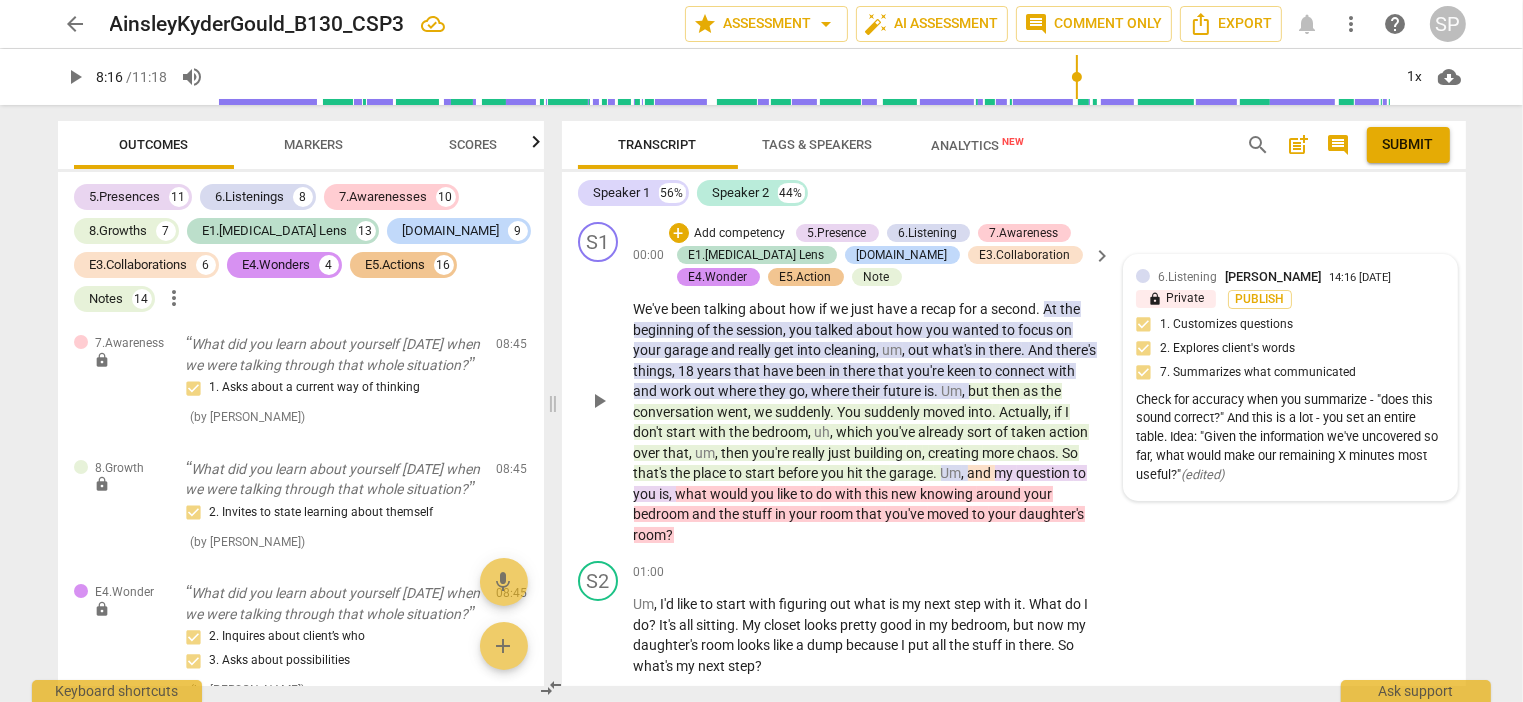 click on "there" at bounding box center (1006, 350) 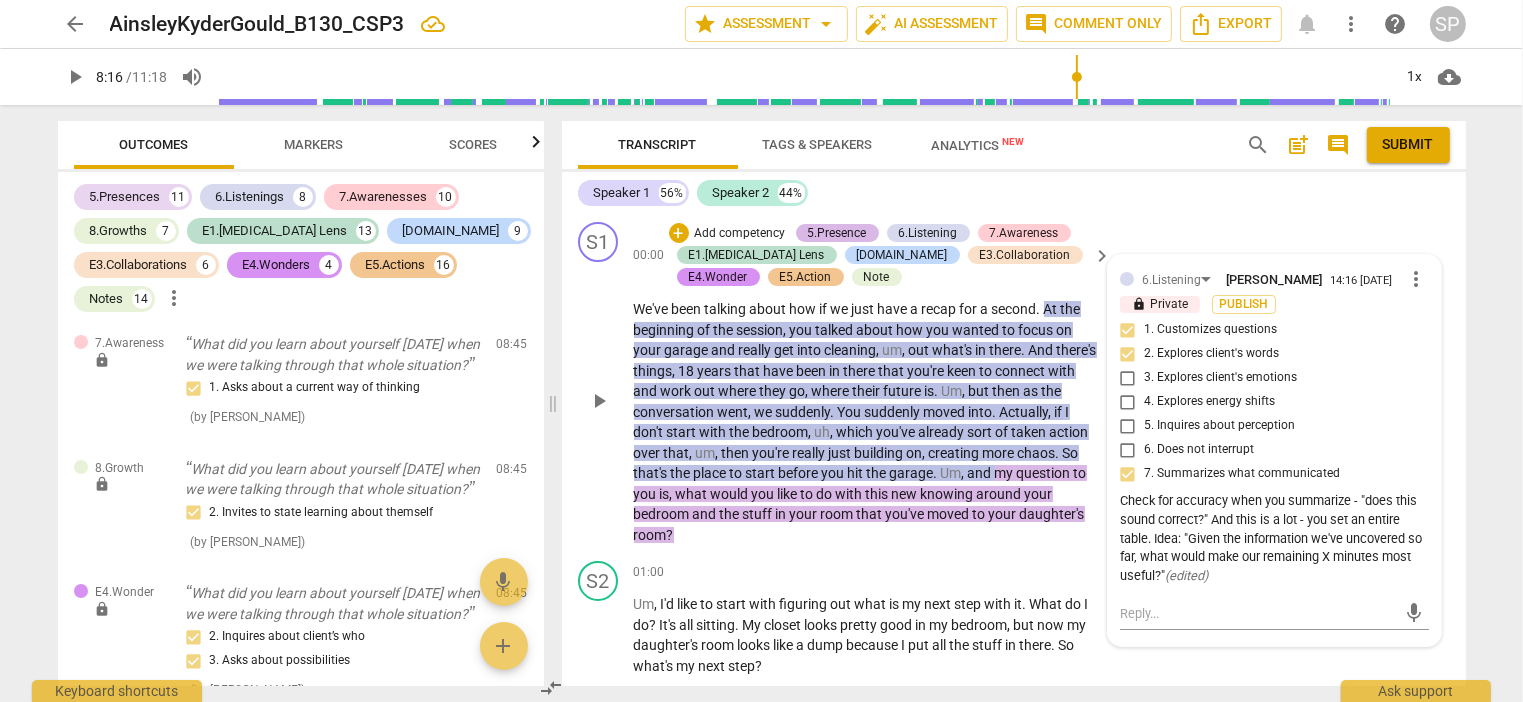click on "5.Presence" at bounding box center (837, 233) 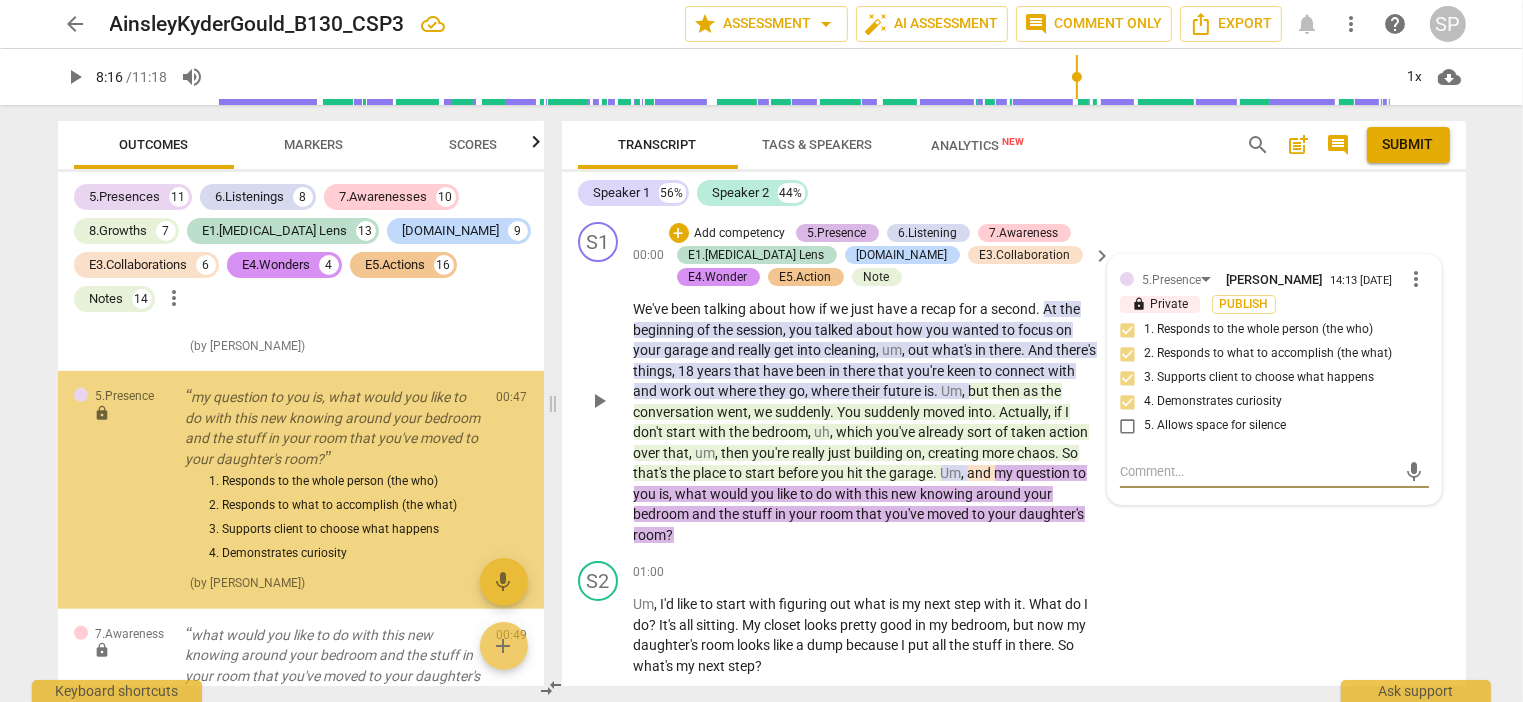 scroll, scrollTop: 1017, scrollLeft: 0, axis: vertical 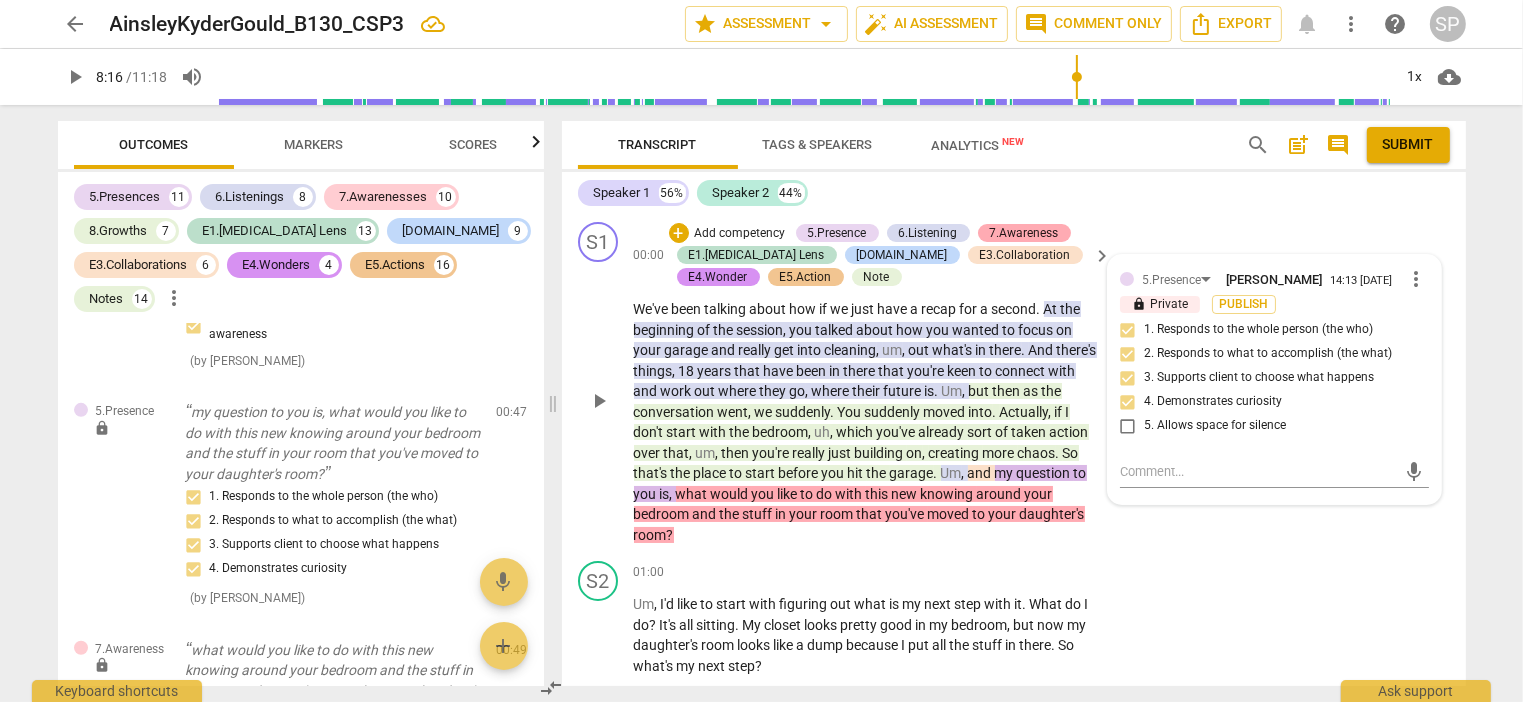 click on "7.Awareness" at bounding box center [1024, 233] 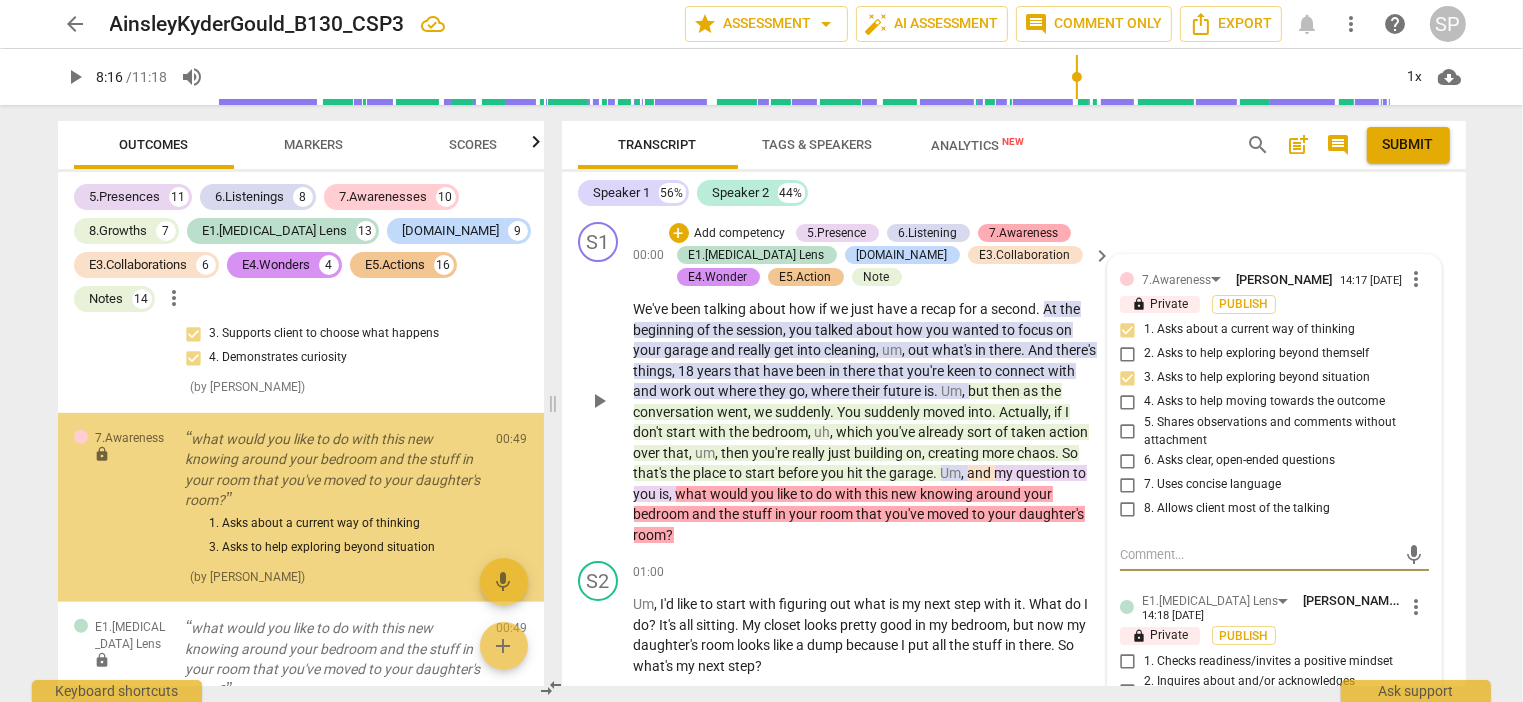 scroll, scrollTop: 1231, scrollLeft: 0, axis: vertical 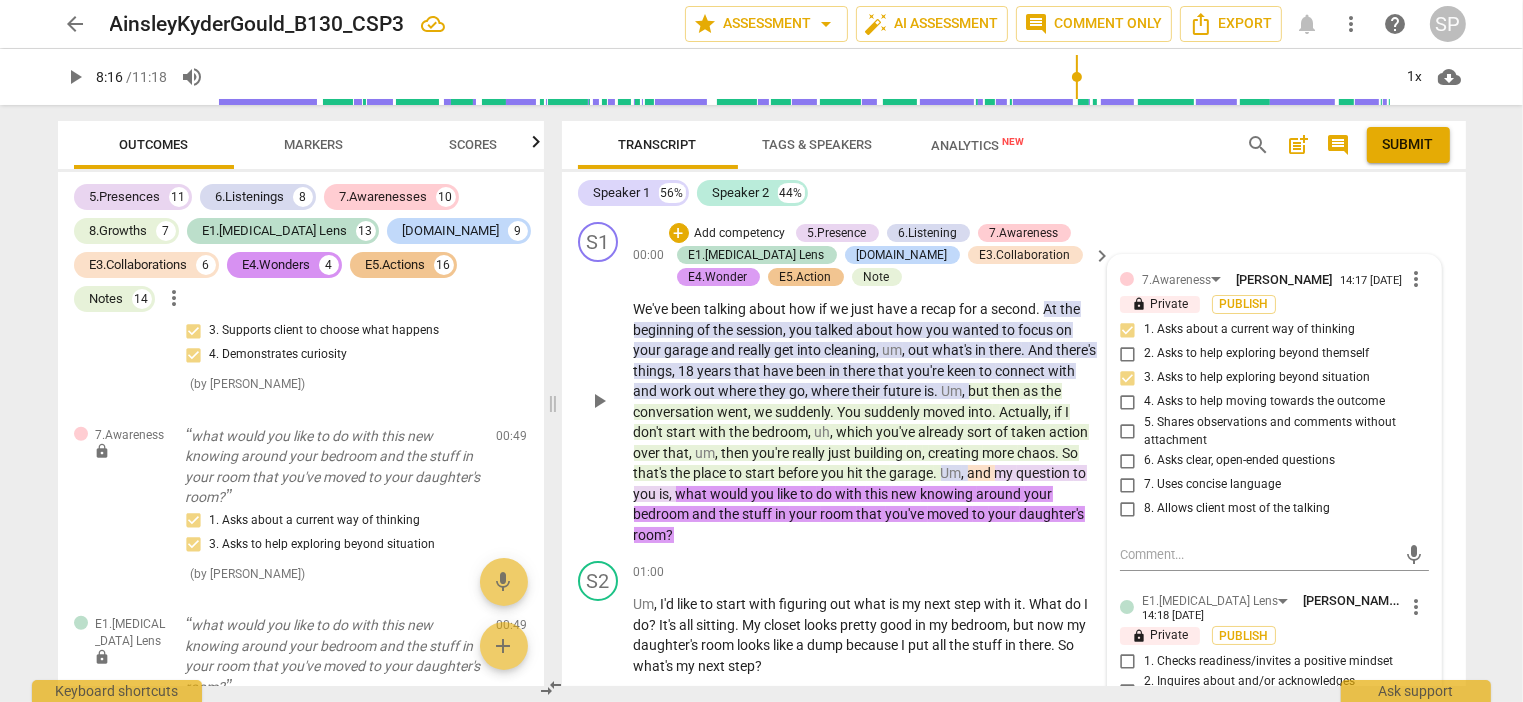 click on "E4.Wonder" at bounding box center (718, 277) 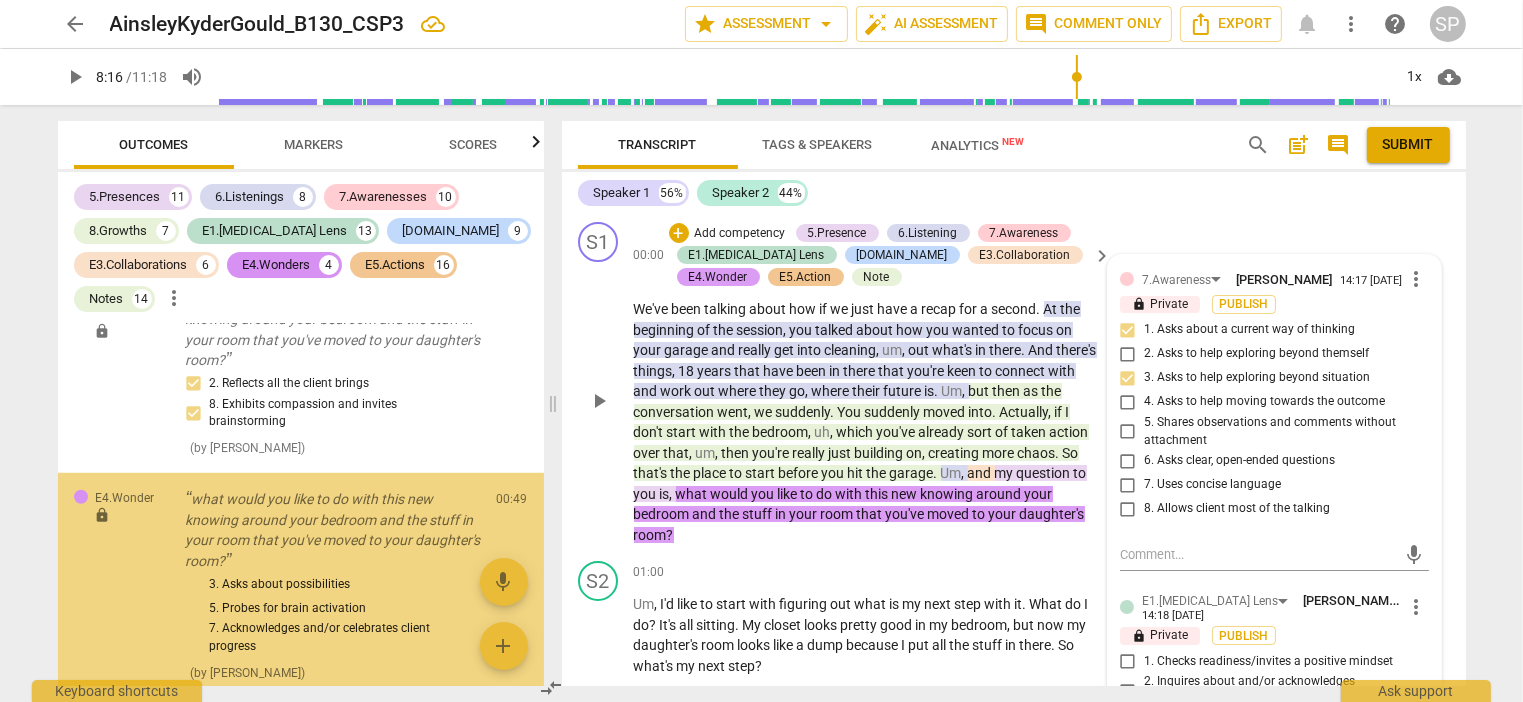 scroll, scrollTop: 1815, scrollLeft: 0, axis: vertical 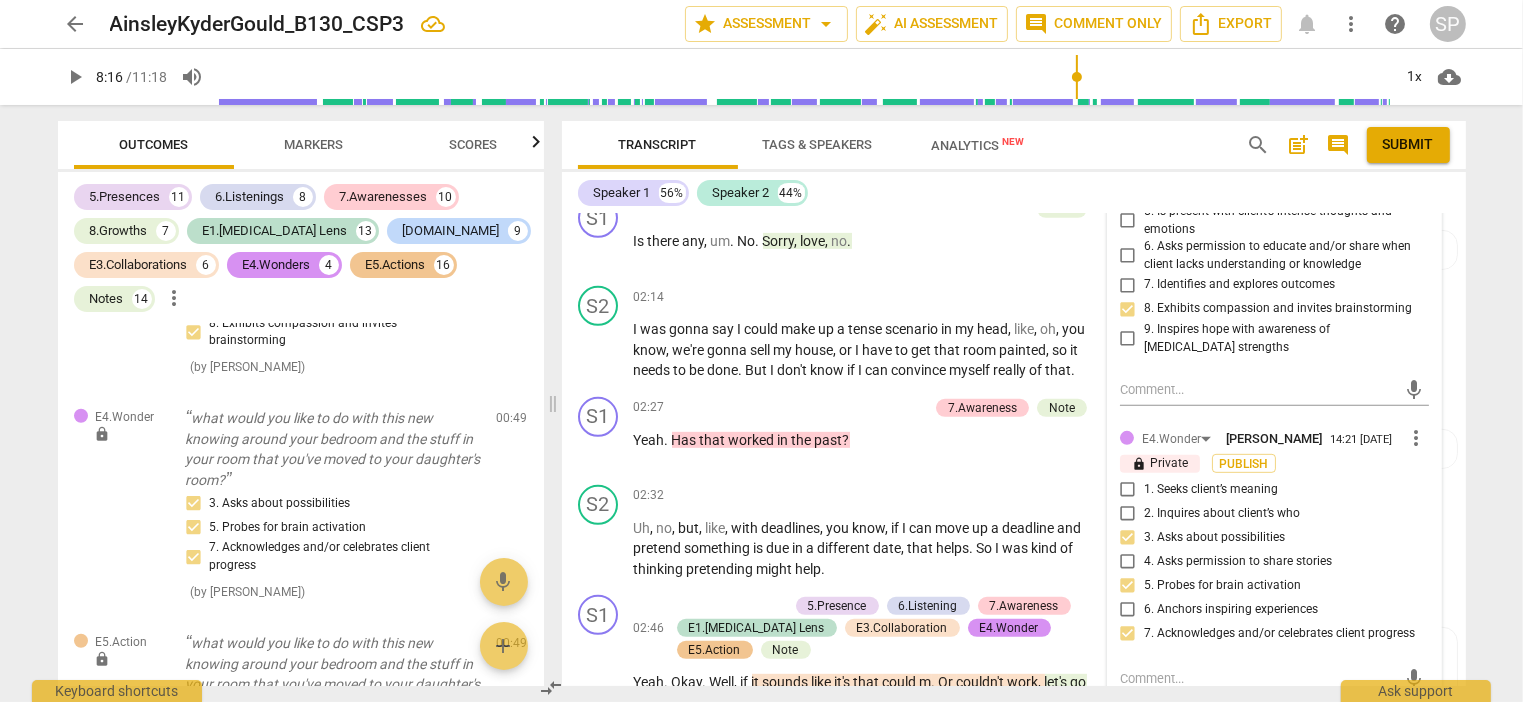click on "more_vert" at bounding box center (1417, 438) 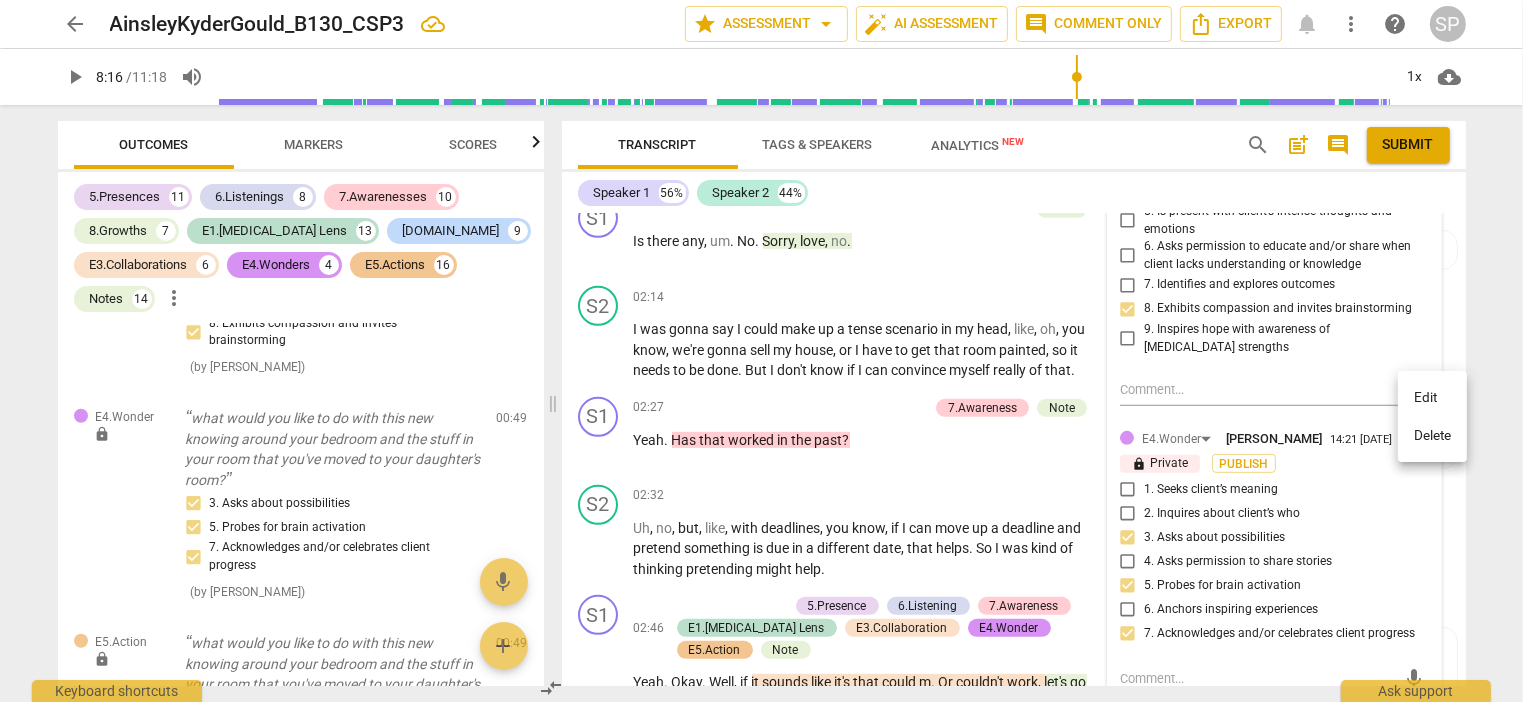 click on "Delete" at bounding box center (1432, 436) 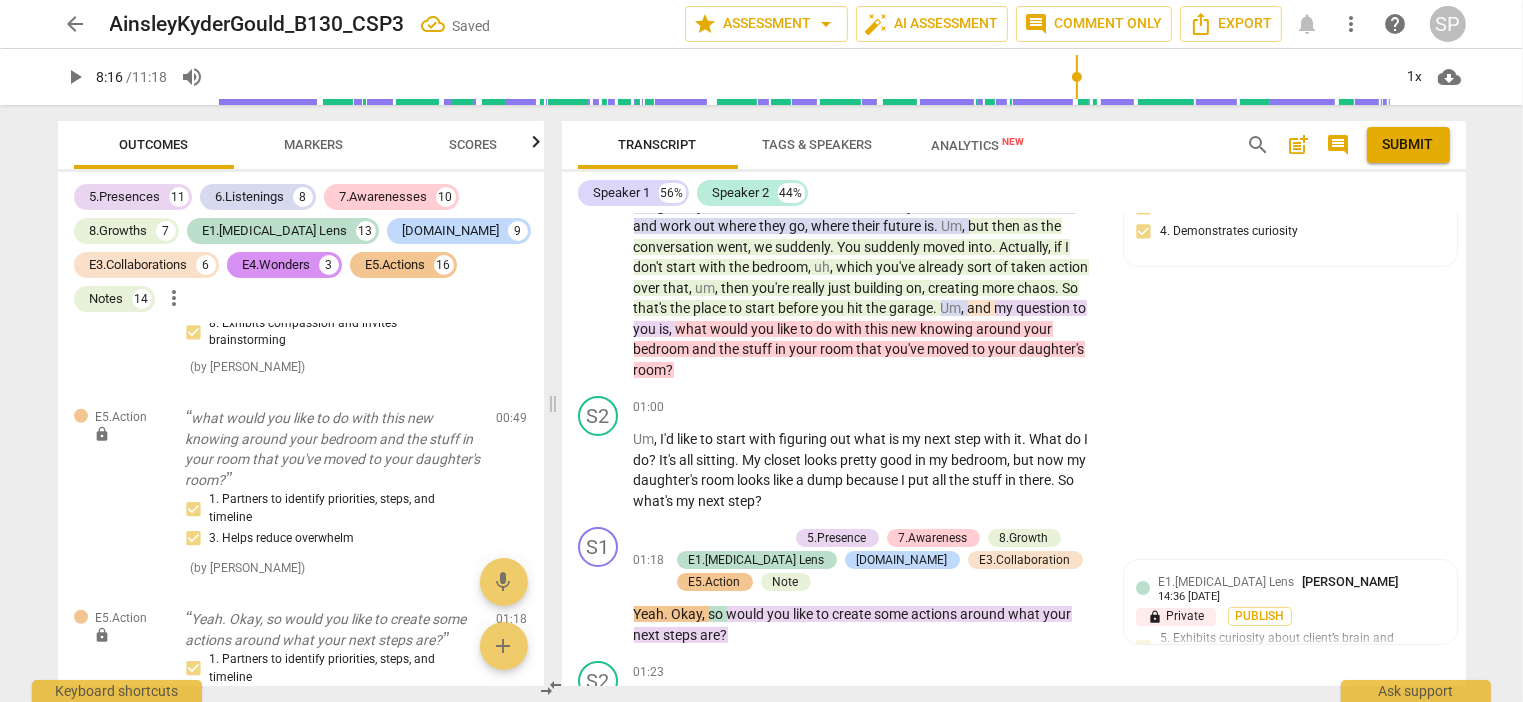 scroll, scrollTop: 0, scrollLeft: 0, axis: both 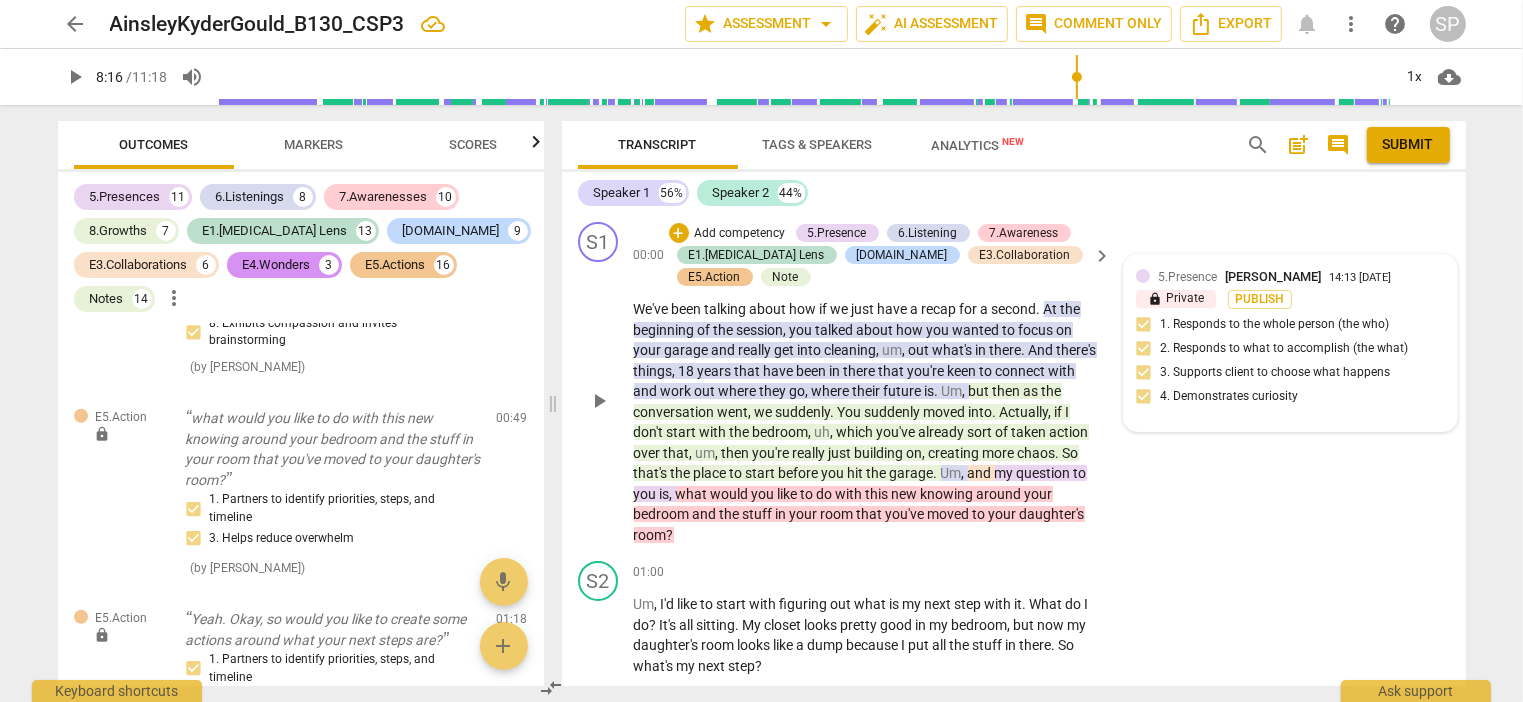 click on "5.Presence [PERSON_NAME] 14:13 [DATE] lock Private Publish 1. Responds to the whole person (the who) 2. Responds to what to accomplish (the what) 3. Supports client to choose what happens 4. Demonstrates curiosity" at bounding box center (1290, 343) 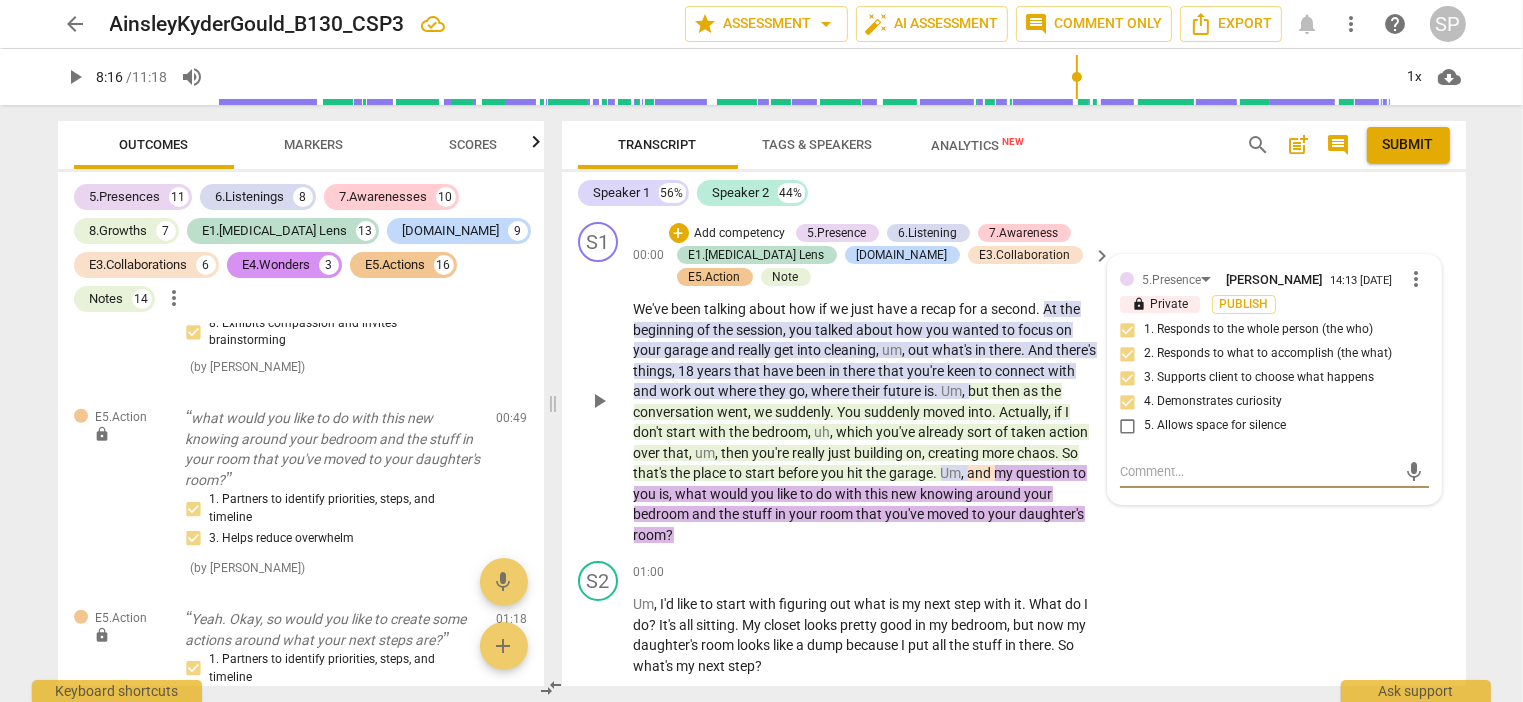 click on "more_vert" at bounding box center [1417, 279] 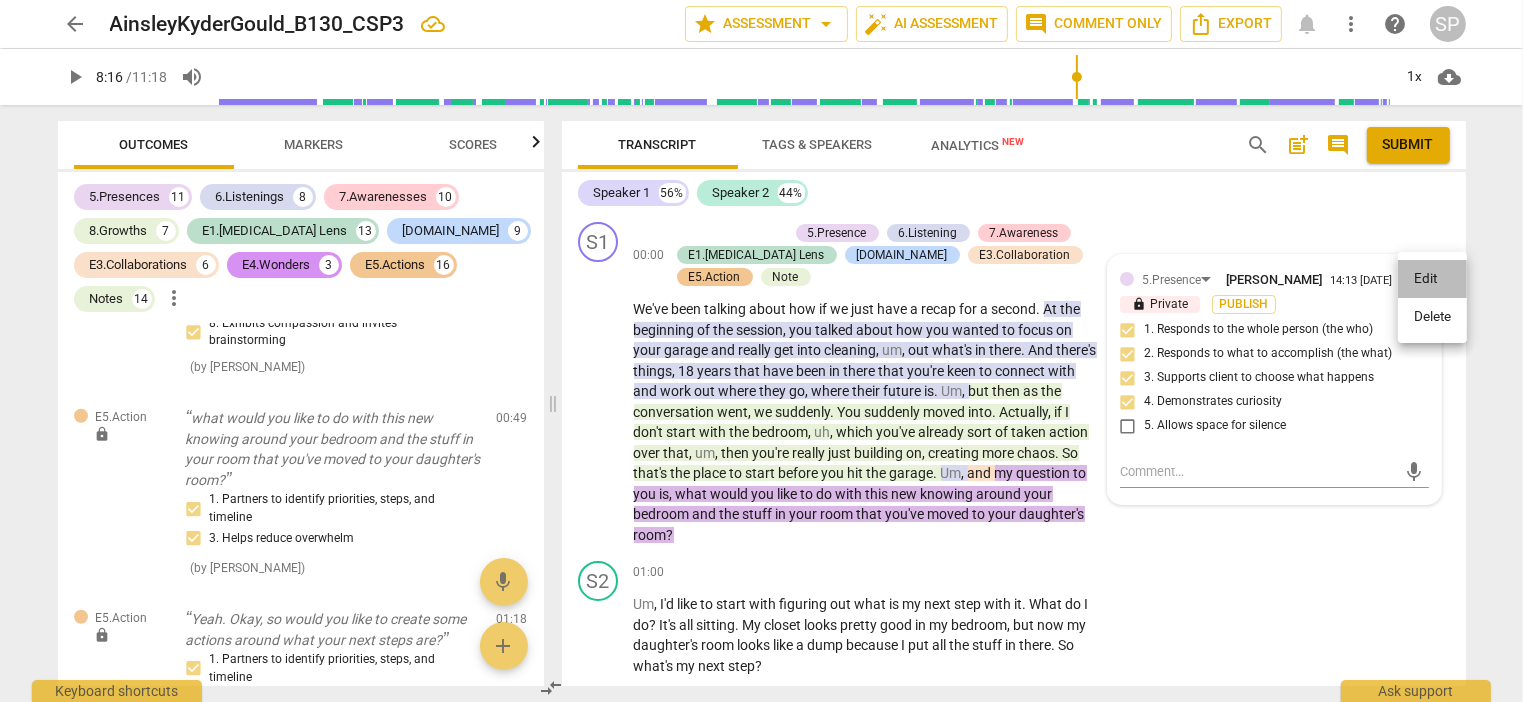 click on "Edit" at bounding box center [1432, 279] 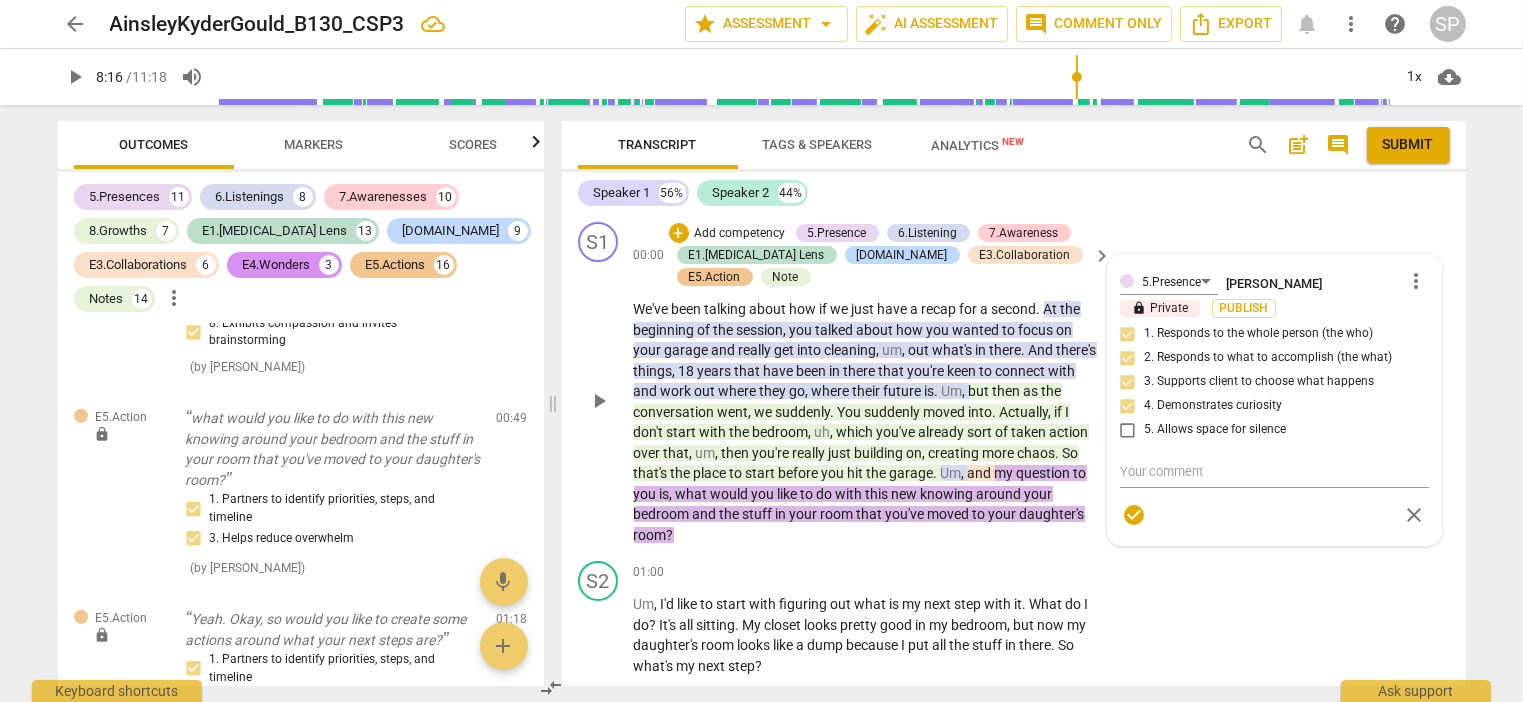 click on "5.Presence [PERSON_NAME] more_vert lock Private Publish 1. Responds to the whole person (the who) 2. Responds to what to accomplish (the what) 3. Supports client to choose what happens 4. Demonstrates curiosity 5. Allows space for silence check_circle close" at bounding box center (1274, 400) 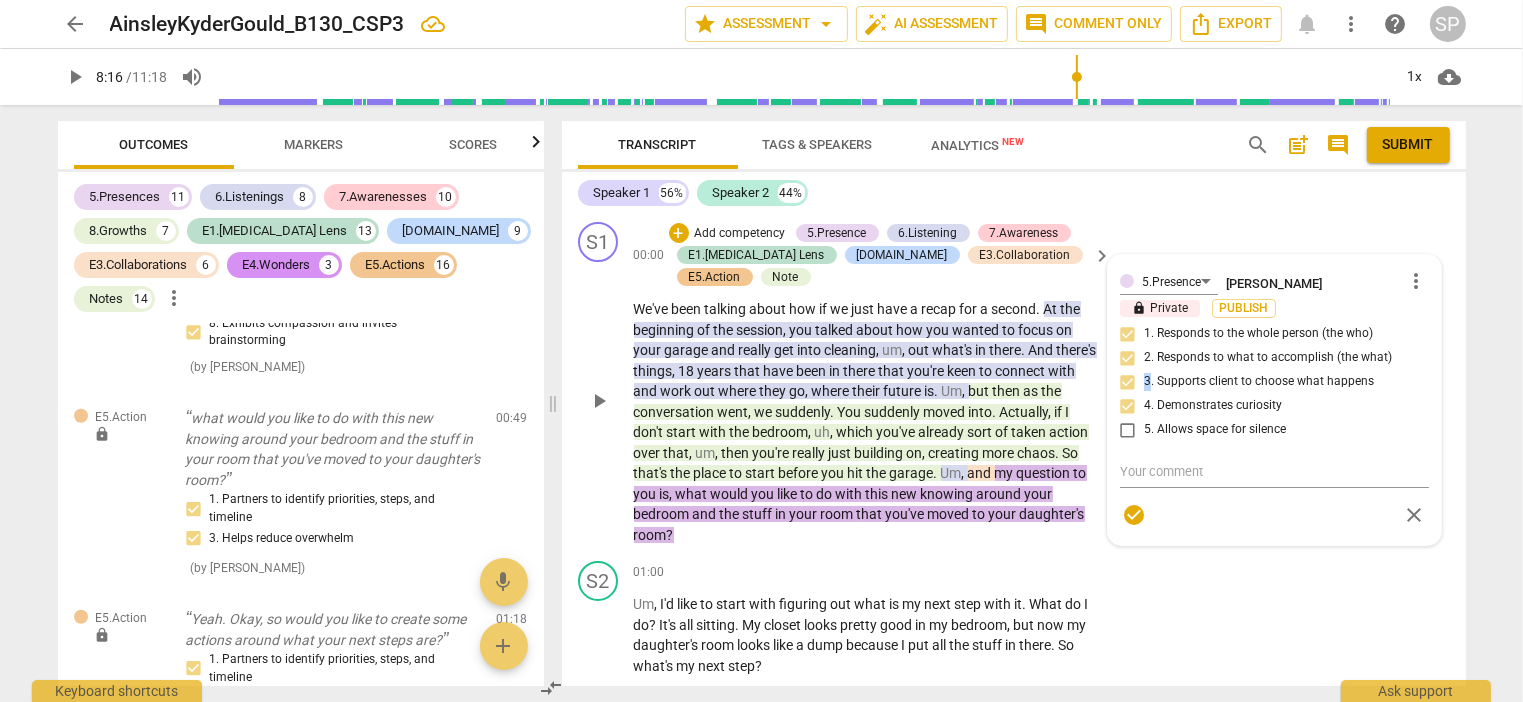 click on "5.Presence [PERSON_NAME] more_vert lock Private Publish 1. Responds to the whole person (the who) 2. Responds to what to accomplish (the what) 3. Supports client to choose what happens 4. Demonstrates curiosity 5. Allows space for silence check_circle close" at bounding box center [1274, 400] 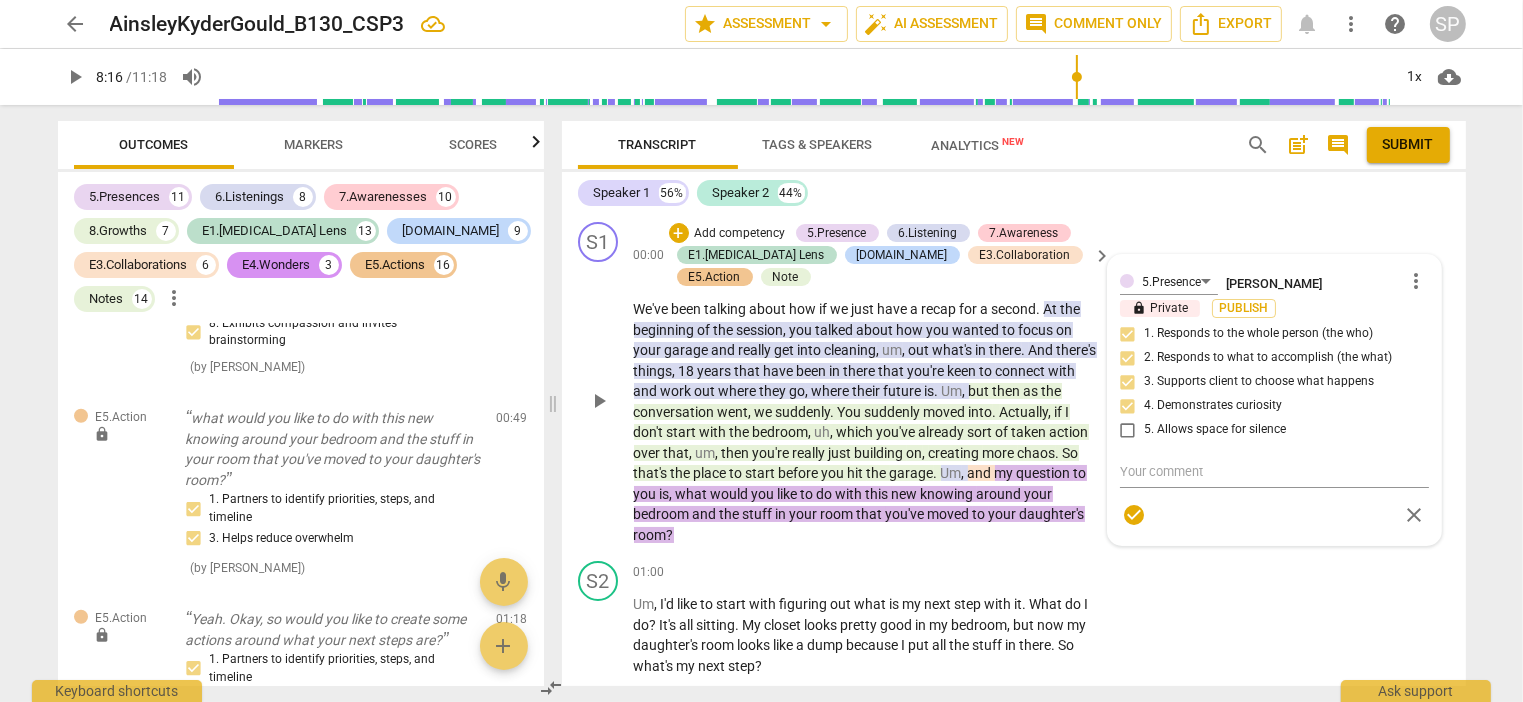 click on "5.Presence [PERSON_NAME] more_vert lock Private Publish 1. Responds to the whole person (the who) 2. Responds to what to accomplish (the what) 3. Supports client to choose what happens 4. Demonstrates curiosity 5. Allows space for silence check_circle close" at bounding box center (1274, 400) 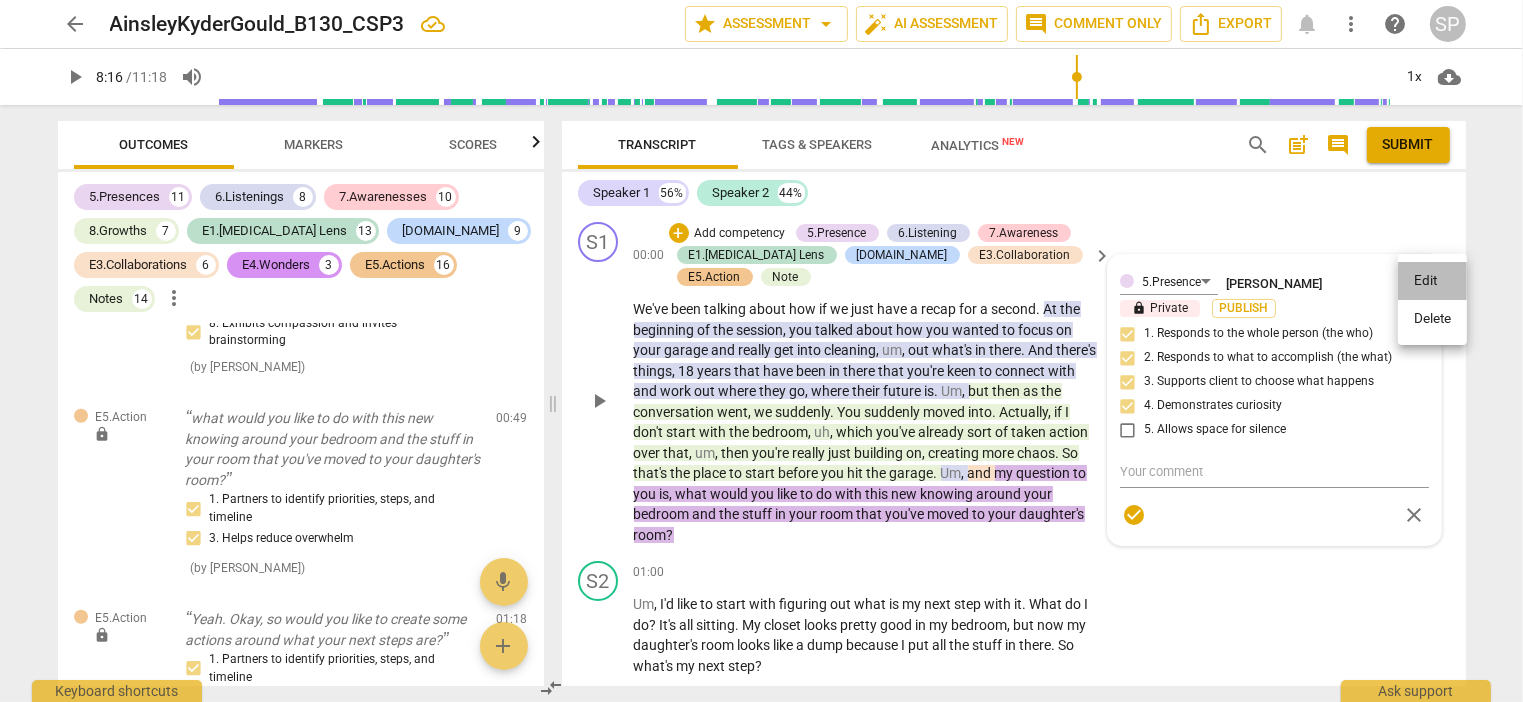 click on "Edit" at bounding box center (1432, 281) 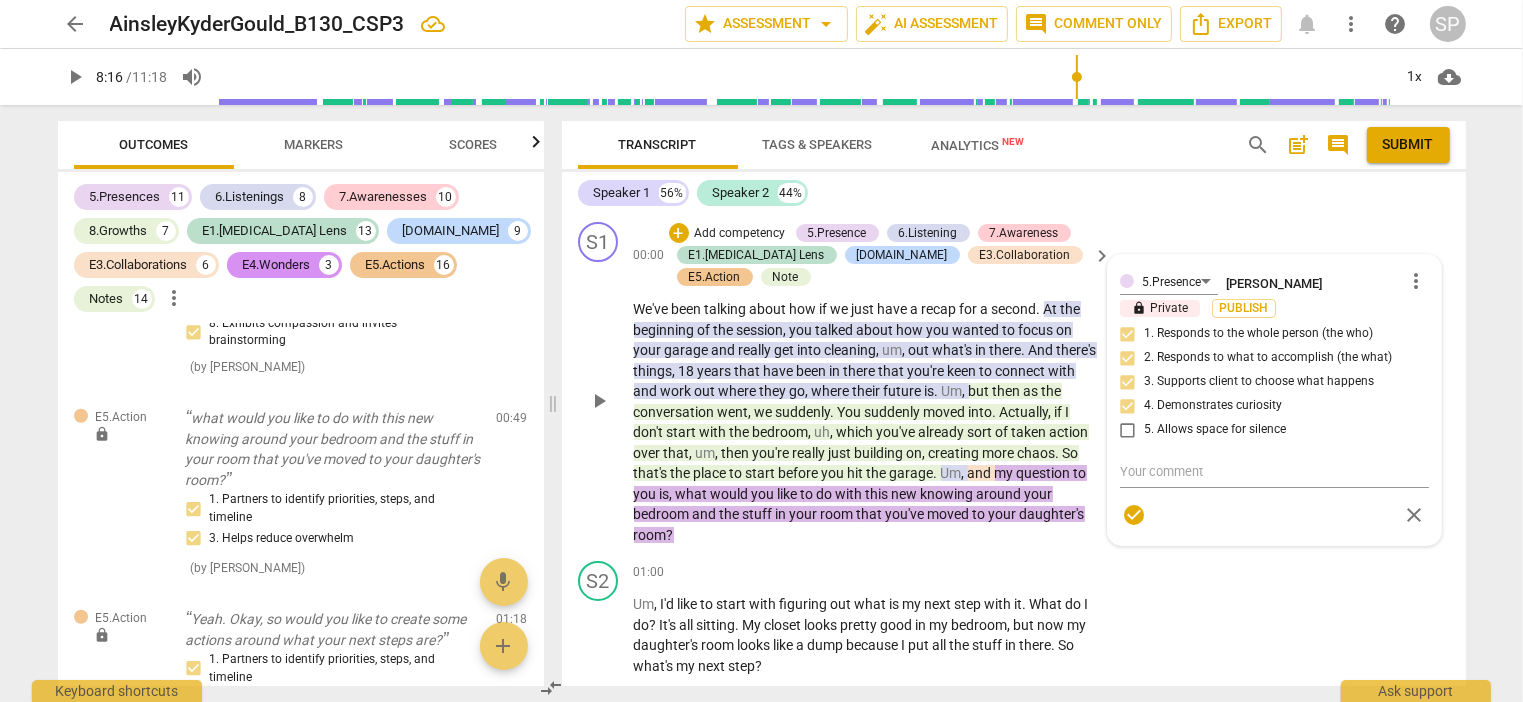 click on "more_vert" at bounding box center [1417, 281] 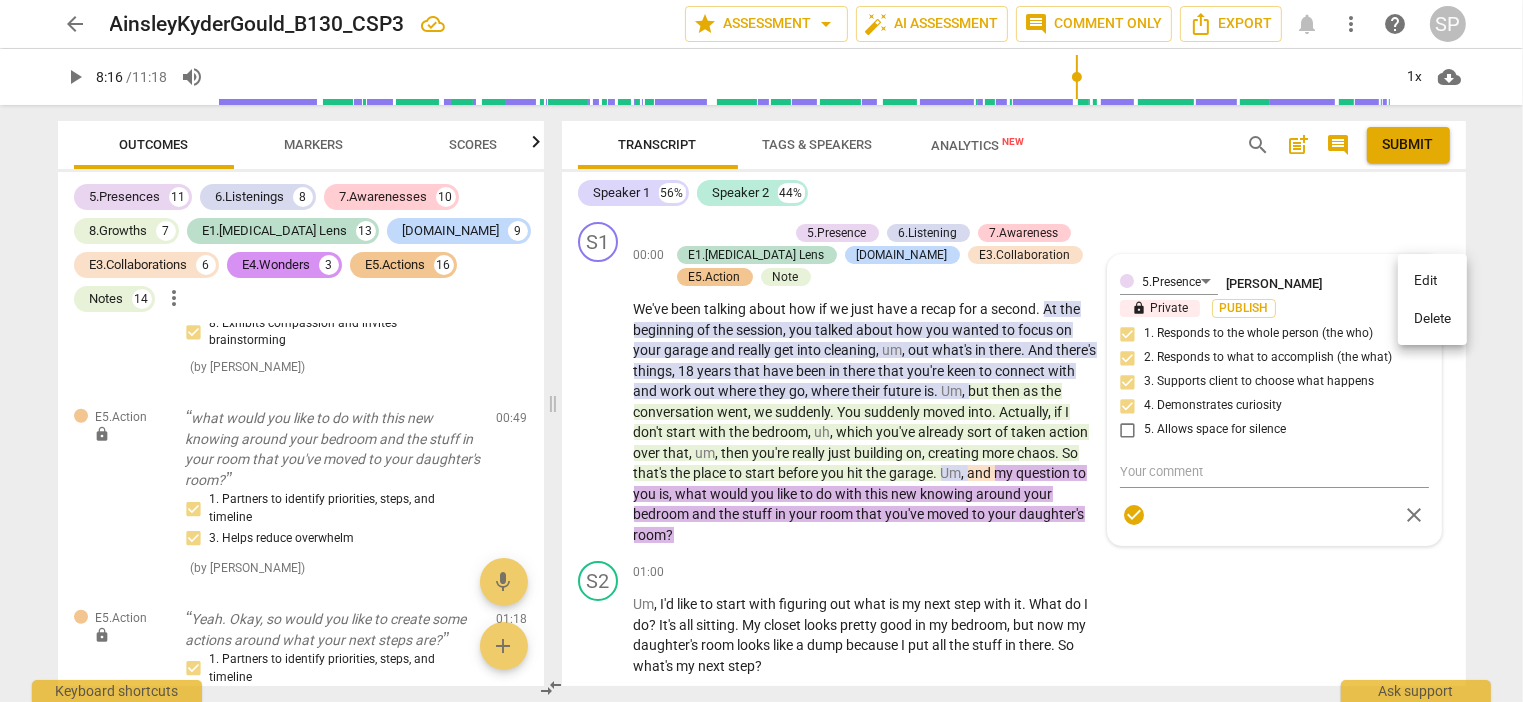 click on "Delete" at bounding box center [1432, 319] 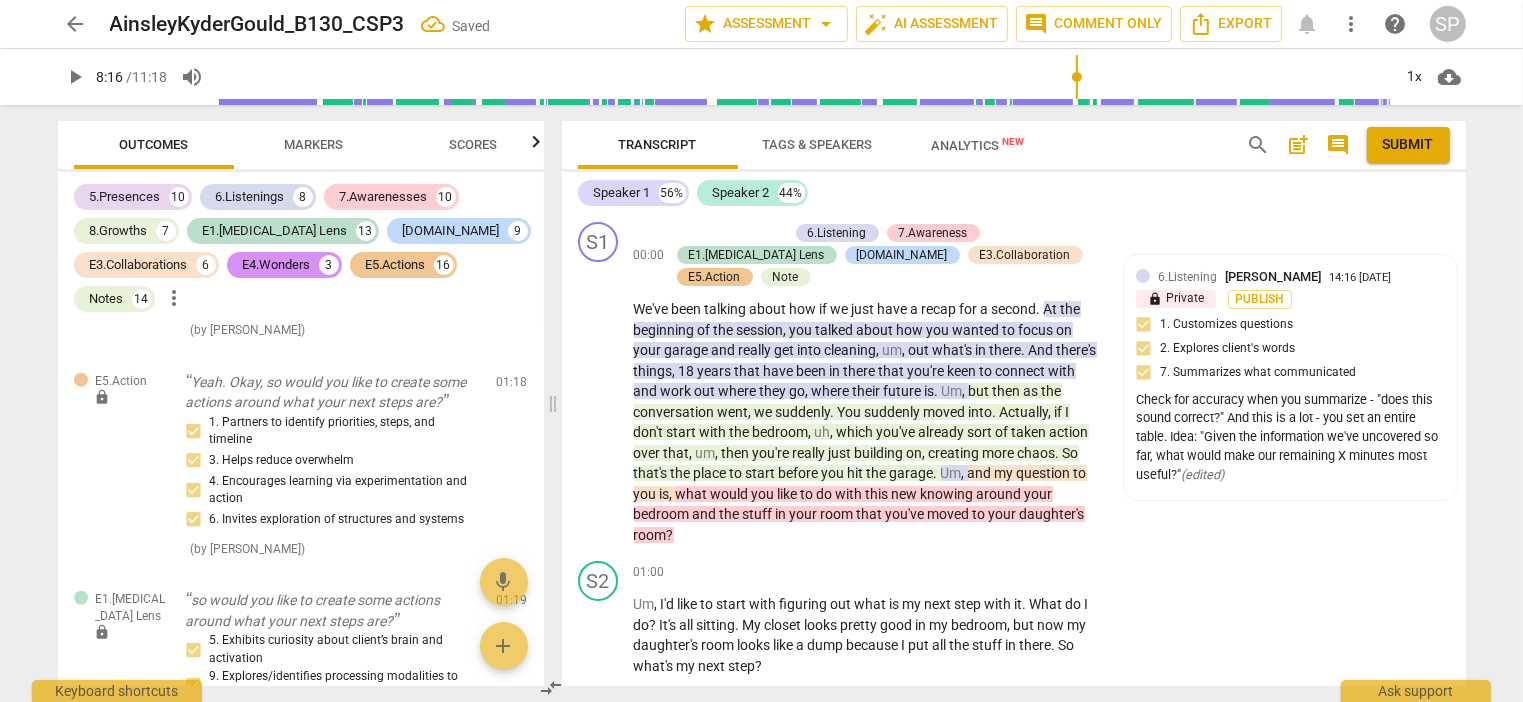 scroll, scrollTop: 1577, scrollLeft: 0, axis: vertical 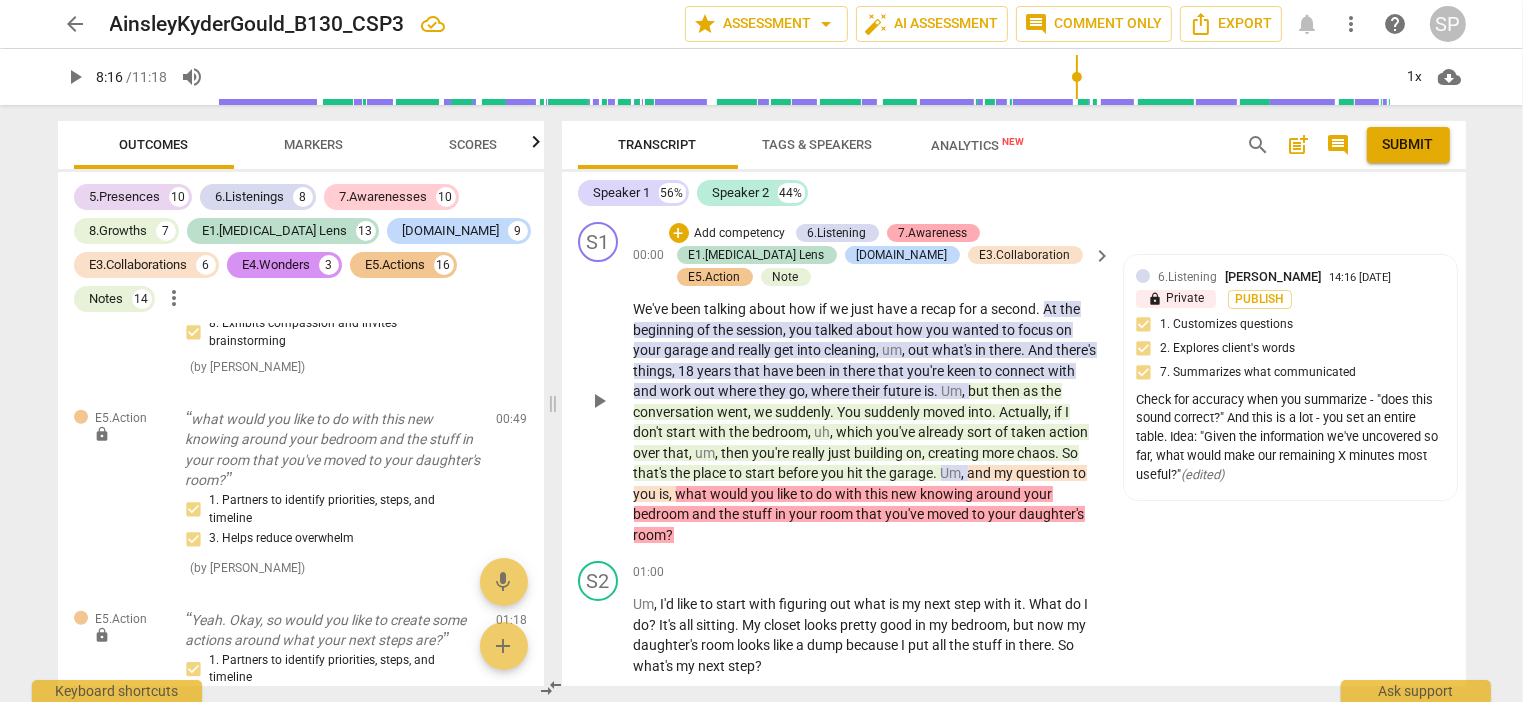 click on "7.Awareness" at bounding box center [933, 233] 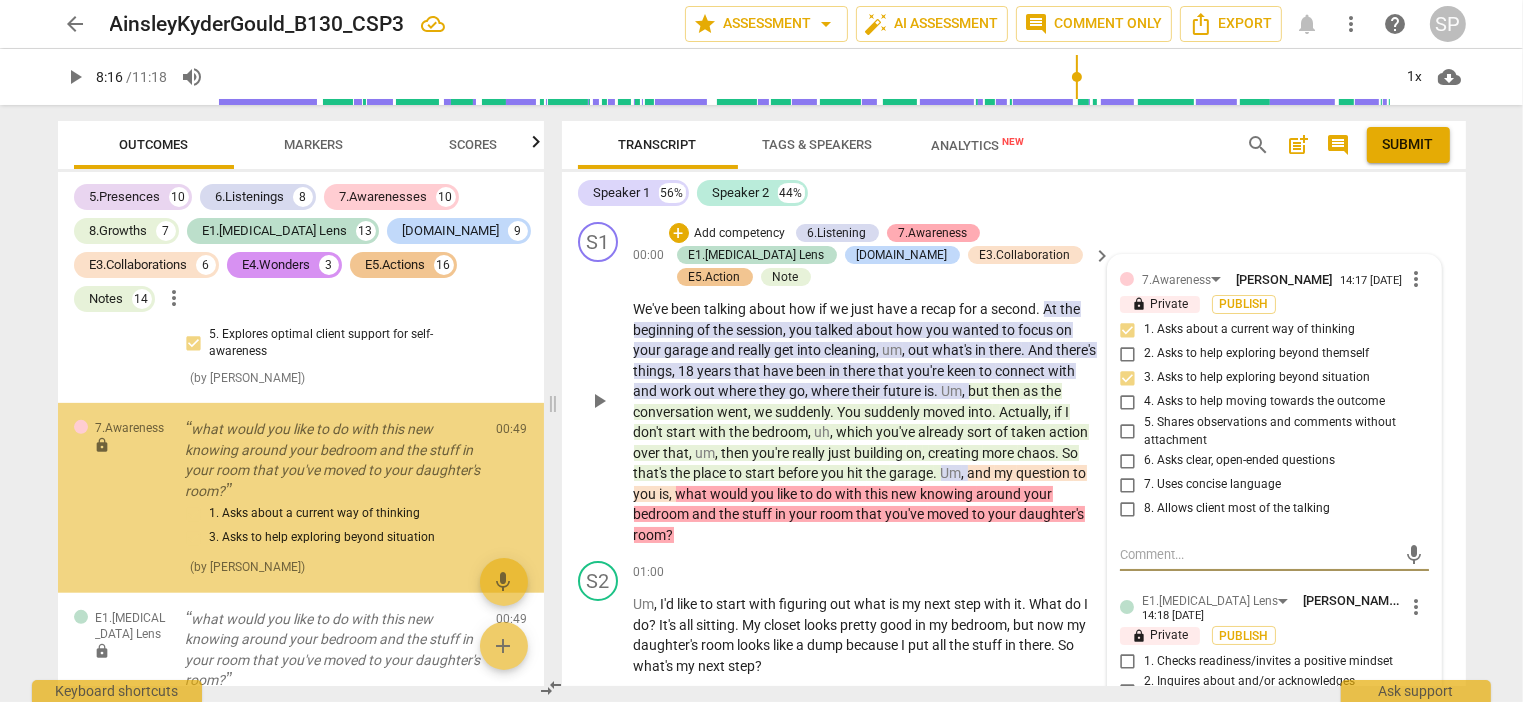 scroll, scrollTop: 993, scrollLeft: 0, axis: vertical 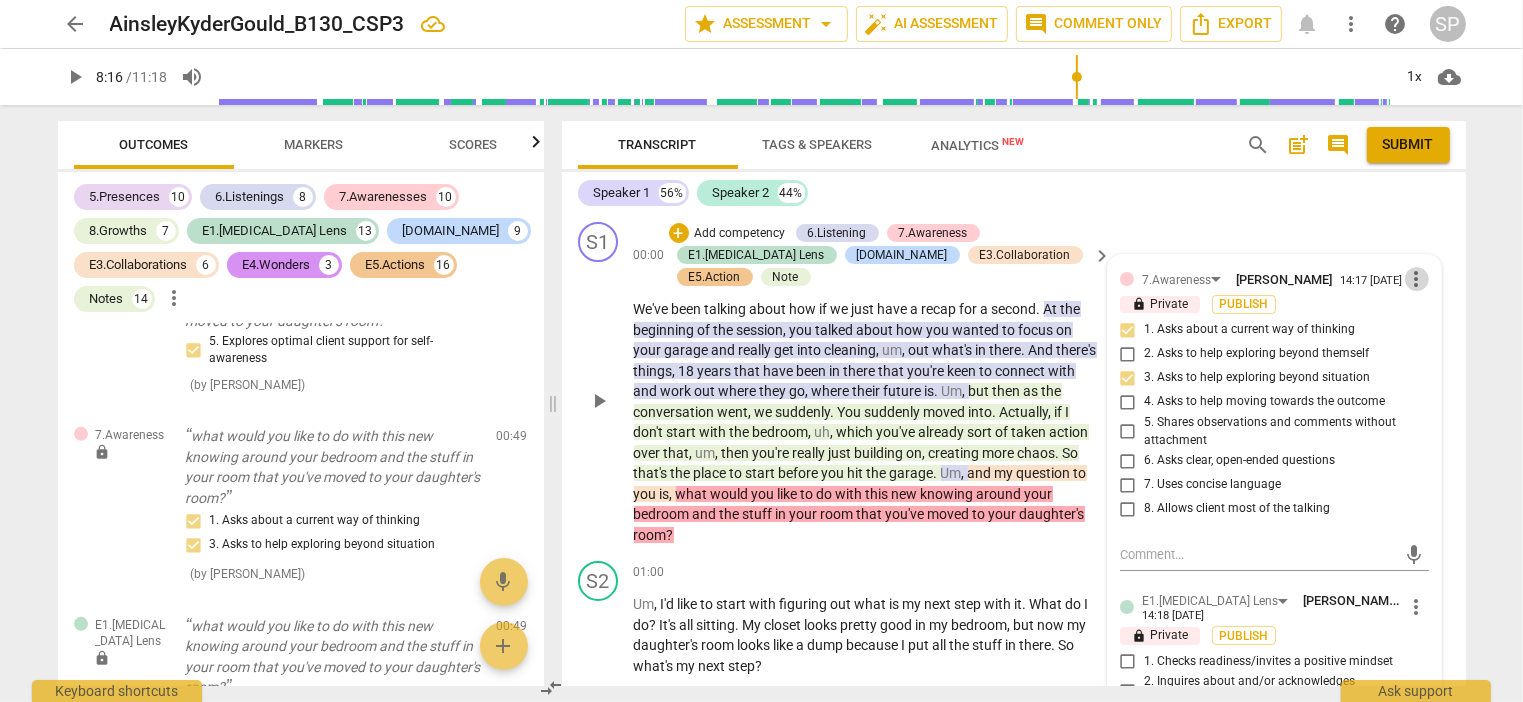click on "more_vert" at bounding box center (1417, 279) 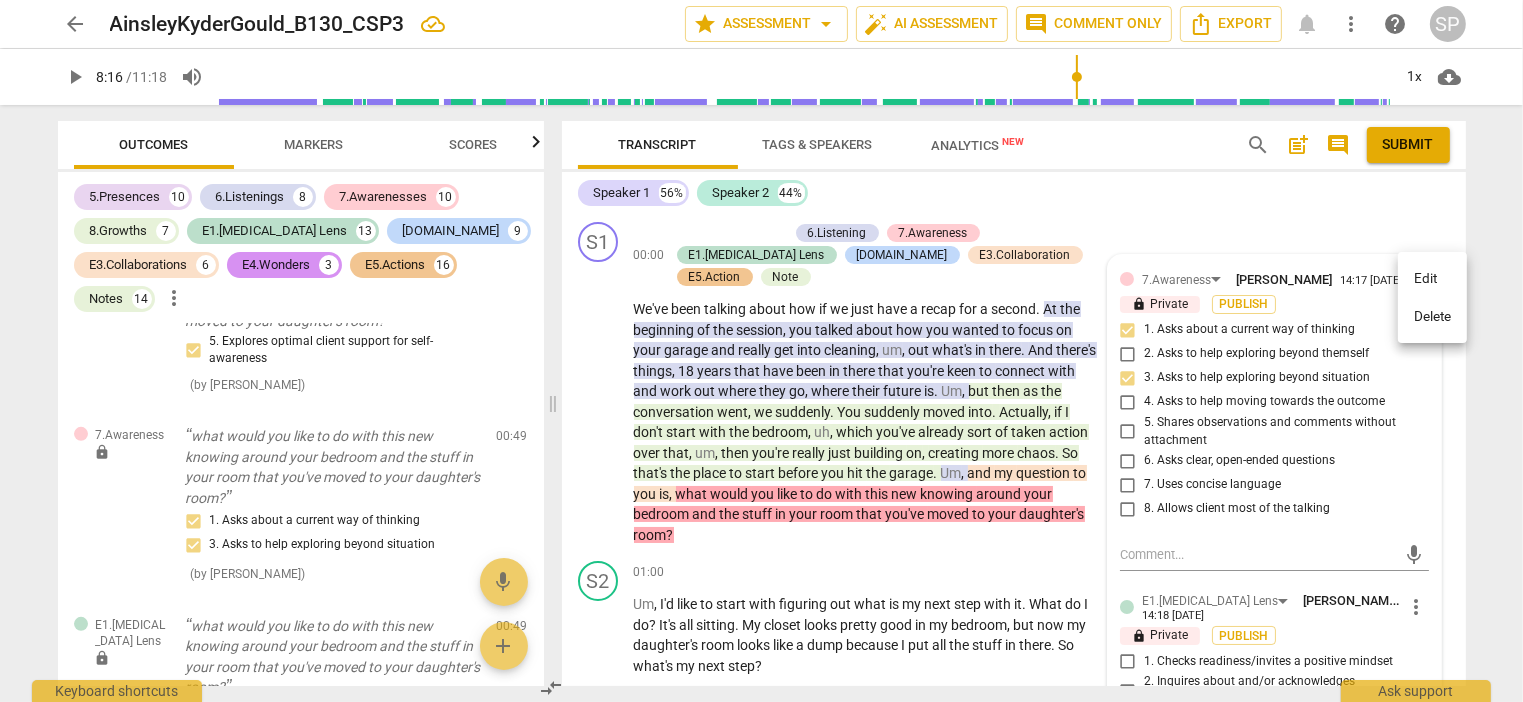 click on "Delete" at bounding box center (1432, 317) 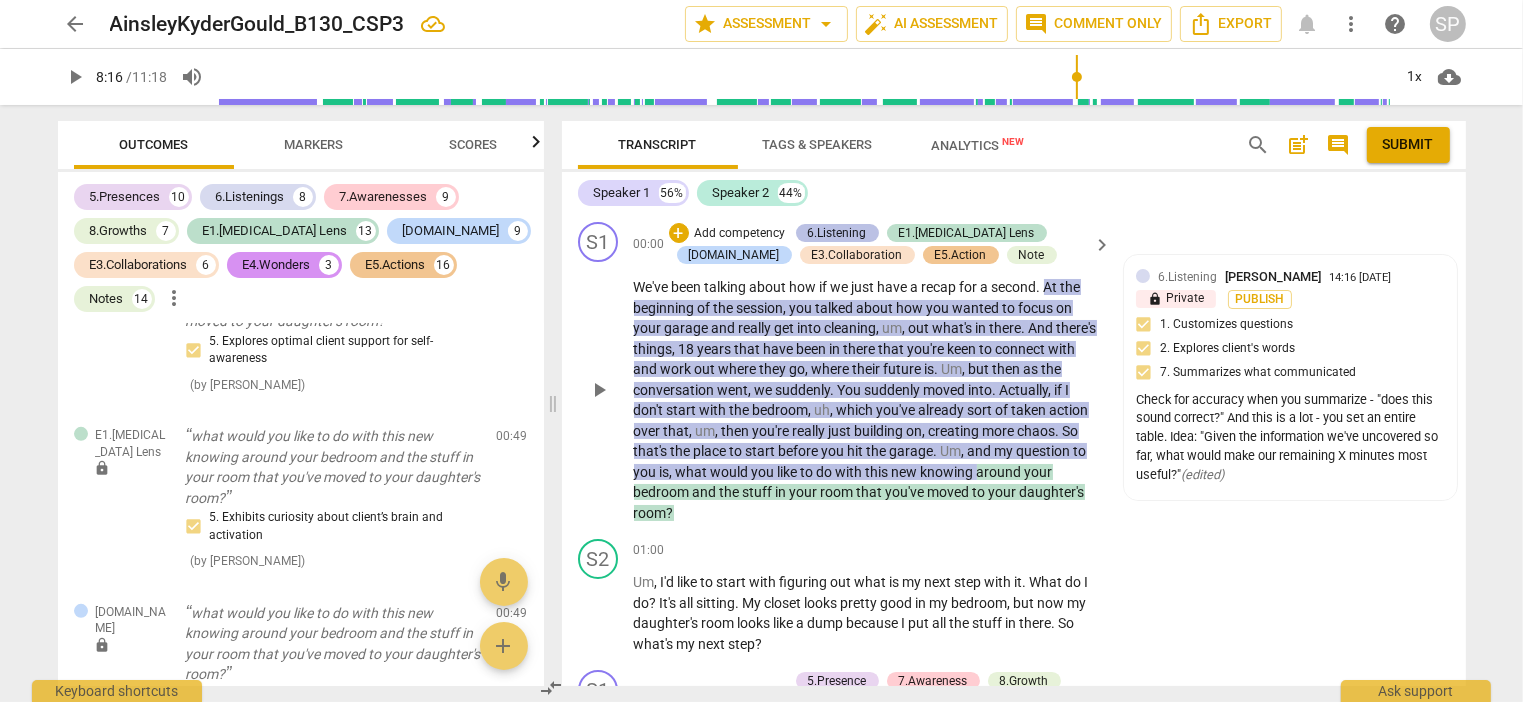 click on "6.Listening" at bounding box center [837, 233] 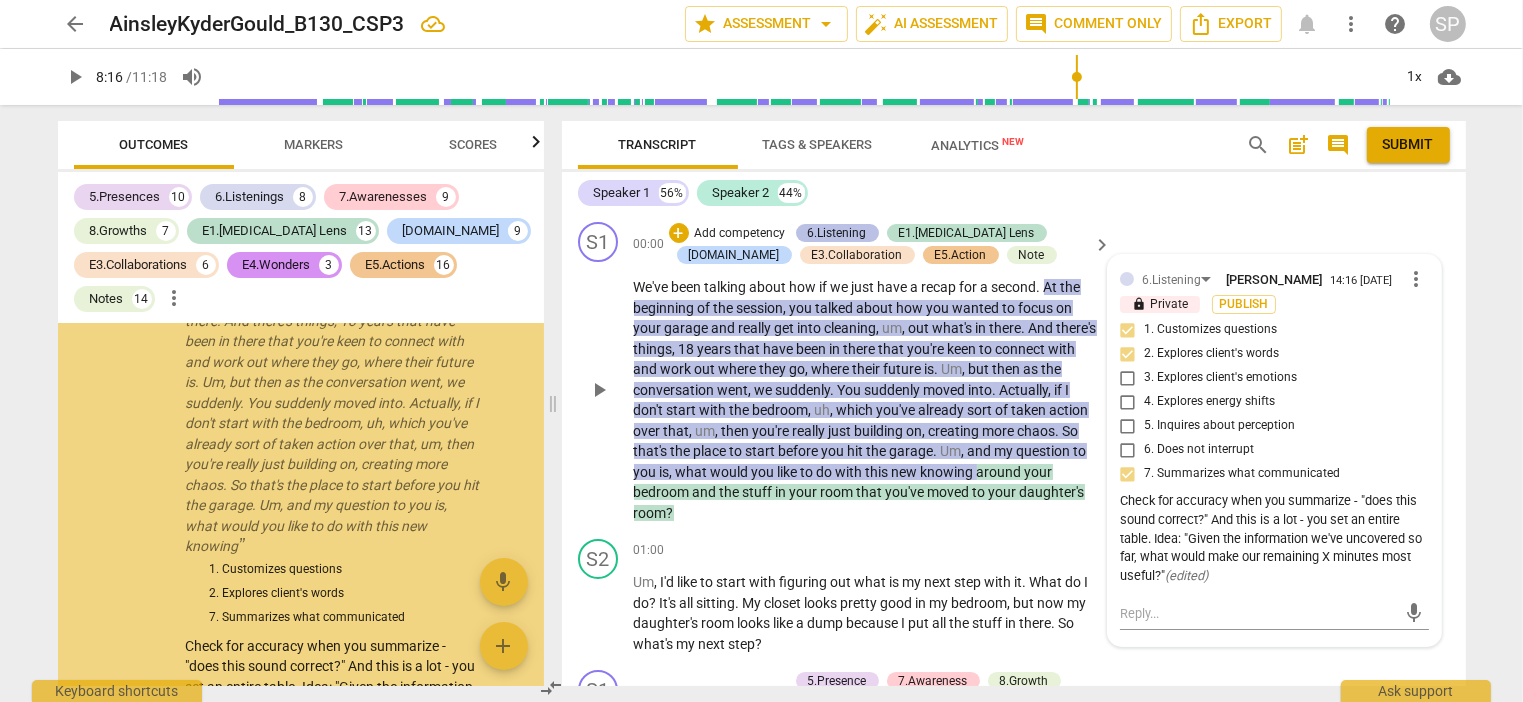 scroll, scrollTop: 90, scrollLeft: 0, axis: vertical 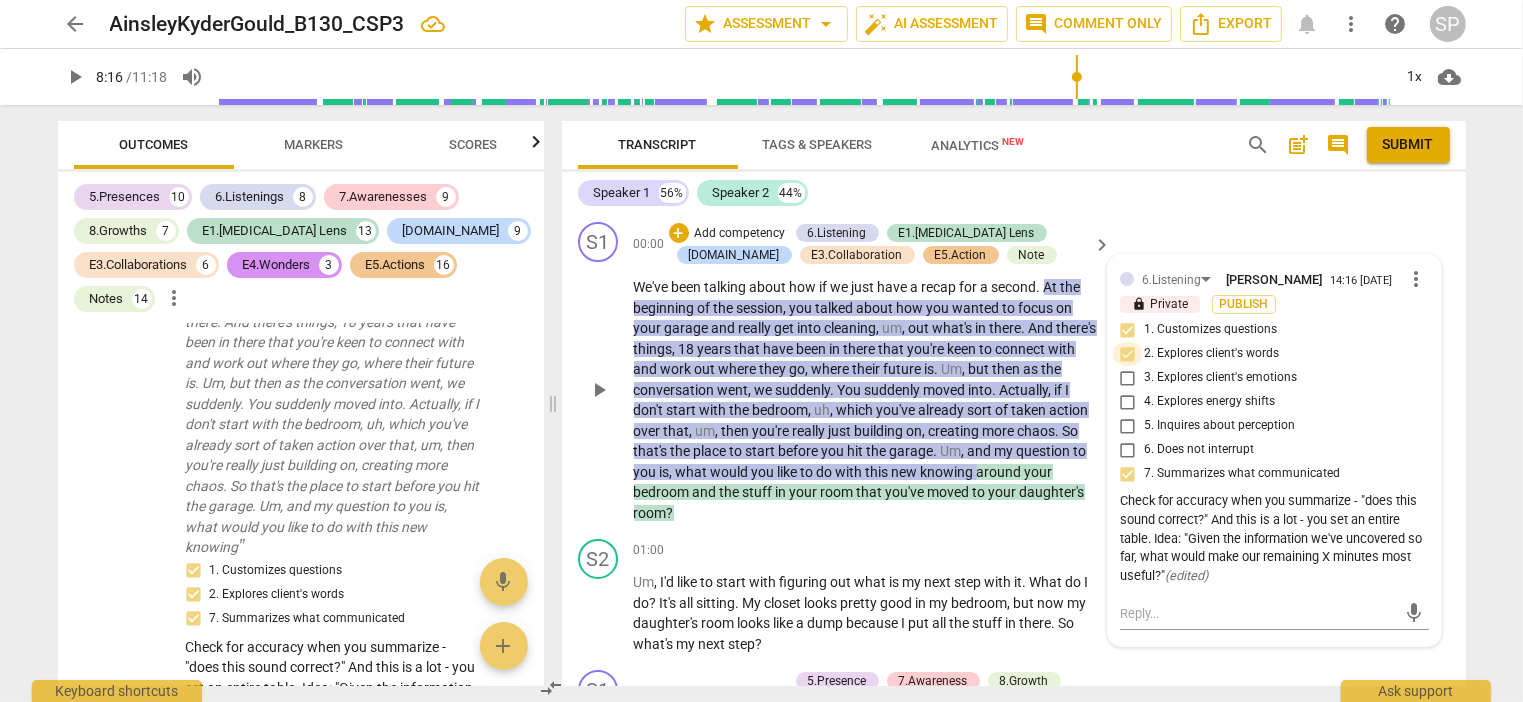 click on "2. Explores client's words" at bounding box center [1128, 354] 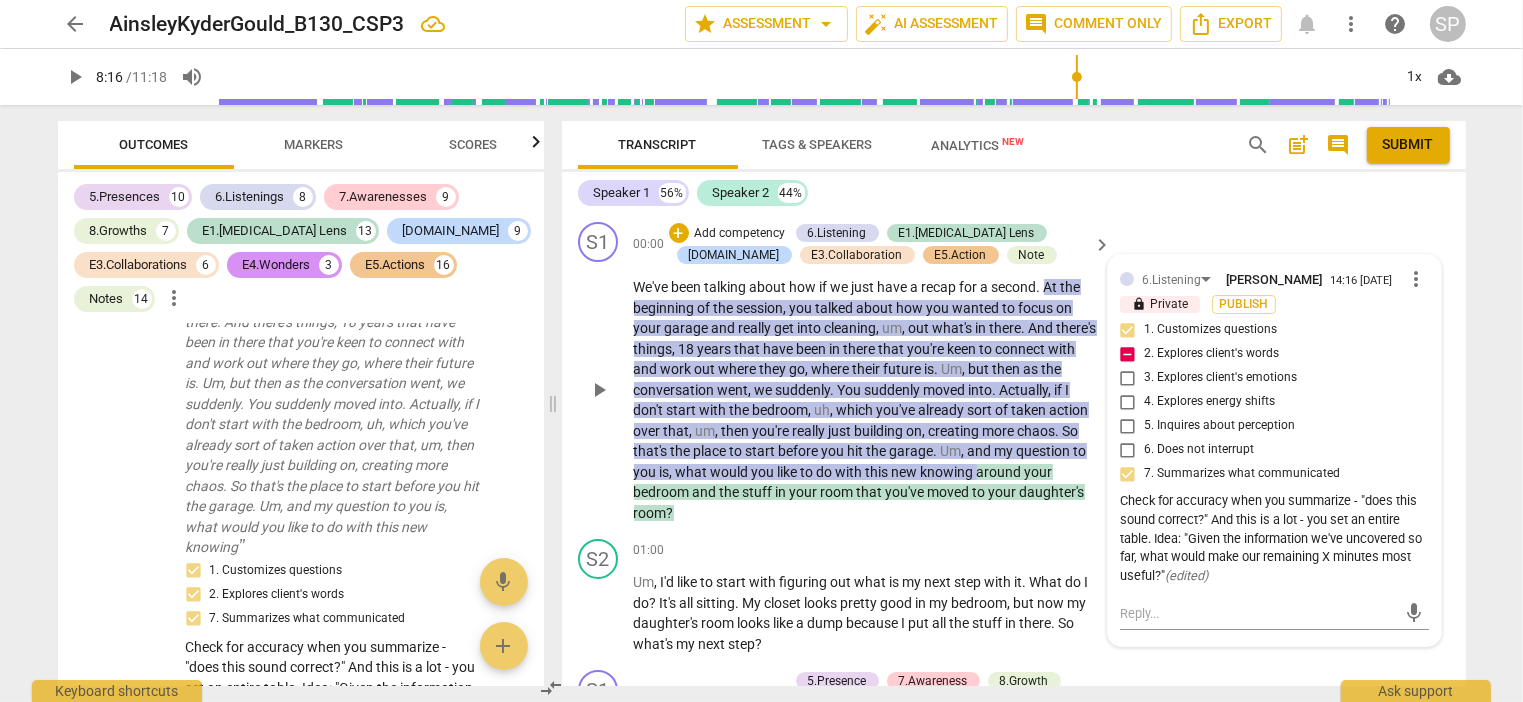 click on "2. Explores client's words" at bounding box center (1128, 354) 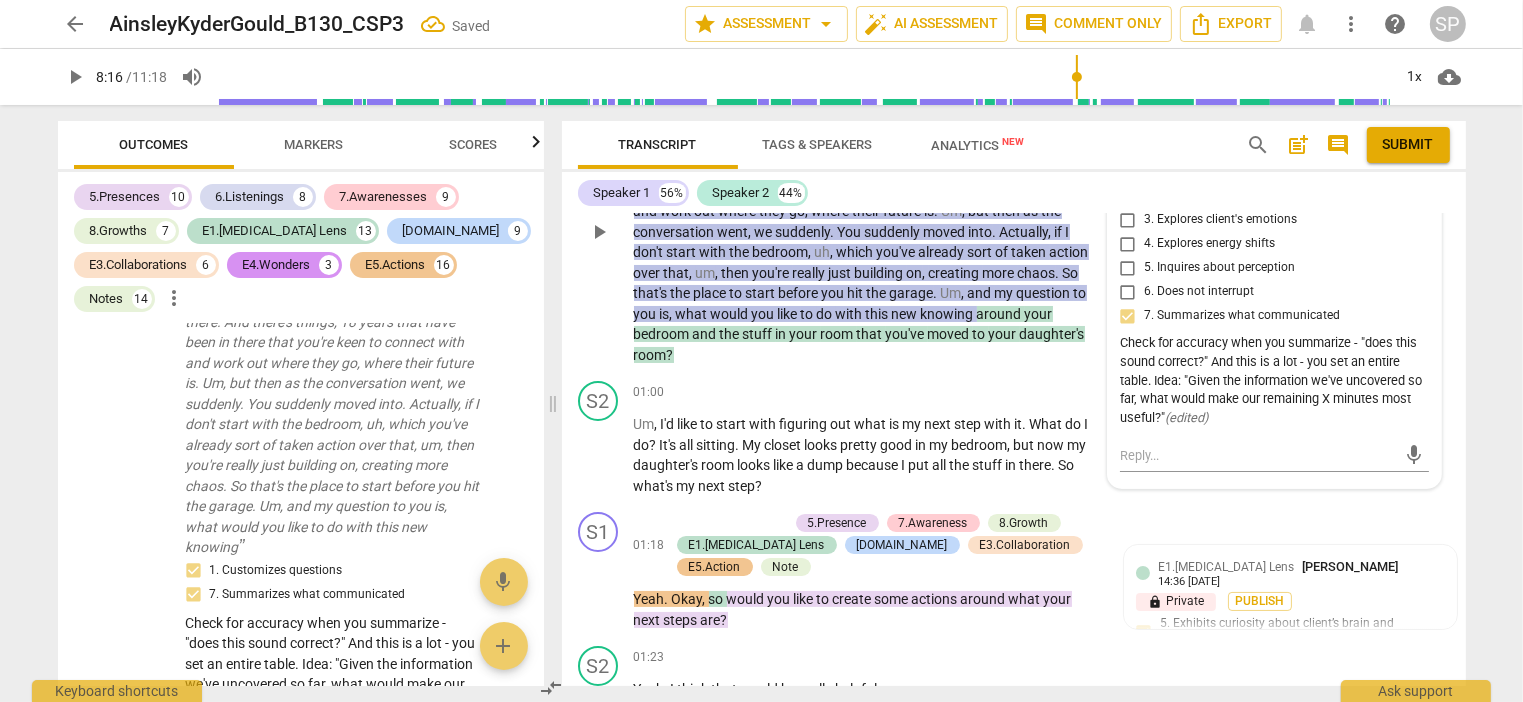 scroll, scrollTop: 0, scrollLeft: 0, axis: both 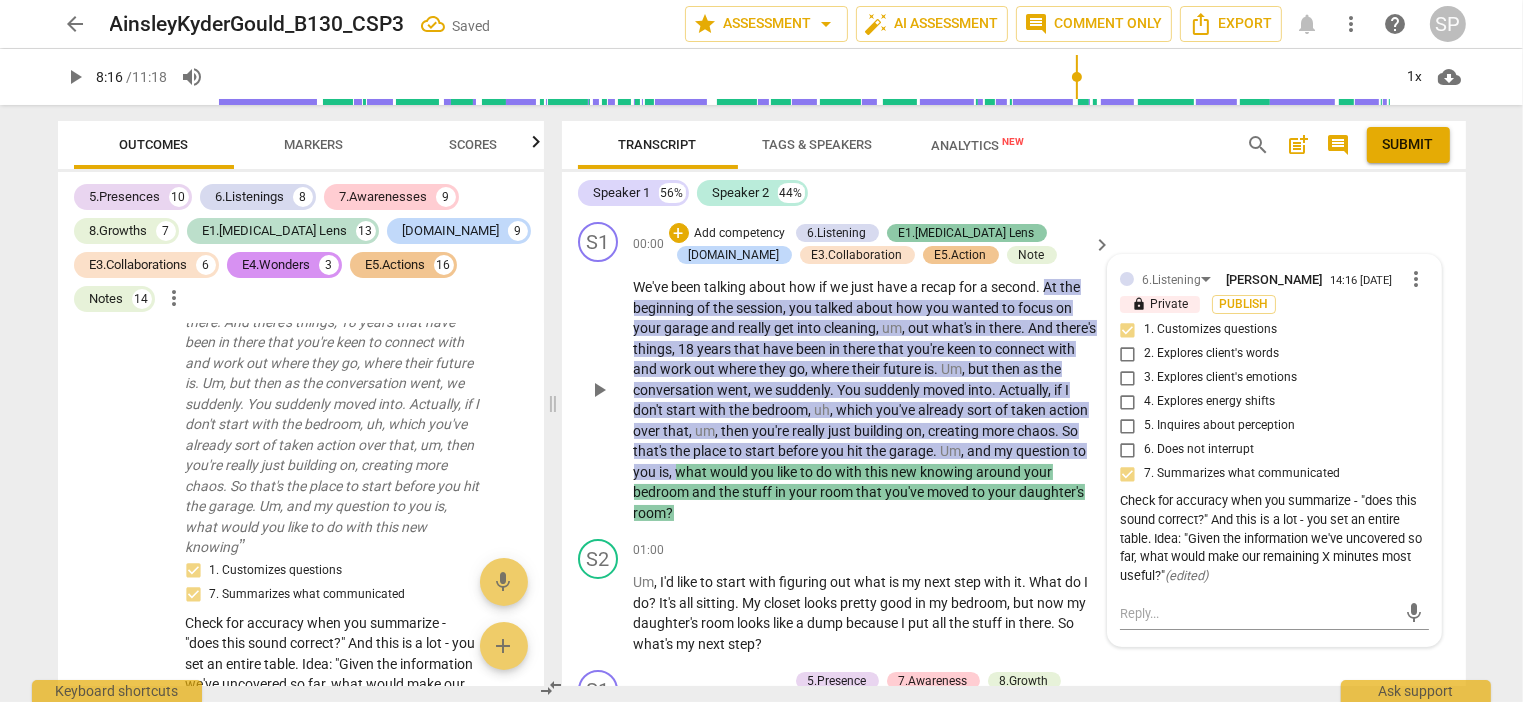 click on "E1.[MEDICAL_DATA] Lens" at bounding box center (967, 233) 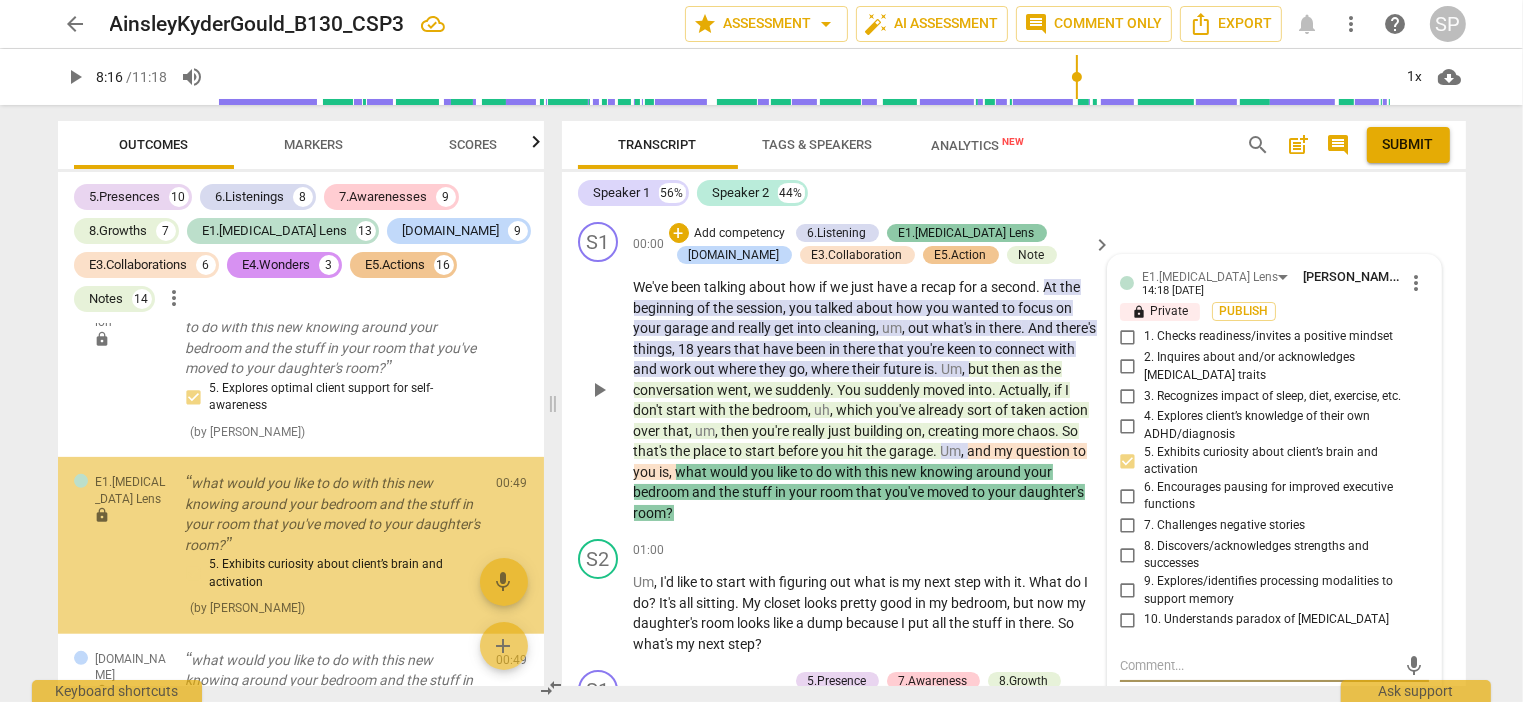 scroll, scrollTop: 963, scrollLeft: 0, axis: vertical 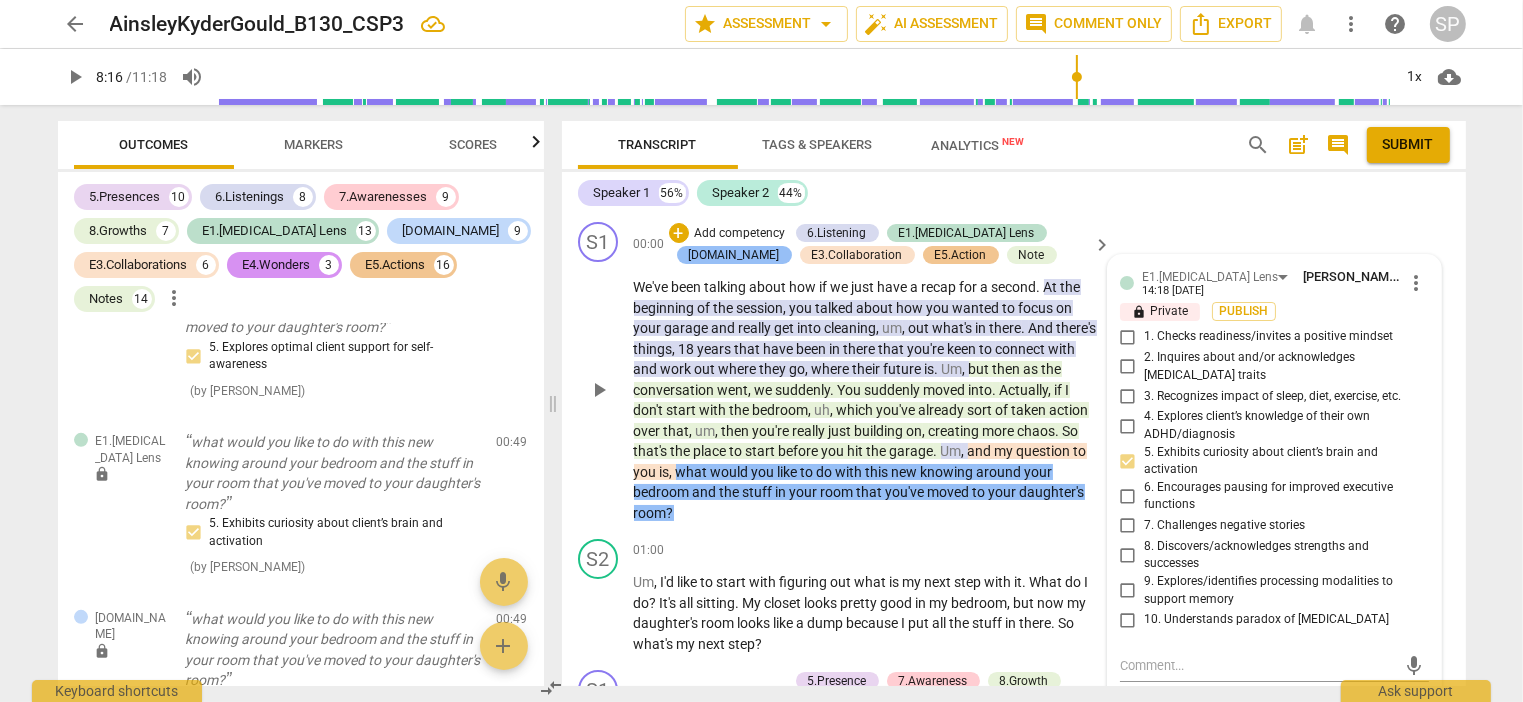 click on "[DOMAIN_NAME]" at bounding box center [734, 255] 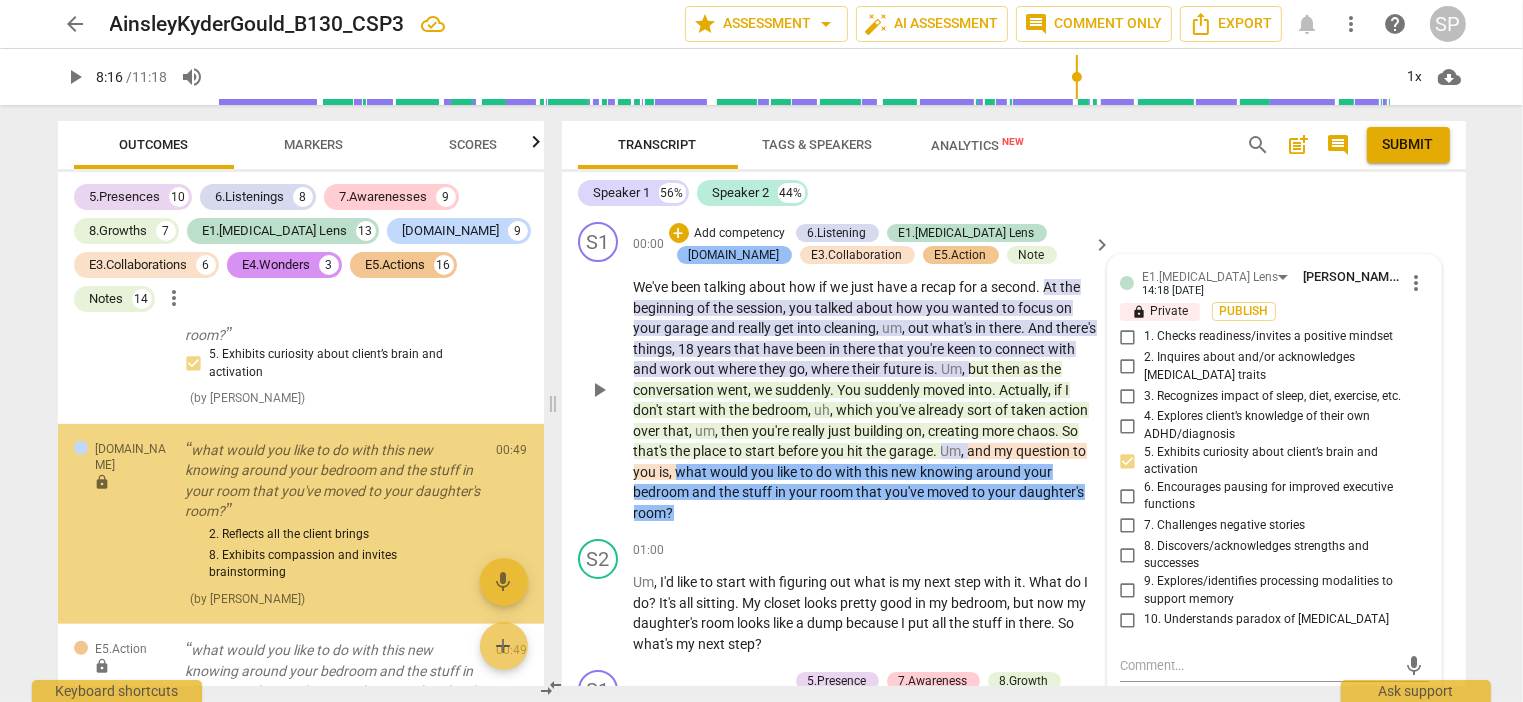 scroll, scrollTop: 1151, scrollLeft: 0, axis: vertical 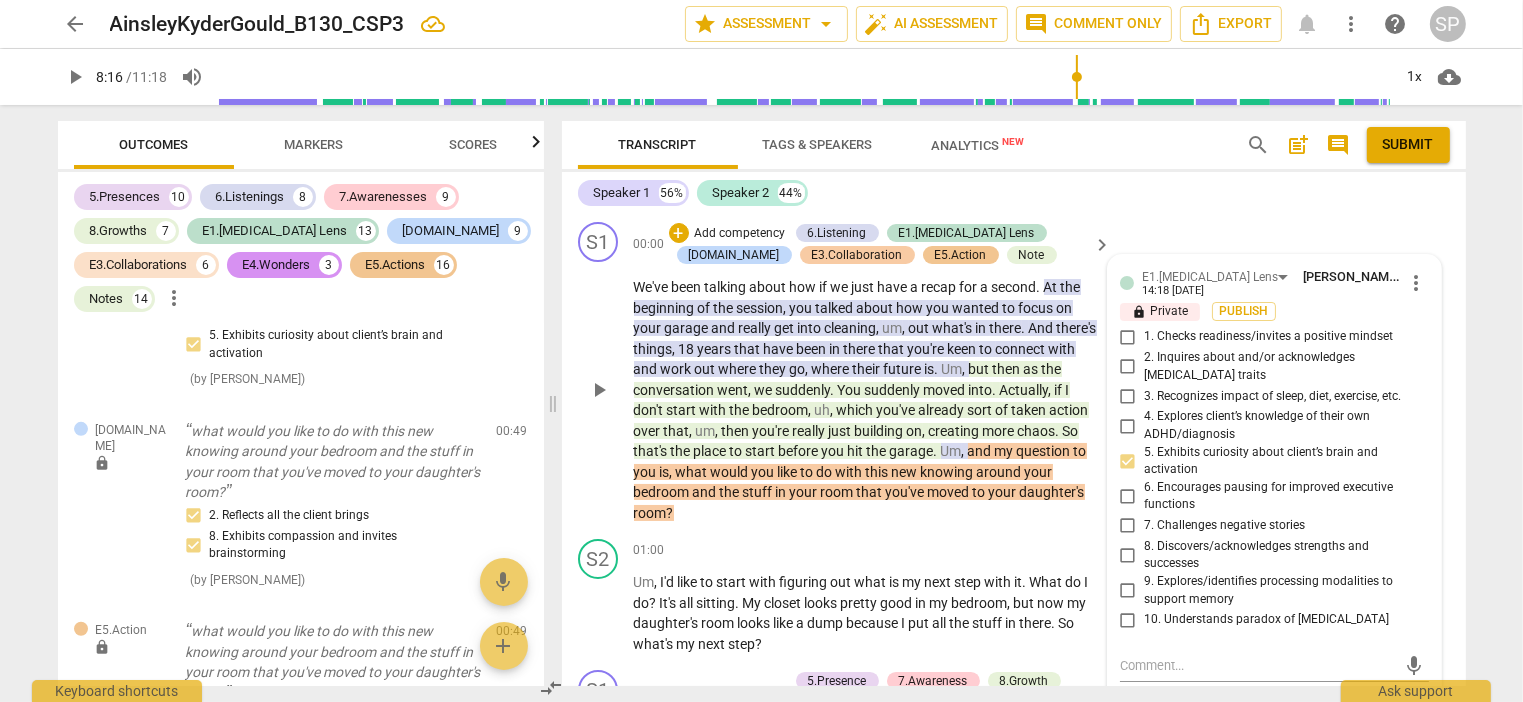click on "E3.Collaboration" at bounding box center (857, 255) 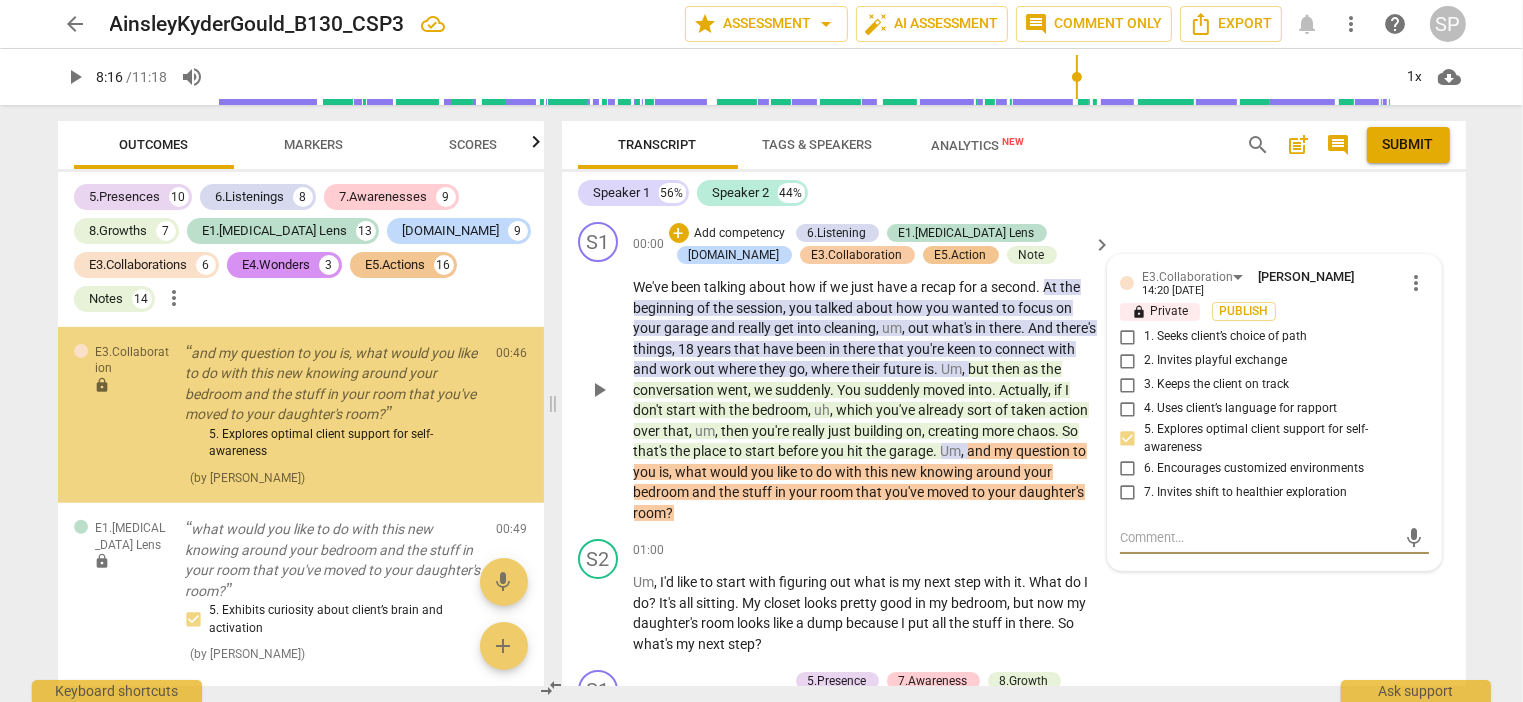 scroll, scrollTop: 786, scrollLeft: 0, axis: vertical 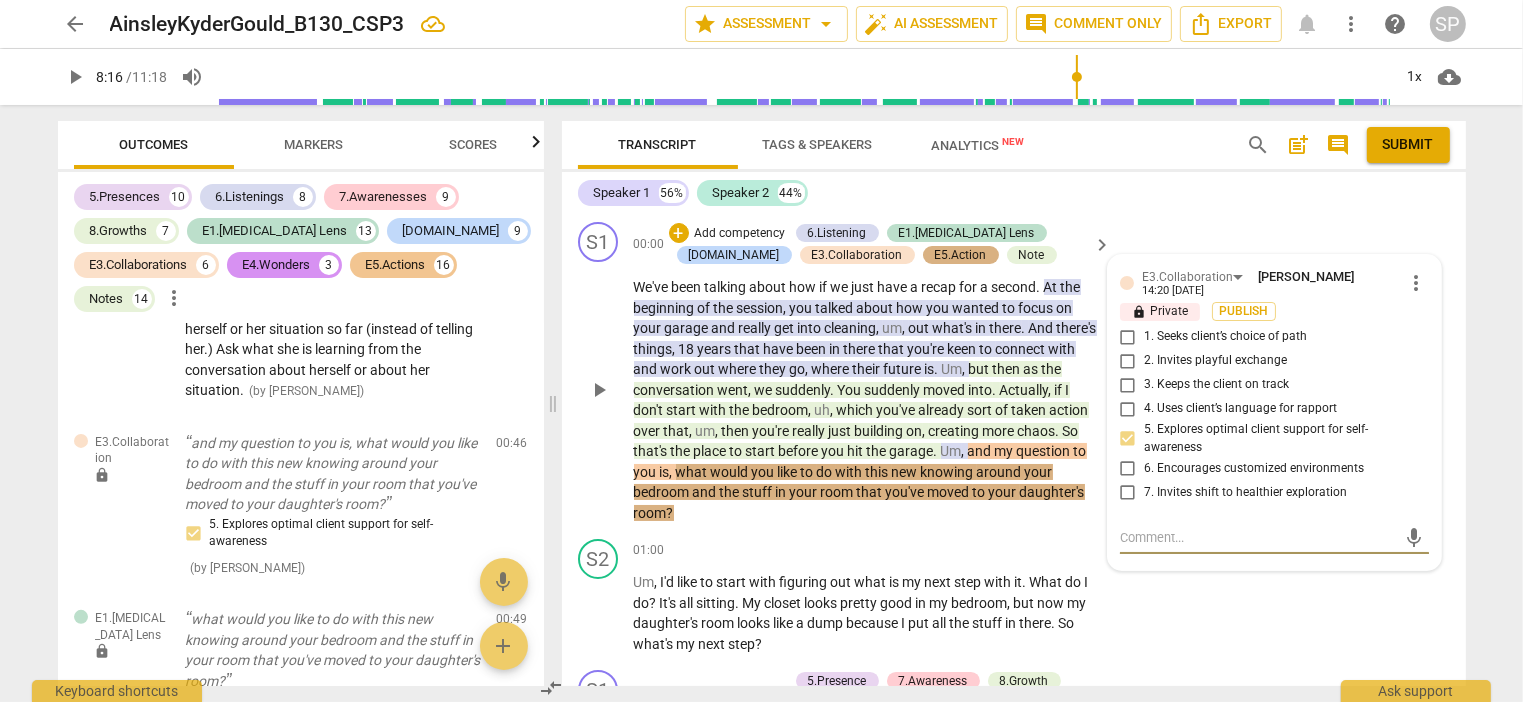 click on "E5.Action" at bounding box center (961, 255) 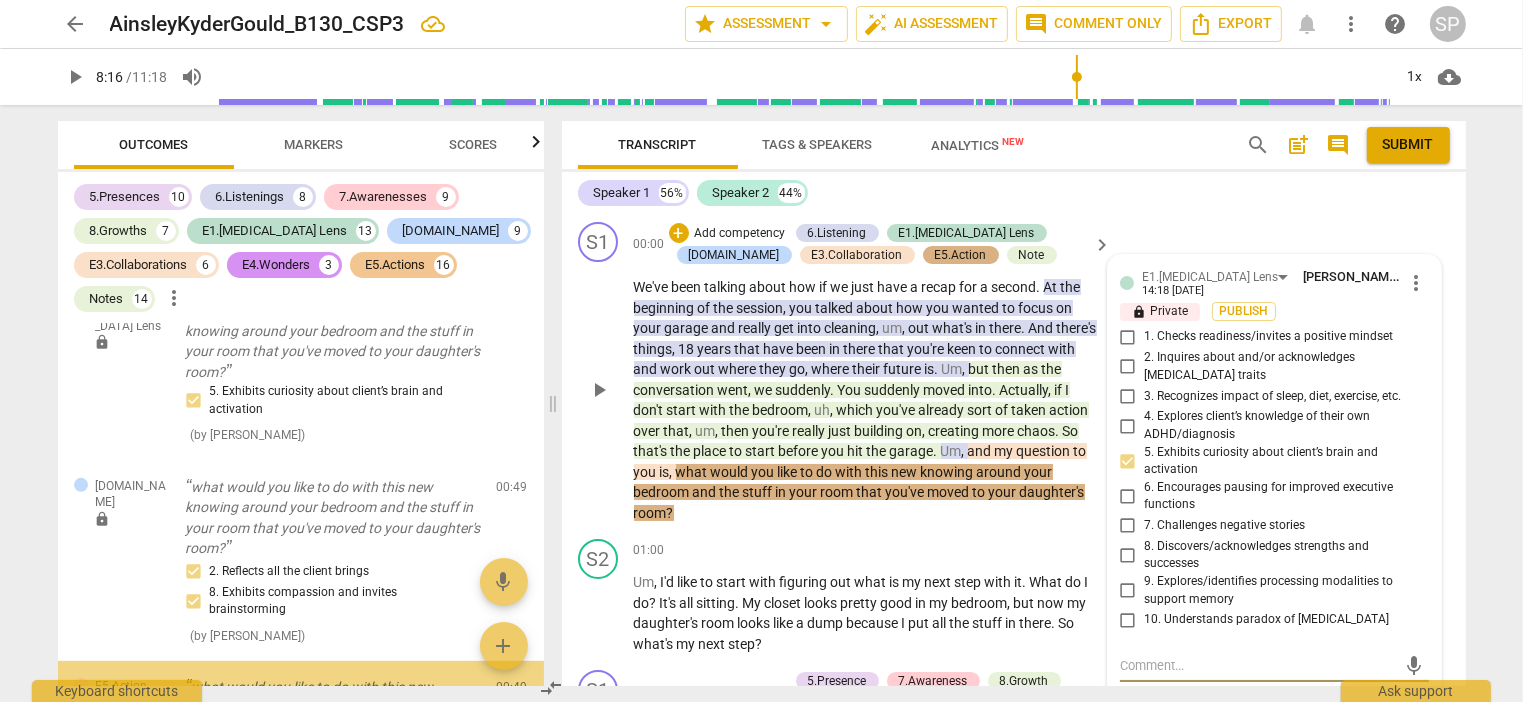 scroll, scrollTop: 1352, scrollLeft: 0, axis: vertical 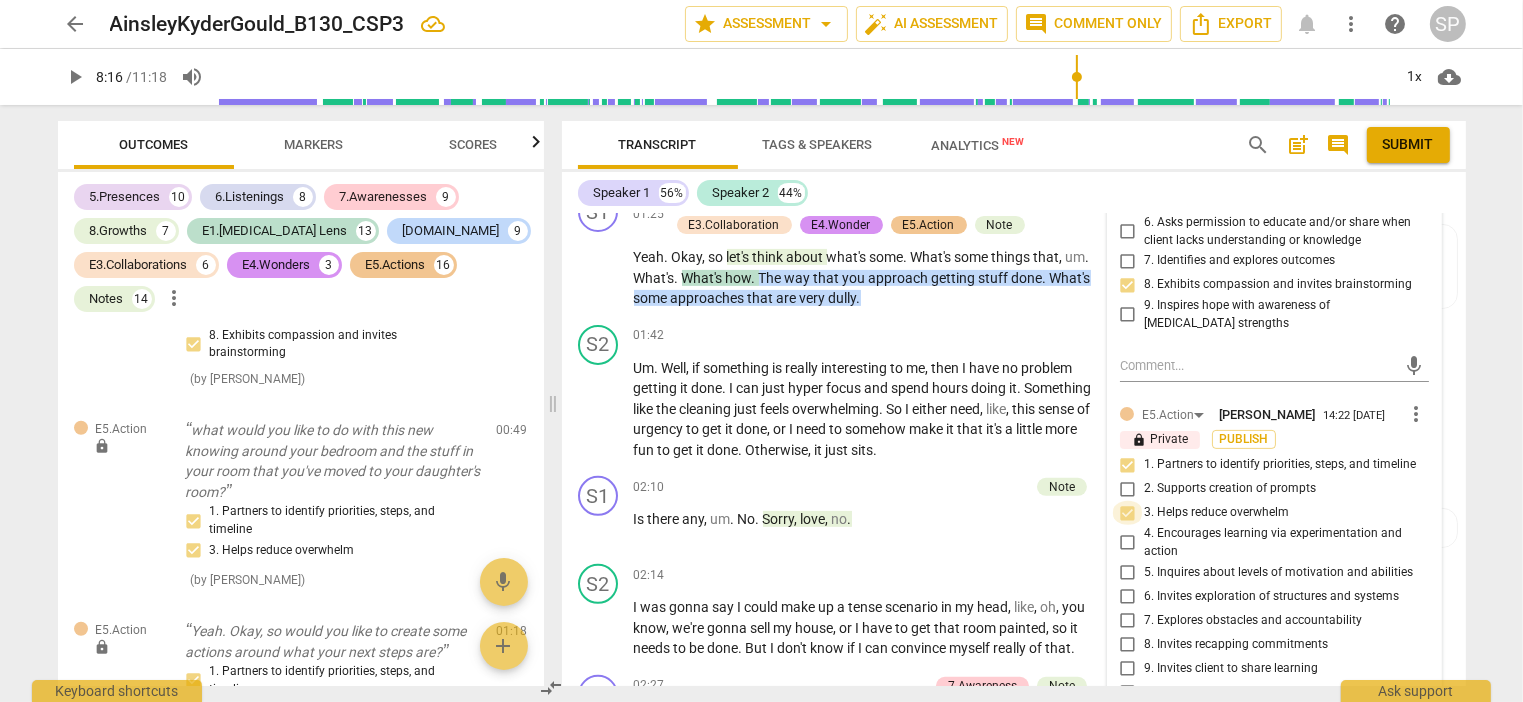 click on "3. Helps reduce overwhelm" at bounding box center [1128, 513] 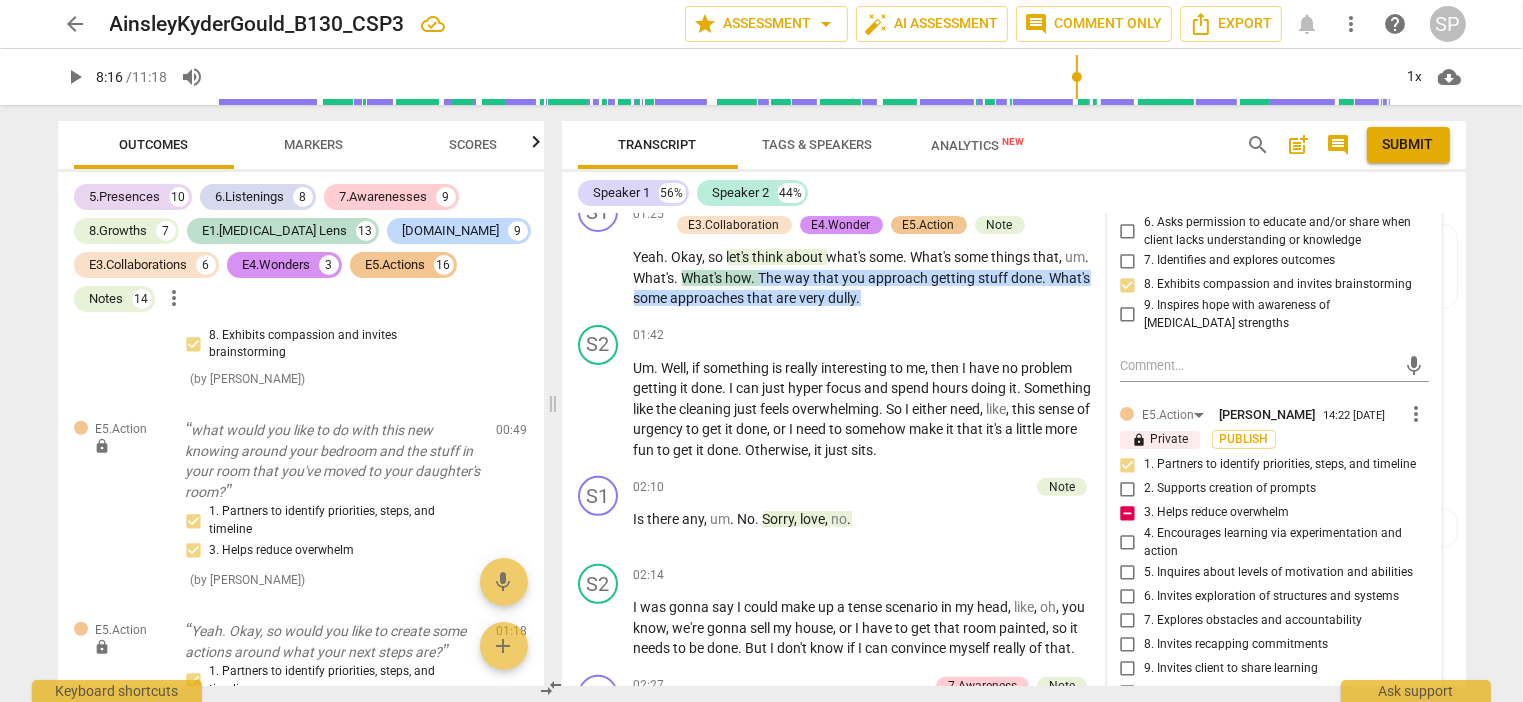 click on "3. Helps reduce overwhelm" at bounding box center (1128, 513) 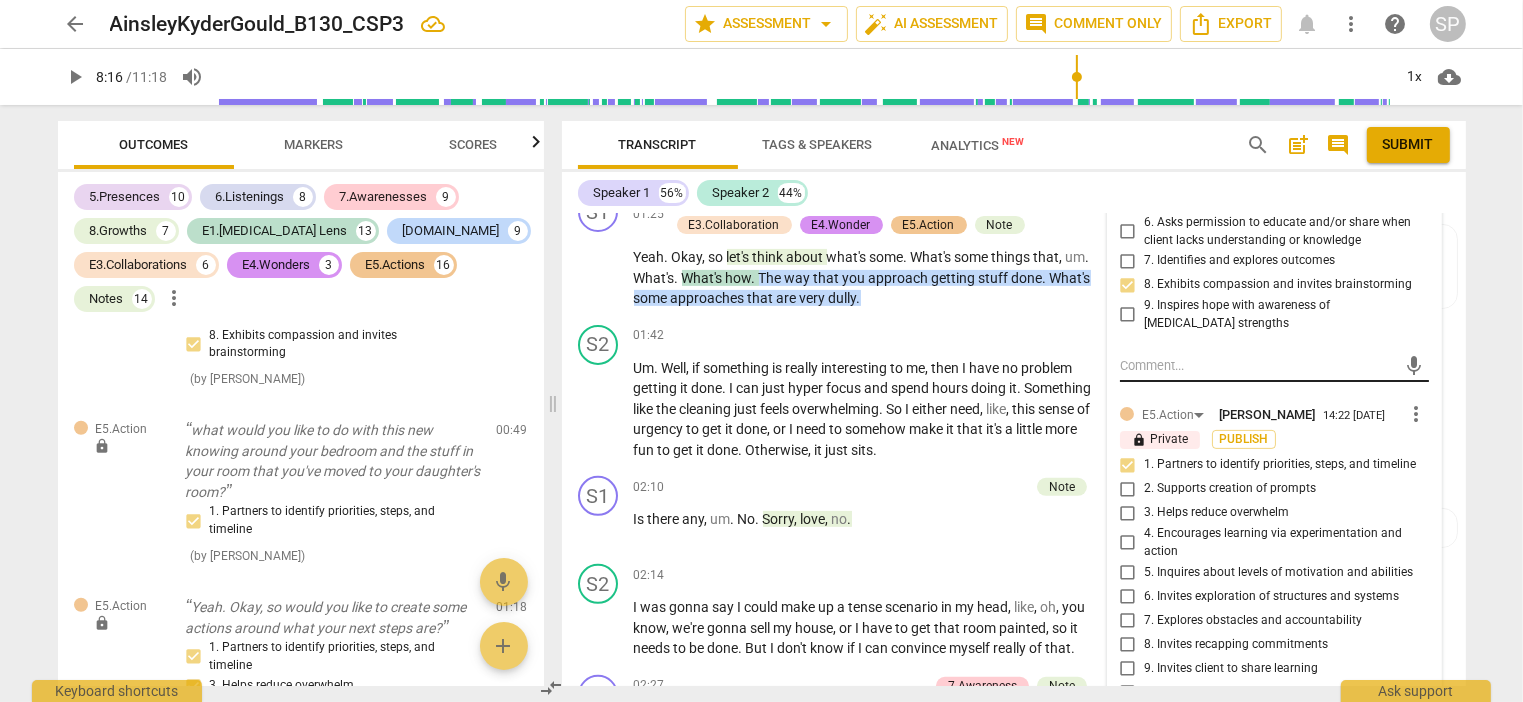 scroll, scrollTop: 400, scrollLeft: 0, axis: vertical 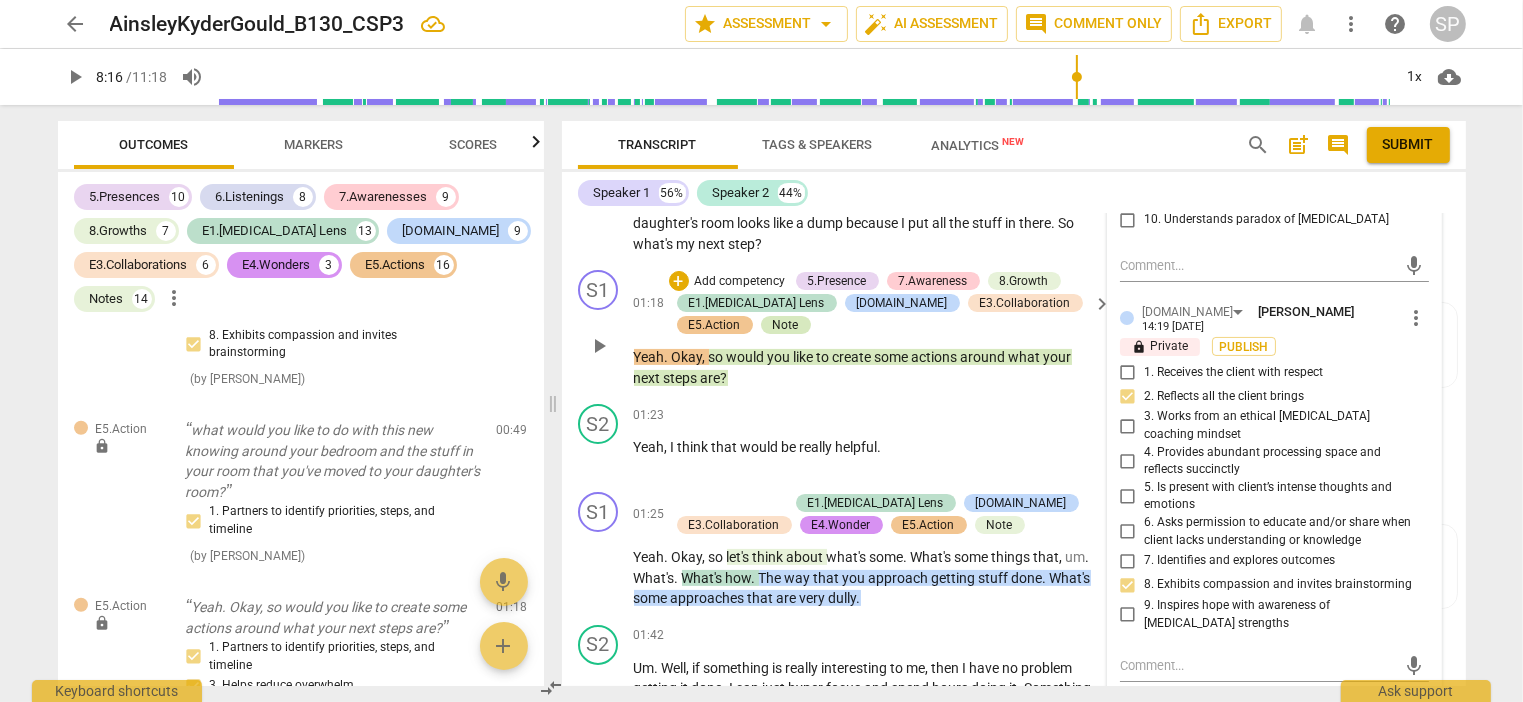 click on "Note" at bounding box center [786, 325] 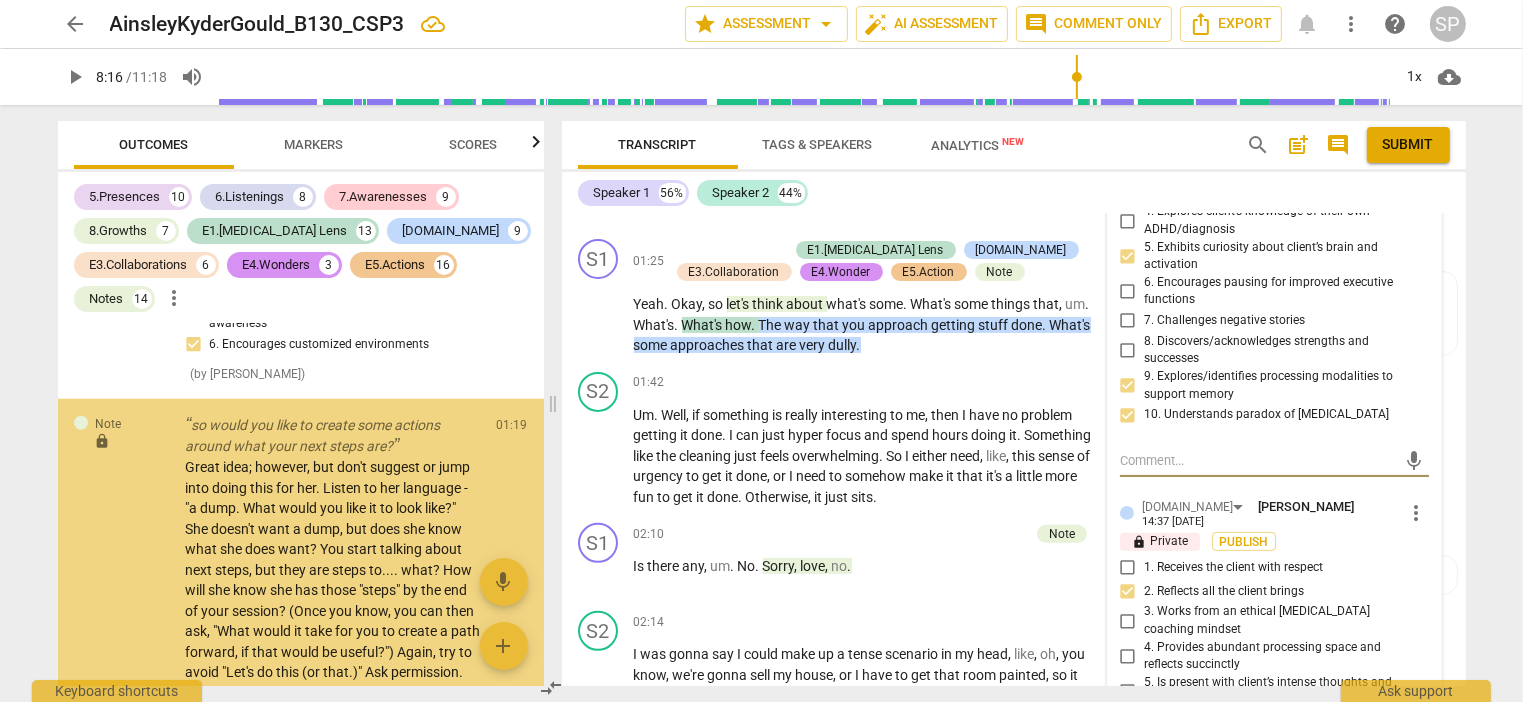scroll, scrollTop: 2321, scrollLeft: 0, axis: vertical 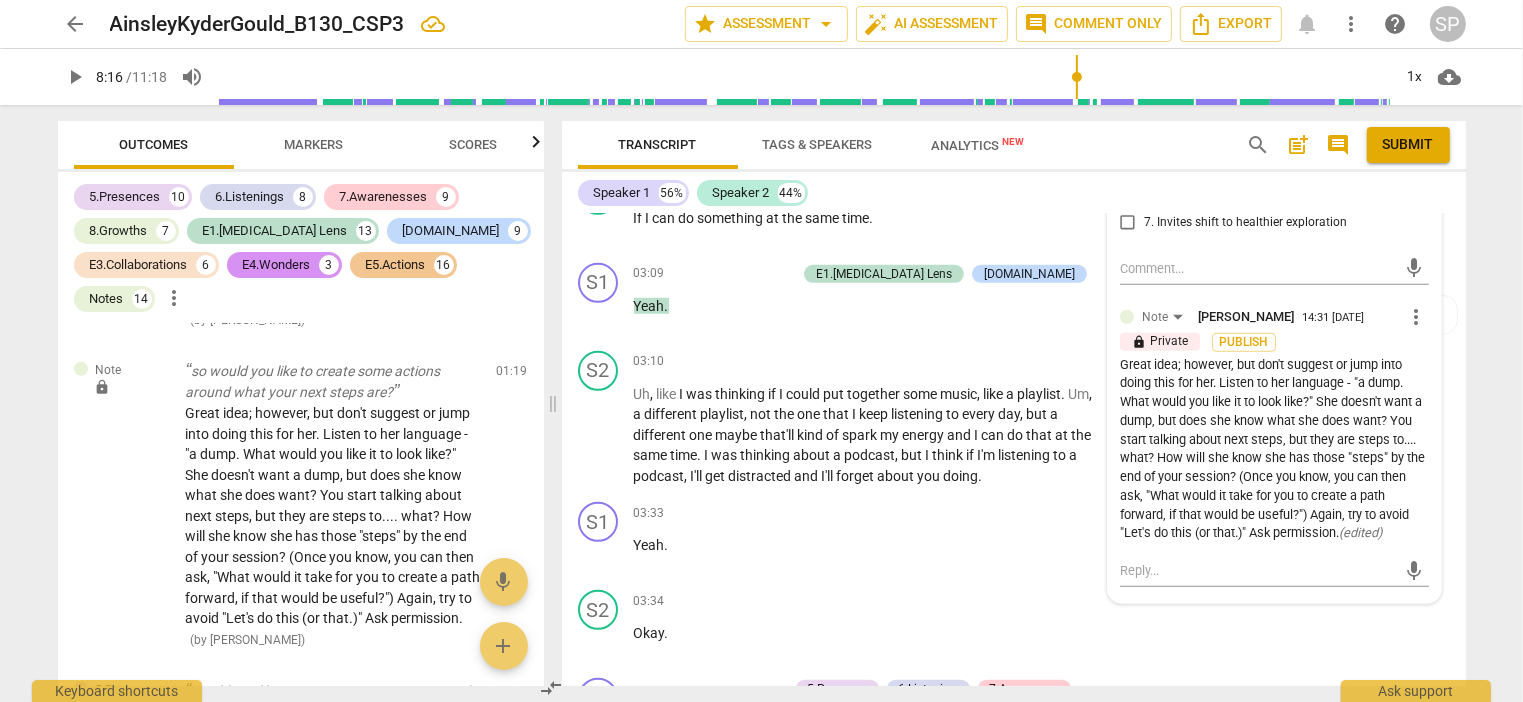 click on "Great idea; however, but don't suggest or jump into doing this for her.  Listen to her language - "a dump. What would you like it to look like?" She doesn't want a dump, but does she know what she does want? You start talking about next steps, but they are steps to.... what? How will she know she has those "steps" by the end of your session? (Once you know, you can then ask, "What would it take for you to create a path forward, if that would be useful?") Again, try to avoid "Let's do this (or that.)" Ask permission.  ( edited )" at bounding box center (1274, 450) 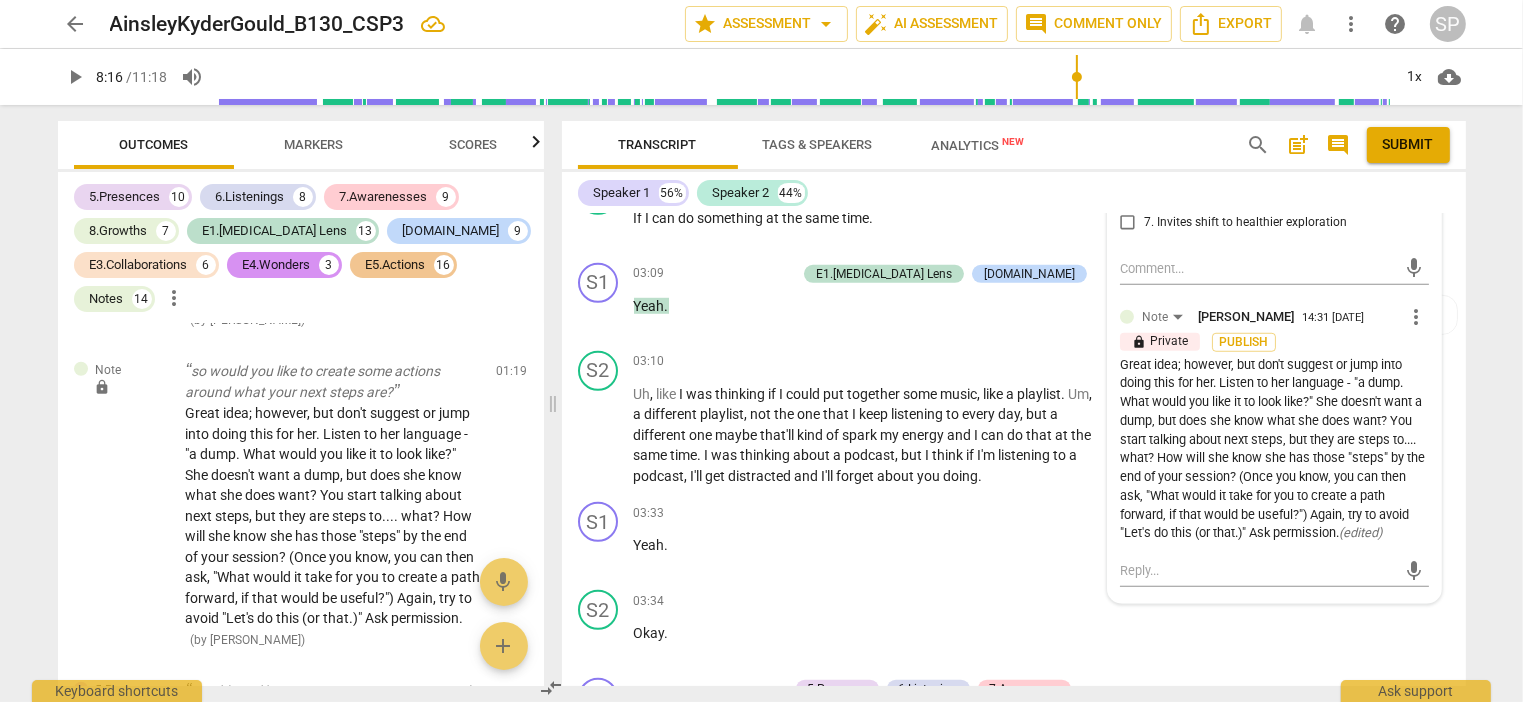click on "more_vert" at bounding box center [1417, 317] 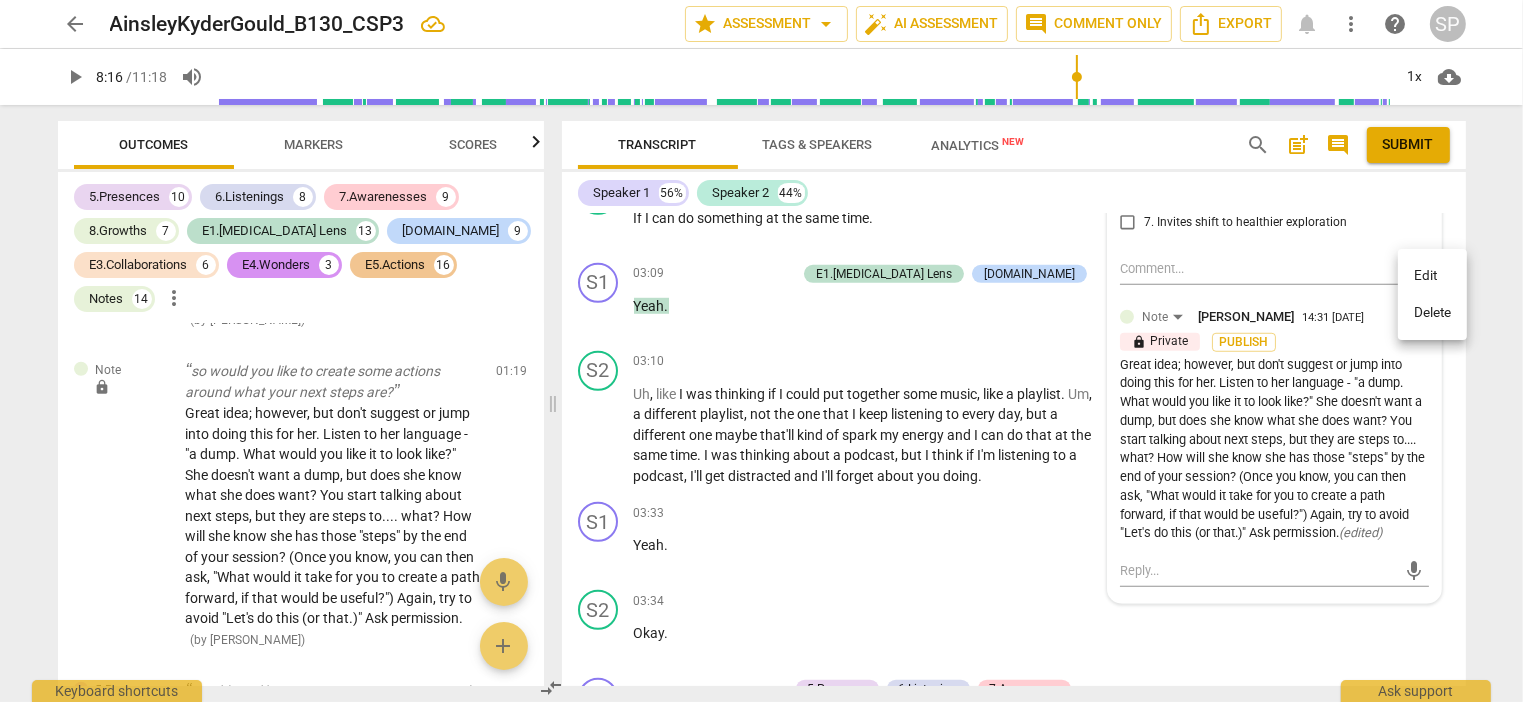 click on "Edit" at bounding box center [1432, 276] 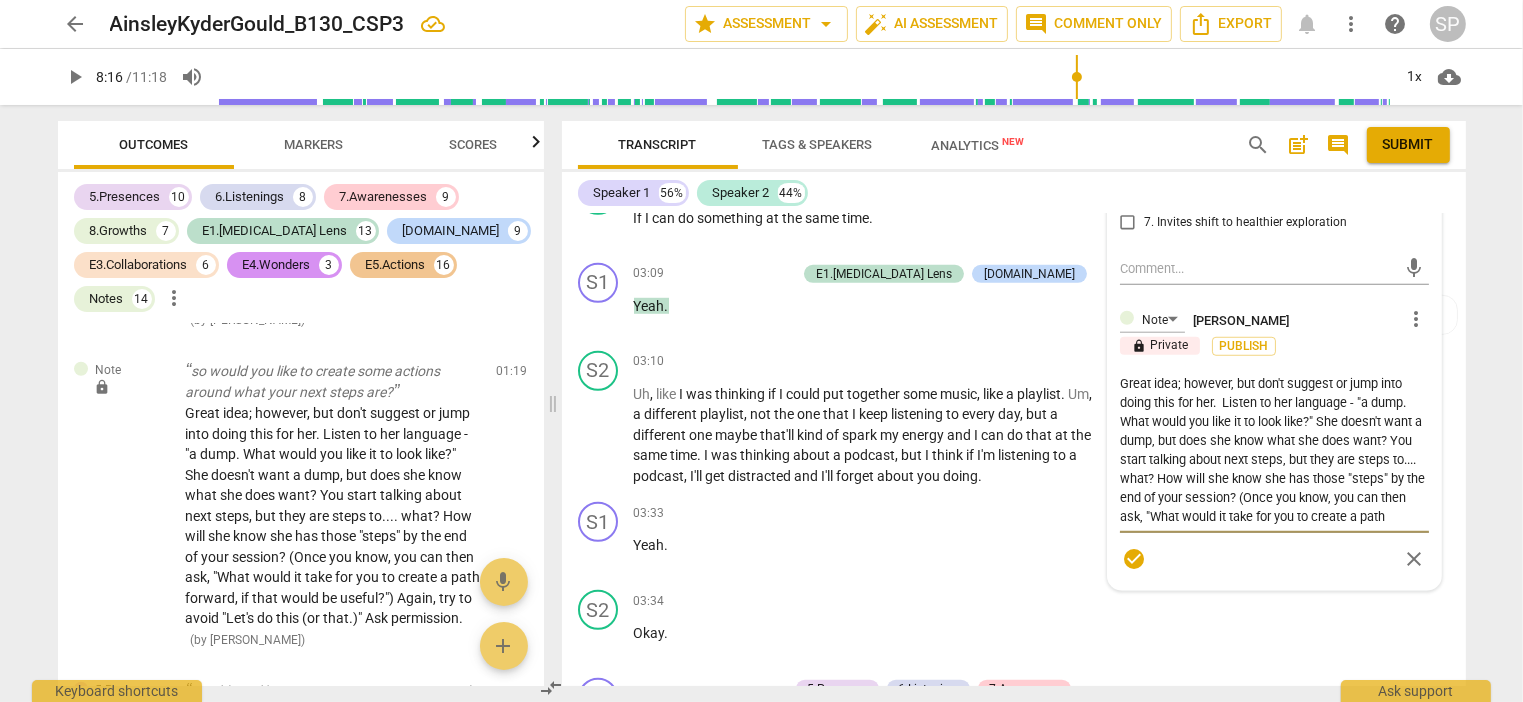 click on "Great idea; however, but don't suggest or jump into doing this for her.  Listen to her language - "a dump. What would you like it to look like?" She doesn't want a dump, but does she know what she does want? You start talking about next steps, but they are steps to.... what? How will she know she has those "steps" by the end of your session? (Once you know, you can then ask, "What would it take for you to create a path forward, if that would be useful?") Again, try to avoid "Let's do this (or that.)" Ask permission." at bounding box center (1274, 450) 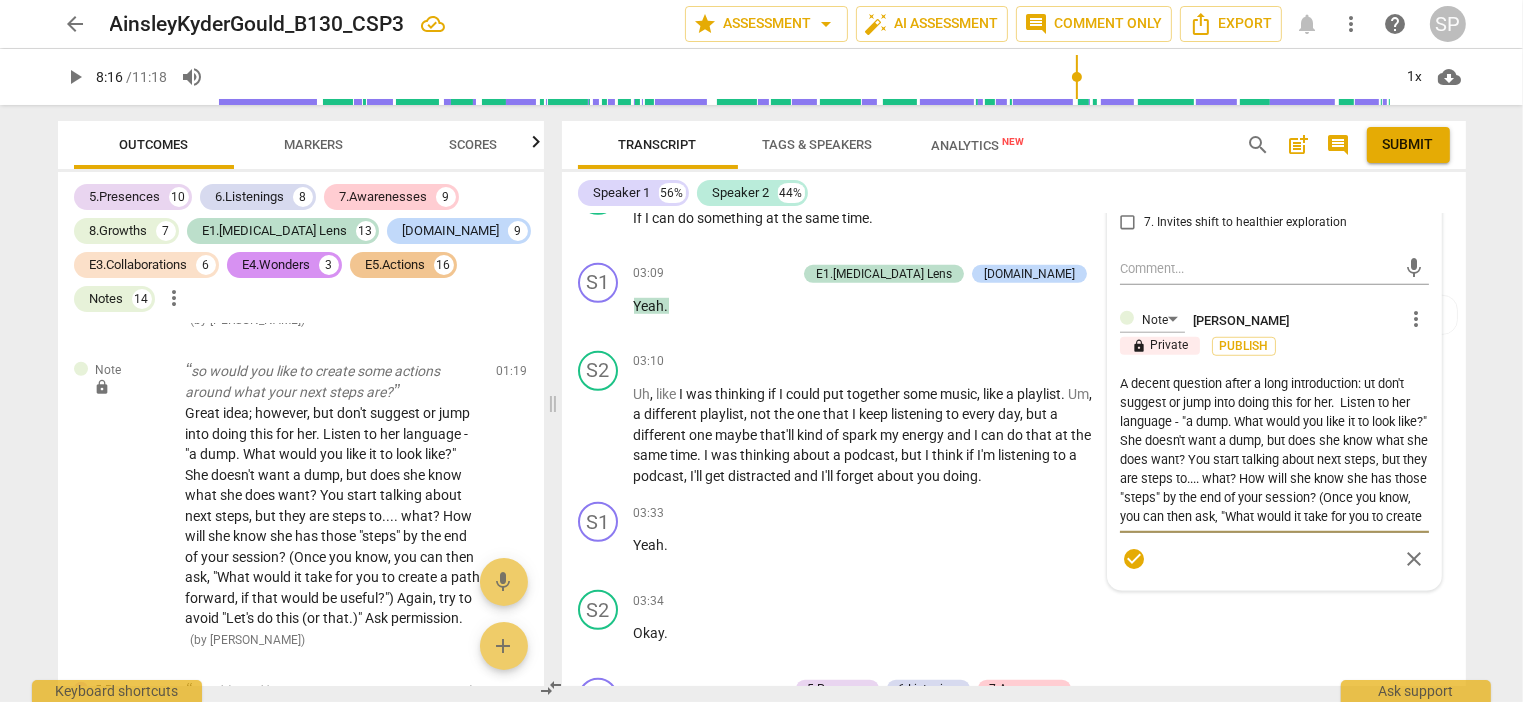 click on "A decent question after a long introduction: ut don't suggest or jump into doing this for her.  Listen to her language - "a dump. What would you like it to look like?" She doesn't want a dump, but does she know what she does want? You start talking about next steps, but they are steps to.... what? How will she know she has those "steps" by the end of your session? (Once you know, you can then ask, "What would it take for you to create a path forward, if that would be useful?") Again, try to avoid "Let's do this (or that.)" Ask permission." at bounding box center [1274, 450] 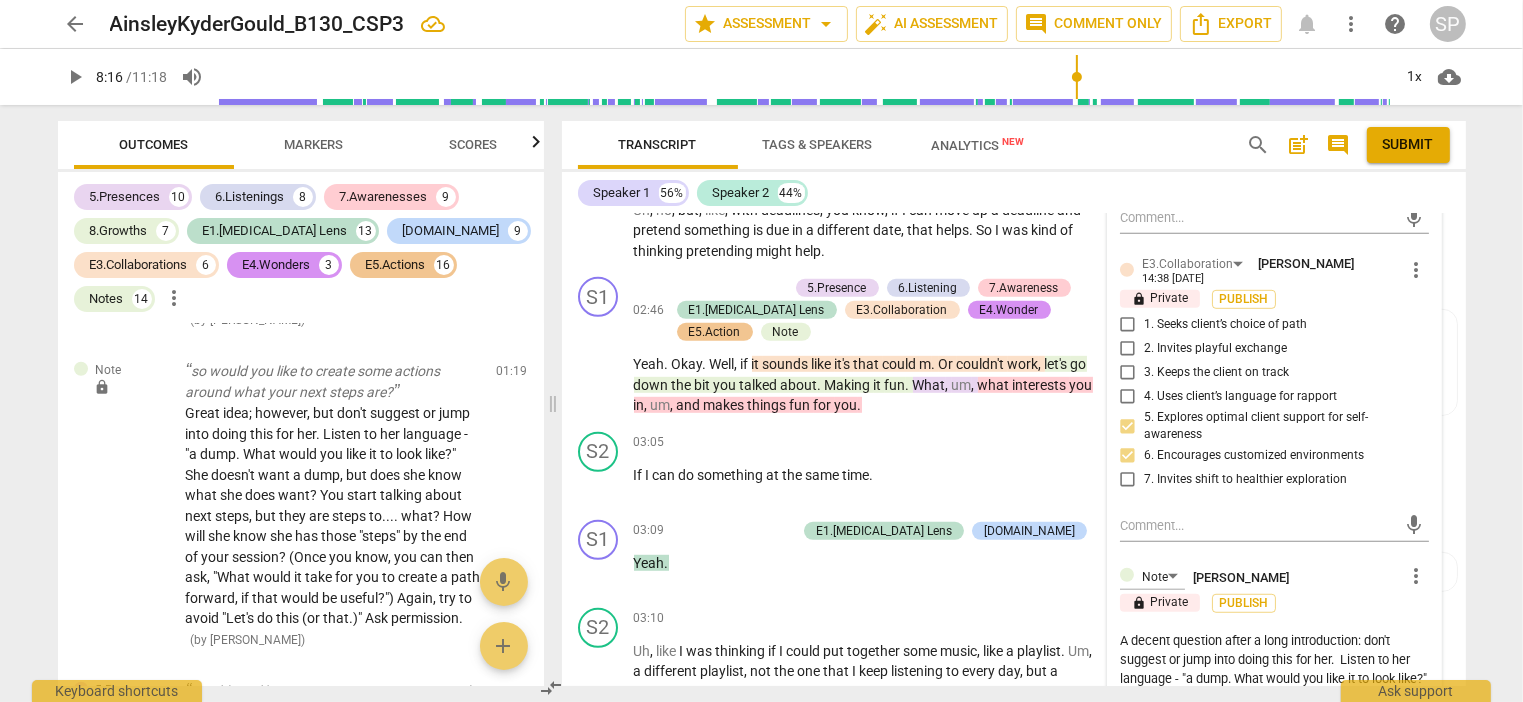 scroll, scrollTop: 1300, scrollLeft: 0, axis: vertical 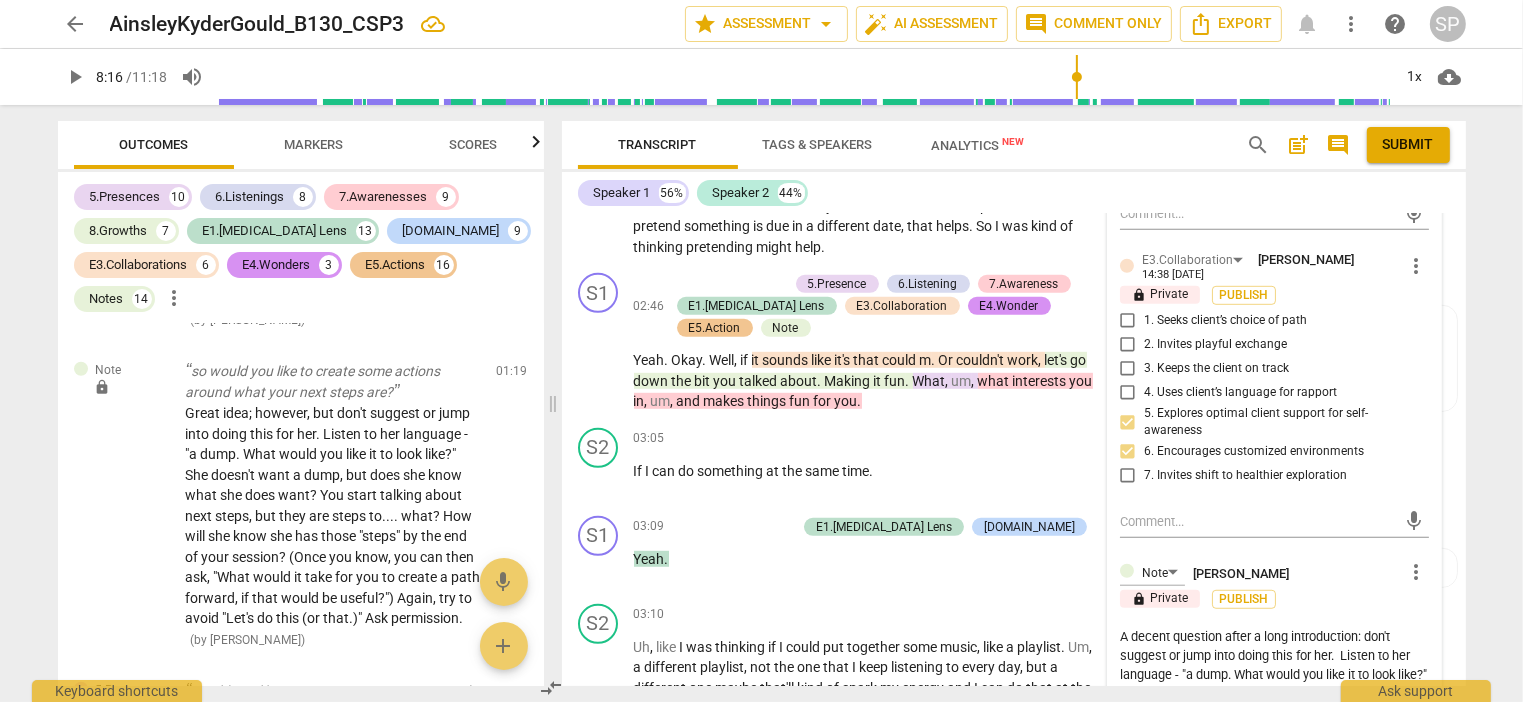 click on "A decent question after a long introduction: don't suggest or jump into doing this for her.  Listen to her language - "a dump. What would you like it to look like?" She doesn't want a dump, but does she know what she does want? You start talking about next steps, but they are steps to.... what? How will she know she has those "steps" by the end of your session? (Once you know, you can then ask, "What would it take for you to create a path forward, if that would be useful?") Again, try to avoid "Let's do this (or that.)" Ask permission." at bounding box center [1274, 703] 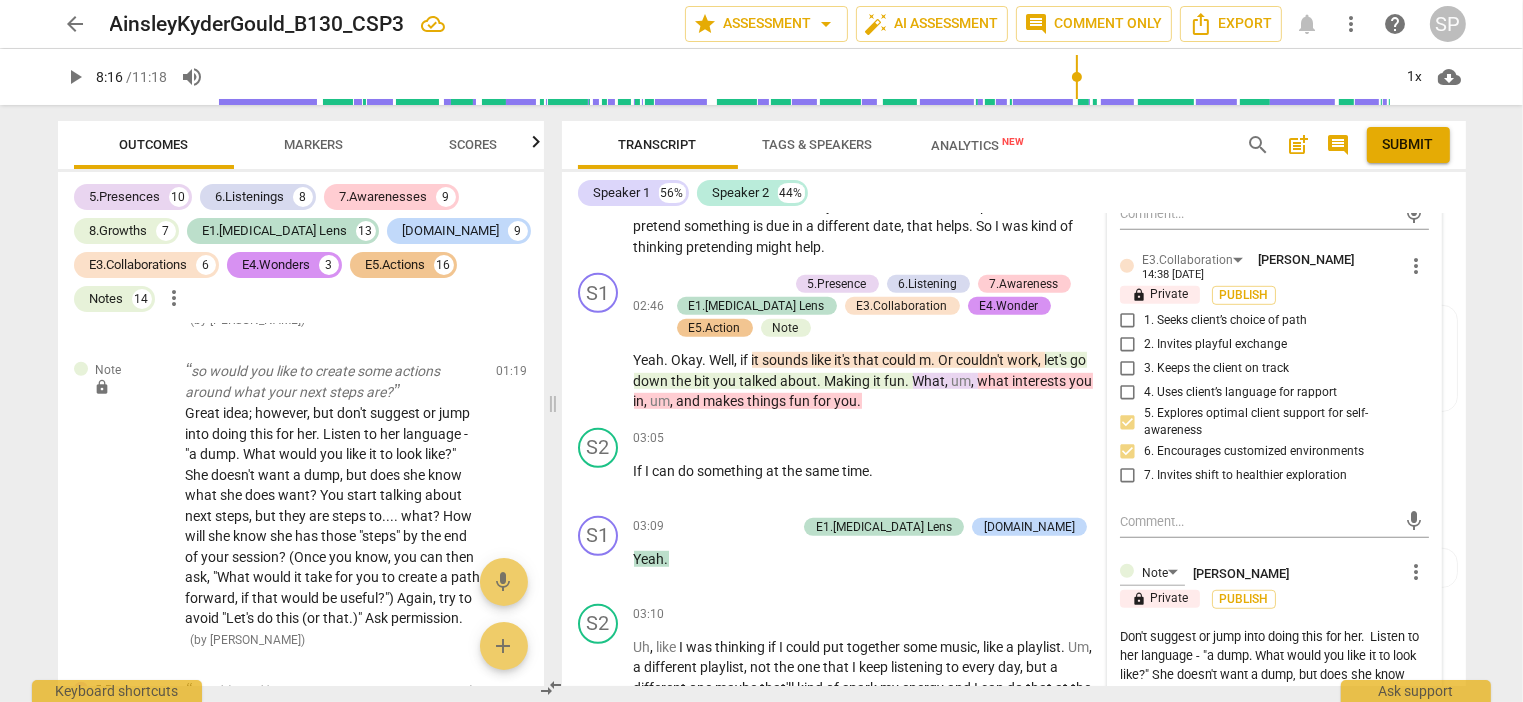 click on "Don't suggest or jump into doing this for her.  Listen to her language - "a dump. What would you like it to look like?" She doesn't want a dump, but does she know what she does want? You start talking about next steps, but they are steps to.... what? How will she know she has those "steps" by the end of your session? (Once you know, you can then ask, "What would it take for you to create a path forward, if that would be useful?") Again, try to avoid "Let's do this (or that.)" Ask permission." at bounding box center (1274, 703) 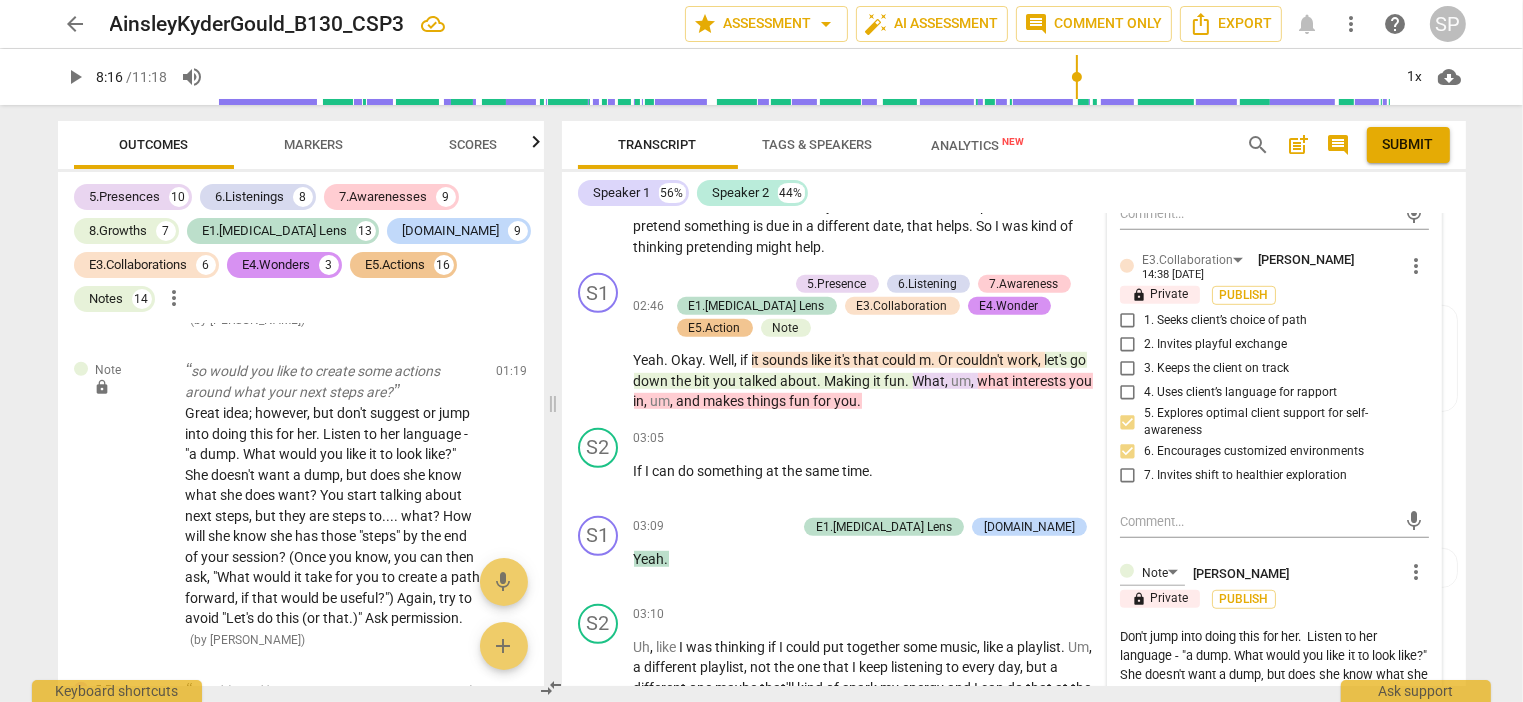 click on "Don't jump into doing this for her.  Listen to her language - "a dump. What would you like it to look like?" She doesn't want a dump, but does she know what she does want? You start talking about next steps, but they are steps to.... what? How will she know she has those "steps" by the end of your session? (Once you know, you can then ask, "What would it take for you to create a path forward, if that would be useful?") Again, try to avoid "Let's do this (or that.)" Ask permission." at bounding box center [1274, 703] 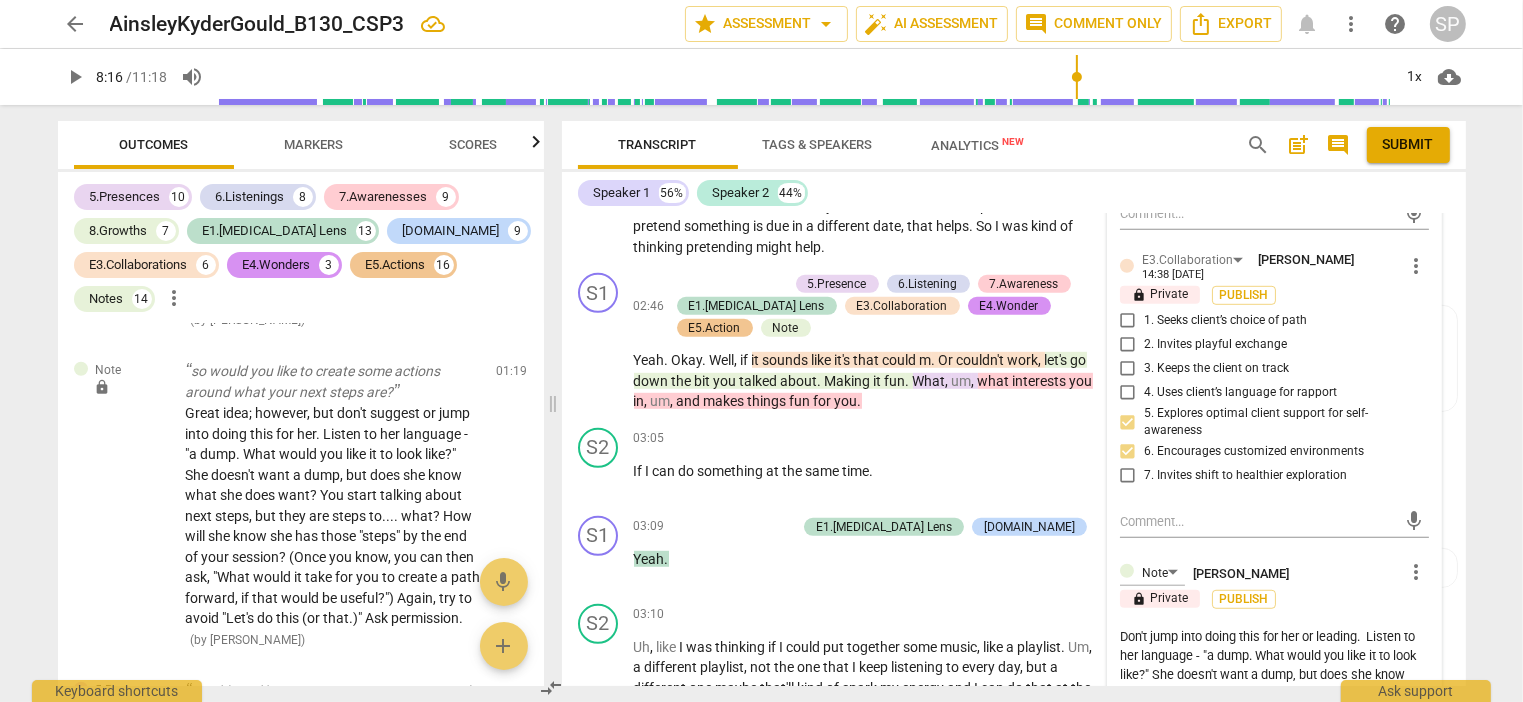 click on "Don't jump into doing this for her or leading.  Listen to her language - "a dump. What would you like it to look like?" She doesn't want a dump, but does she know what she does want? You start talking about next steps, but they are steps to.... what? How will she know she has those "steps" by the end of your session? (Once you know, you can then ask, "What would it take for you to create a path forward, if that would be useful?") Again, try to avoid "Let's do this (or that.)" Ask permission." at bounding box center (1274, 703) 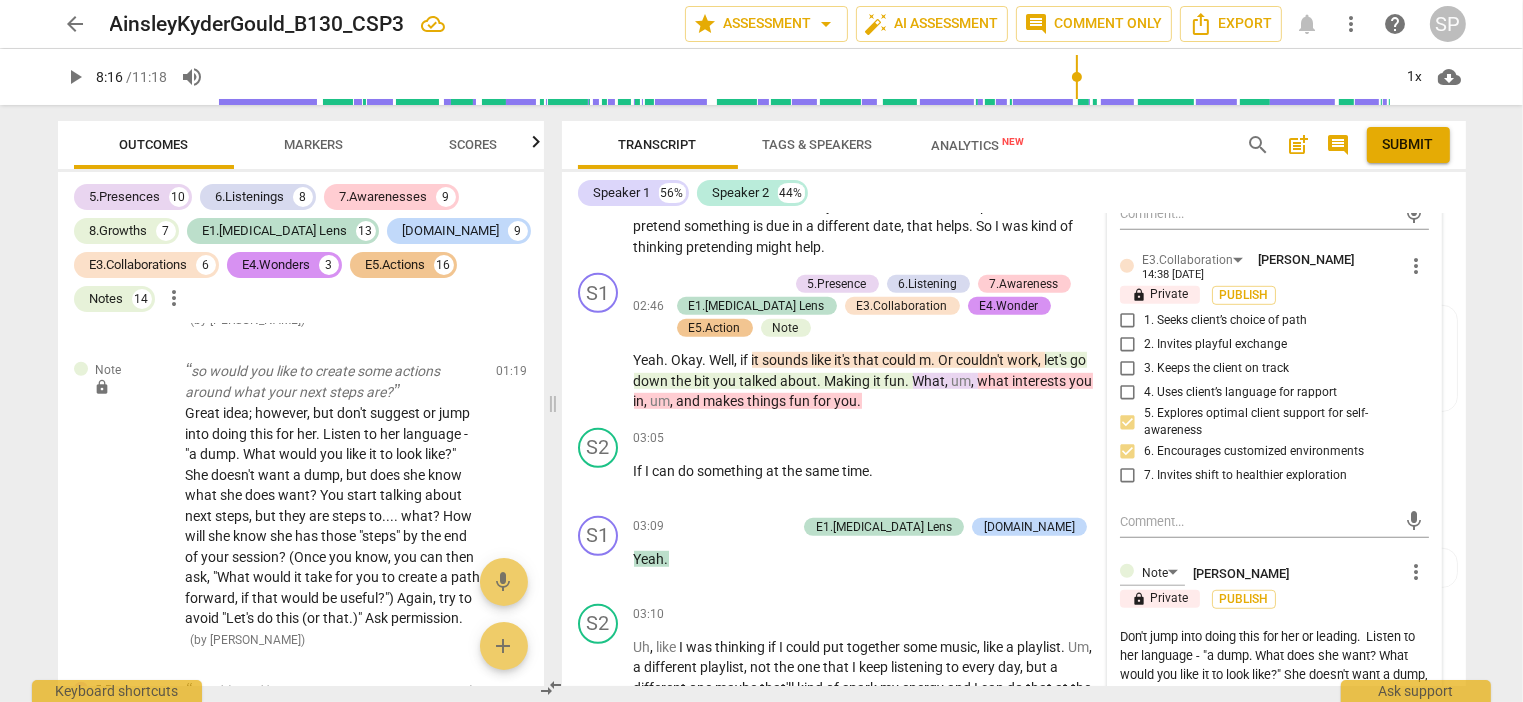 click on "Don't jump into doing this for her or leading.  Listen to her language - "a dump. What does she want? What would you like it to look like?" She doesn't want a dump, but does she know what she does want? You start talking about next steps, but they are steps to.... what? How will she know she has those "steps" by the end of your session? (Once you know, you can then ask, "What would it take for you to create a path forward, if that would be useful?") Again, try to avoid "Let's do this (or that.)" Ask permission." at bounding box center [1274, 703] 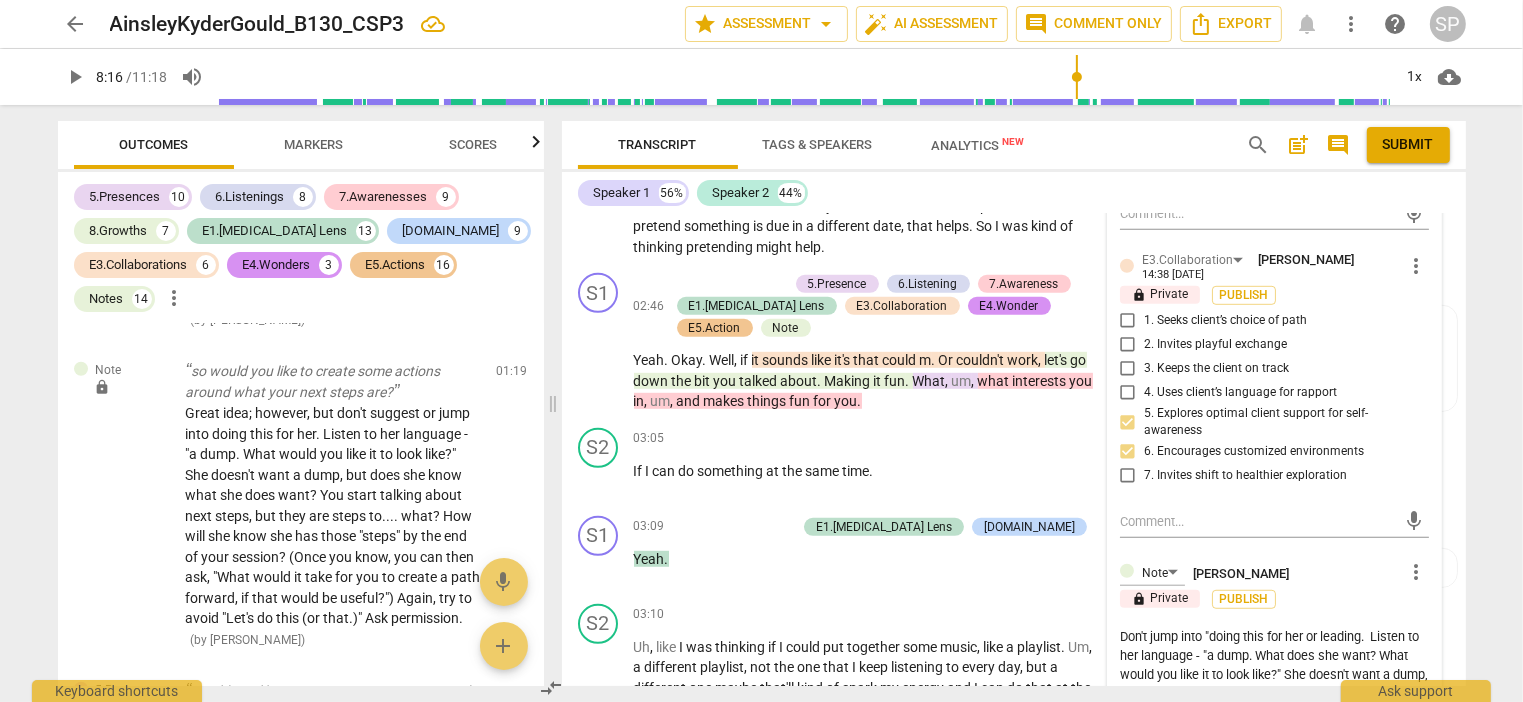 click on "Don't jump into "doing this for her or leading.  Listen to her language - "a dump. What does she want? What would you like it to look like?" She doesn't want a dump, but does she know what she does want? You start talking about next steps, but they are steps to.... what? How will she know she has those "steps" by the end of your session? (Once you know, you can then ask, "What would it take for you to create a path forward, if that would be useful?") Again, try to avoid "Let's do this (or that.)" Ask permission." at bounding box center (1274, 703) 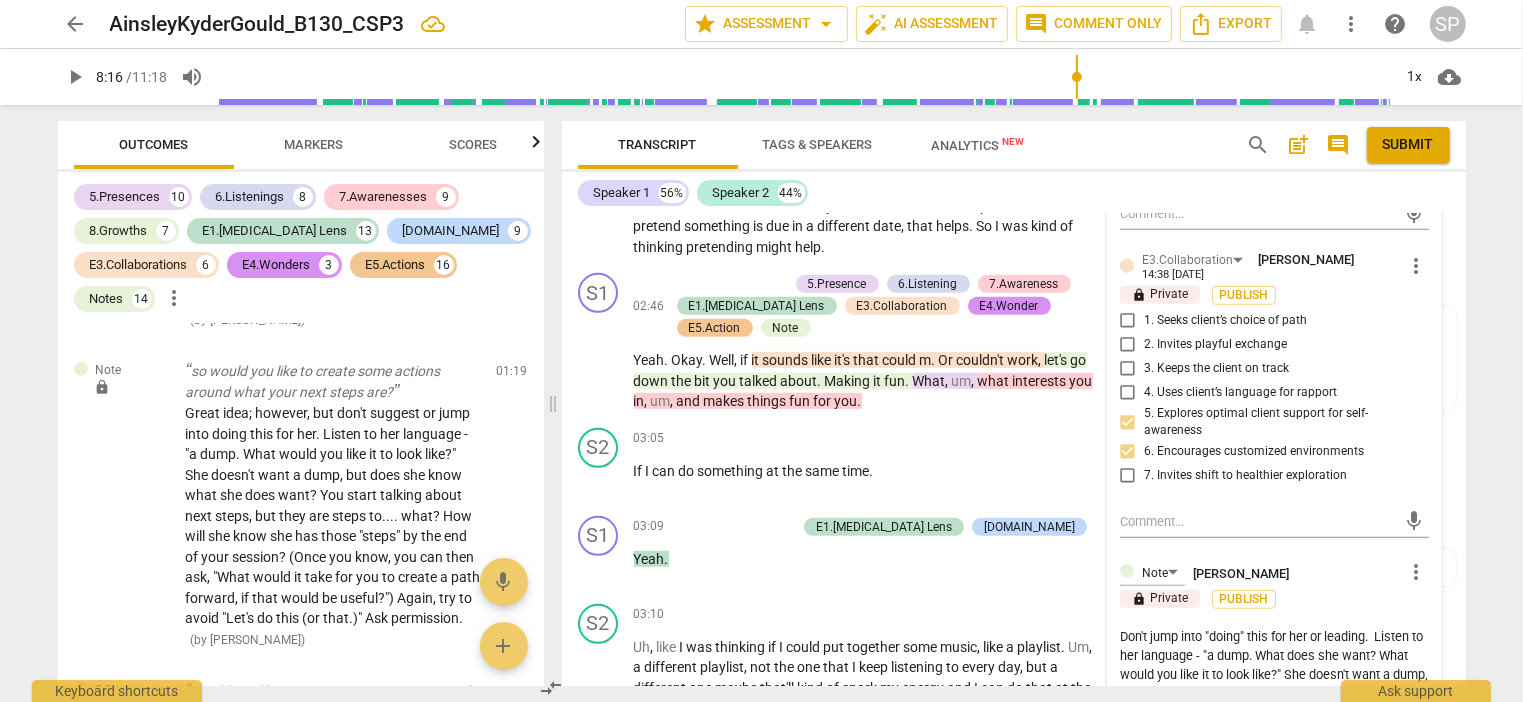 click on "Don't jump into "doing" this for her or leading.  Listen to her language - "a dump. What does she want? What would you like it to look like?" She doesn't want a dump, but does she know what she does want? You start talking about next steps, but they are steps to.... what? How will she know she has those "steps" by the end of your session? (Once you know, you can then ask, "What would it take for you to create a path forward, if that would be useful?") Again, try to avoid "Let's do this (or that.)" Ask permission." at bounding box center [1274, 703] 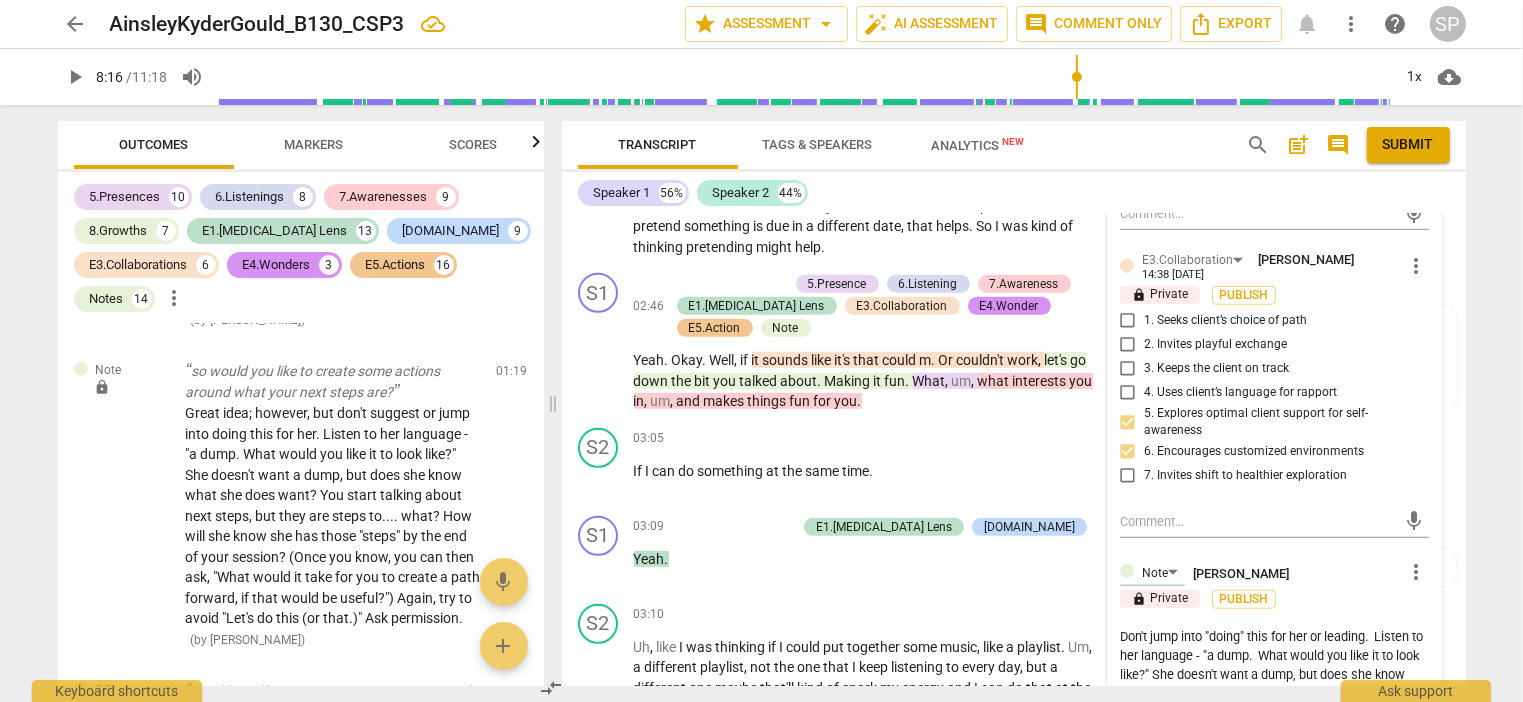 click on "Don't jump into "doing" this for her or leading.  Listen to her language - "a dump.  What would you like it to look like?" She doesn't want a dump, but does she know what she does want? You start talking about next steps, but they are steps to.... what? How will she know she has those "steps" by the end of your session? (Once you know, you can then ask, "What would it take for you to create a path forward, if that would be useful?") Again, try to avoid "Let's do this (or that.)" Ask permission." at bounding box center (1274, 703) 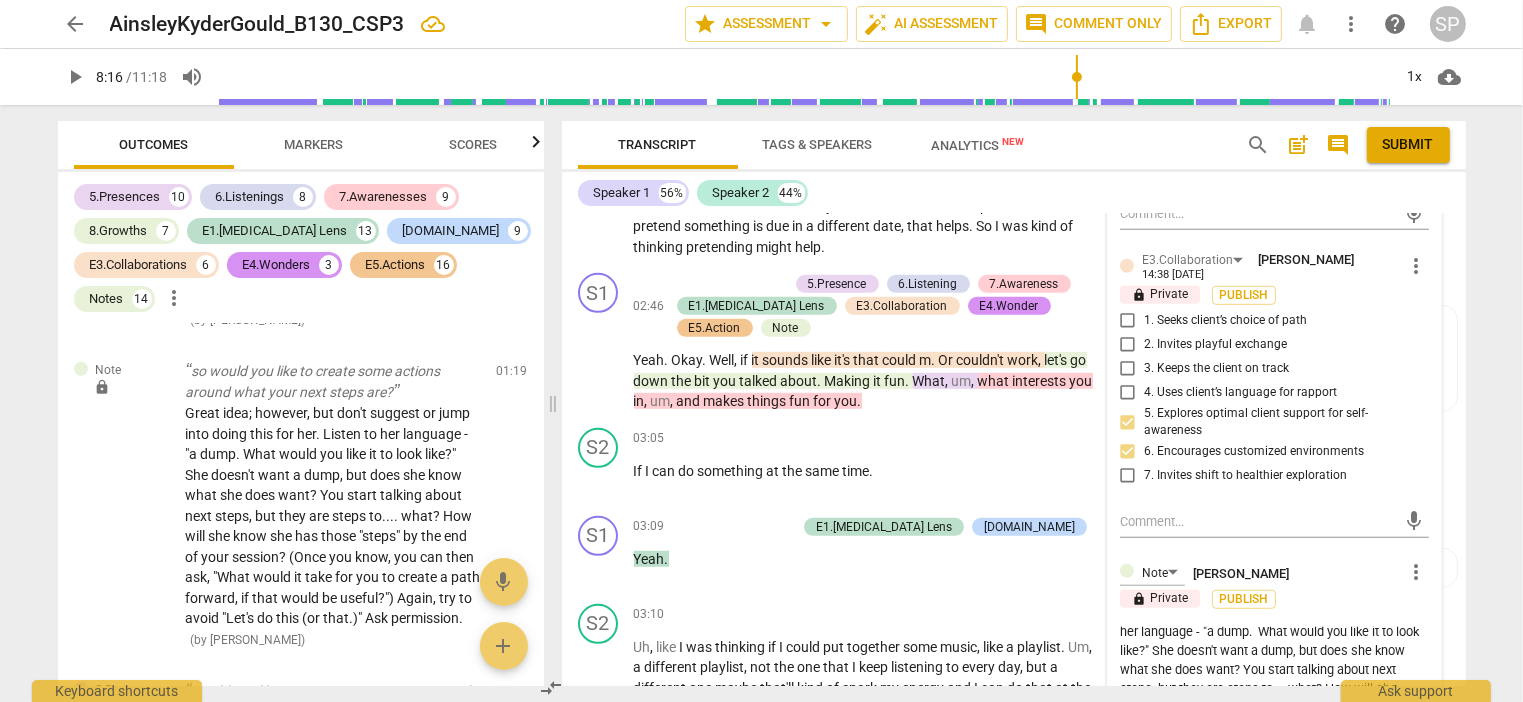 scroll, scrollTop: 38, scrollLeft: 0, axis: vertical 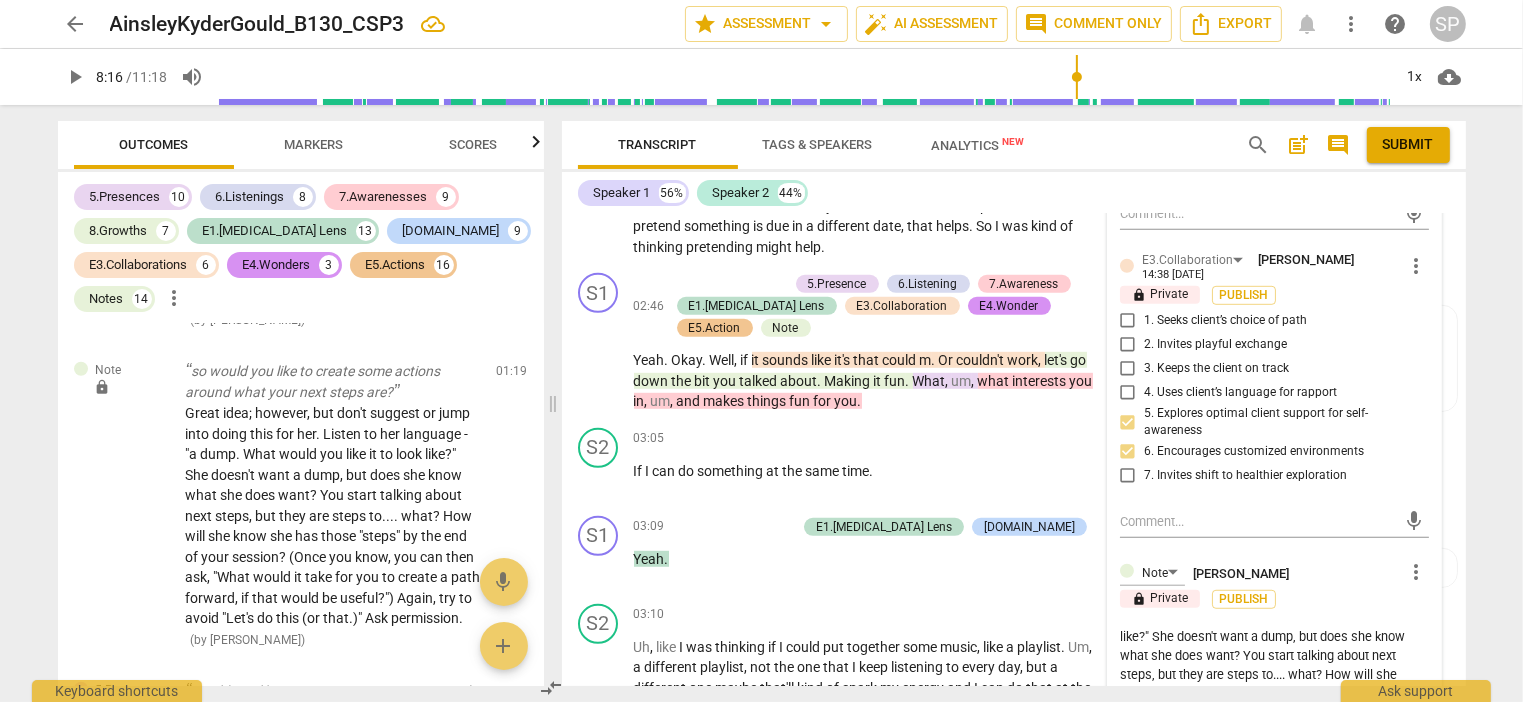 click on "Don't jump into "doing" this for her or leading.  Listen to her language - "a dump.  What would you like it to look like?" She doesn't want a dump, but does she know what she does want? You start talking about next steps, but they are steps to.... what? How will she know she has those "steps" by the end of your session? (Once you know, you can then ask, "What would it take for you to create a path forward, if that would be useful?") Again, try to avoid "Let's do this (or that.)" Ask permission." at bounding box center [1274, 703] 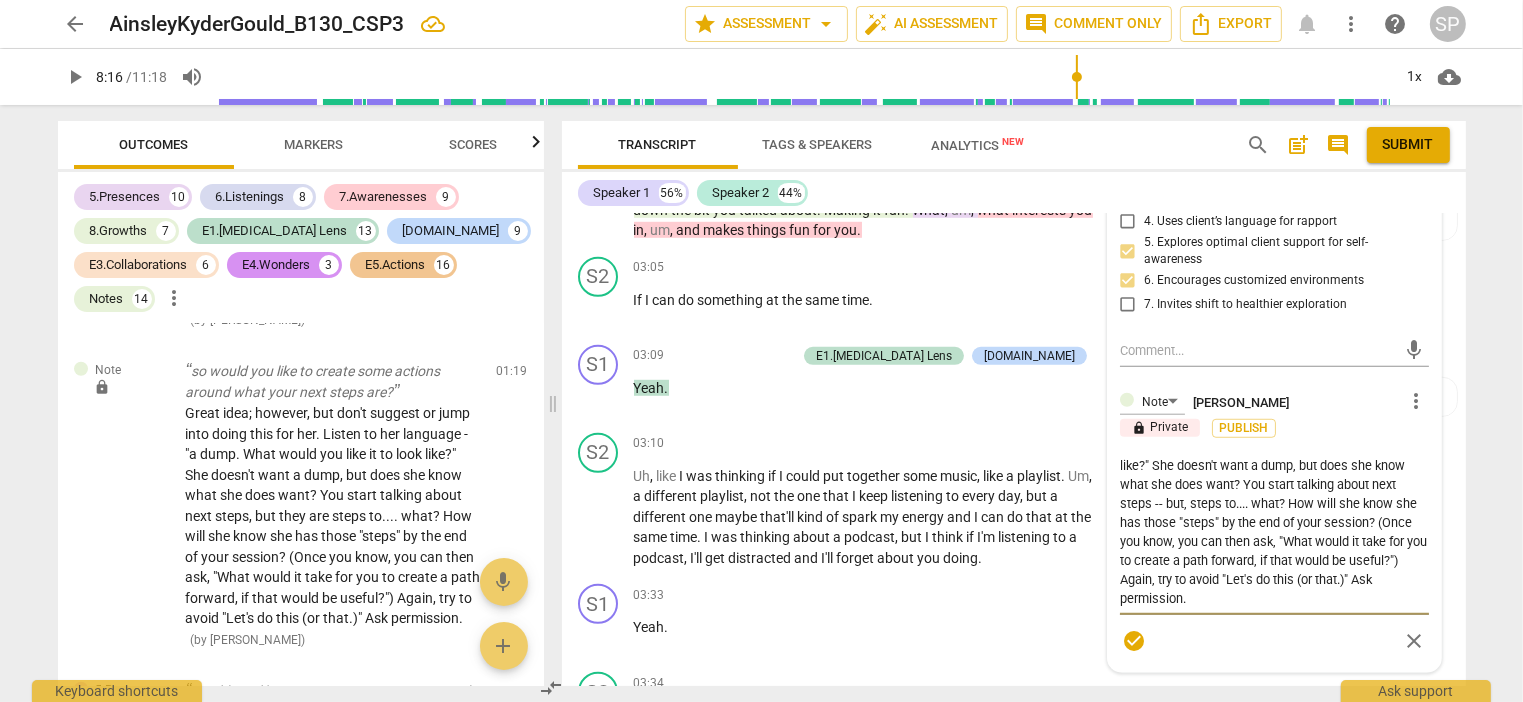 scroll, scrollTop: 1500, scrollLeft: 0, axis: vertical 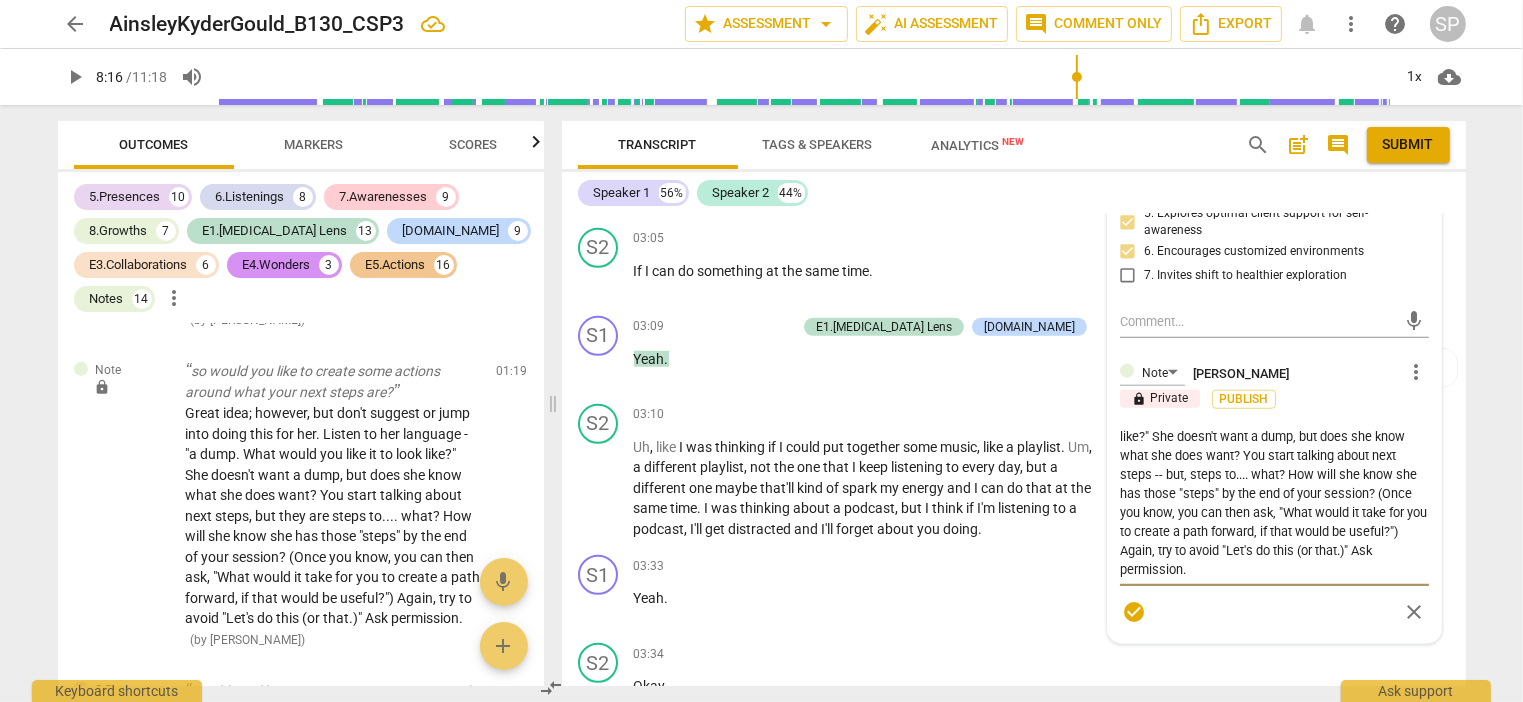click on "Don't jump into "doing" this for her or leading.  Listen to her language - "a dump.  What would you like it to look like?" She doesn't want a dump, but does she know what she does want? You start talking about next steps -- but, steps to.... what? How will she know she has those "steps" by the end of your session? (Once you know, you can then ask, "What would it take for you to create a path forward, if that would be useful?") Again, try to avoid "Let's do this (or that.)" Ask permission." at bounding box center (1274, 503) 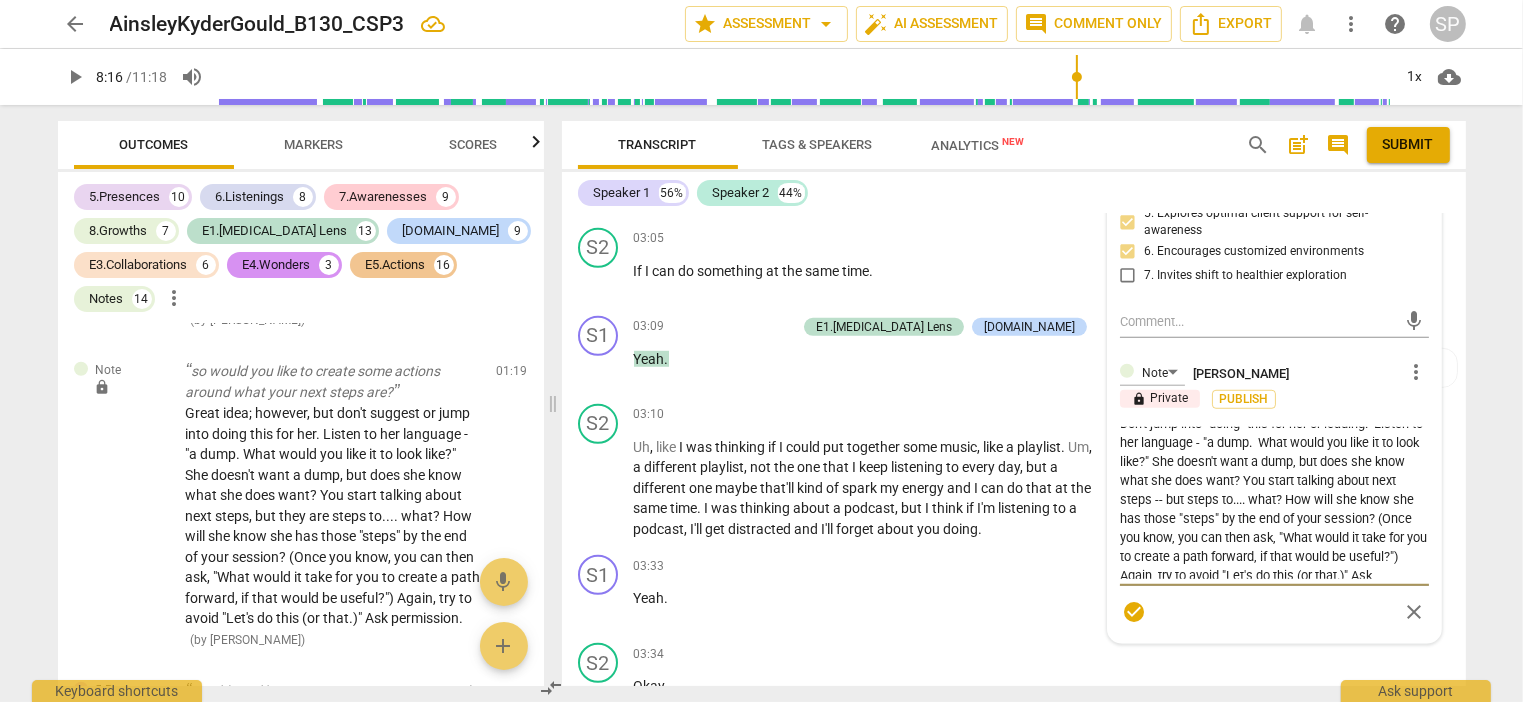 scroll, scrollTop: 0, scrollLeft: 0, axis: both 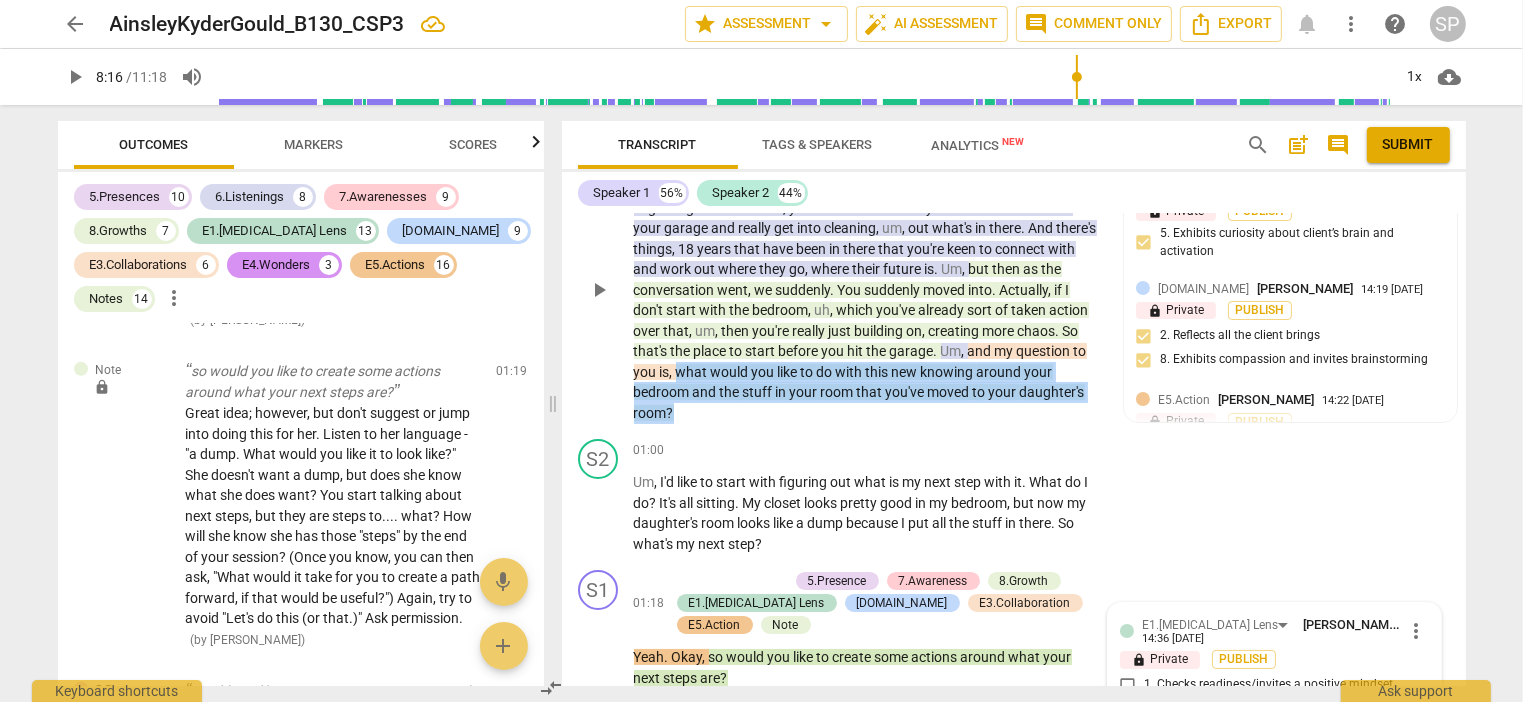 drag, startPoint x: 677, startPoint y: 368, endPoint x: 689, endPoint y: 420, distance: 53.366657 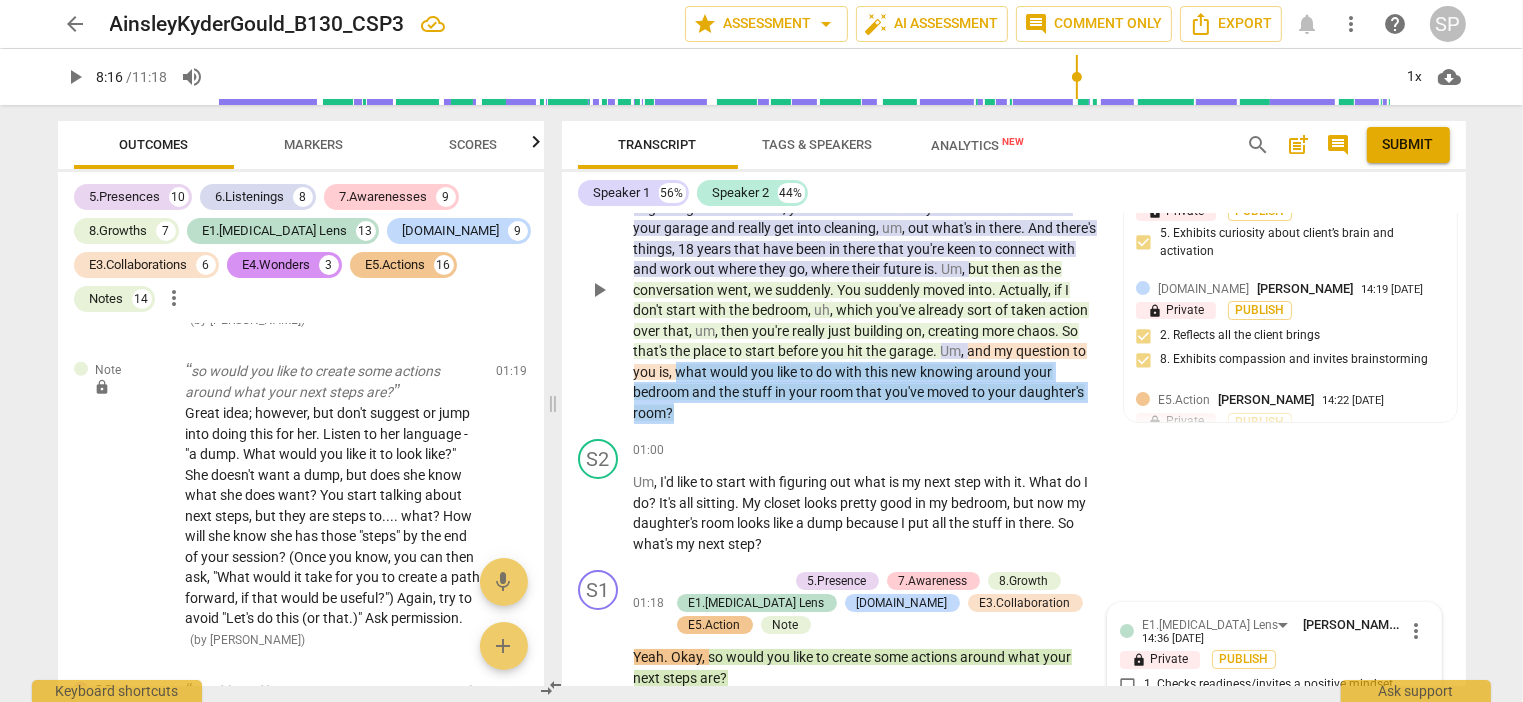 click on "We've   been   talking   about   how   if   we   just   have   a   recap   for   a   second .   At   the   beginning   of   the   session ,   you   talked   about   how   you   wanted   to   focus   on   your   garage   and   really   get   into   cleaning ,   um ,   out   what's   in   there .   And   there's   things ,   18   years   that   have   been   in   there   that   you're   keen   to   connect   with   and   work   out   where   they   go ,   where   their   future   is .   Um ,   but   then   as   the   conversation   went ,   we   suddenly .   You   suddenly   moved   into .   Actually ,   if   I   don't   start   with   the   bedroom ,   uh ,   which   you've   already   sort   of   taken   action   over   that ,   um ,   then   you're   really   just   building   on ,   creating   more   chaos .   So   that's   the   place   to   start   before   you   hit   the   garage .   Um ,   and   my   question   to   you   is ,   what   would   you   like   to   do   with   this   new   knowing   around" at bounding box center (868, 300) 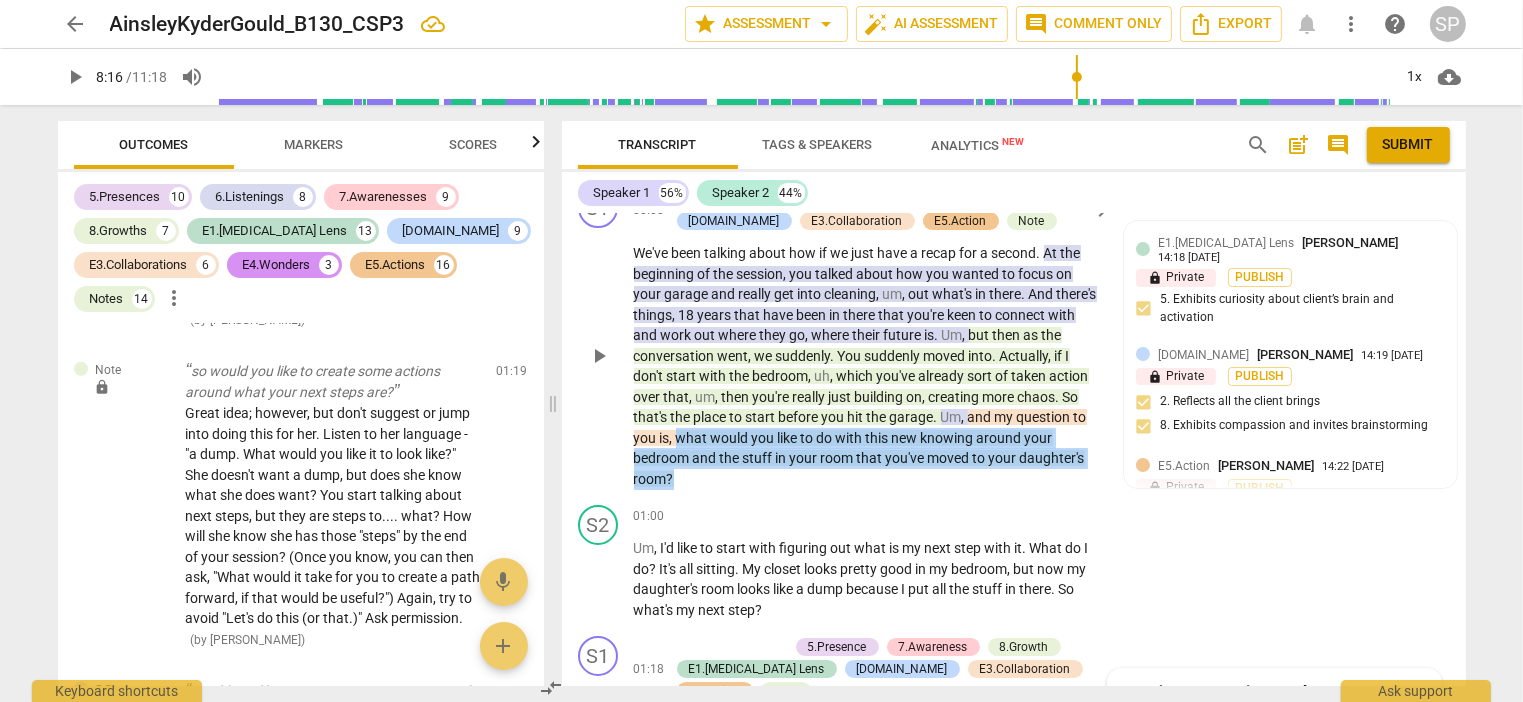 scroll, scrollTop: 0, scrollLeft: 0, axis: both 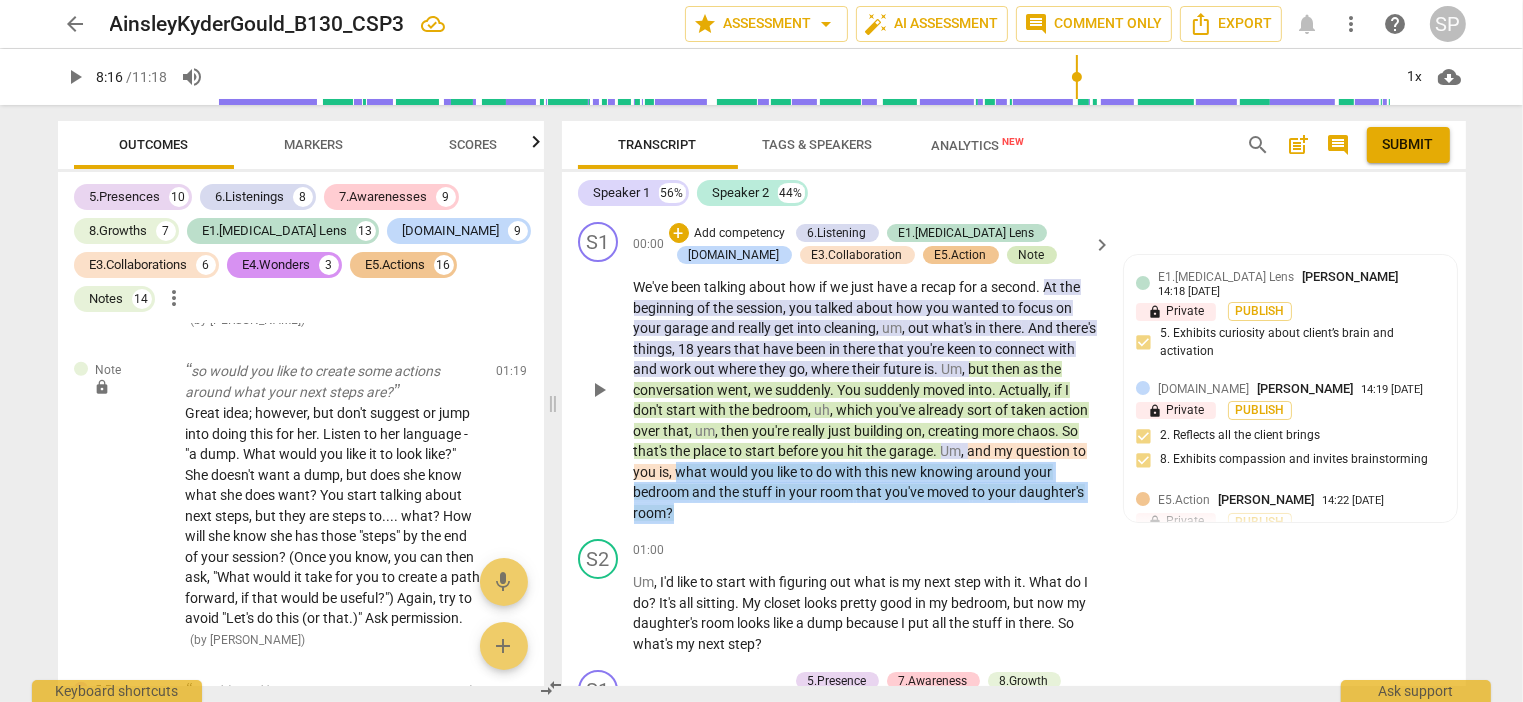 click on "Note" at bounding box center (1032, 255) 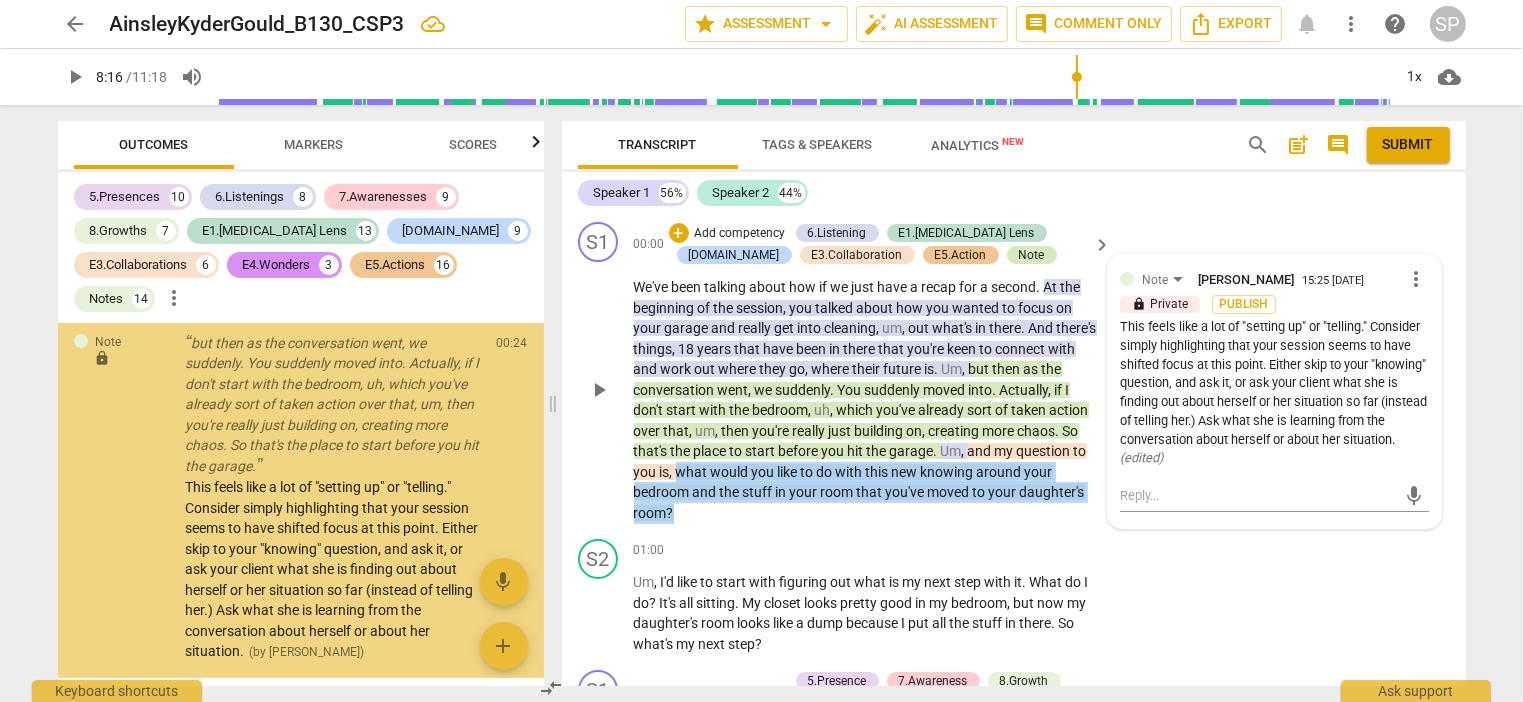 scroll, scrollTop: 517, scrollLeft: 0, axis: vertical 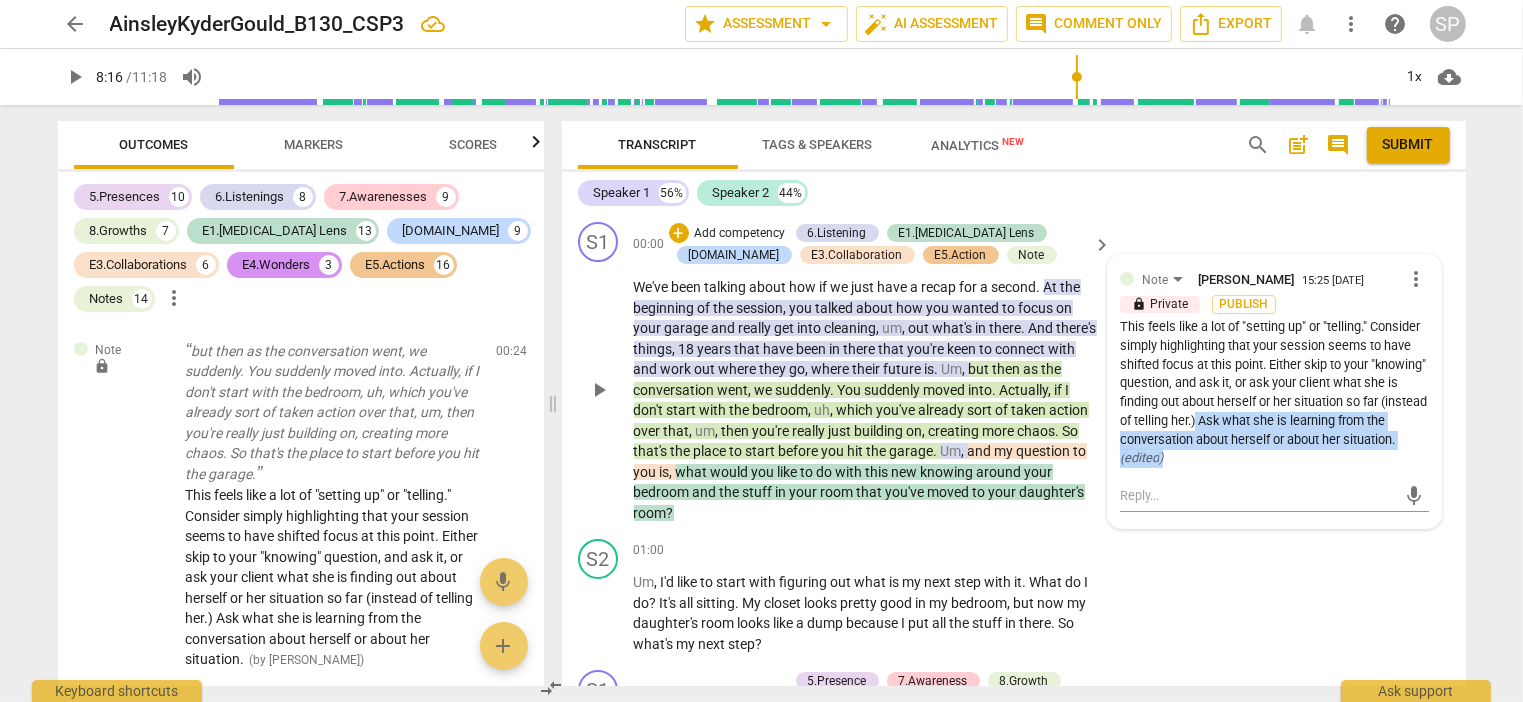 drag, startPoint x: 1244, startPoint y: 420, endPoint x: 1264, endPoint y: 455, distance: 40.311287 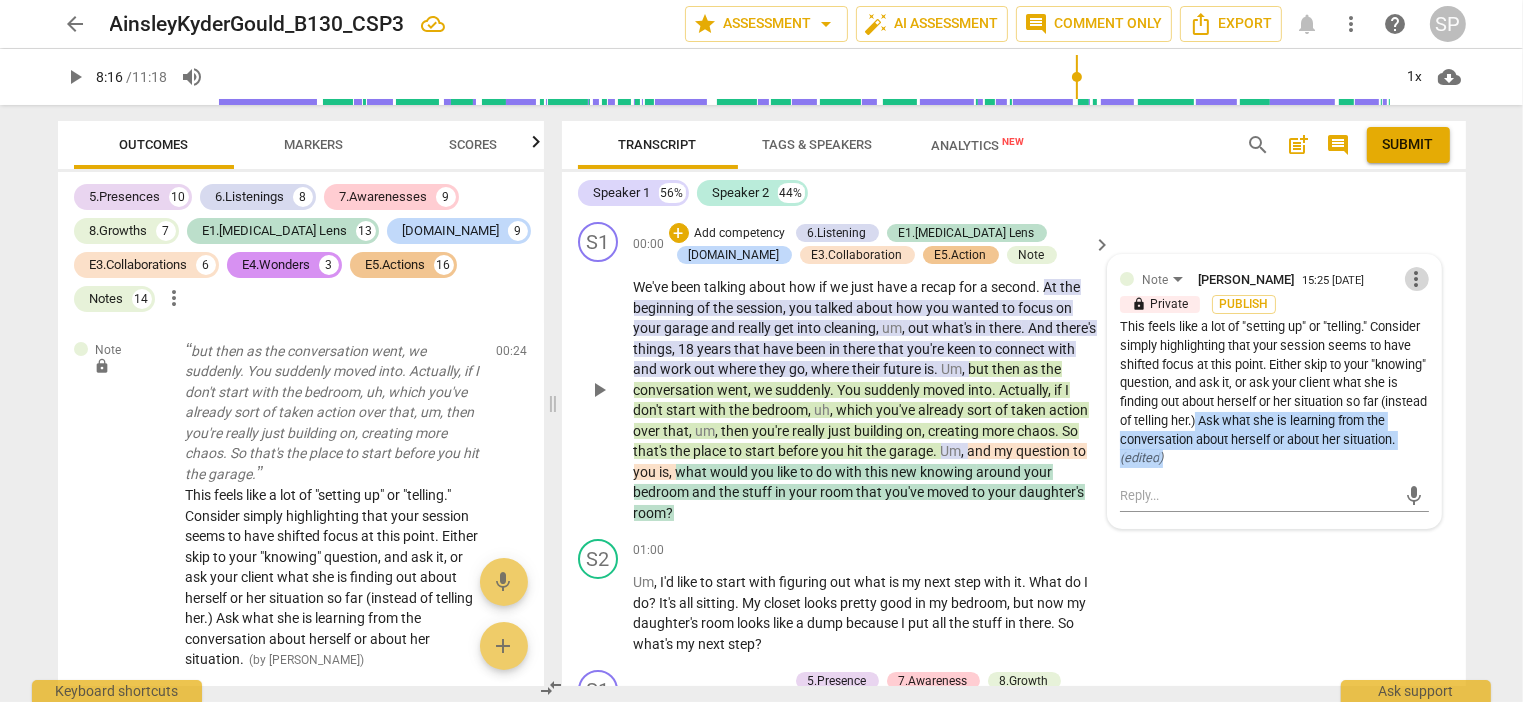 click on "more_vert" at bounding box center (1417, 279) 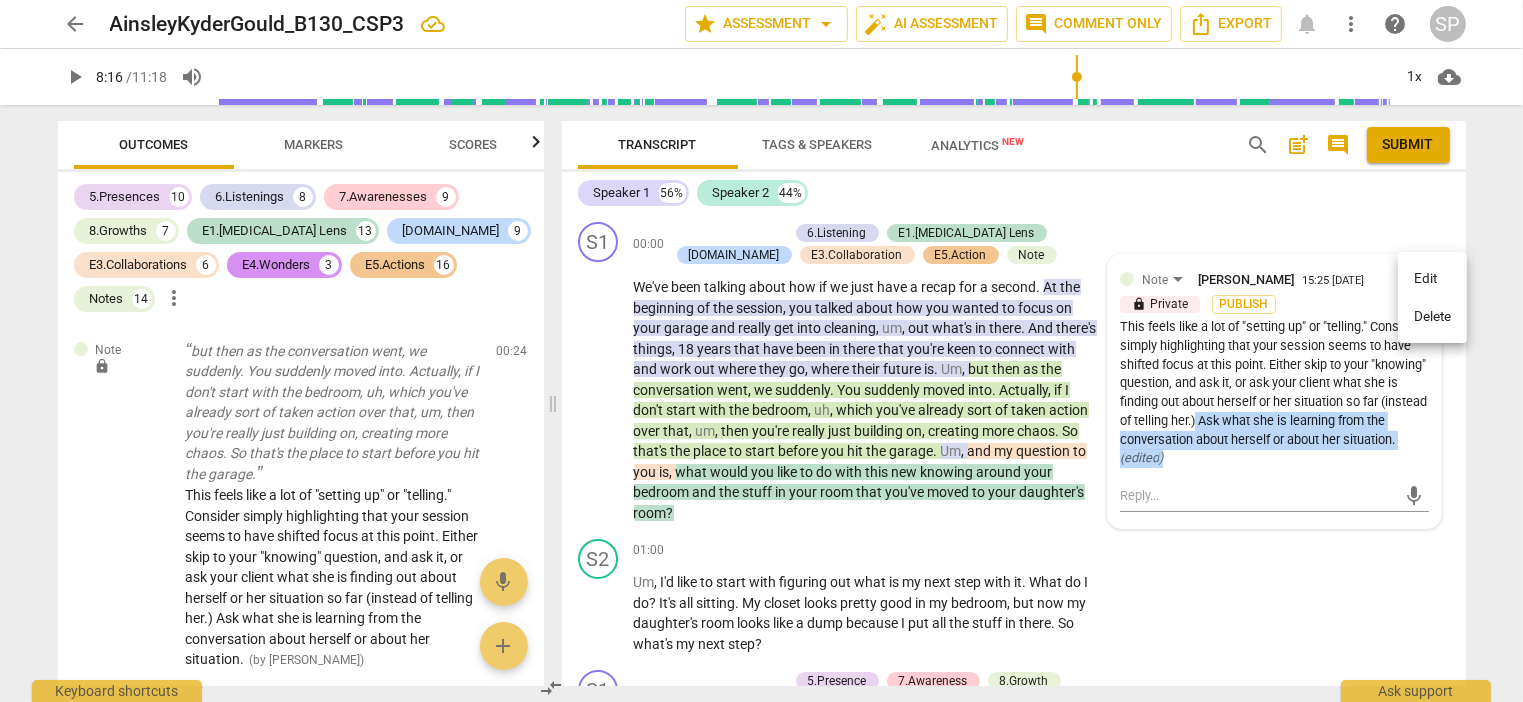click on "Edit" at bounding box center (1432, 279) 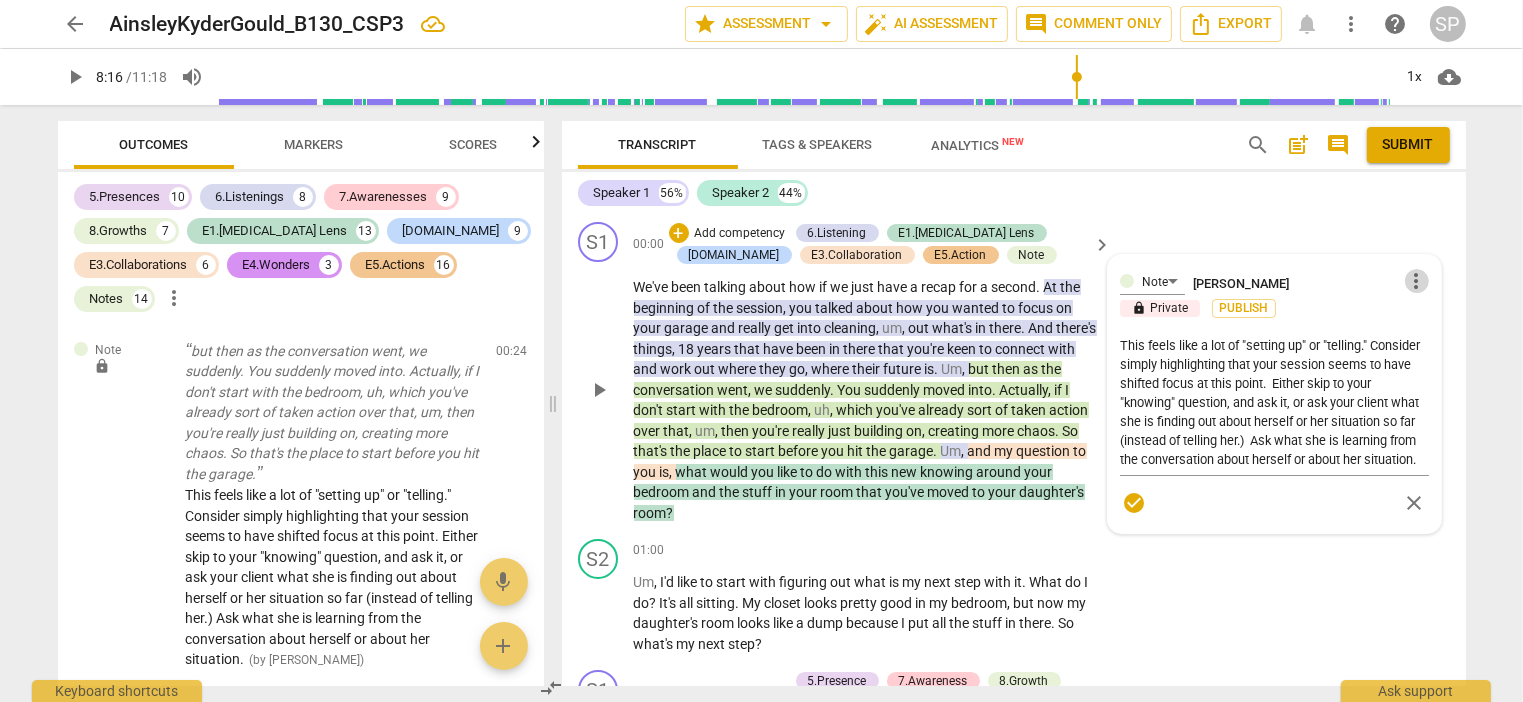 click on "more_vert" at bounding box center (1417, 281) 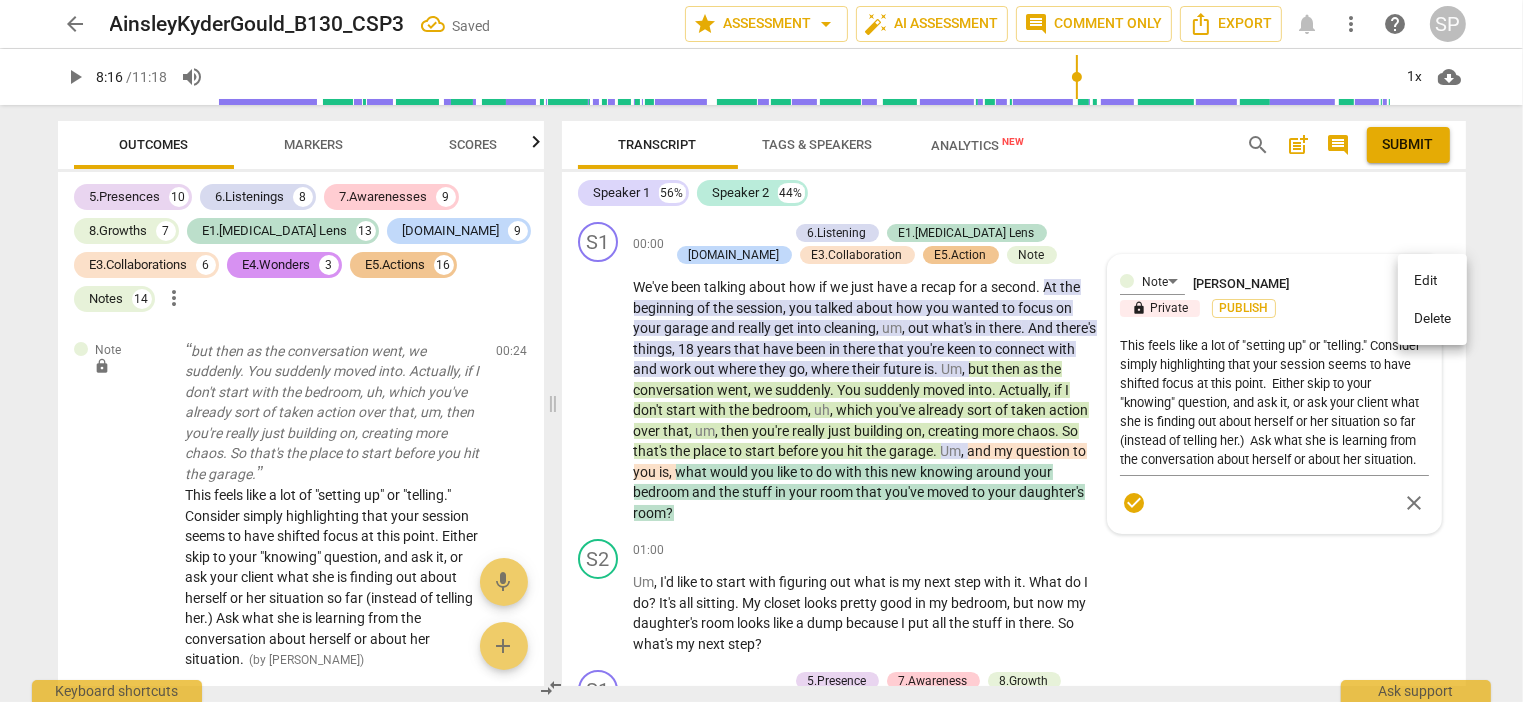 click at bounding box center (761, 351) 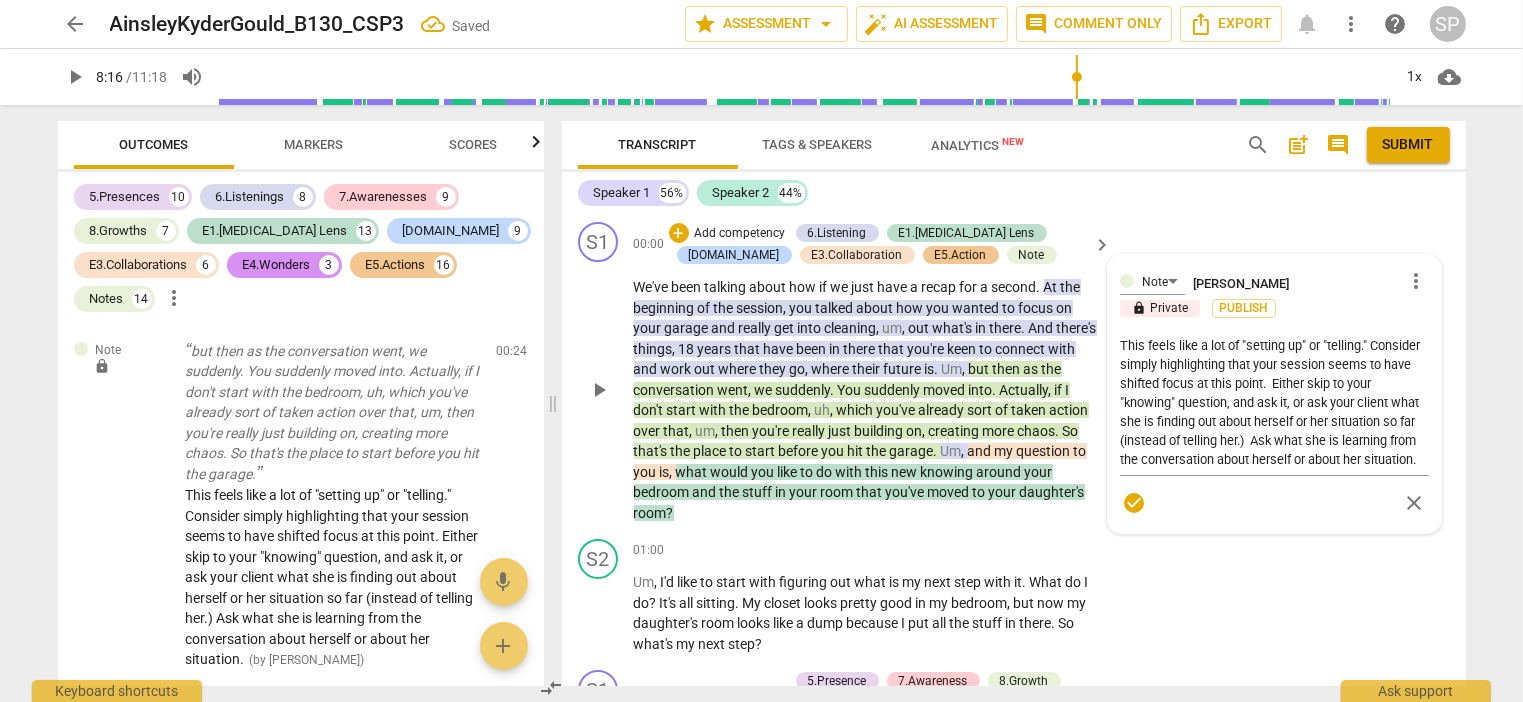 click on "more_vert" at bounding box center [1417, 281] 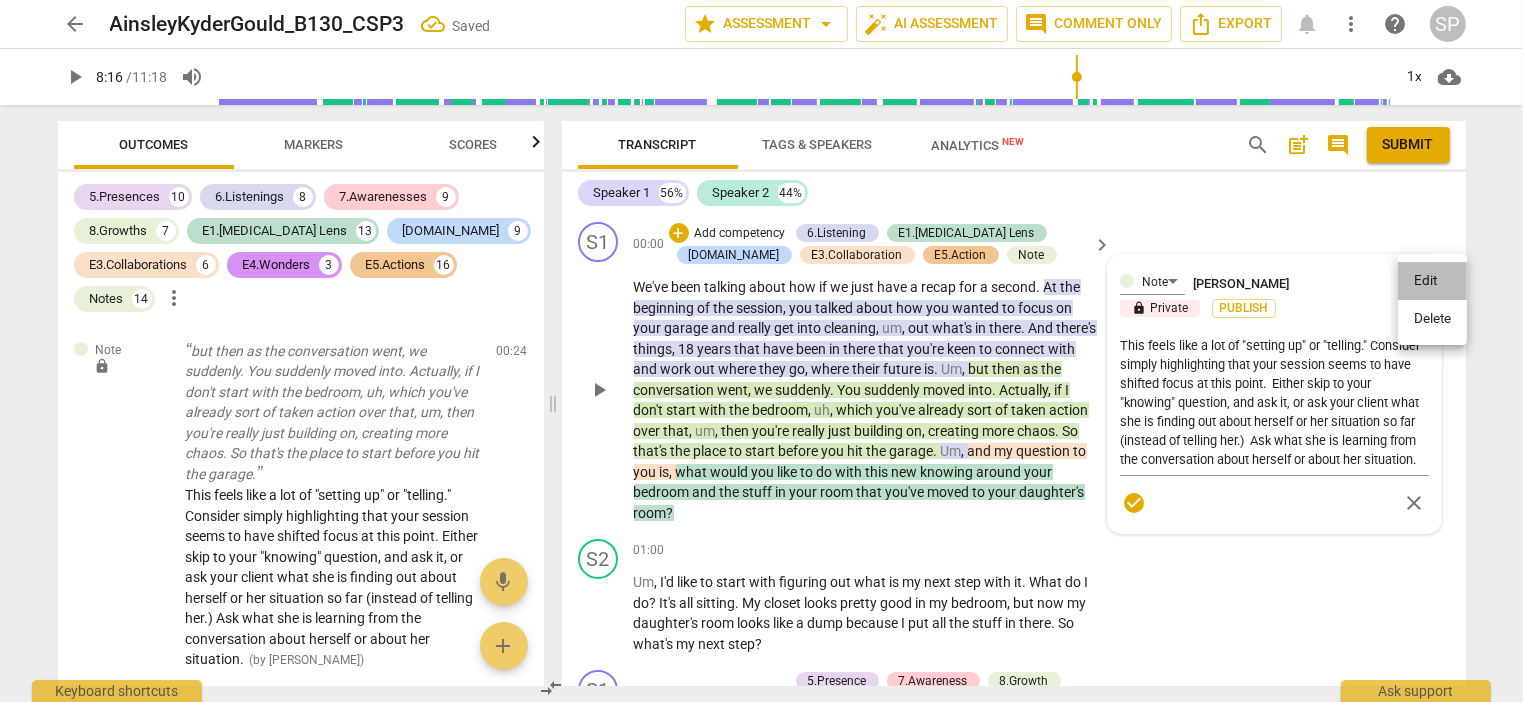 click on "Edit" at bounding box center (1432, 281) 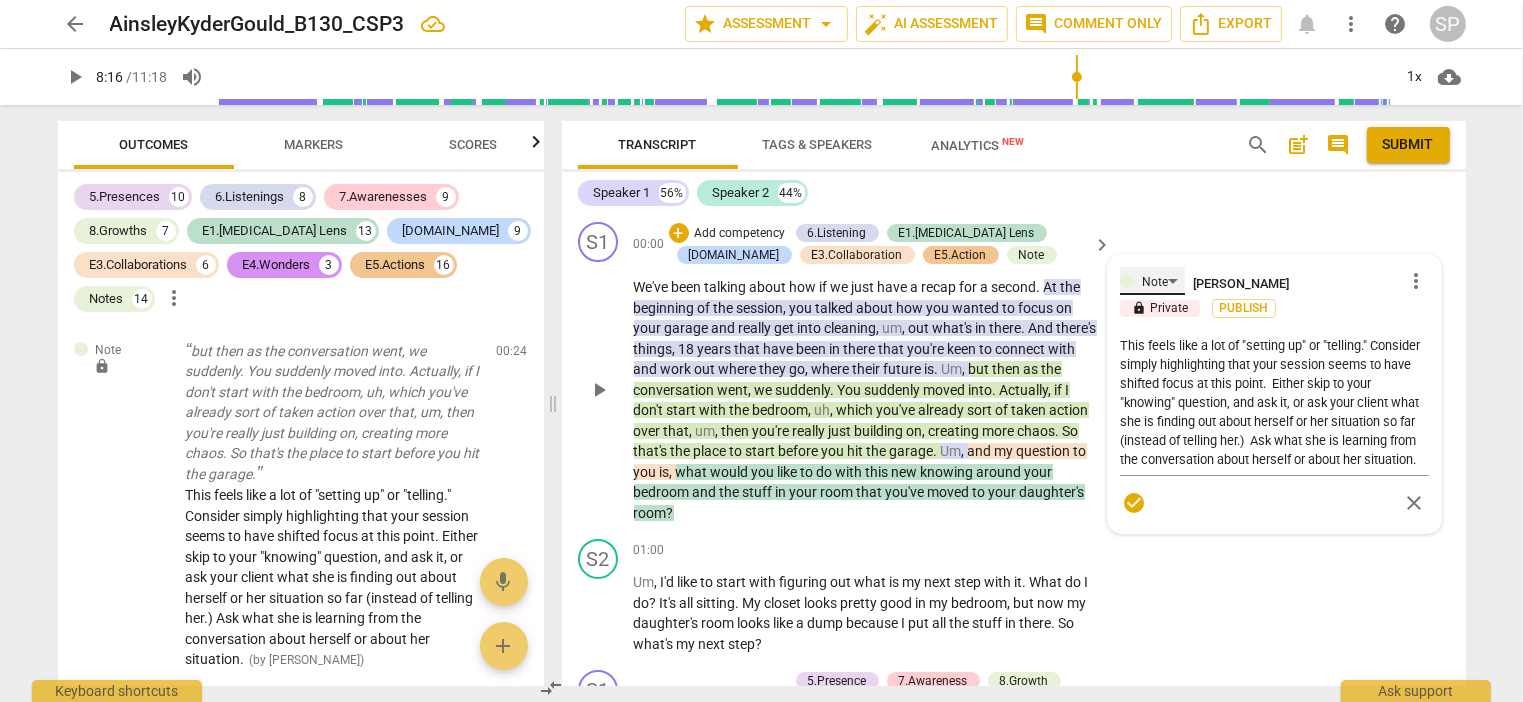 click on "Note" at bounding box center [1155, 282] 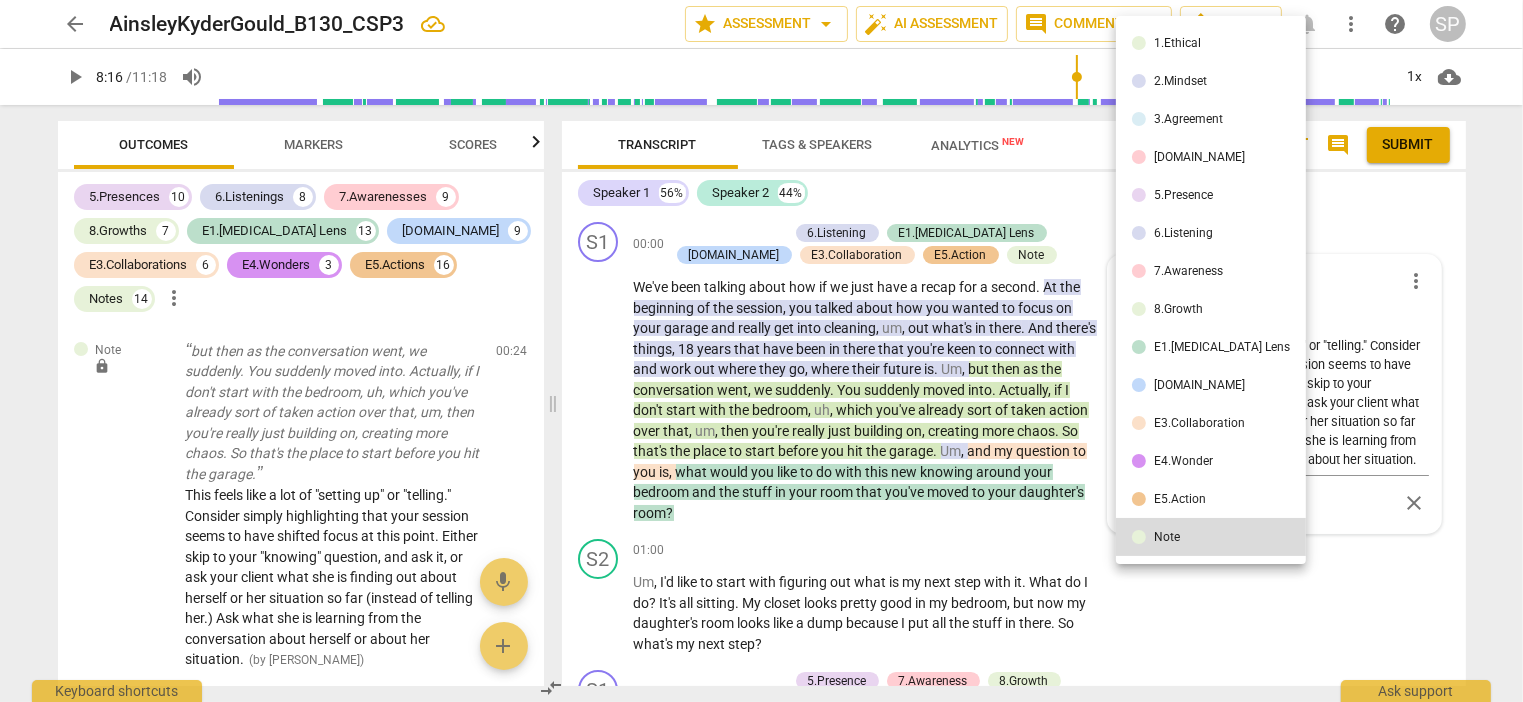 click at bounding box center (761, 351) 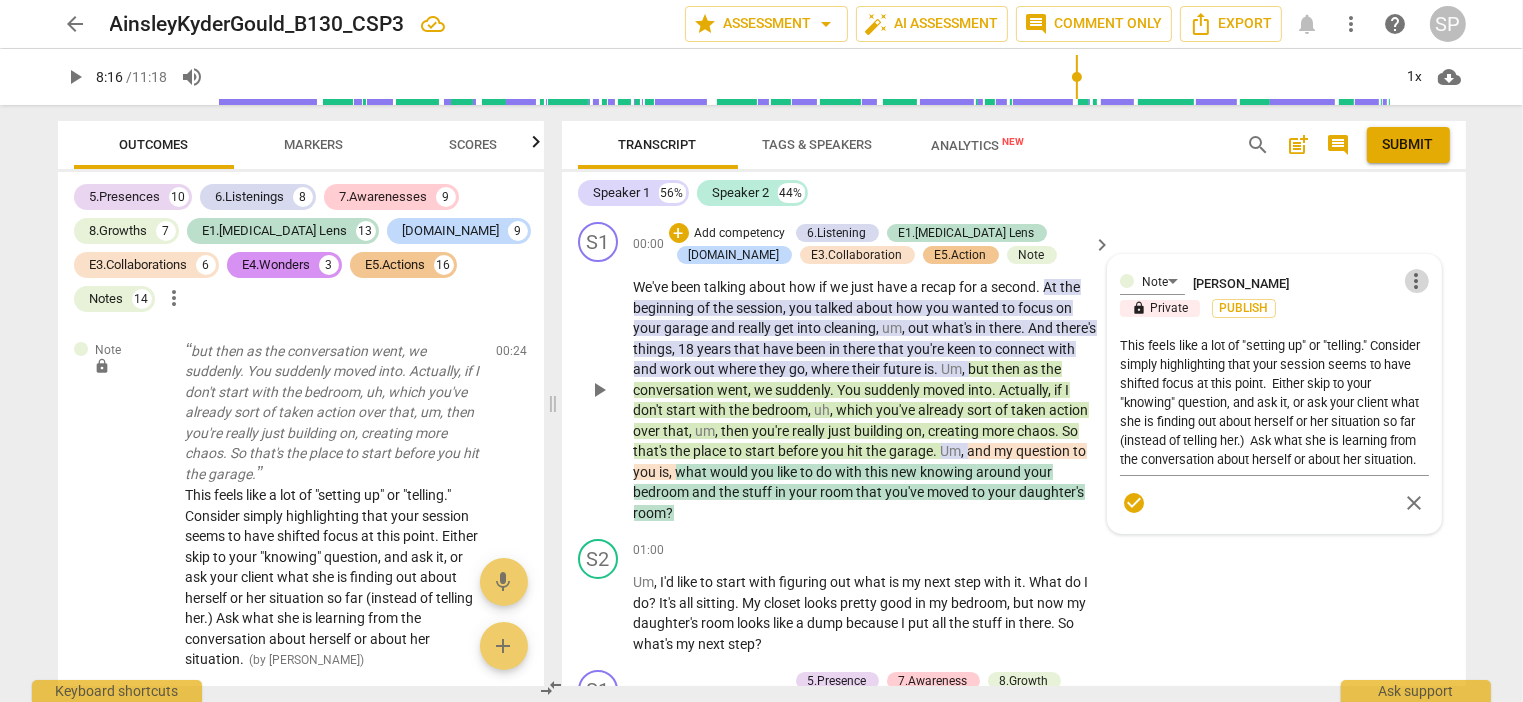 click on "more_vert" at bounding box center (1417, 281) 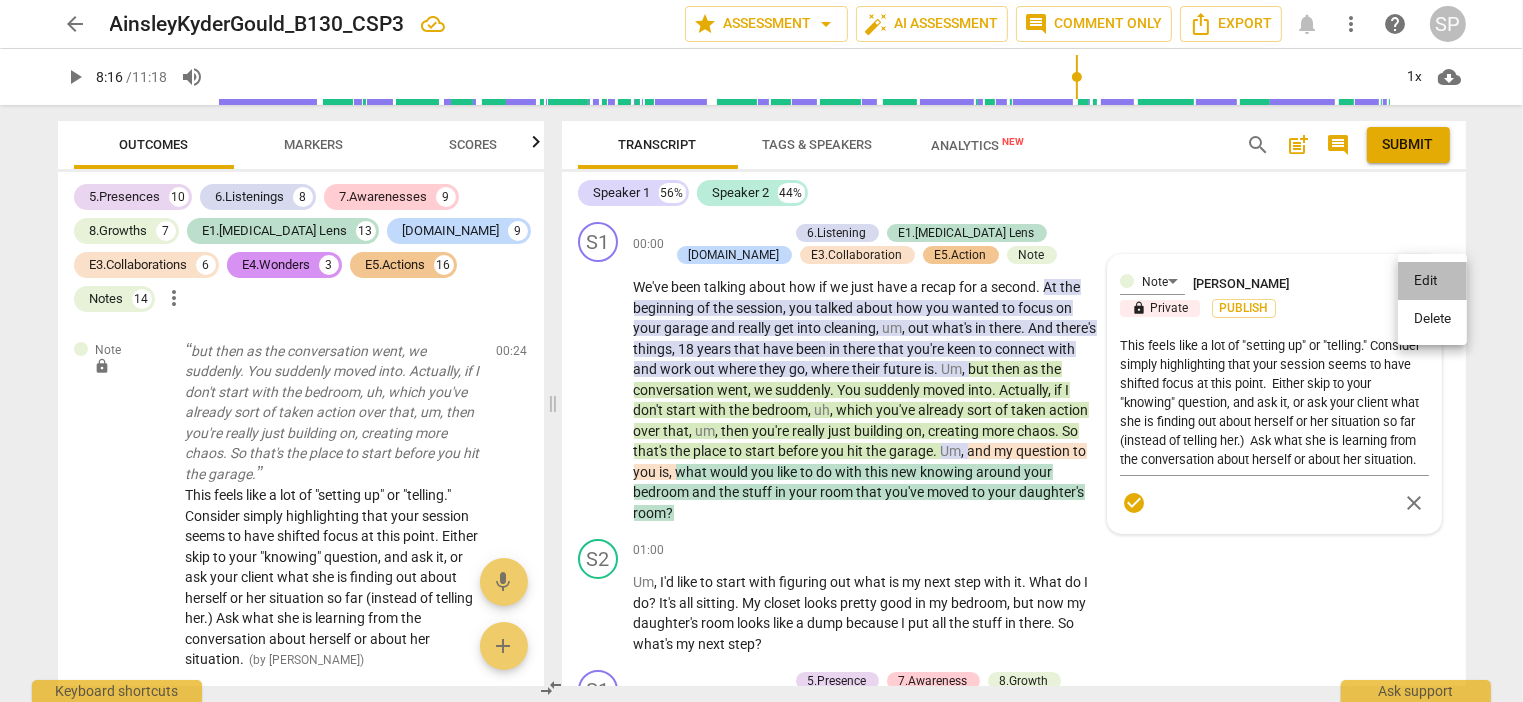 click on "Edit" at bounding box center [1432, 281] 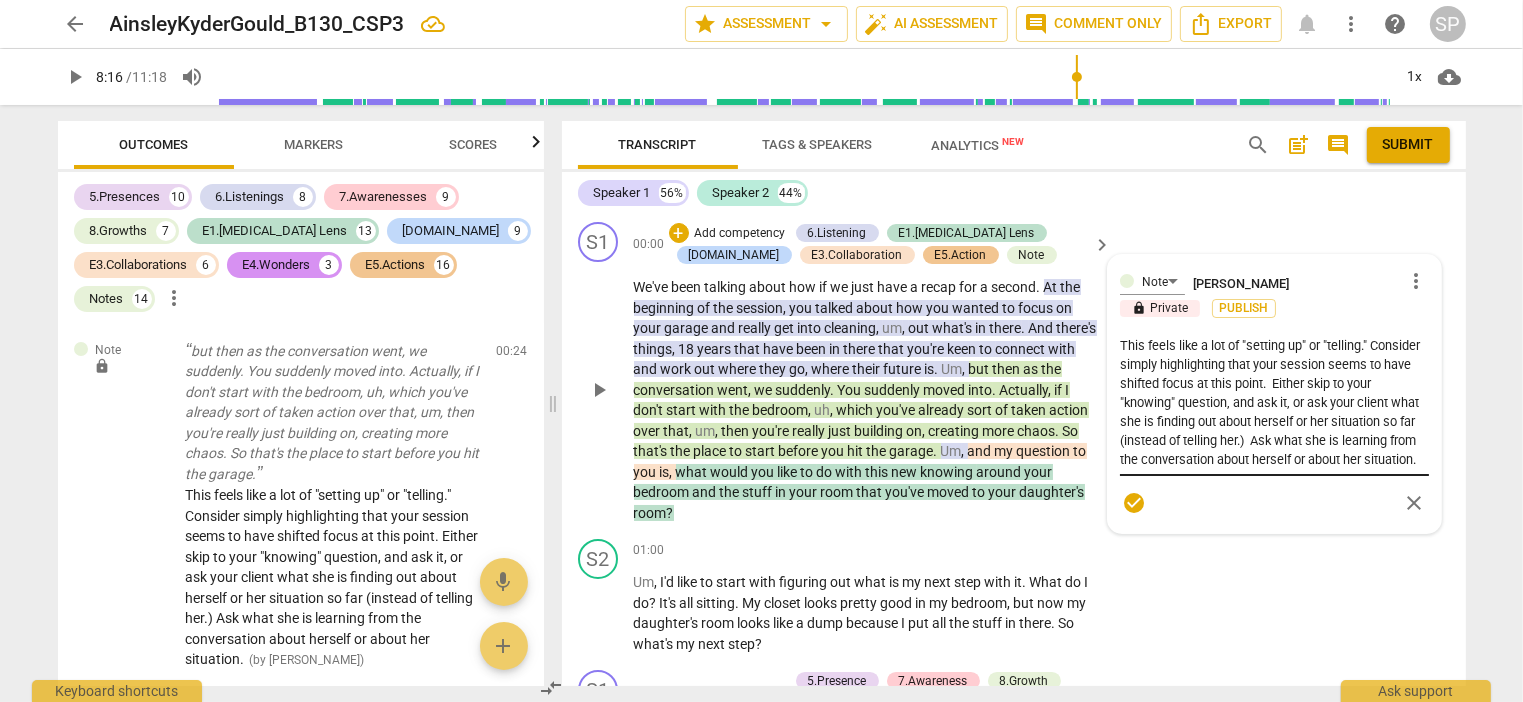 click on "This feels like a lot of "setting up" or "telling." Consider simply highlighting that your session seems to have shifted focus at this point.  Either skip to your "knowing" question, and ask it, or ask your client what she is finding out about herself or her situation so far (instead of telling her.)  Ask what she is learning from the conversation about herself or about her situation." at bounding box center (1274, 402) 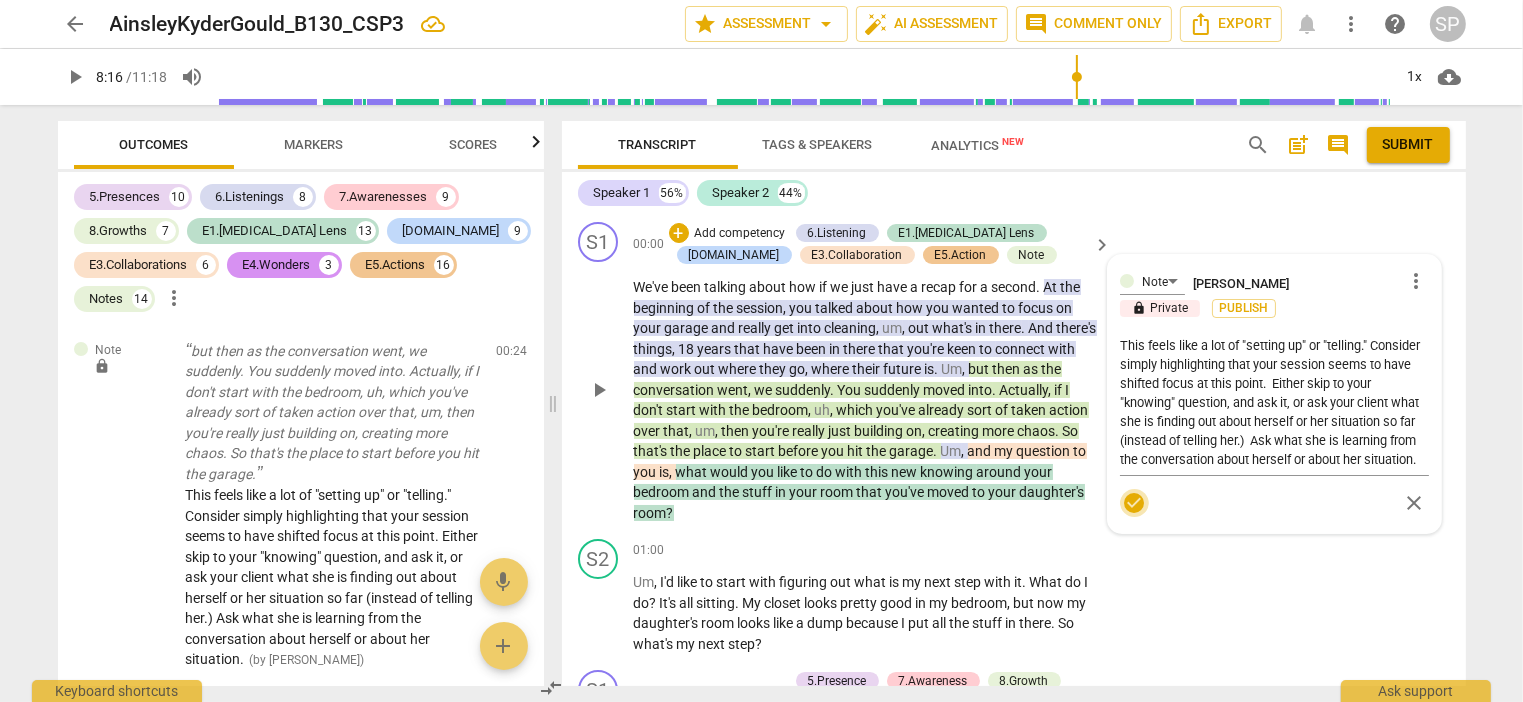 click on "check_circle" at bounding box center (1134, 503) 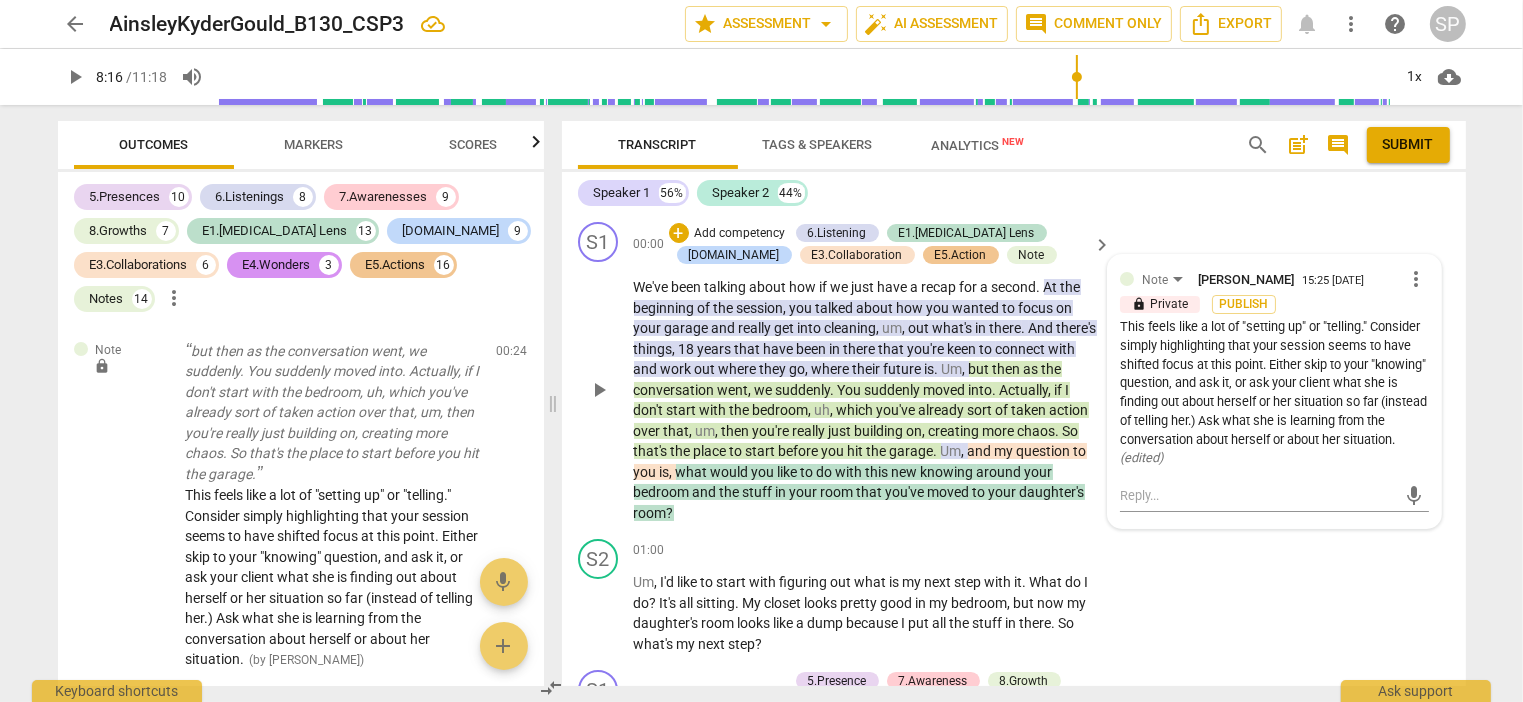 click on "more_vert" at bounding box center [1417, 279] 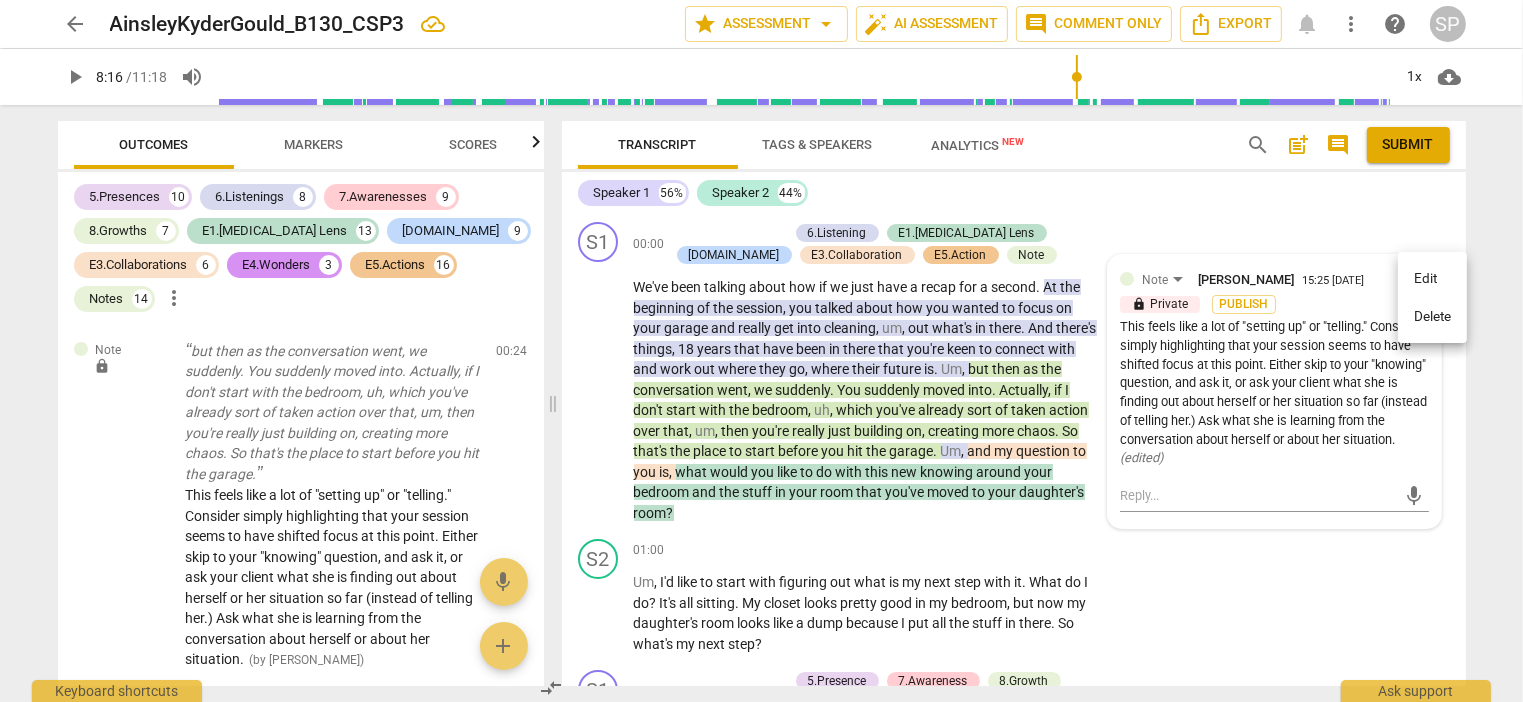 click on "Edit" at bounding box center [1432, 279] 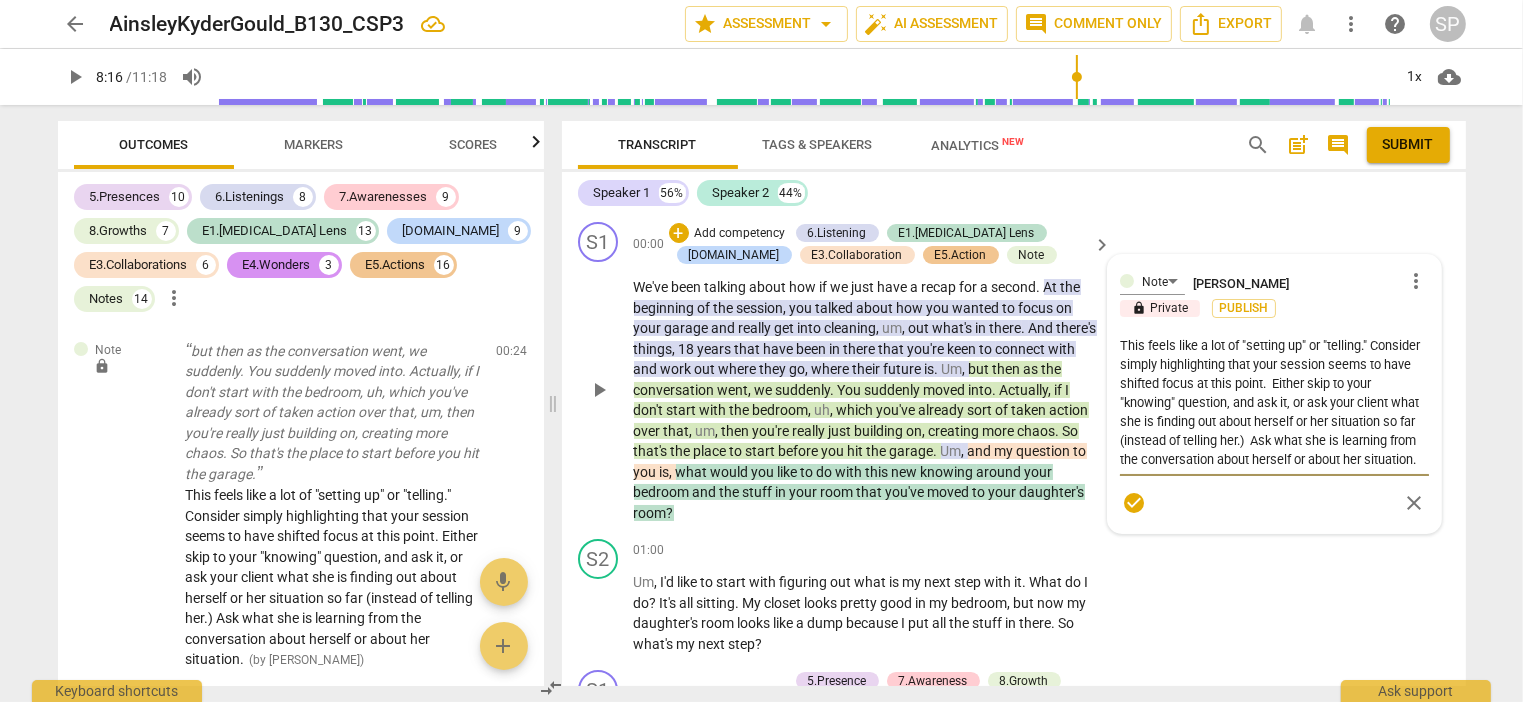 click on "This feels like a lot of "setting up" or "telling." Consider simply highlighting that your session seems to have shifted focus at this point.  Either skip to your "knowing" question, and ask it, or ask your client what she is finding out about herself or her situation so far (instead of telling her.)  Ask what she is learning from the conversation about herself or about her situation." at bounding box center [1274, 402] 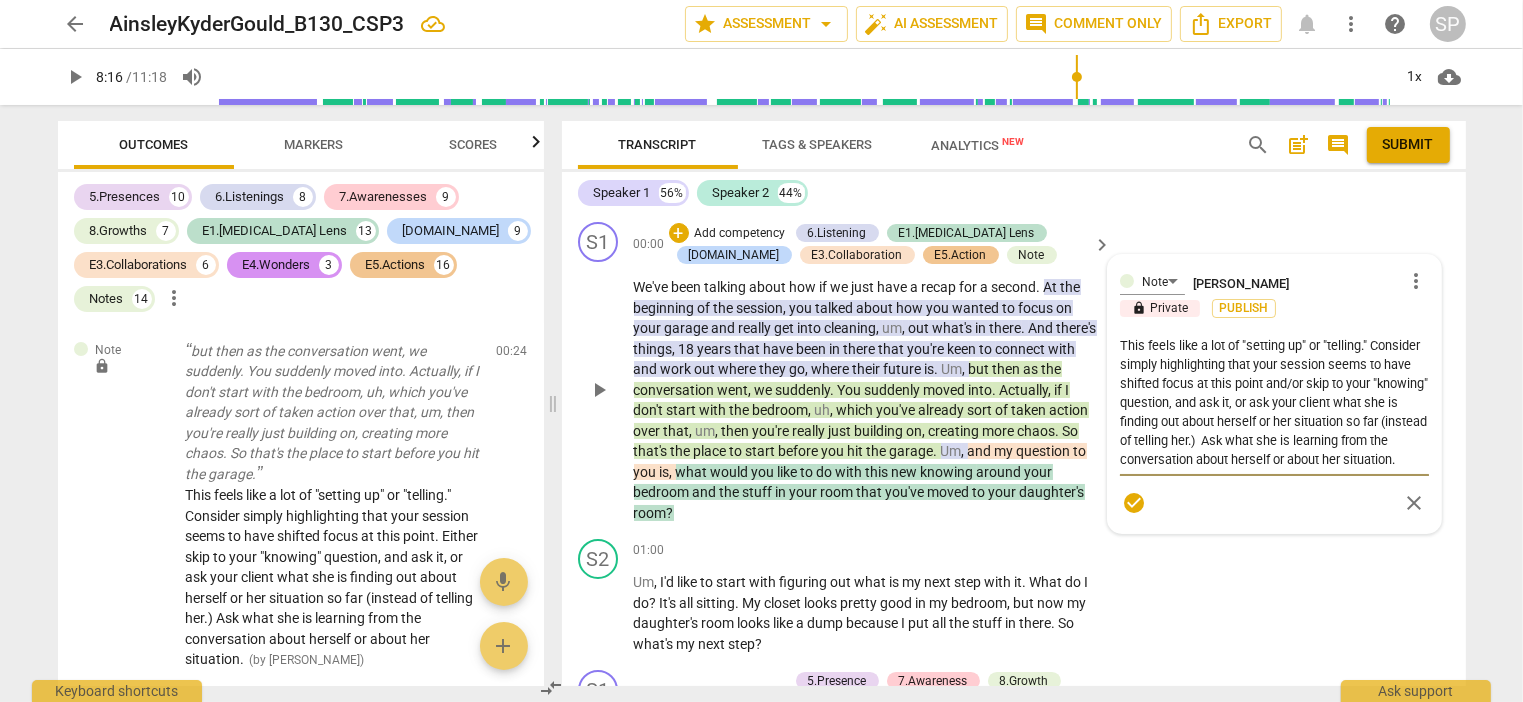 click on "This feels like a lot of "setting up" or "telling." Consider simply highlighting that your session seems to have shifted focus at this point and/or skip to your "knowing" question, and ask it, or ask your client what she is finding out about herself or her situation so far (instead of telling her.)  Ask what she is learning from the conversation about herself or about her situation." at bounding box center (1274, 402) 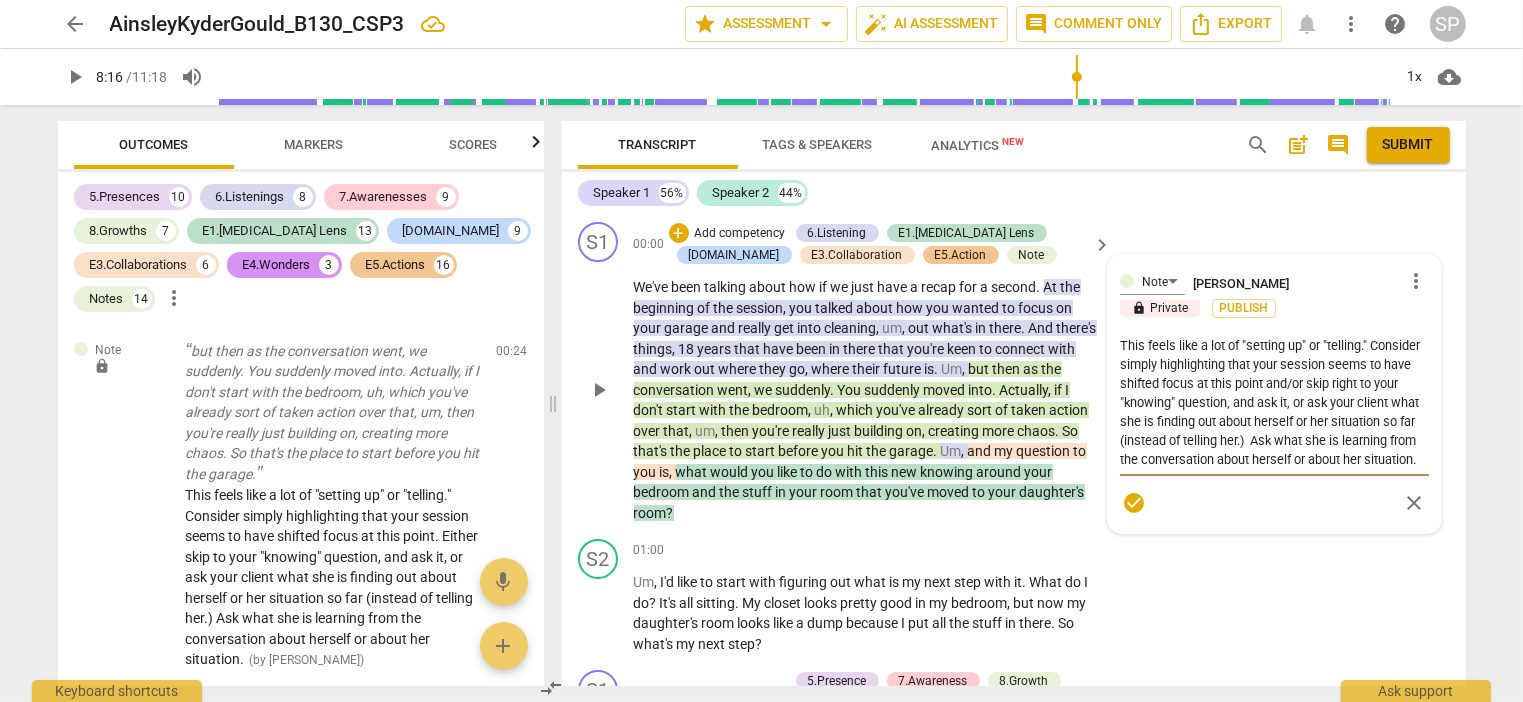 click on "This feels like a lot of "setting up" or "telling." Consider simply highlighting that your session seems to have shifted focus at this point and/or skip right to your "knowing" question, and ask it, or ask your client what she is finding out about herself or her situation so far (instead of telling her.)  Ask what she is learning from the conversation about herself or about her situation." at bounding box center [1274, 402] 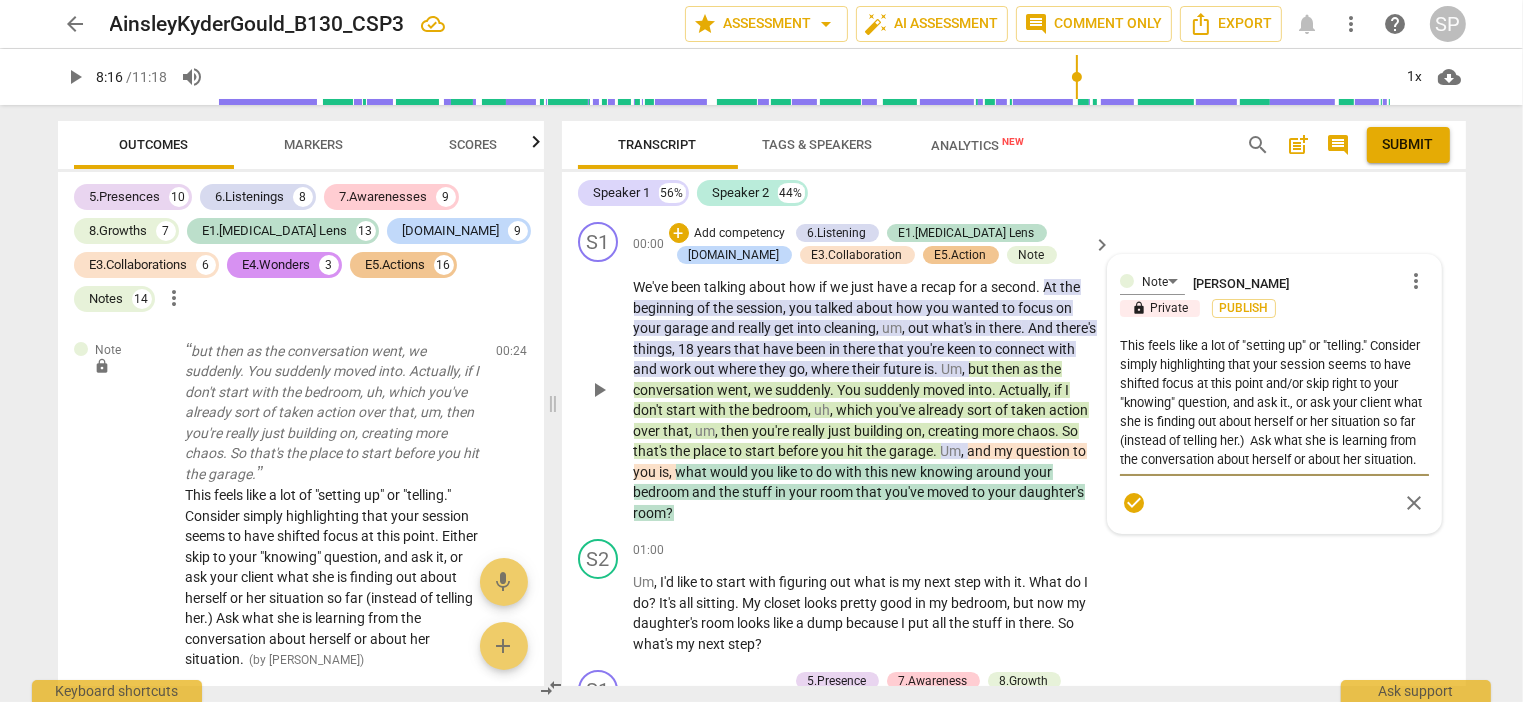 scroll, scrollTop: 19, scrollLeft: 0, axis: vertical 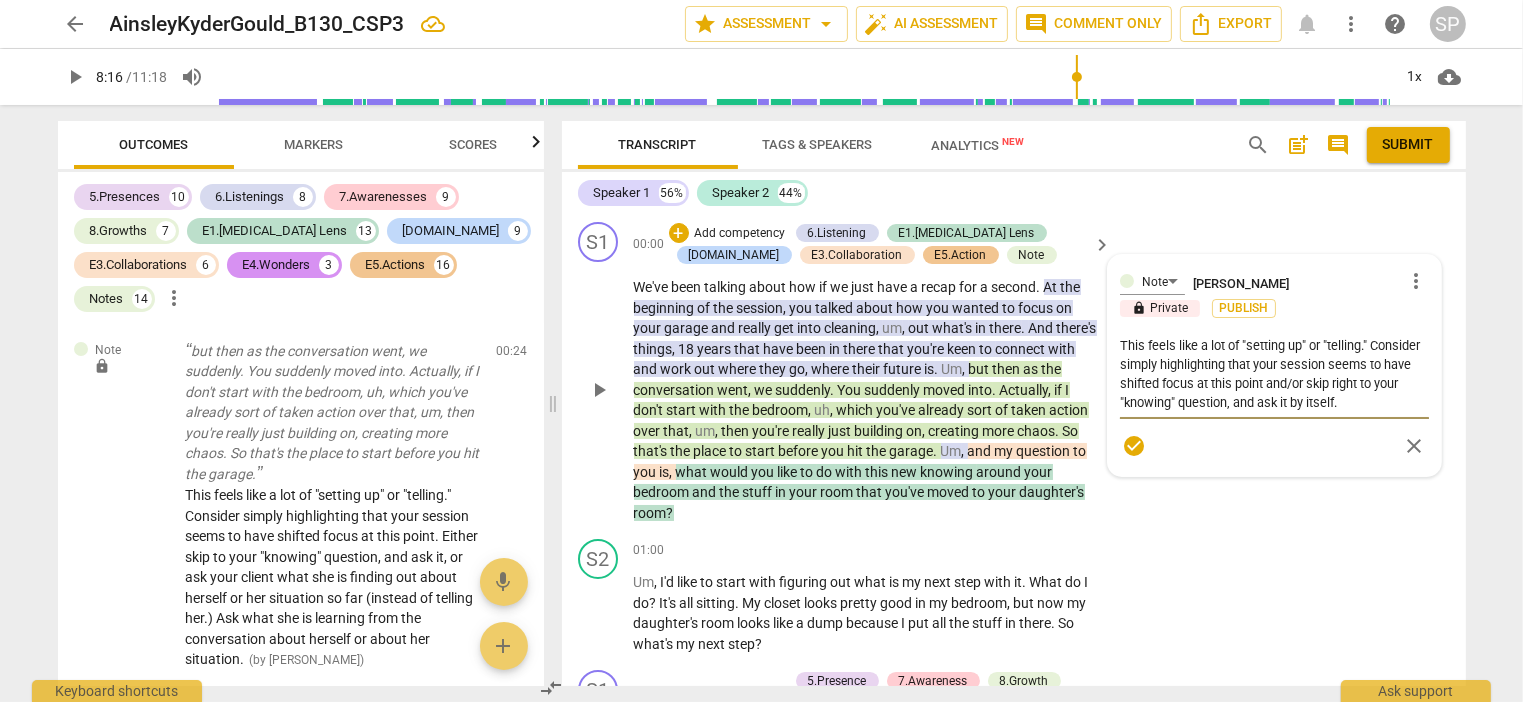 click on "check_circle" at bounding box center [1134, 446] 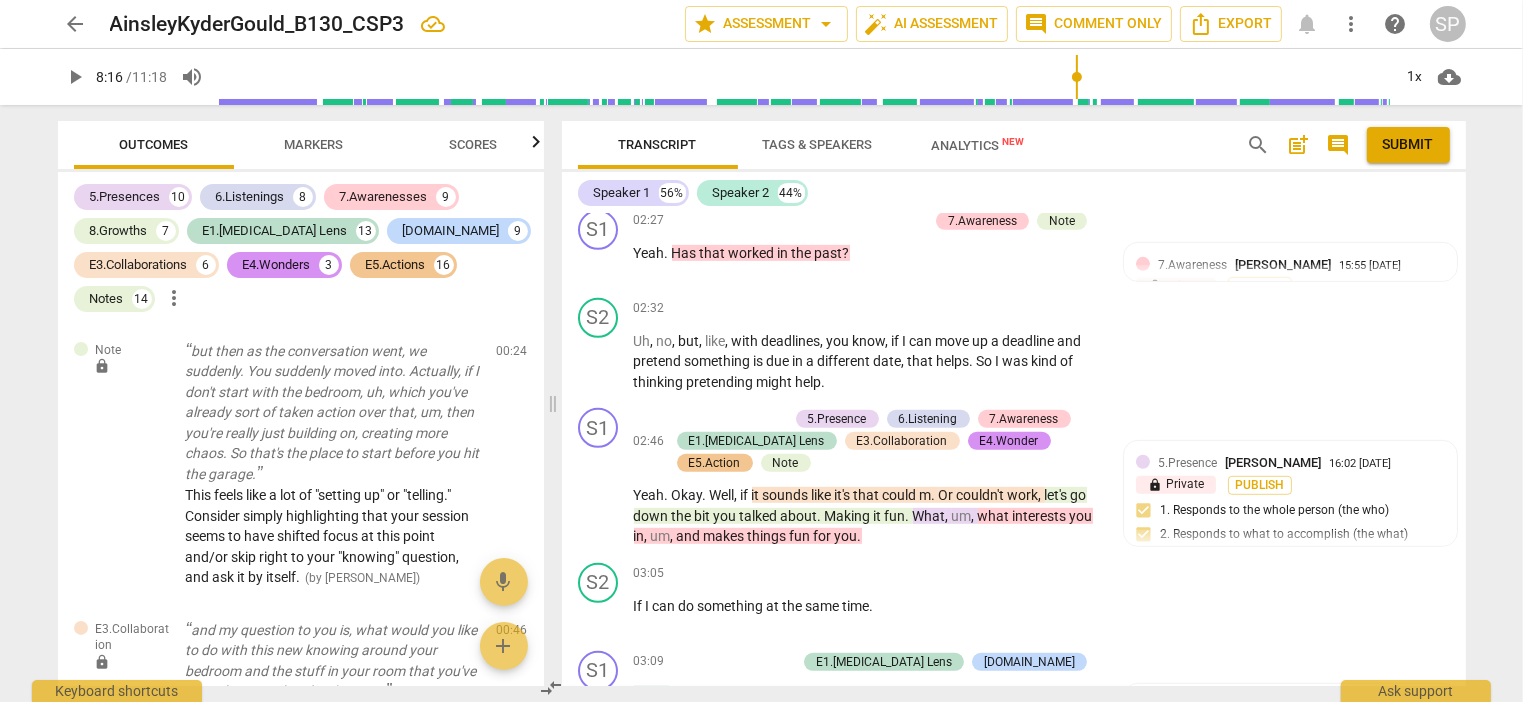 scroll, scrollTop: 1200, scrollLeft: 0, axis: vertical 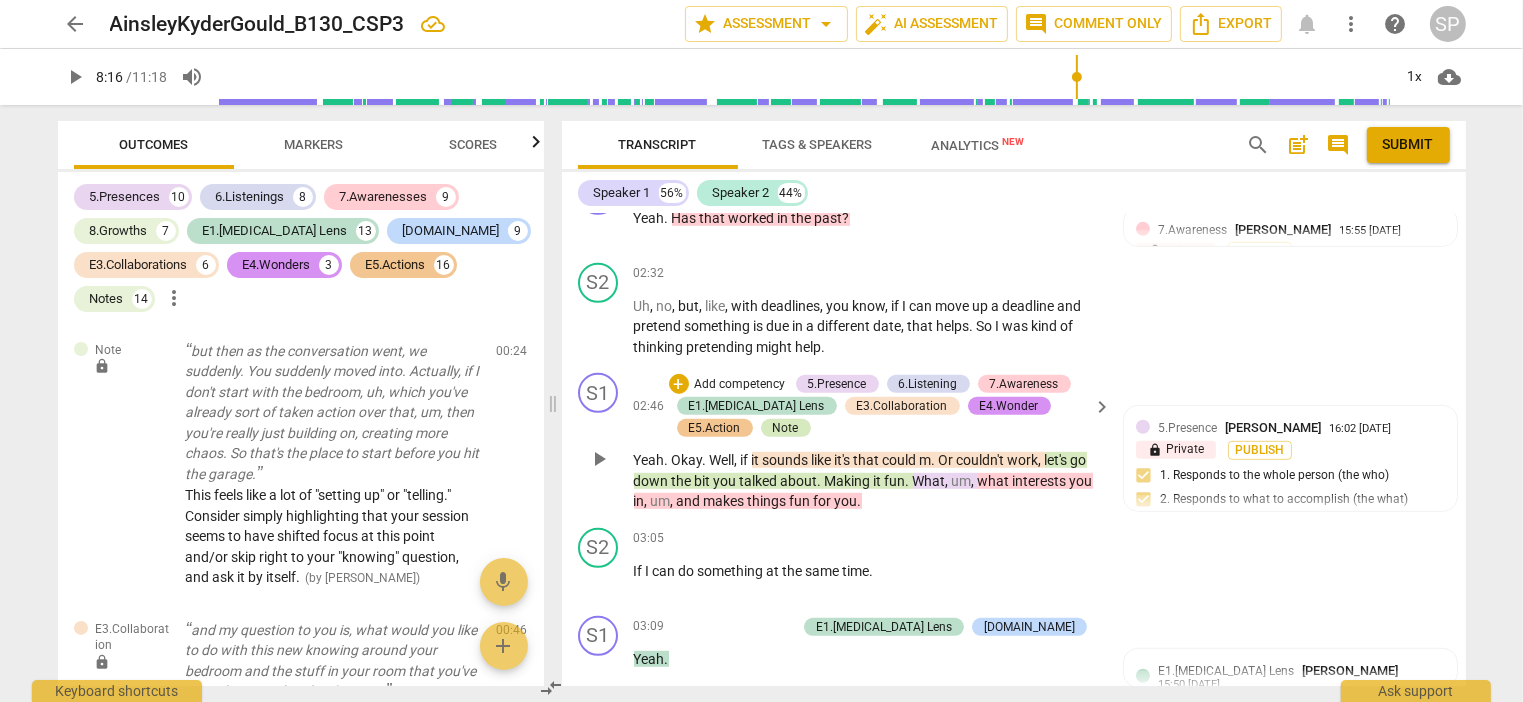 click on "Note" at bounding box center [786, 428] 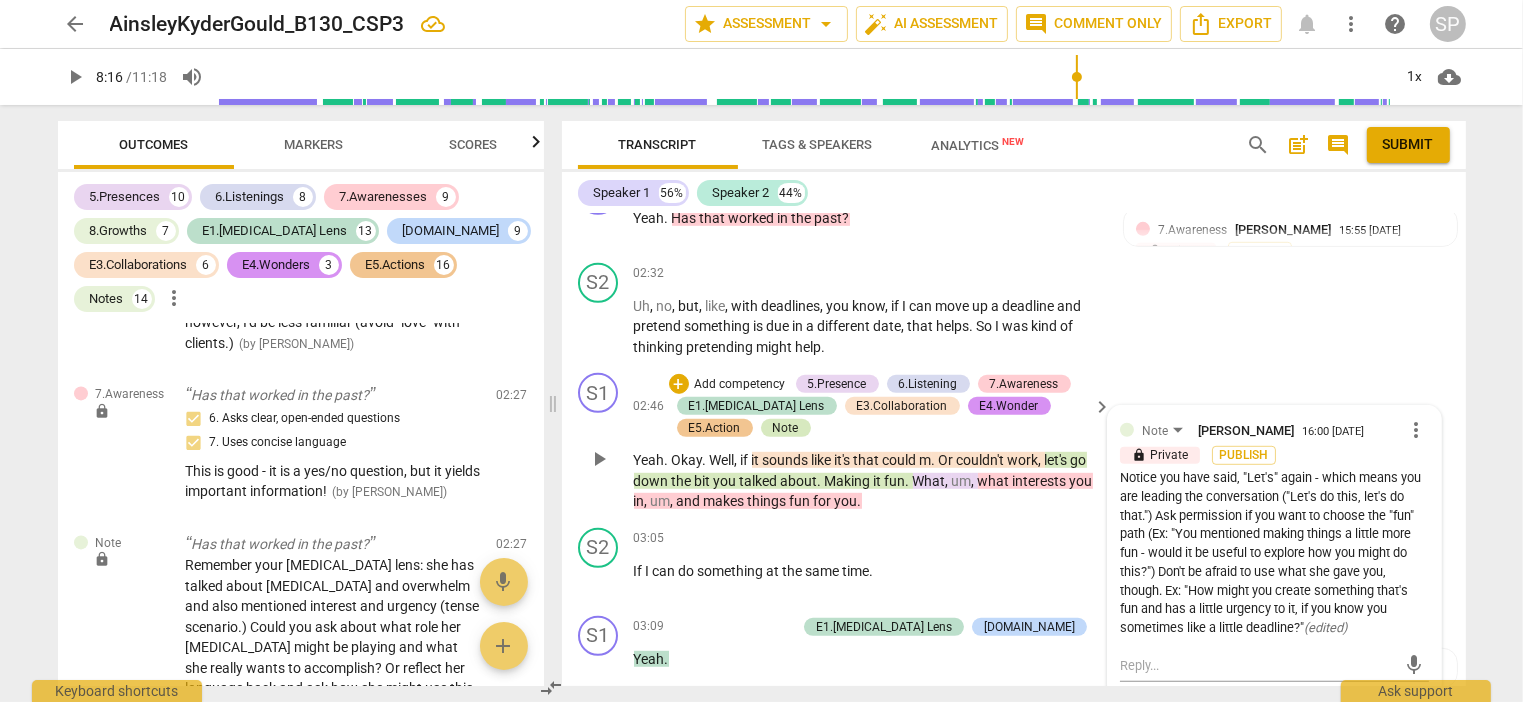 scroll, scrollTop: 5515, scrollLeft: 0, axis: vertical 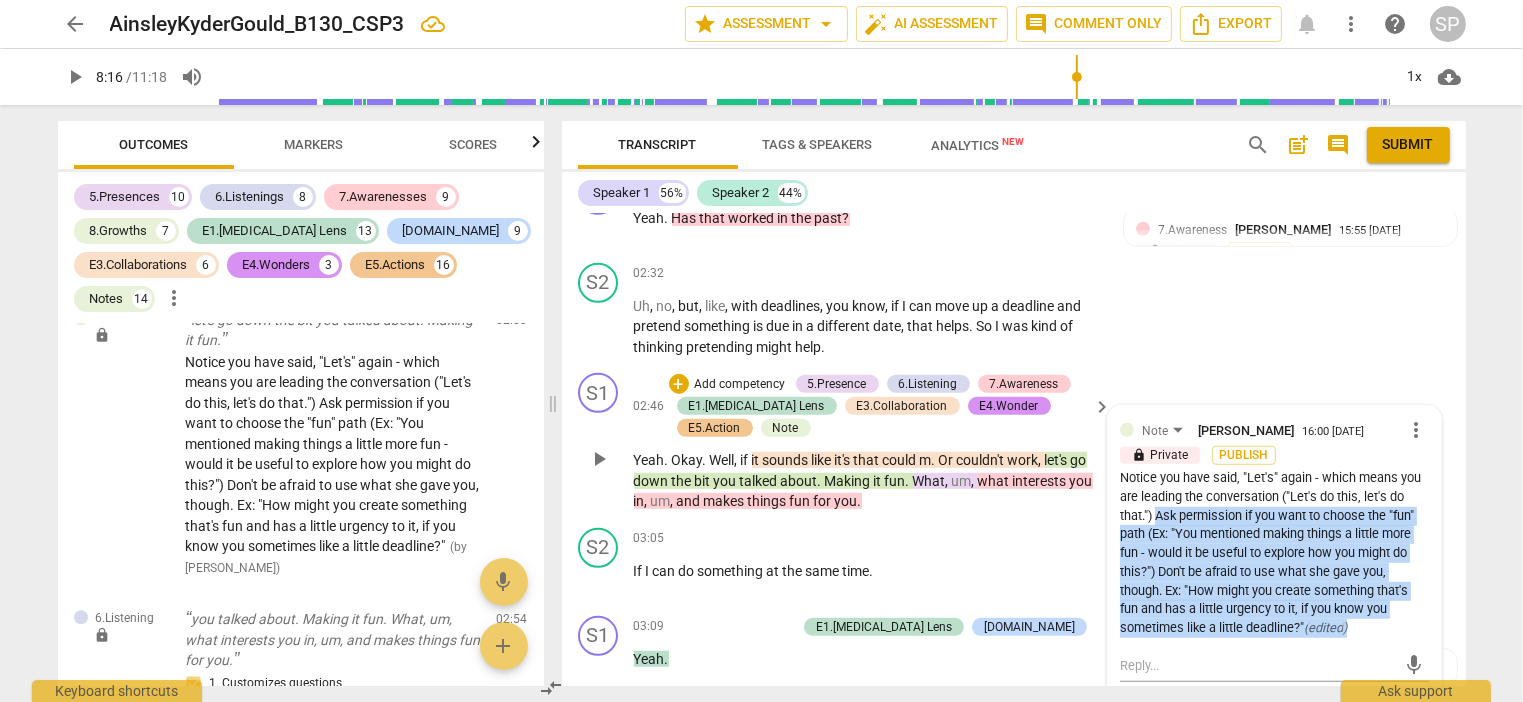 drag, startPoint x: 1151, startPoint y: 513, endPoint x: 1356, endPoint y: 631, distance: 236.53542 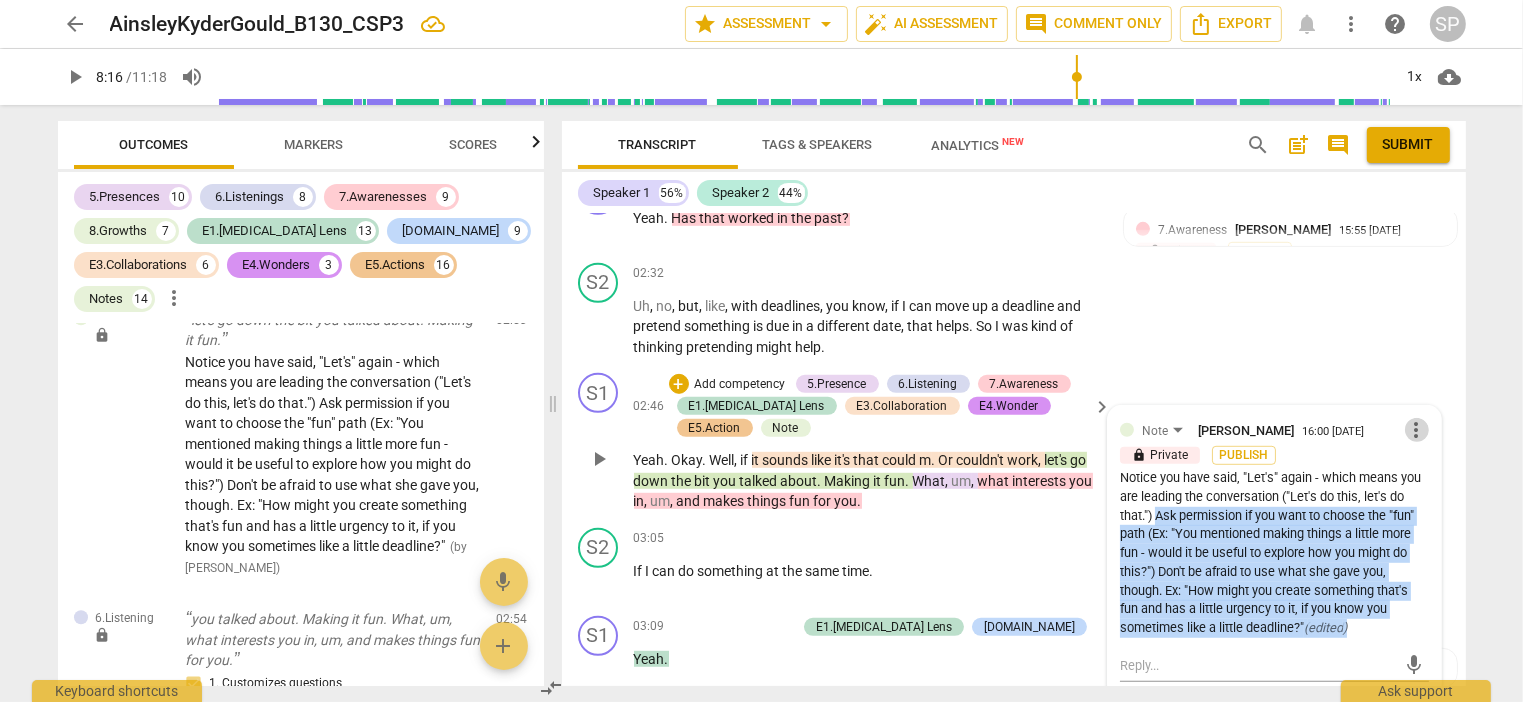 click on "more_vert" at bounding box center (1417, 430) 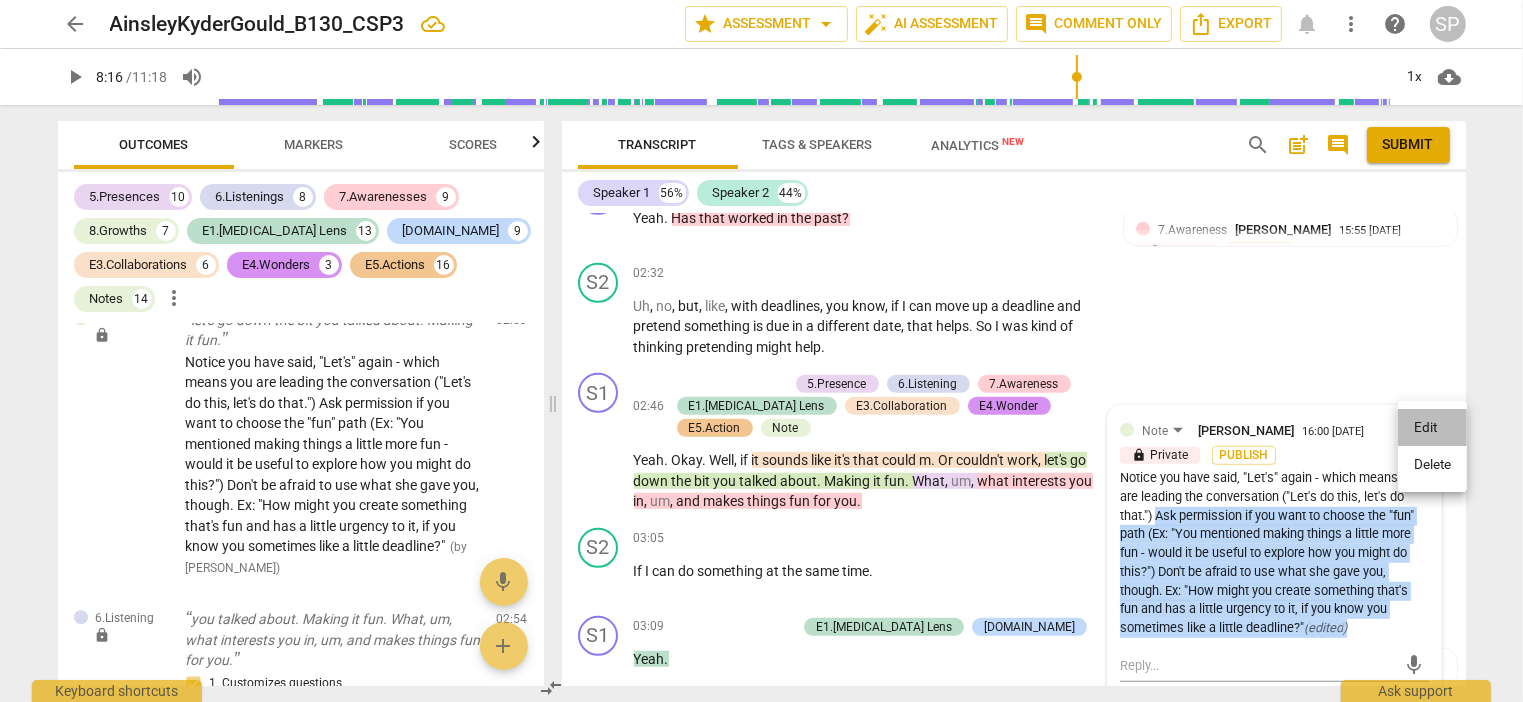 click on "Edit" at bounding box center (1432, 428) 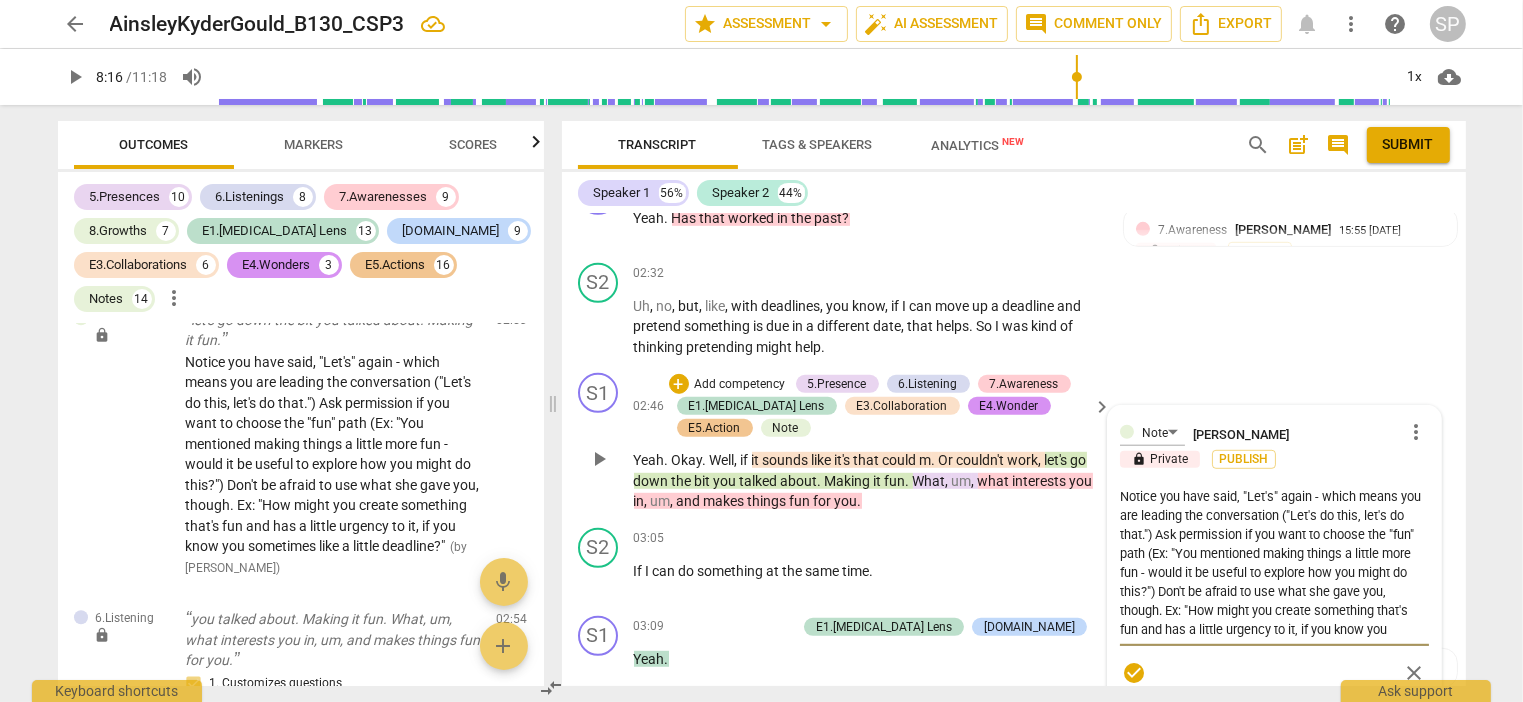 click on "more_vert" at bounding box center [1417, 432] 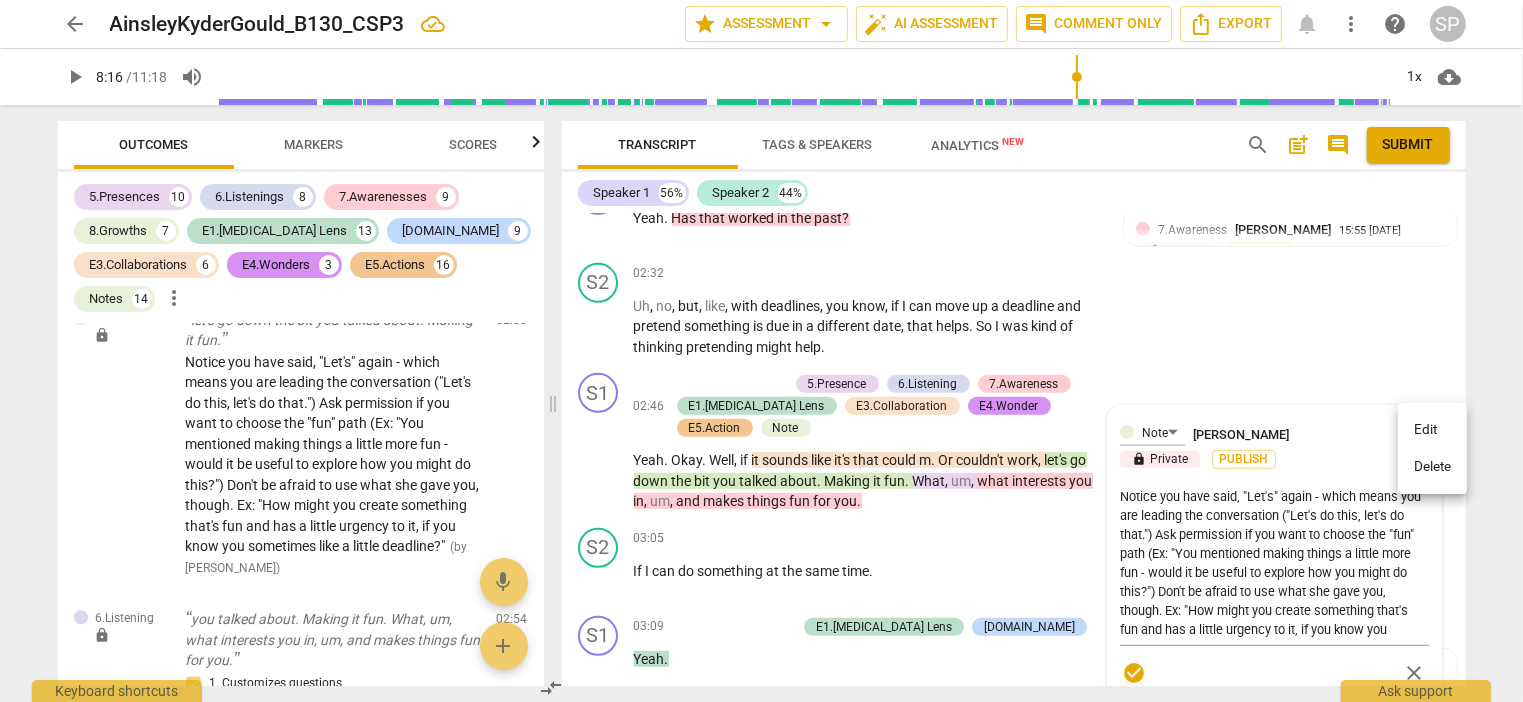 click on "Edit" at bounding box center [1432, 430] 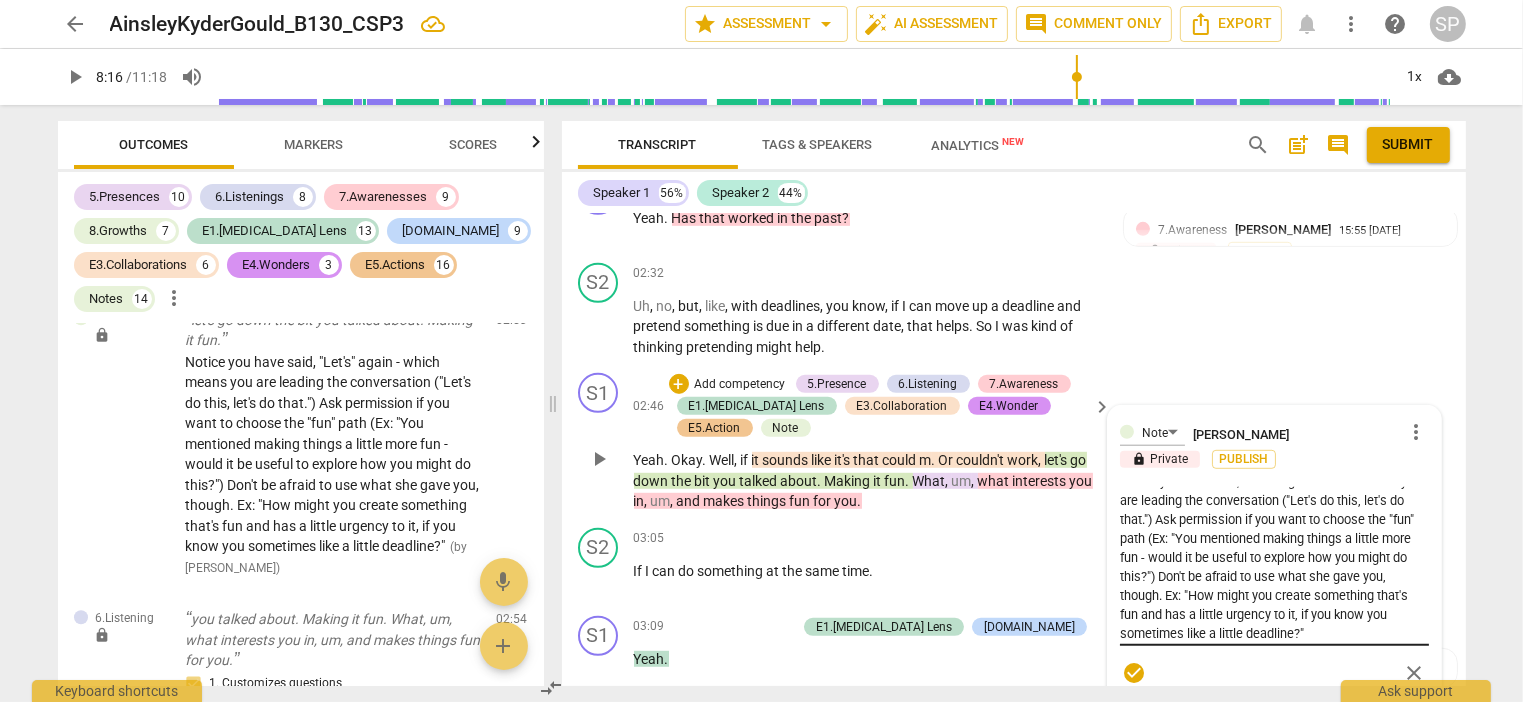 scroll, scrollTop: 19, scrollLeft: 0, axis: vertical 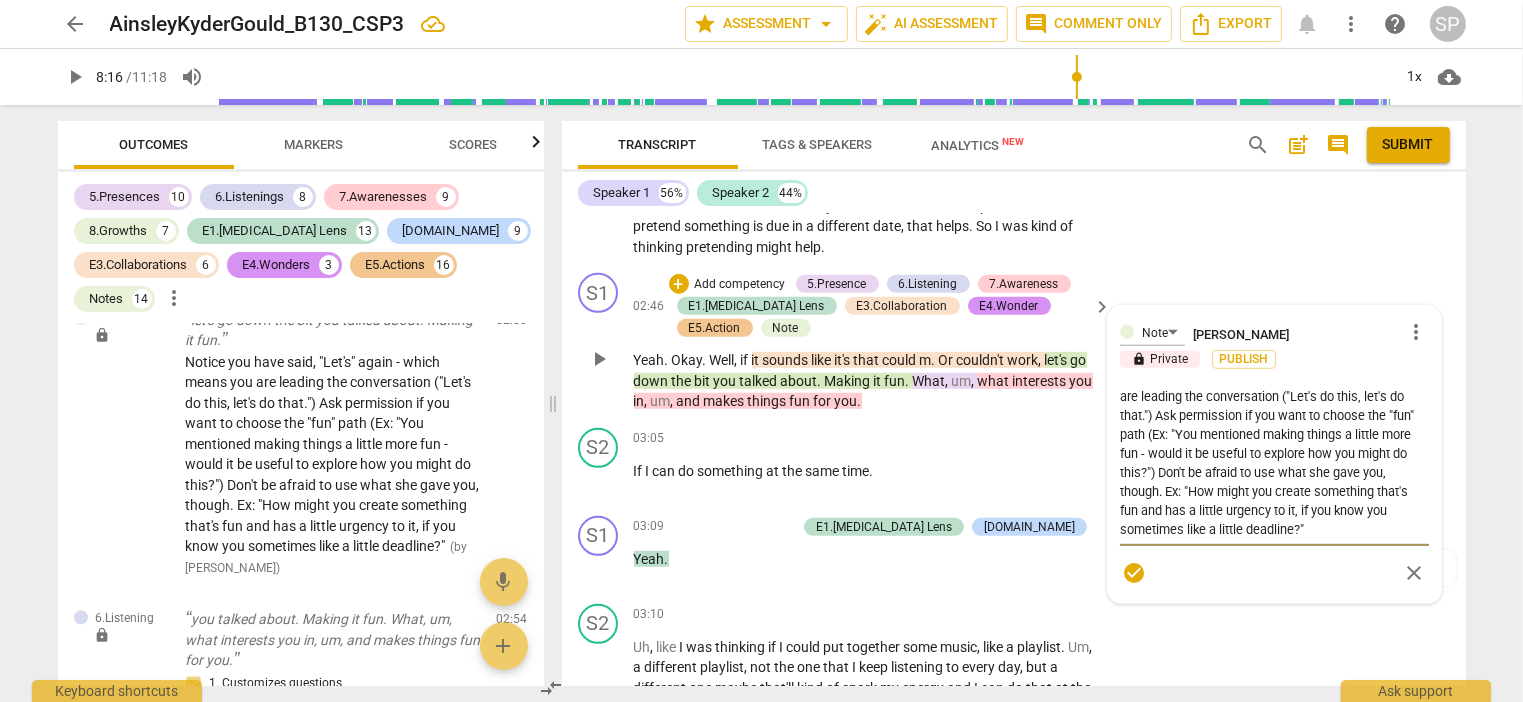 drag, startPoint x: 1172, startPoint y: 413, endPoint x: 1349, endPoint y: 521, distance: 207.34753 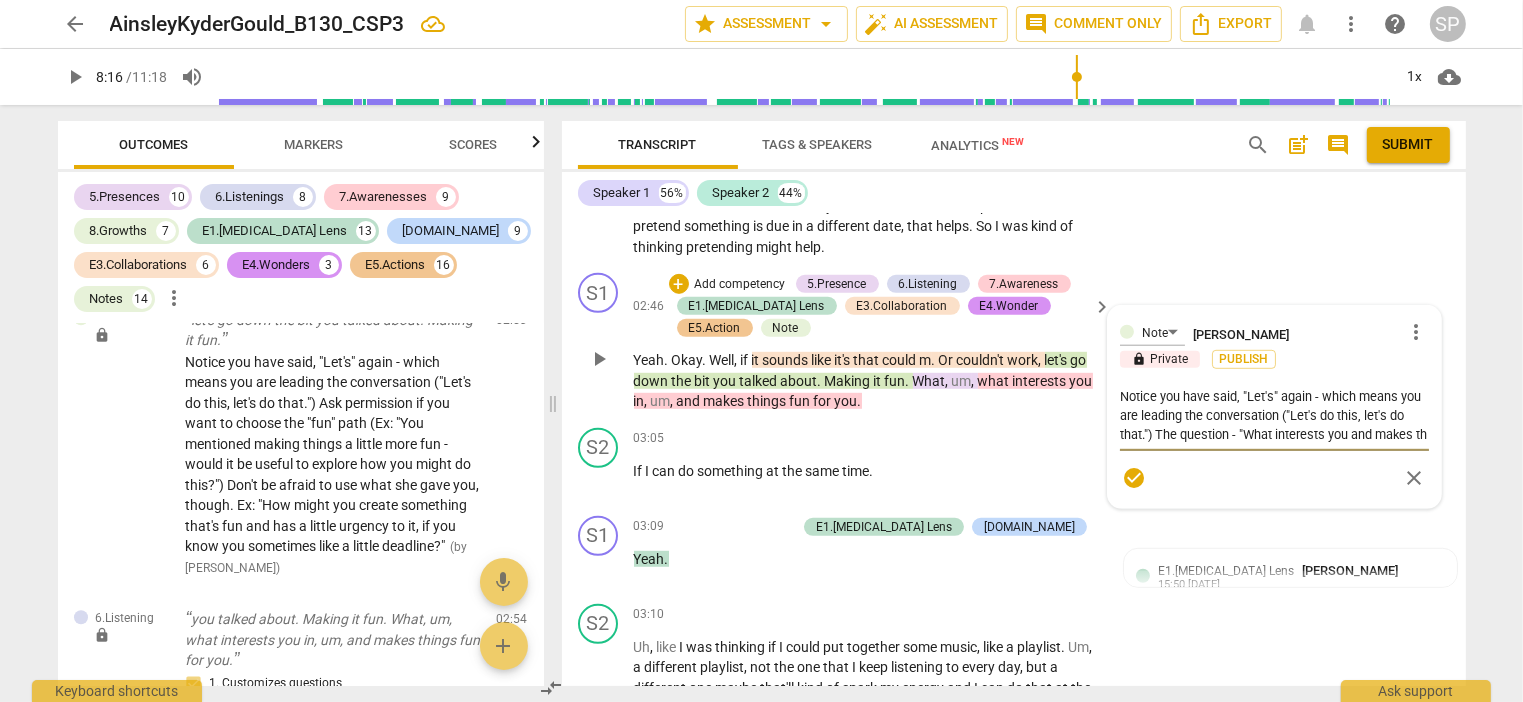 scroll, scrollTop: 0, scrollLeft: 0, axis: both 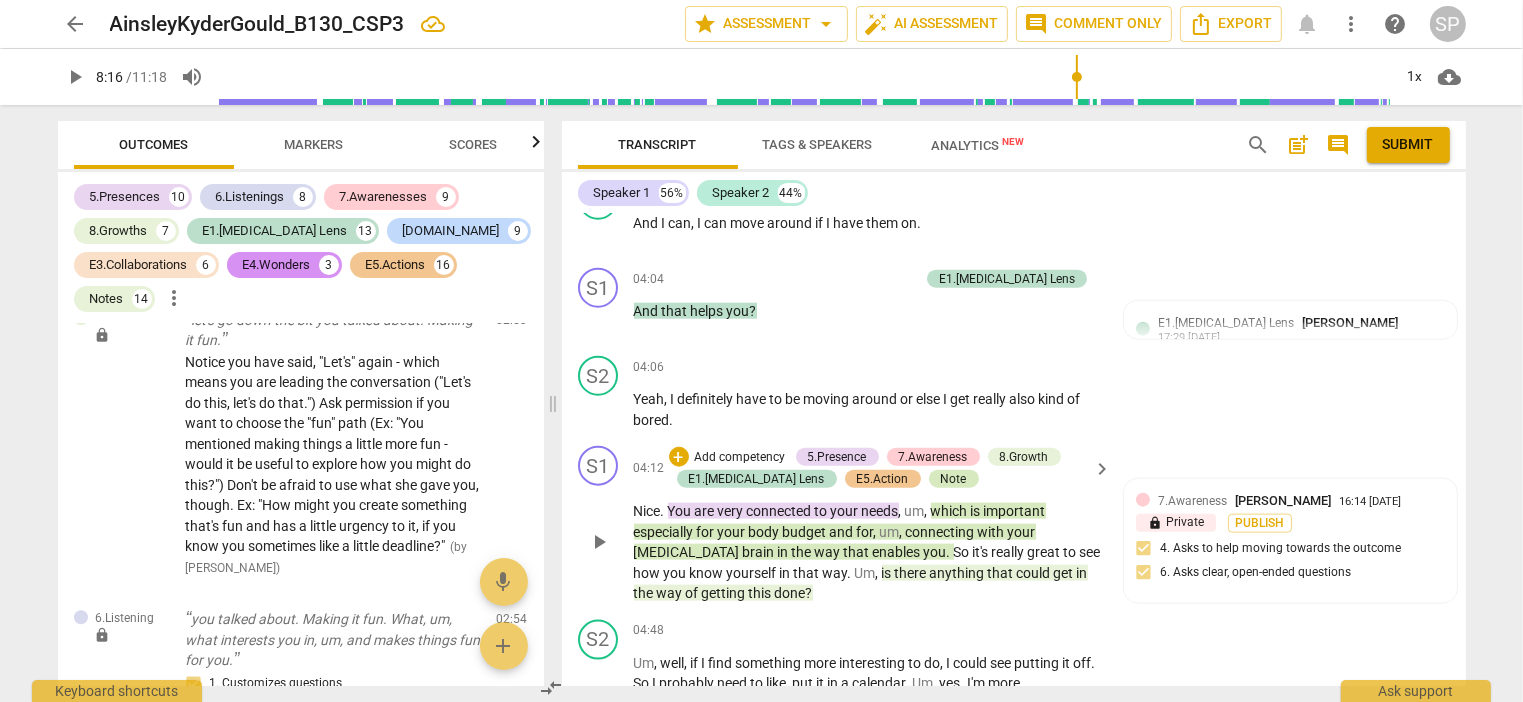 click on "Note" at bounding box center [954, 479] 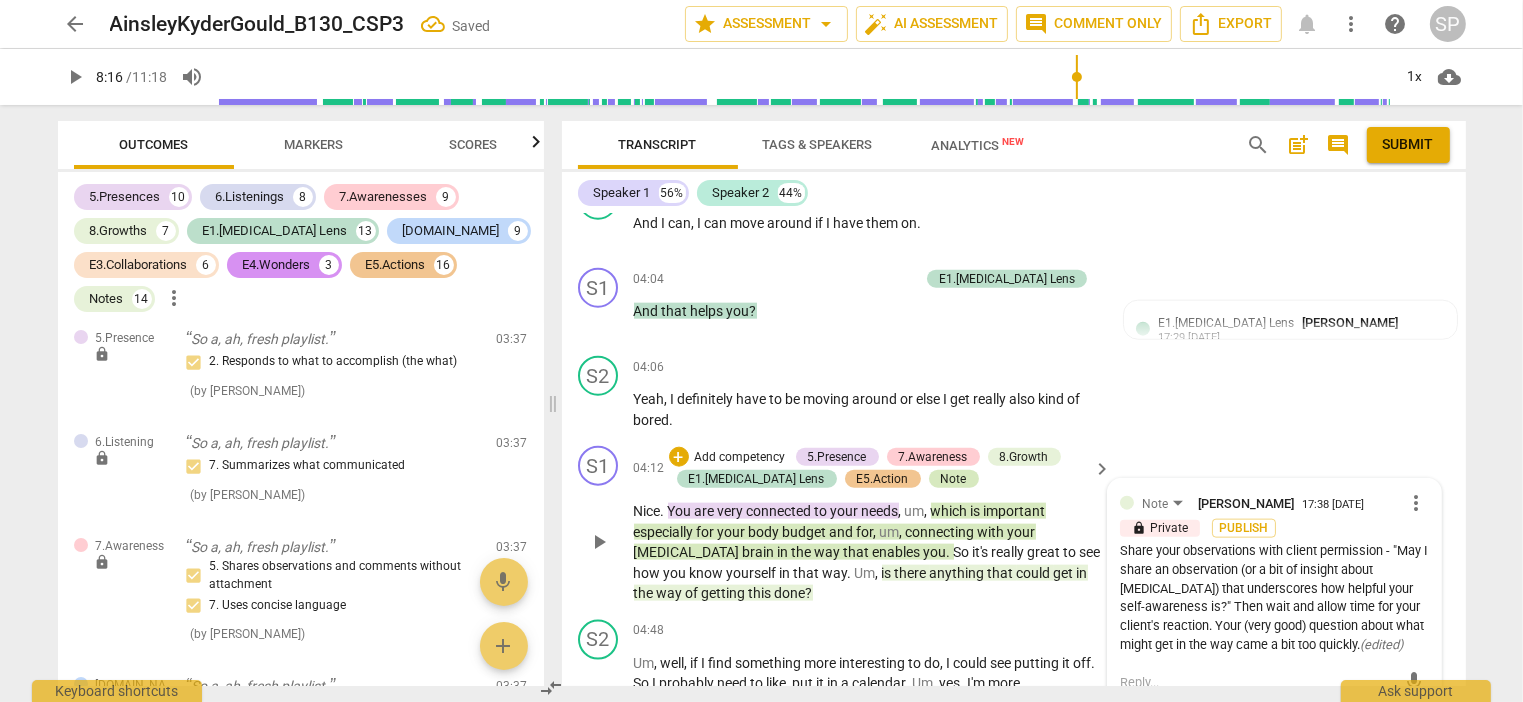 scroll, scrollTop: 9060, scrollLeft: 0, axis: vertical 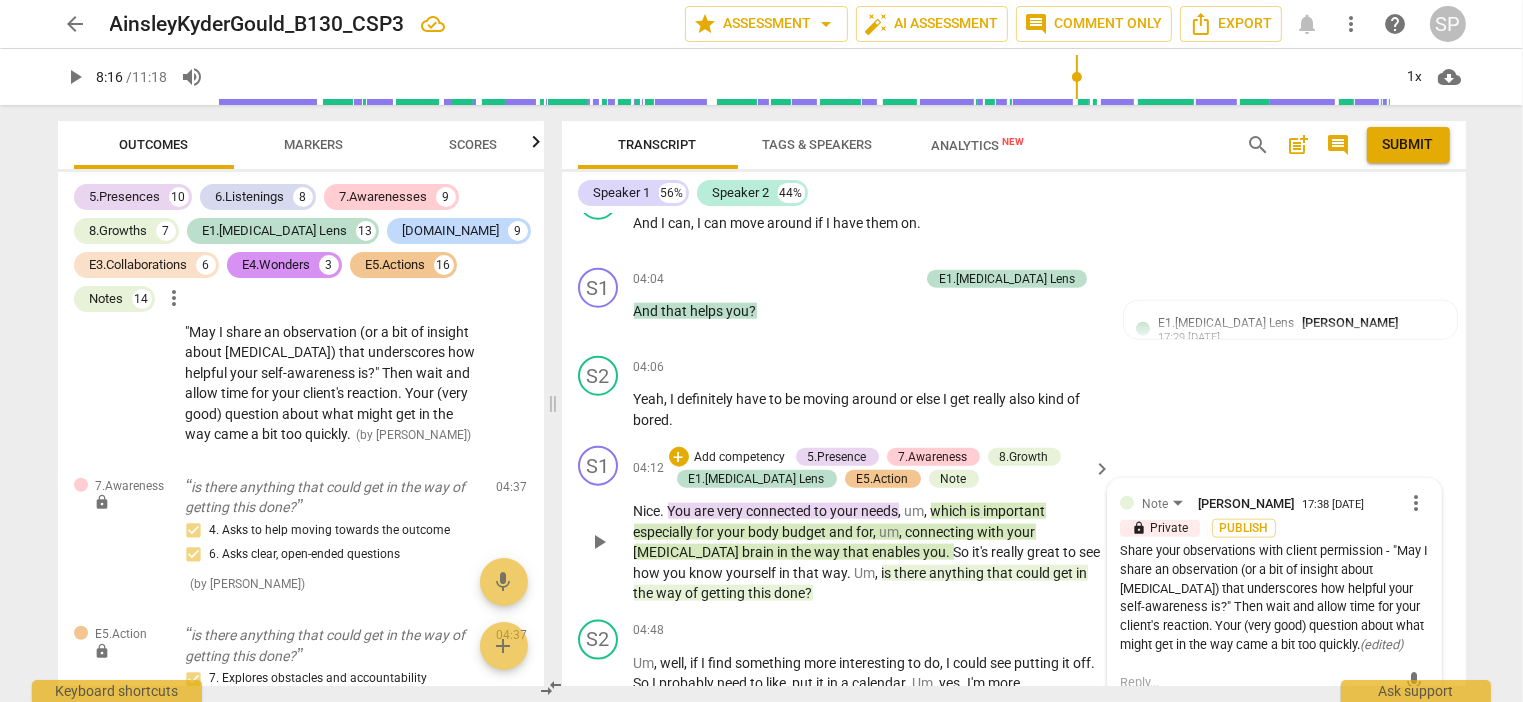 click on "Share your observations with client permission - "May I share an observation (or a bit of insight about [MEDICAL_DATA]) that underscores how helpful your self-awareness is?" Then wait and allow time for your client's reaction. Your (very good) question about what might get in the way came a bit too quickly.  ( edited )" at bounding box center [1274, 598] 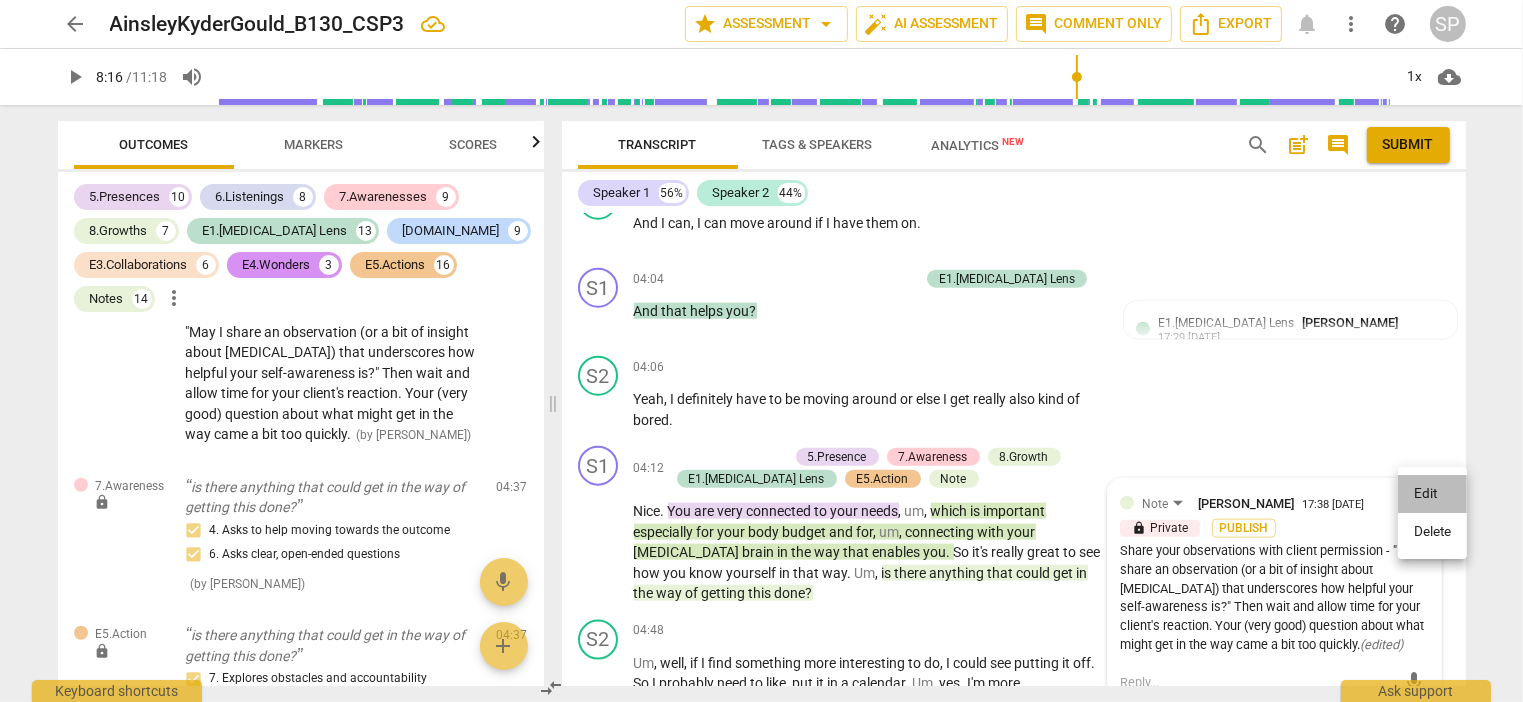 click on "Edit" at bounding box center (1432, 494) 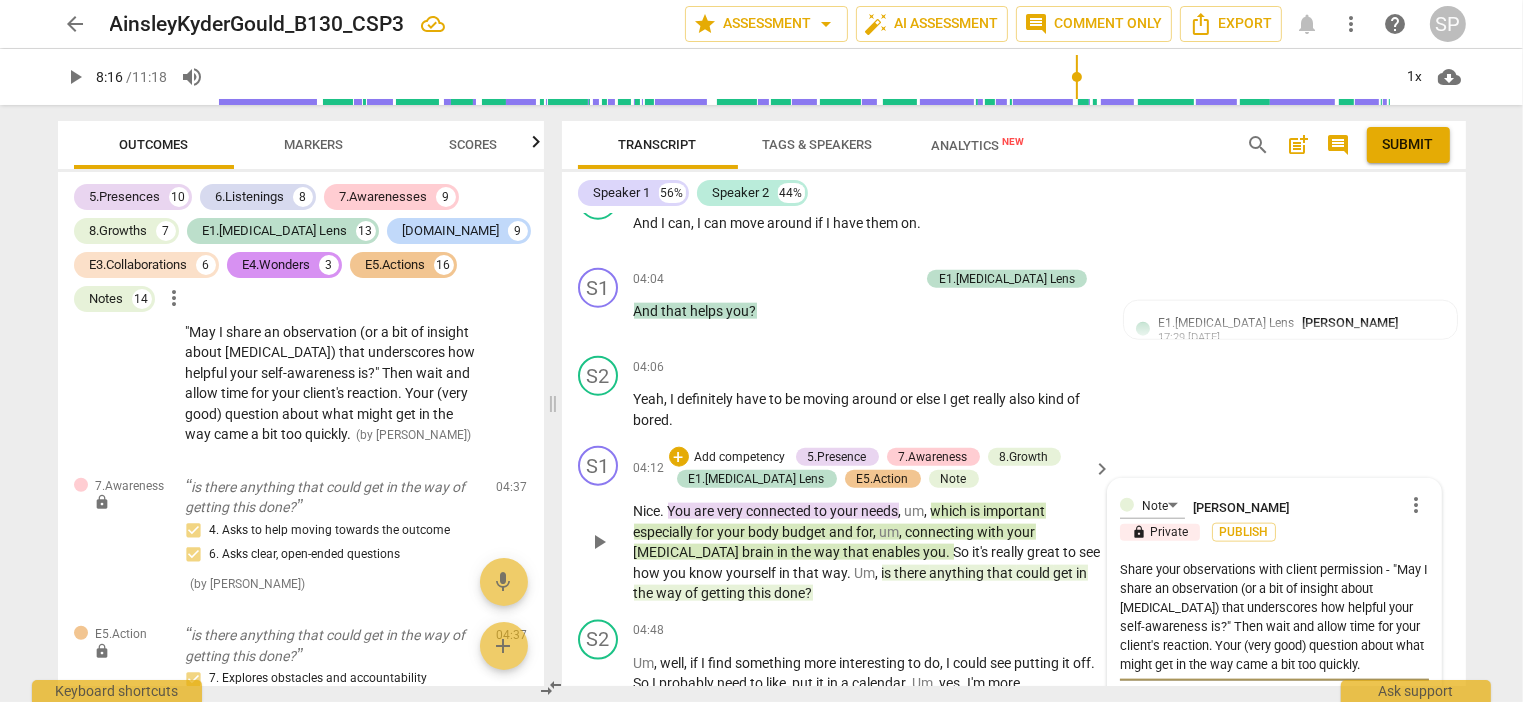 click on "Share your observations with client permission - "May I share an observation (or a bit of insight about [MEDICAL_DATA]) that underscores how helpful your self-awareness is?" Then wait and allow time for your client's reaction. Your (very good) question about what might get in the way came a bit too quickly." at bounding box center [1274, 617] 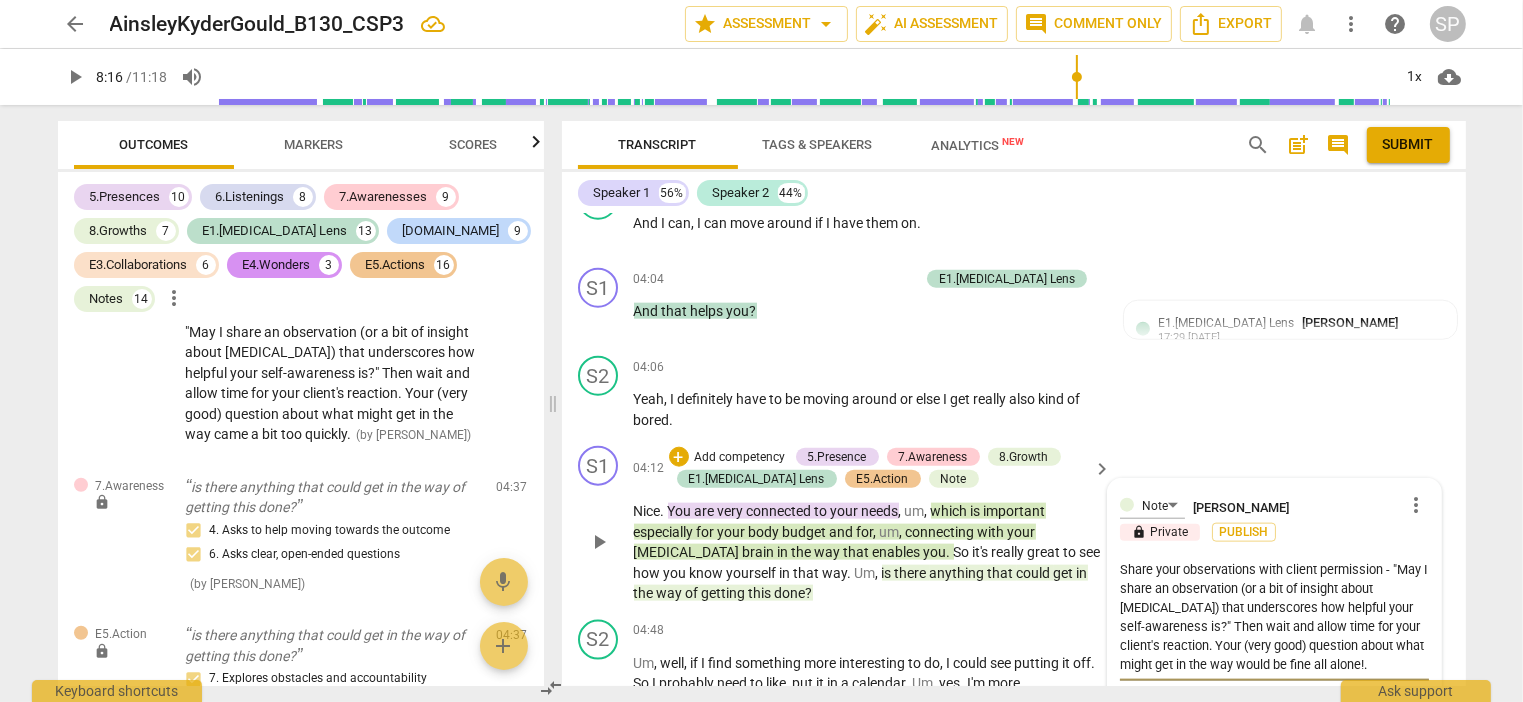 click on "Share your observations with client permission - "May I share an observation (or a bit of insight about [MEDICAL_DATA]) that underscores how helpful your self-awareness is?" Then wait and allow time for your client's reaction. Your (very good) question about what might get in the way would be fine all alone!." at bounding box center (1274, 617) 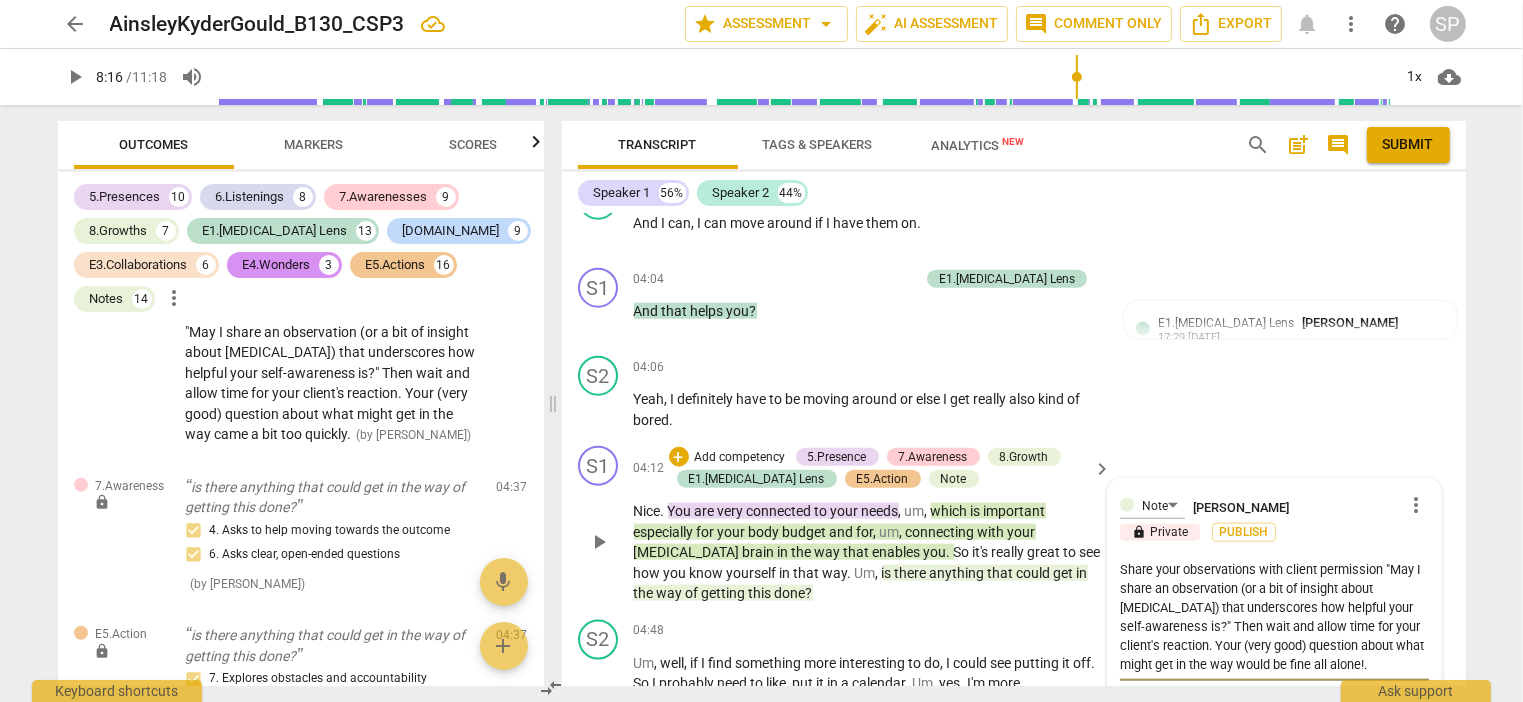 drag, startPoint x: 1118, startPoint y: 637, endPoint x: 1298, endPoint y: 653, distance: 180.70972 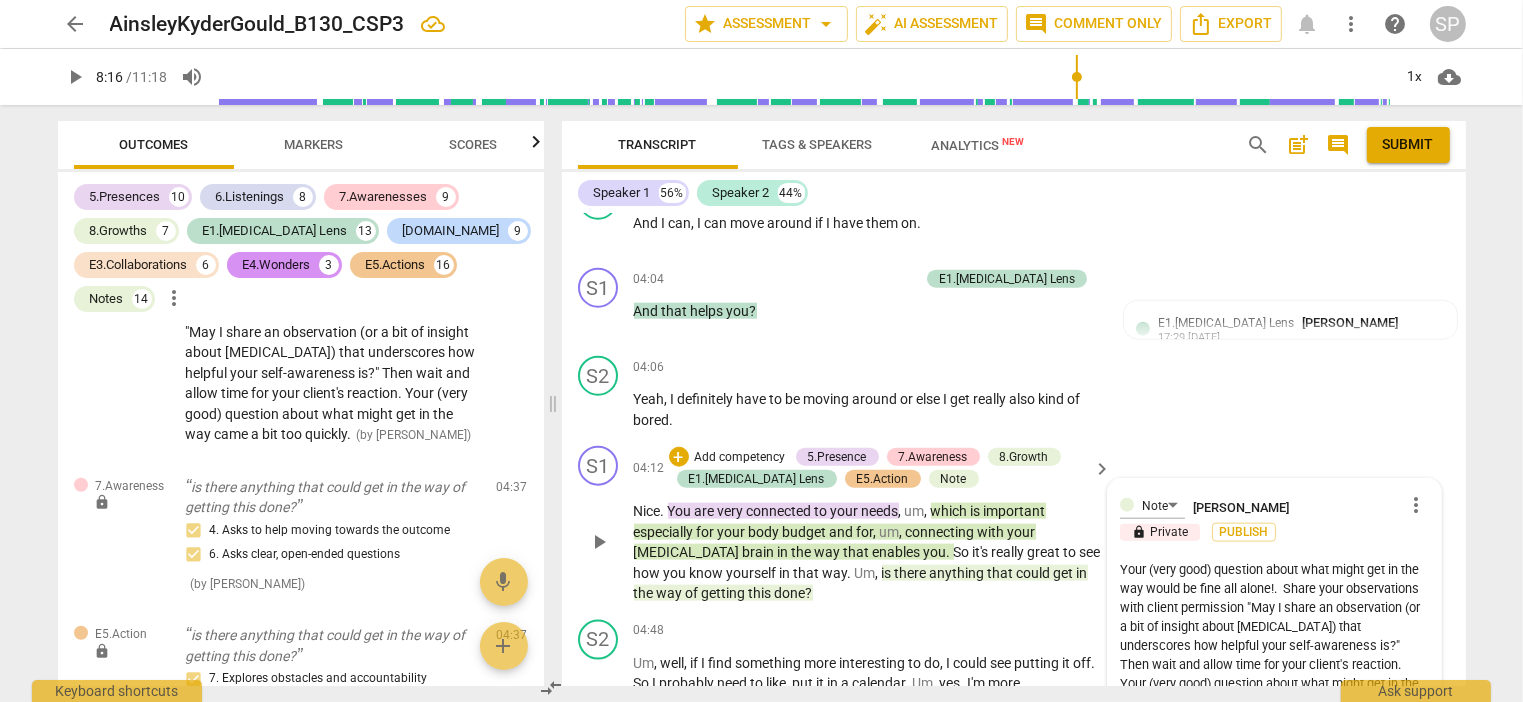 click on "Your (very good) question about what might get in the way would be fine all alone!.  Share your observations with client permission "May I share an observation (or a bit of insight about [MEDICAL_DATA]) that underscores how helpful your self-awareness is?" Then wait and allow time for your client's reaction. Your (very good) question about what might get in the way would be fine all alone!." at bounding box center (1274, 636) 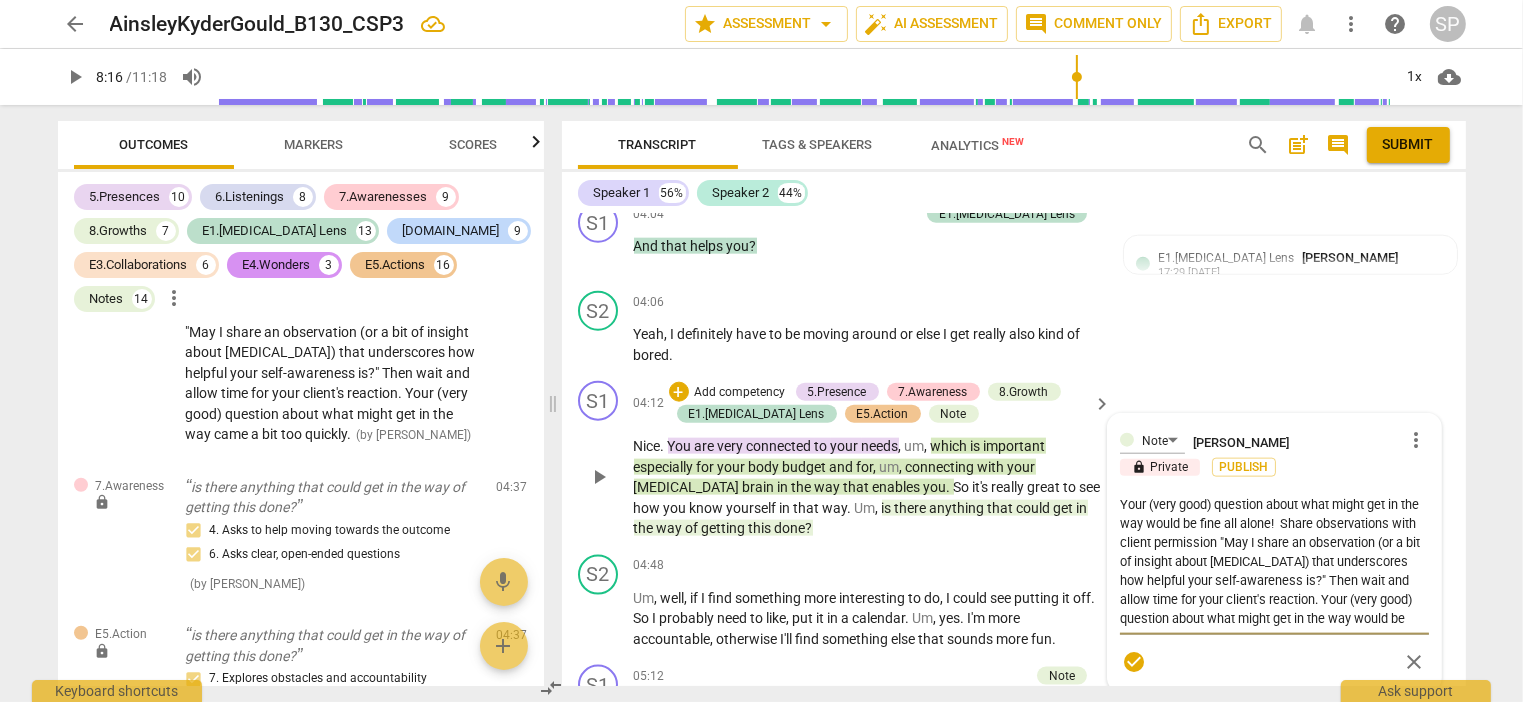scroll, scrollTop: 2600, scrollLeft: 0, axis: vertical 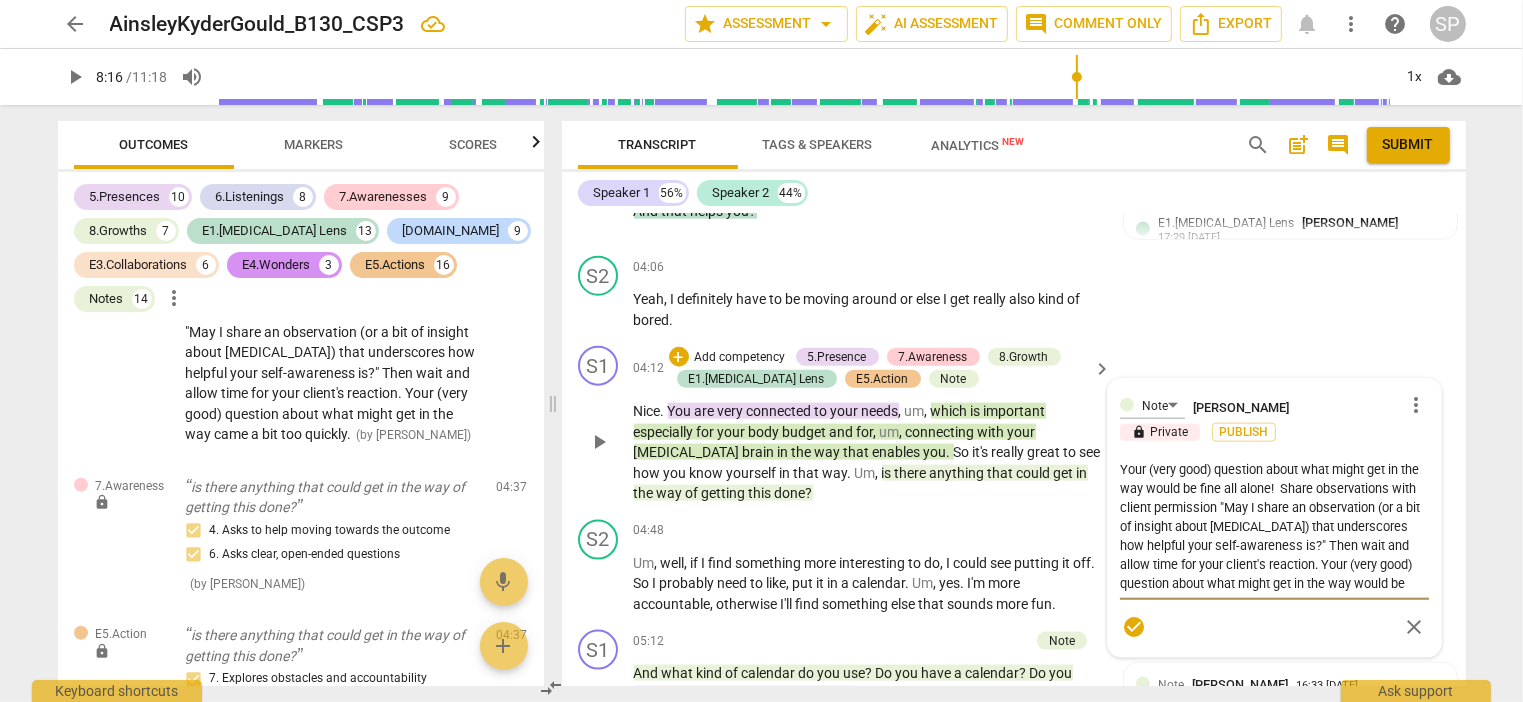 drag, startPoint x: 1240, startPoint y: 557, endPoint x: 1400, endPoint y: 571, distance: 160.61133 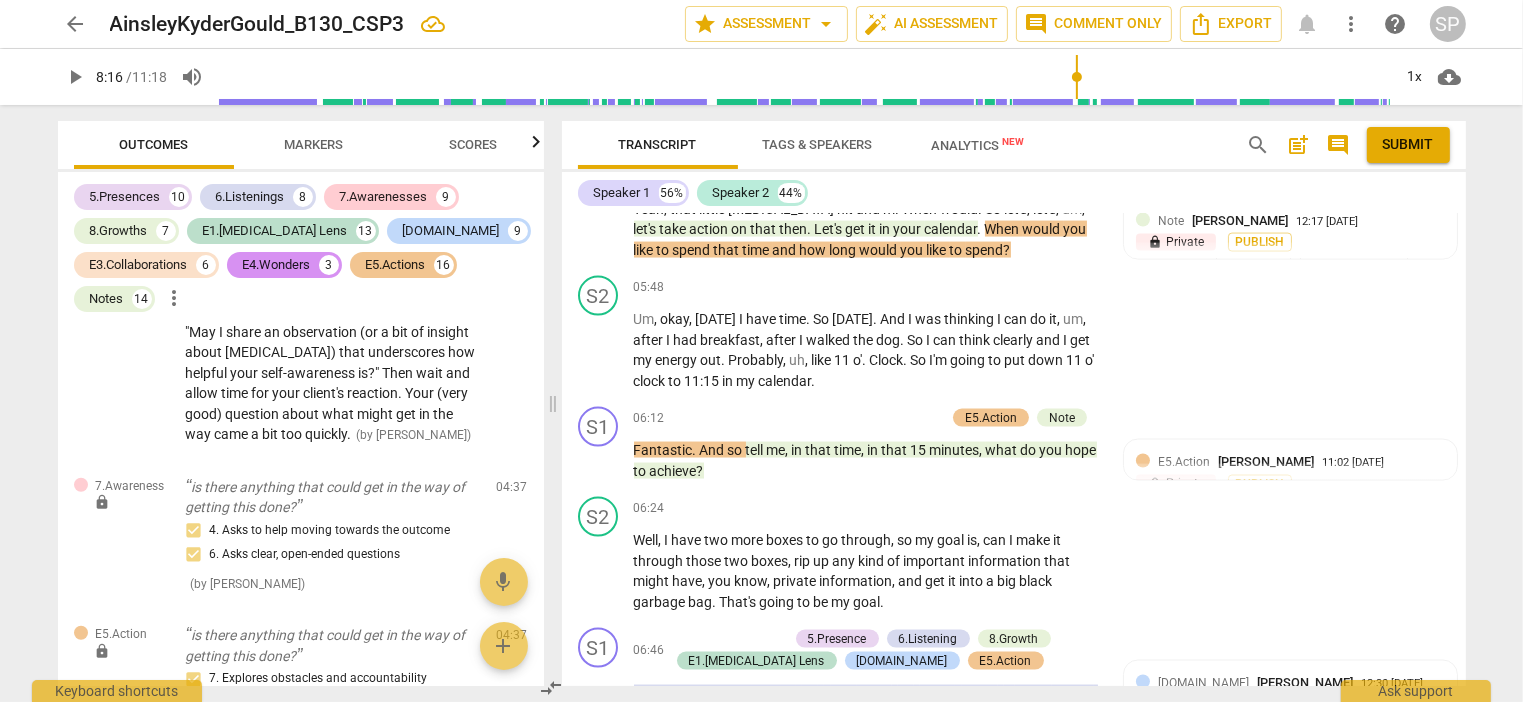 scroll, scrollTop: 3300, scrollLeft: 0, axis: vertical 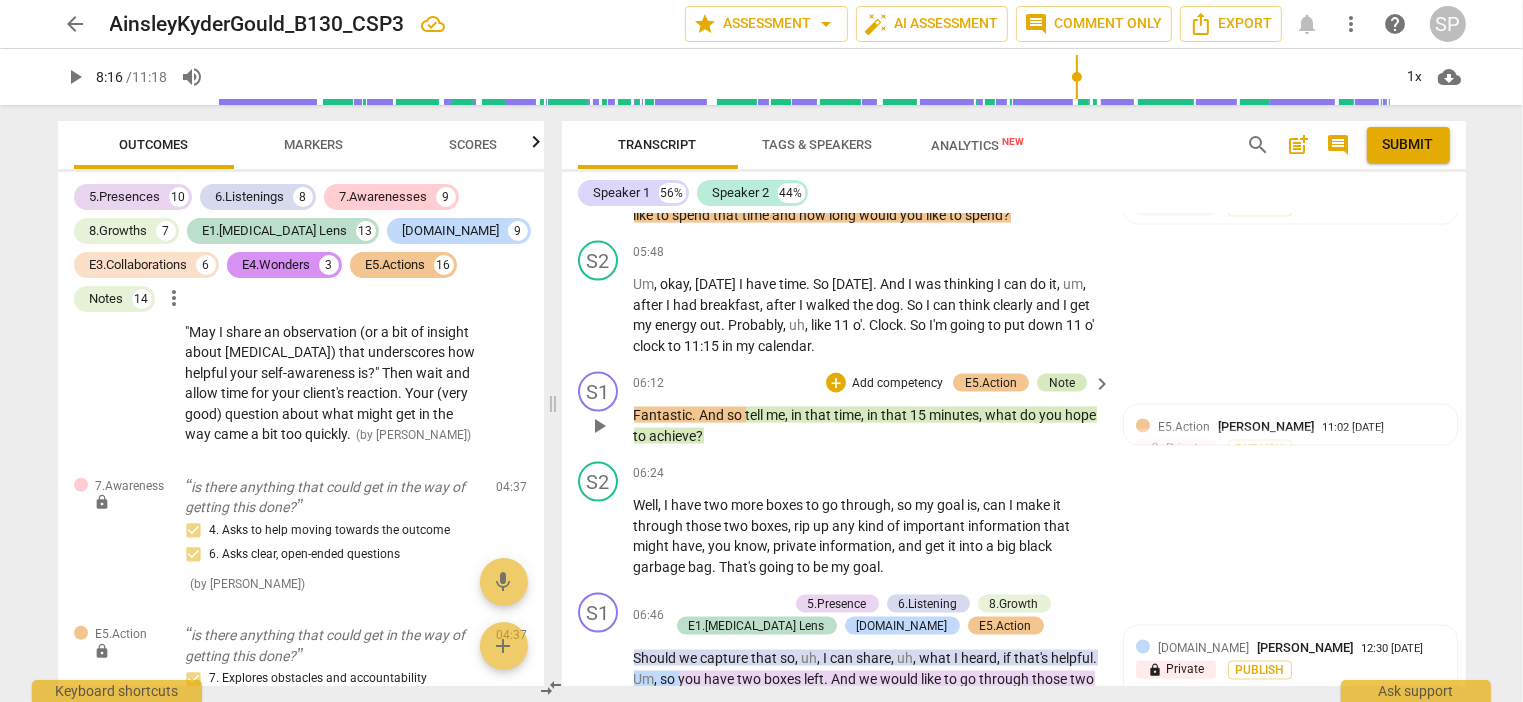 click on "Note" at bounding box center (1062, 383) 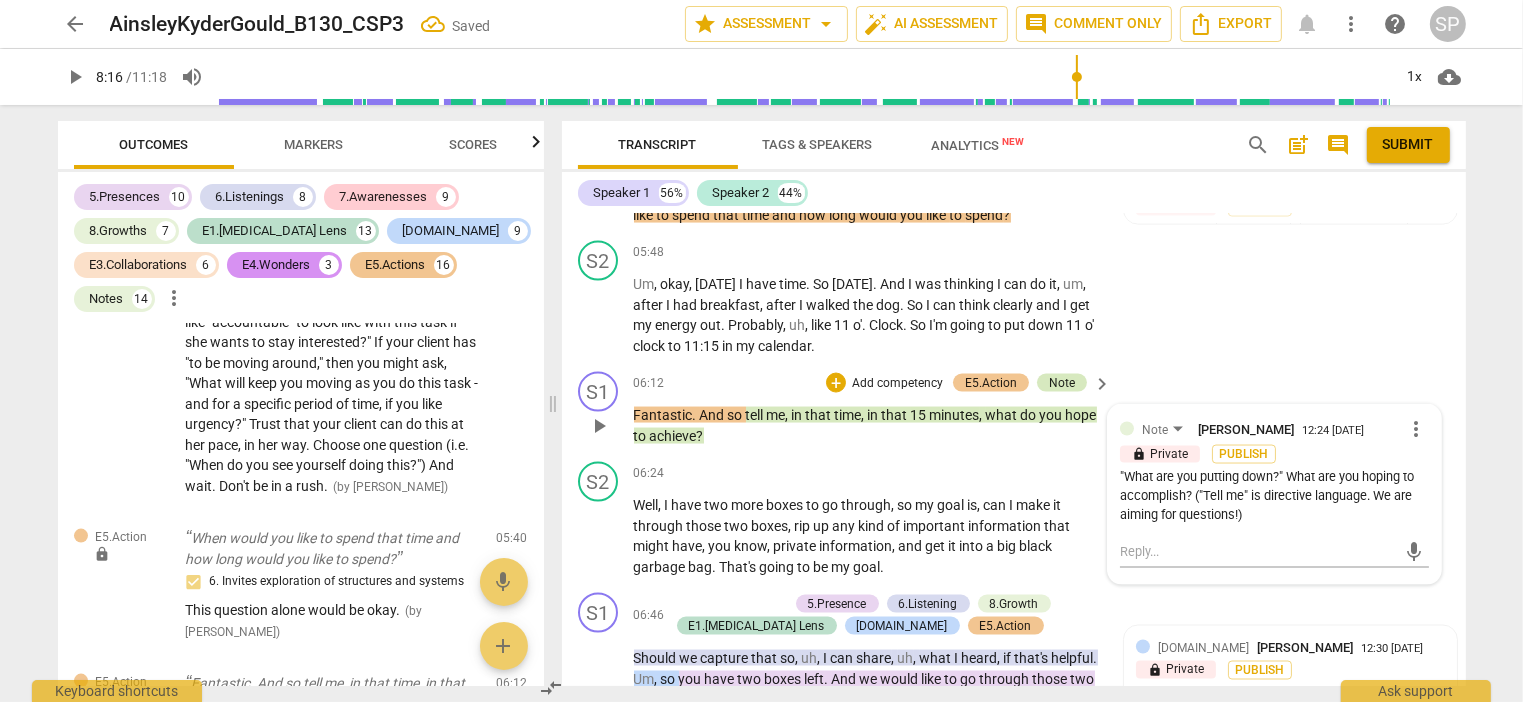 scroll, scrollTop: 10691, scrollLeft: 0, axis: vertical 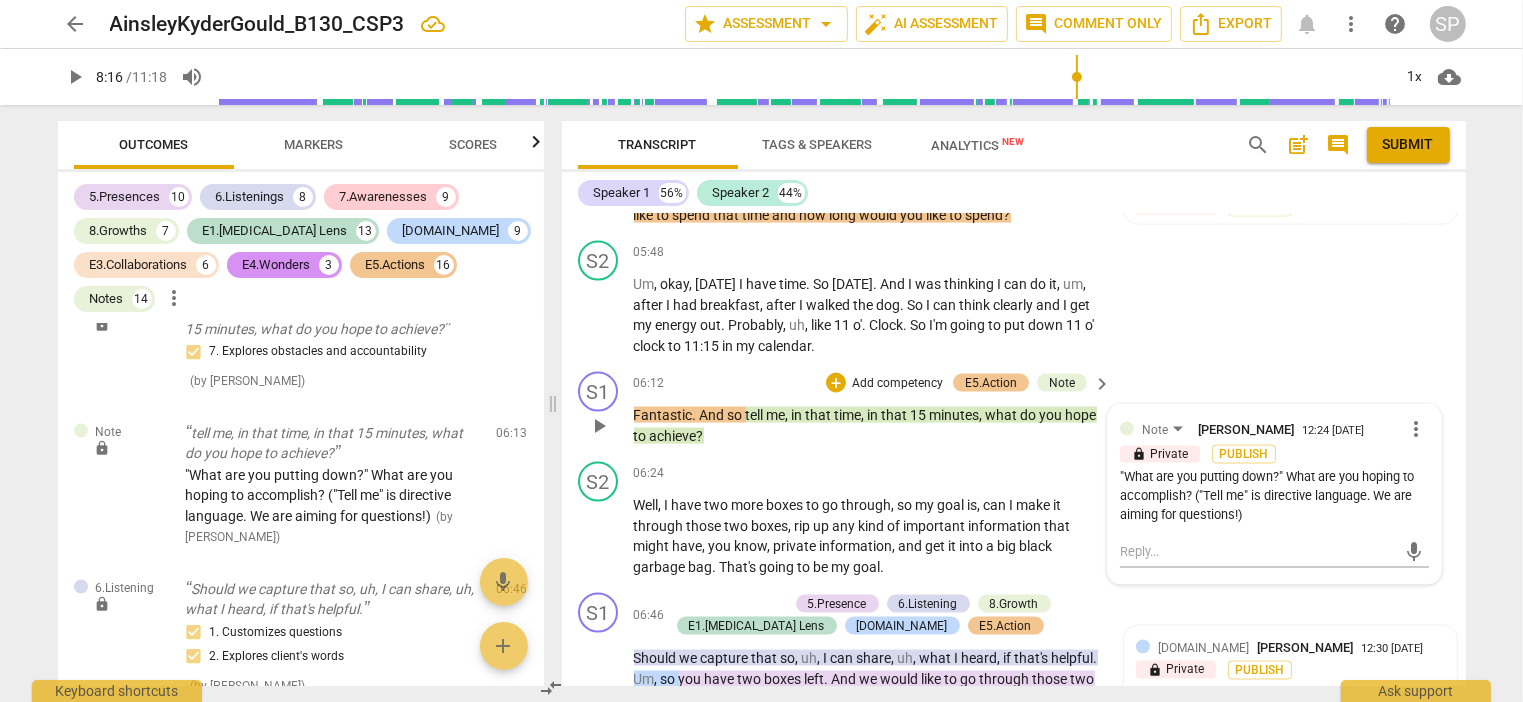 click on "06:12 + Add competency E5.Action Note keyboard_arrow_right" at bounding box center [874, 383] 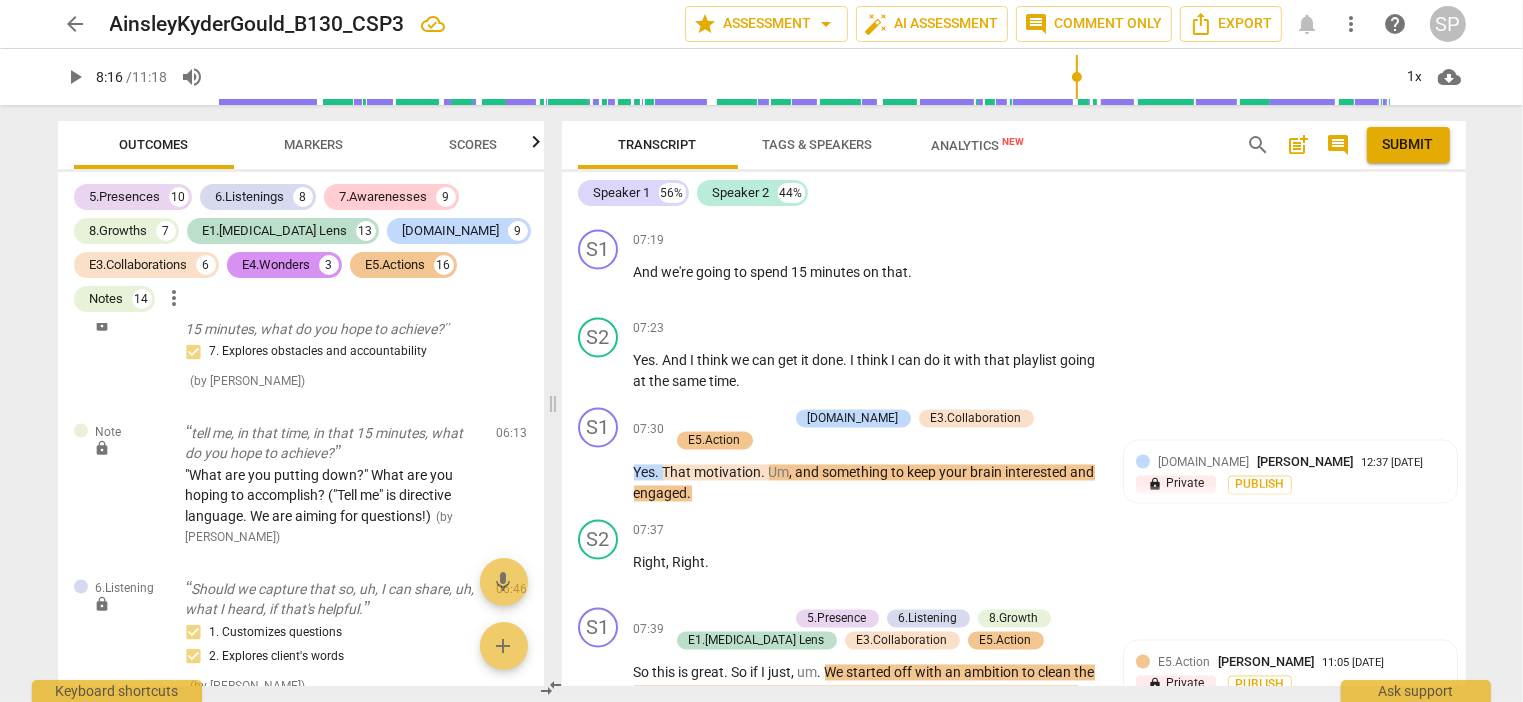 scroll, scrollTop: 4200, scrollLeft: 0, axis: vertical 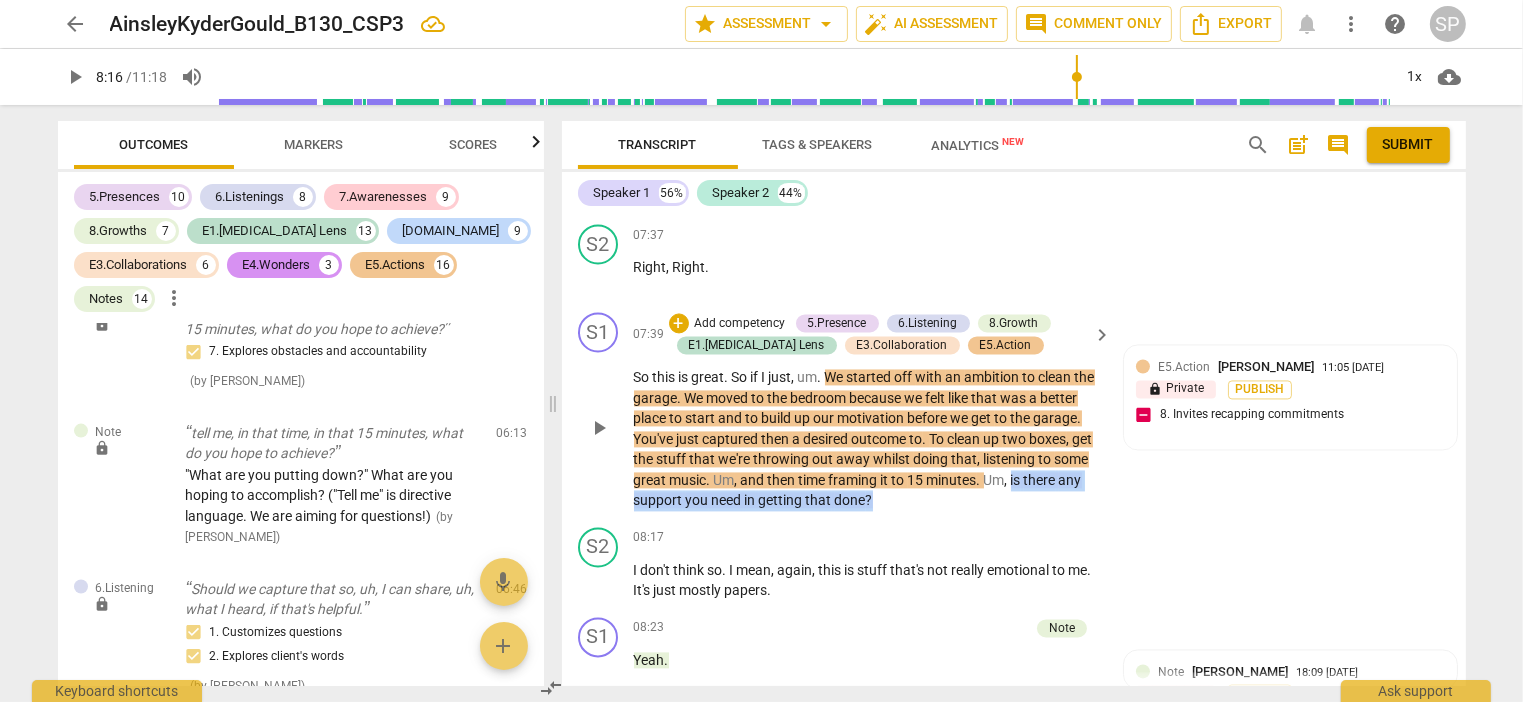 drag, startPoint x: 660, startPoint y: 465, endPoint x: 974, endPoint y: 479, distance: 314.31195 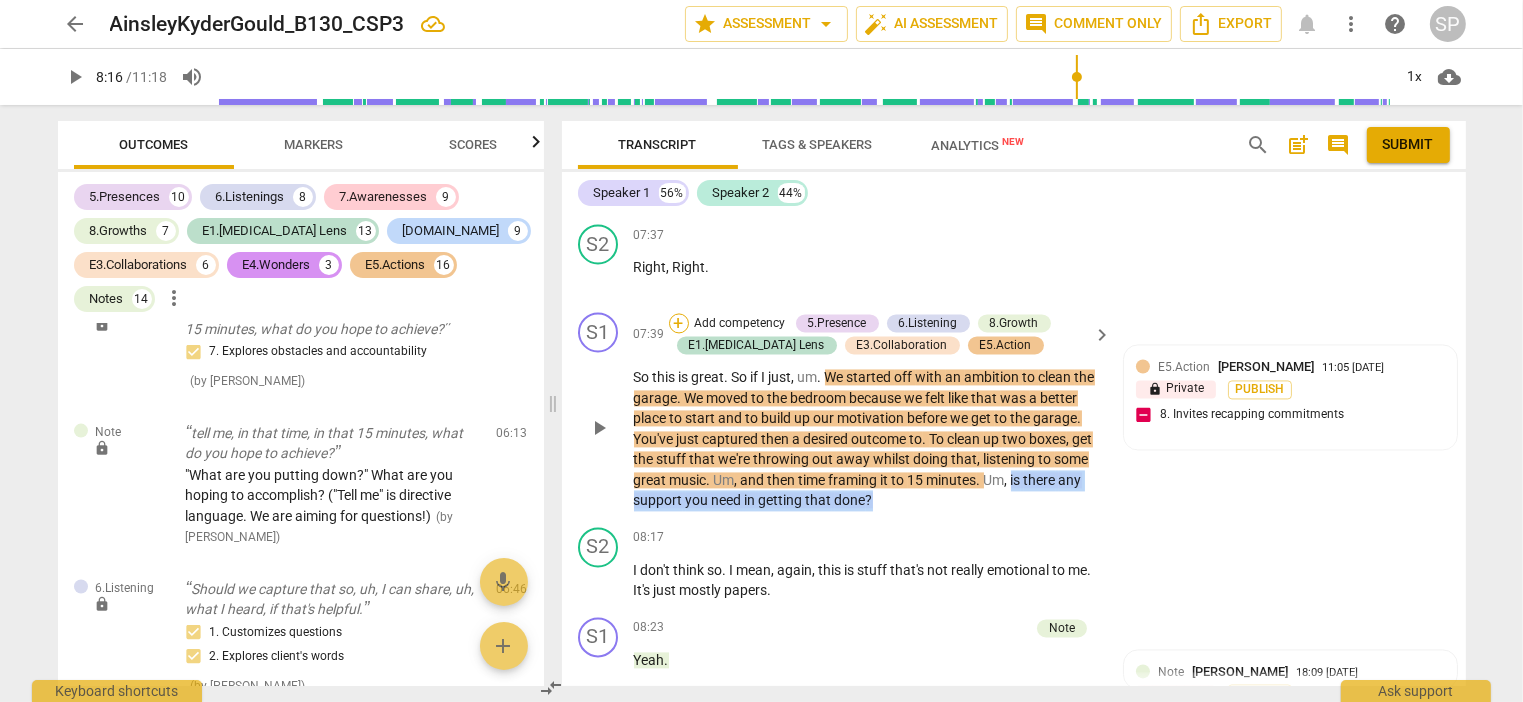 click on "+" at bounding box center [679, 323] 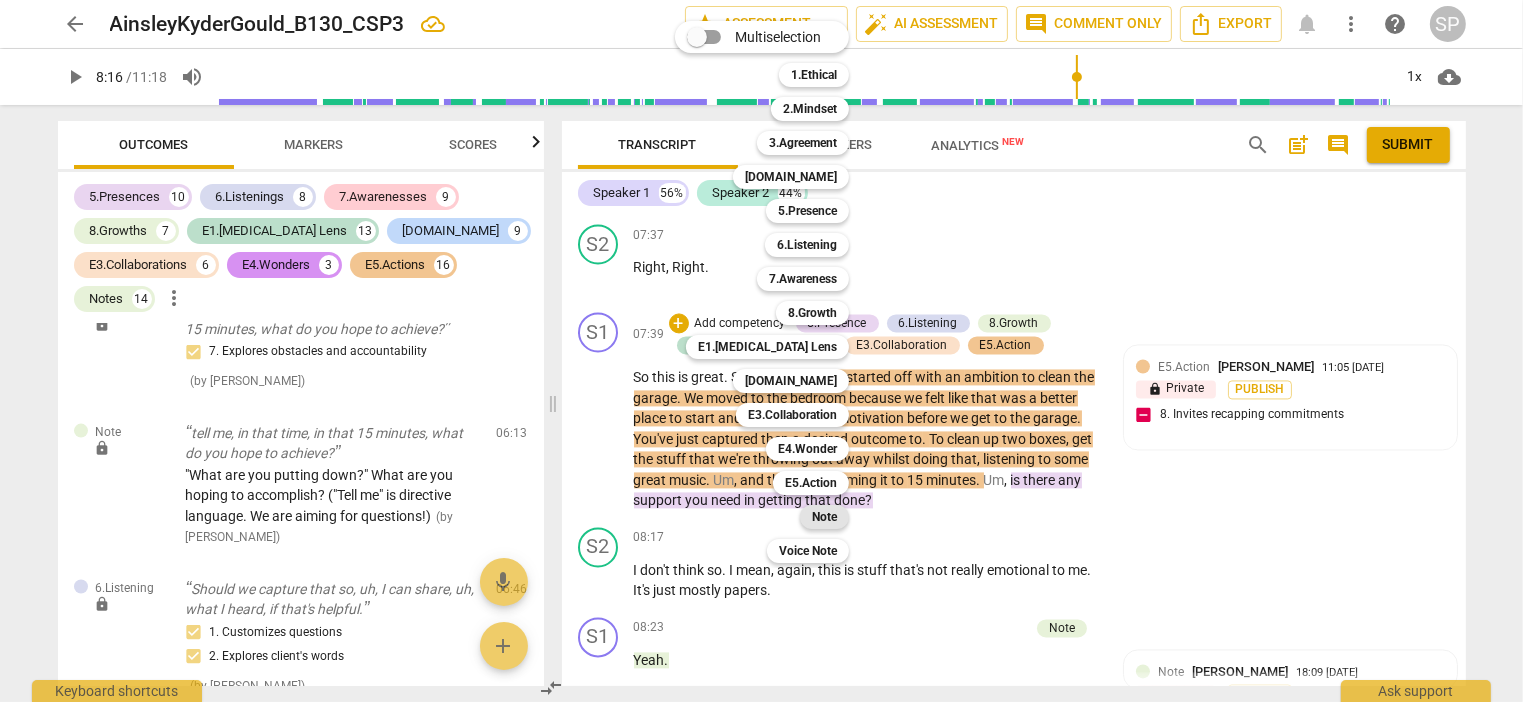click on "Note" at bounding box center (824, 517) 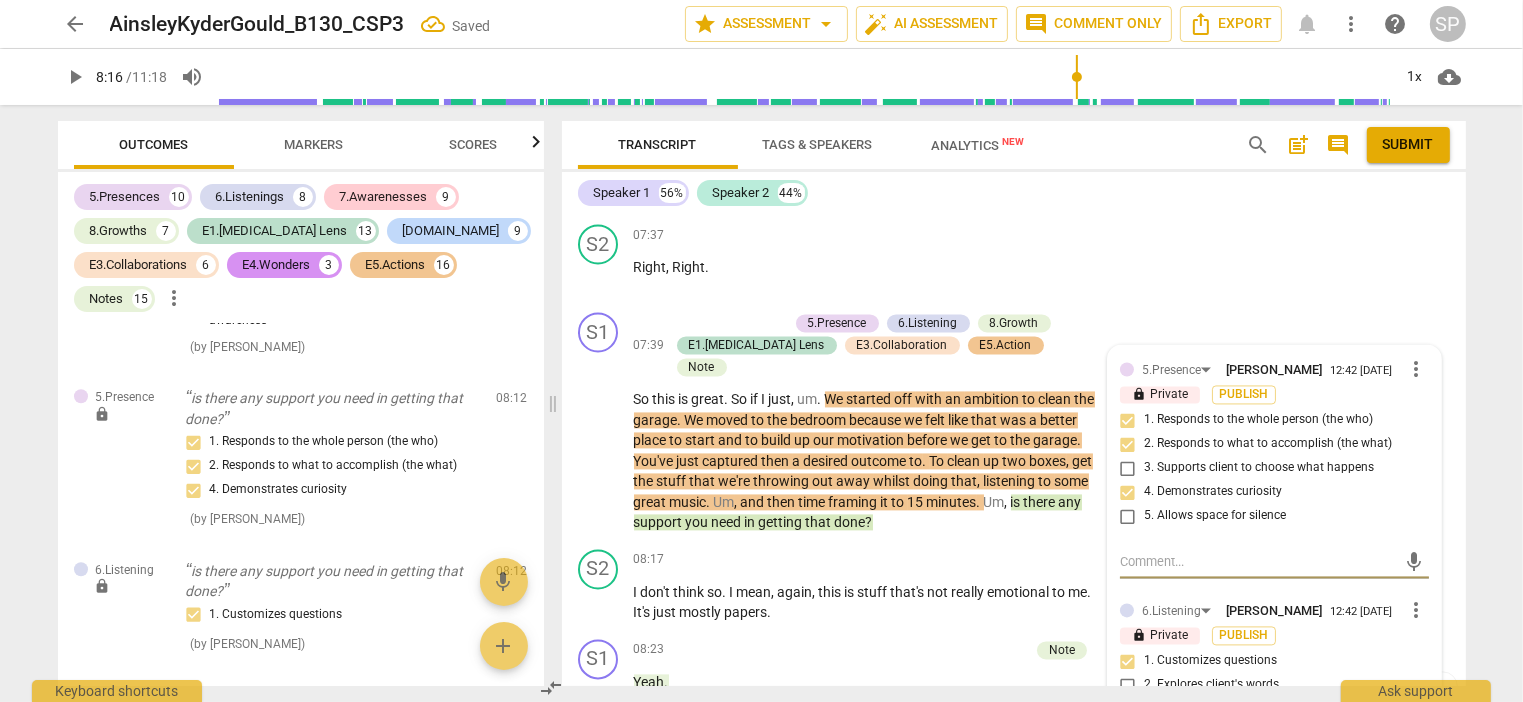 scroll, scrollTop: 13567, scrollLeft: 0, axis: vertical 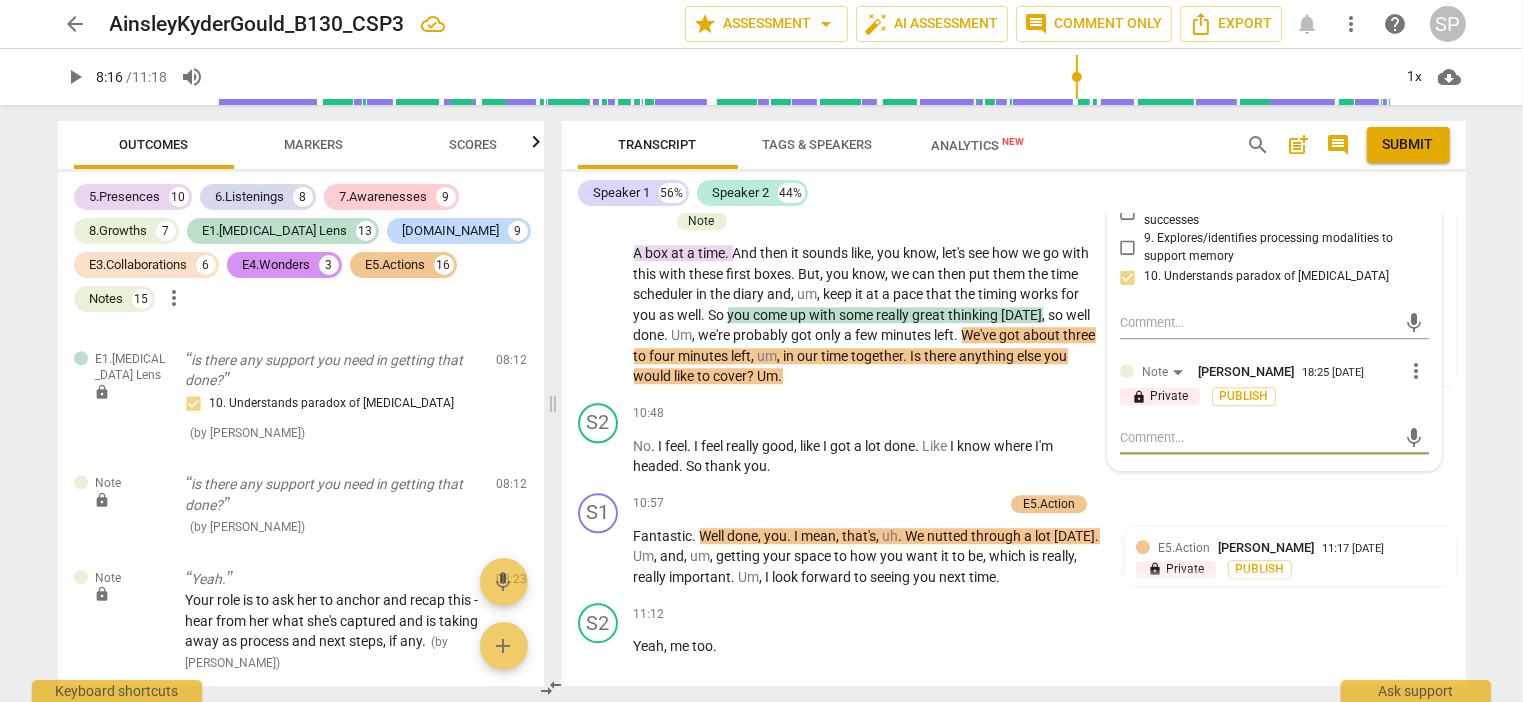 click at bounding box center (1258, 437) 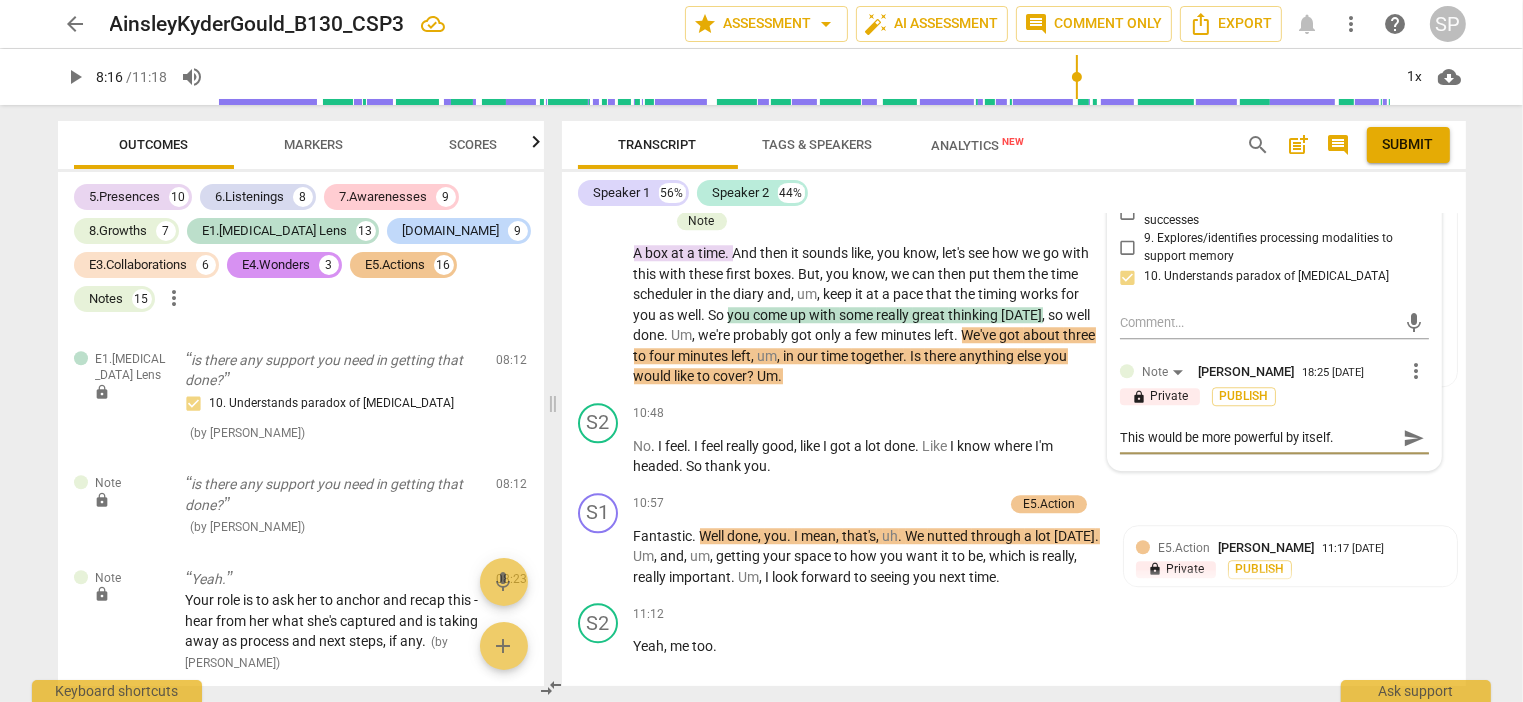 click on "send" at bounding box center (1414, 438) 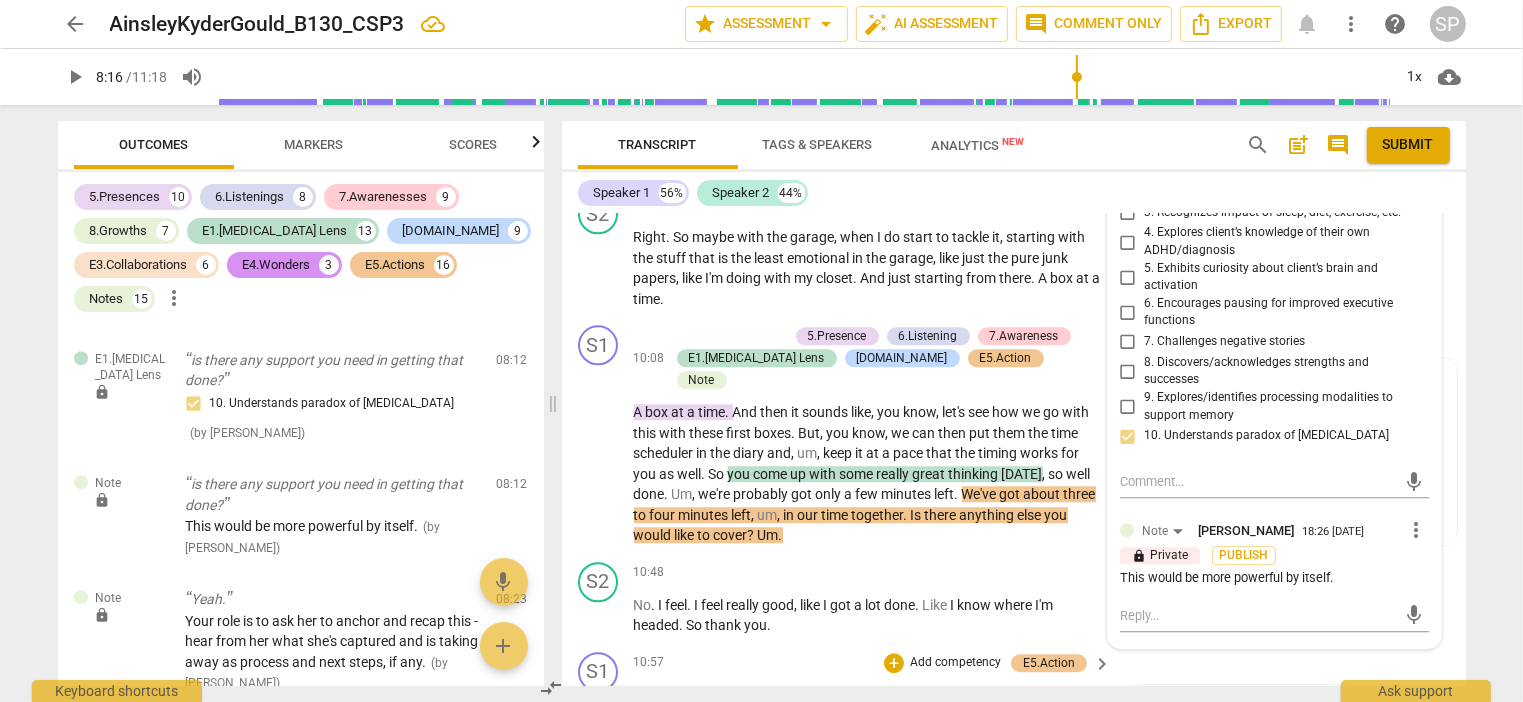 scroll, scrollTop: 5500, scrollLeft: 0, axis: vertical 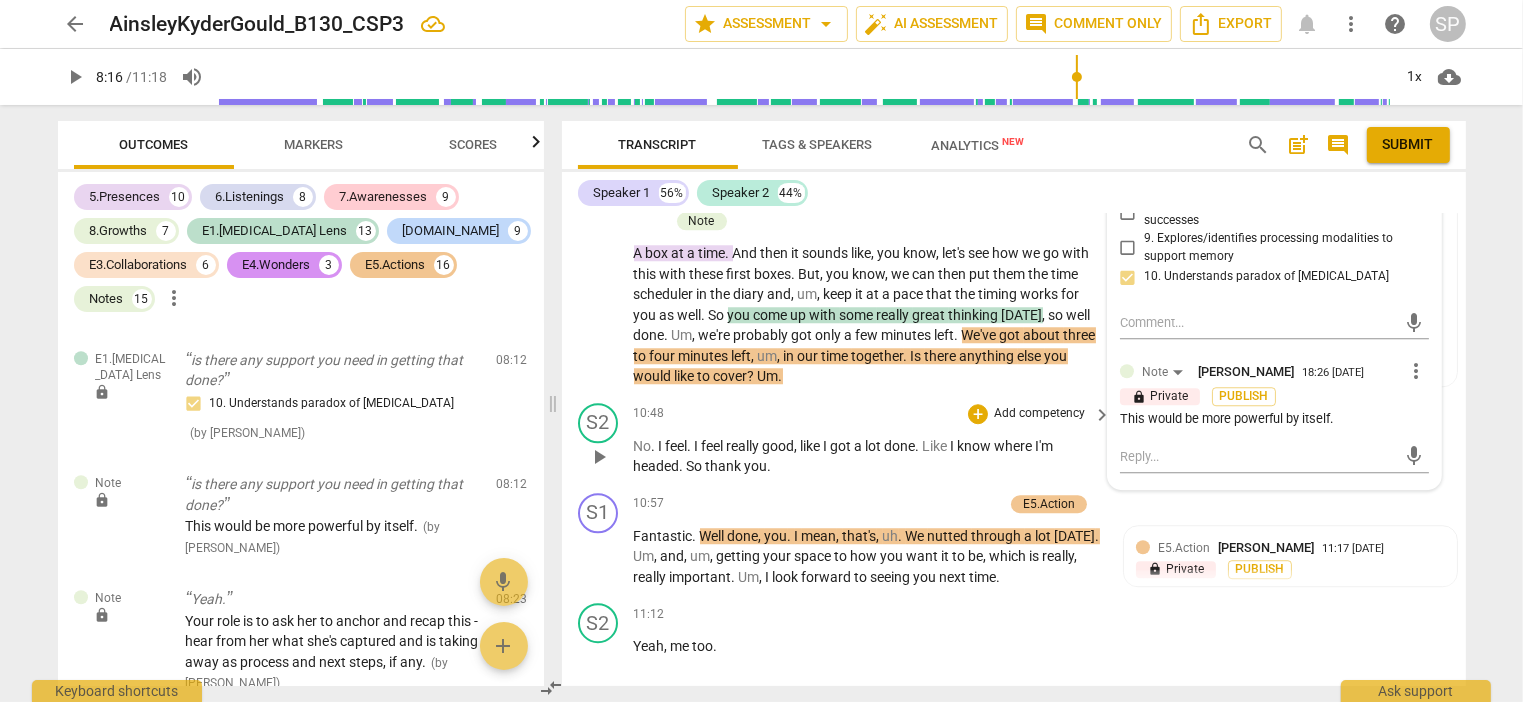 click on "S2 play_arrow pause 10:48 + Add competency keyboard_arrow_right No .   I   feel .   I   feel   really   good ,   like   I   got   a   lot   done .   Like   I   know   where   I'm   headed .   So   thank   you ." at bounding box center [1014, 440] 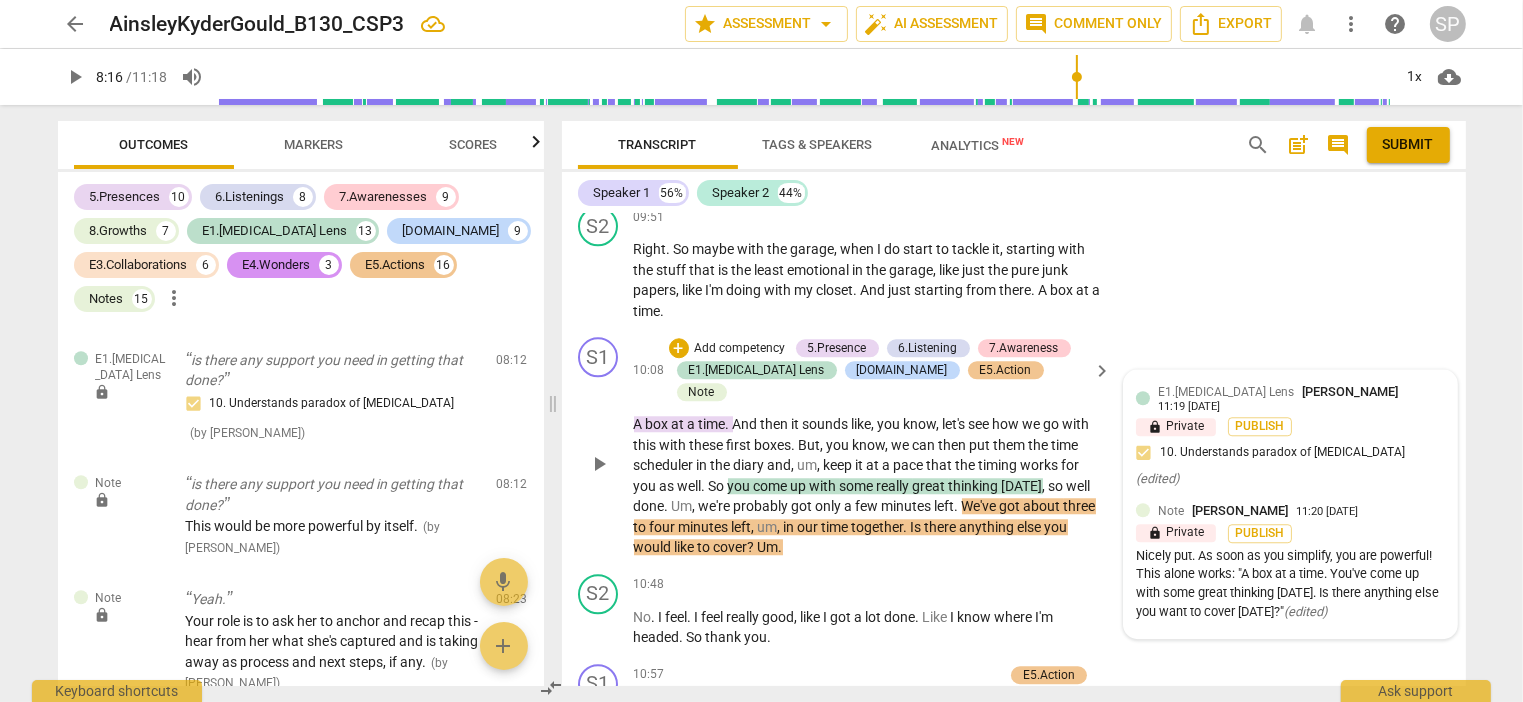 scroll, scrollTop: 5200, scrollLeft: 0, axis: vertical 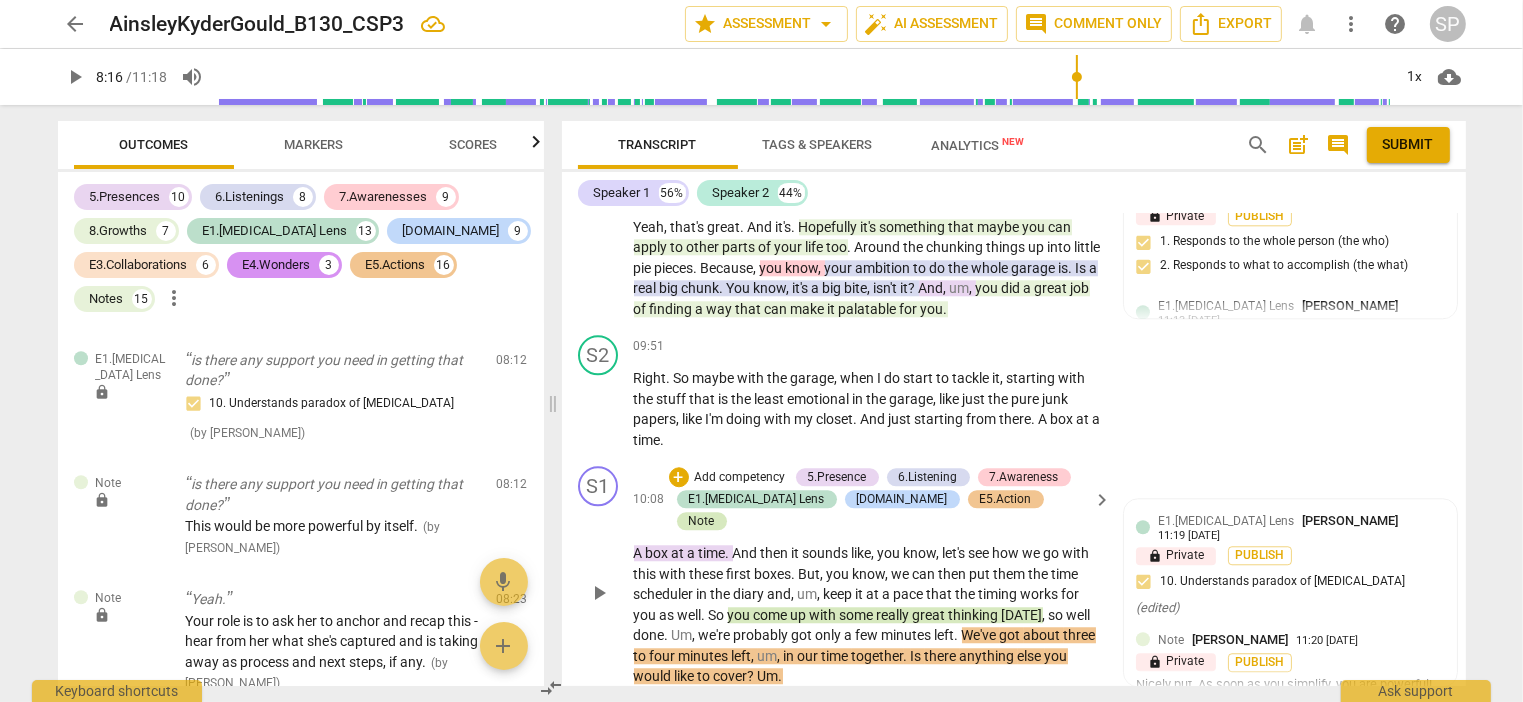 click on "Note" at bounding box center [702, 521] 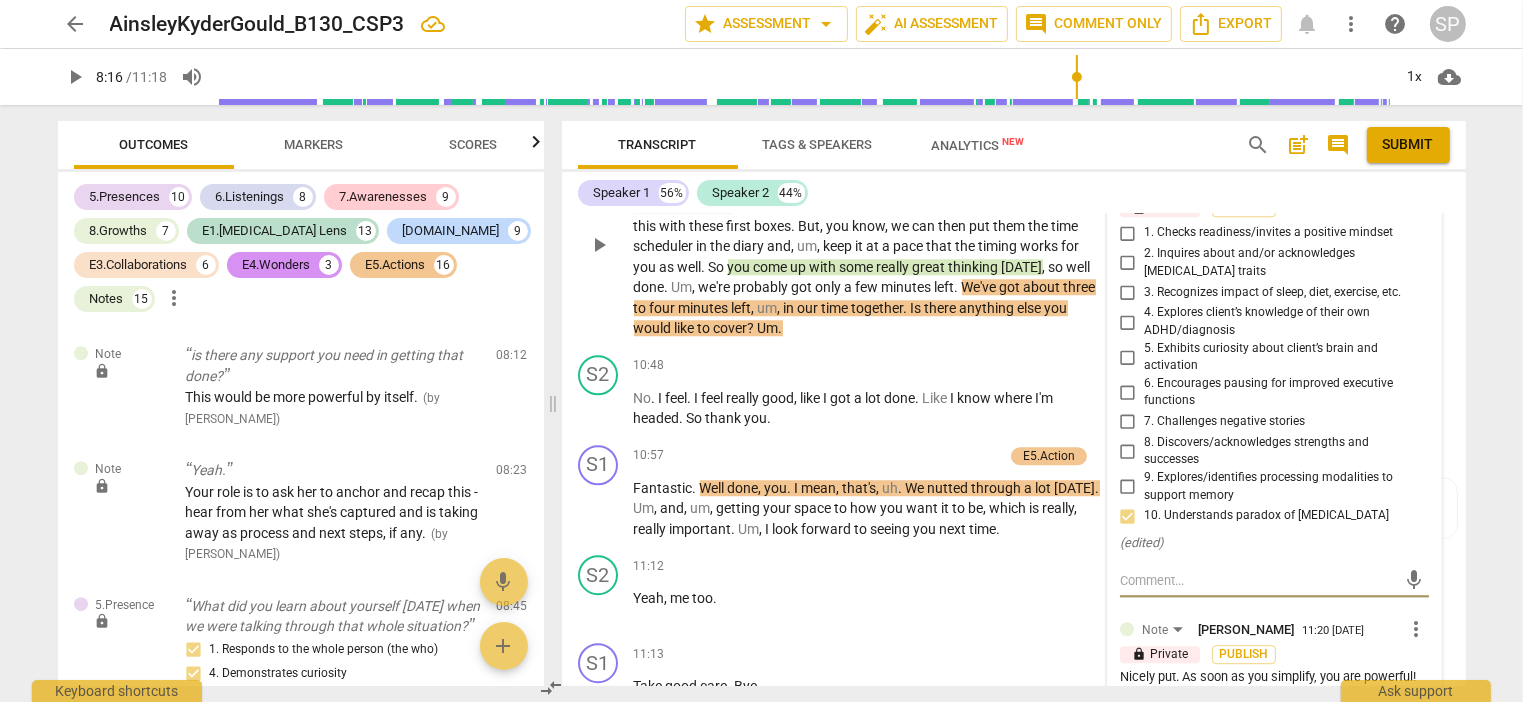 scroll, scrollTop: 5455, scrollLeft: 0, axis: vertical 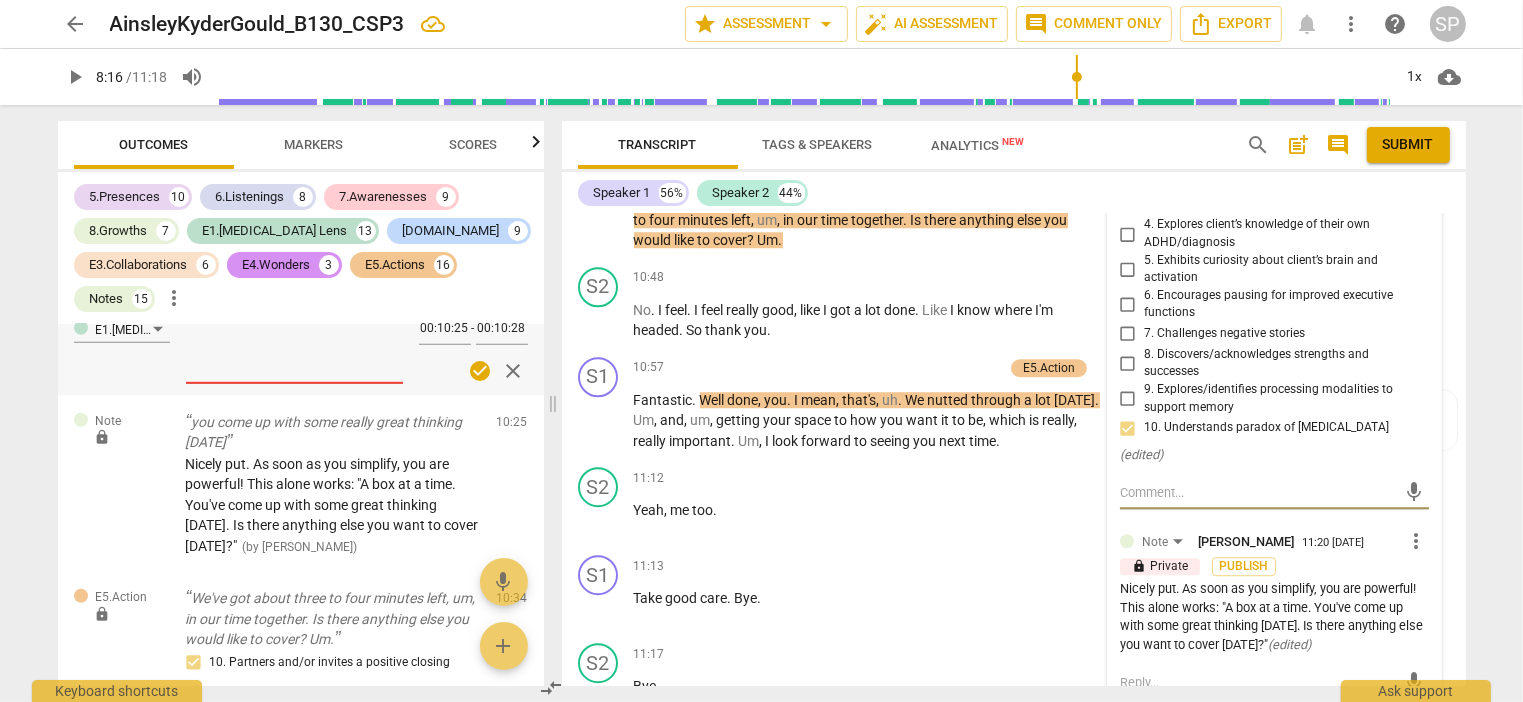 click on "more_vert" at bounding box center (1417, 541) 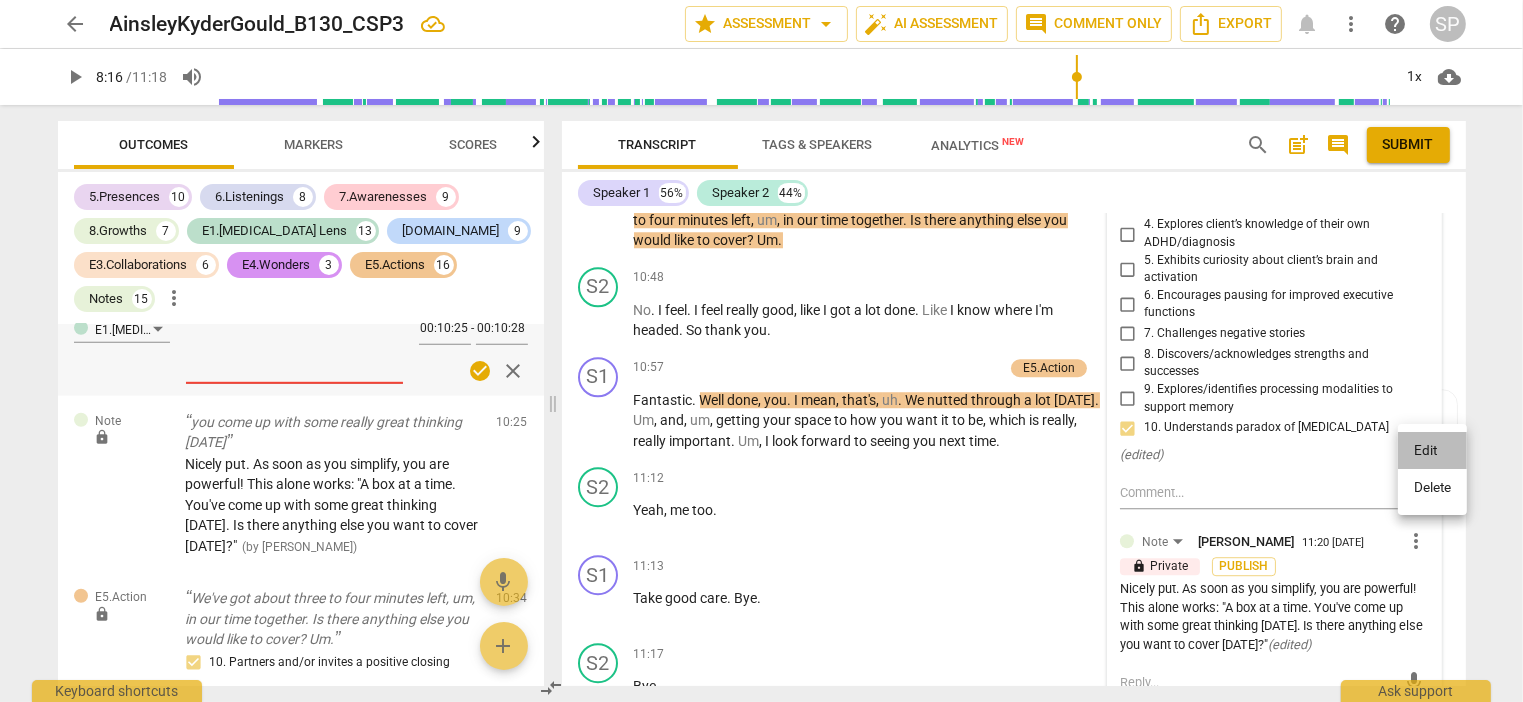 click on "Edit" at bounding box center (1432, 451) 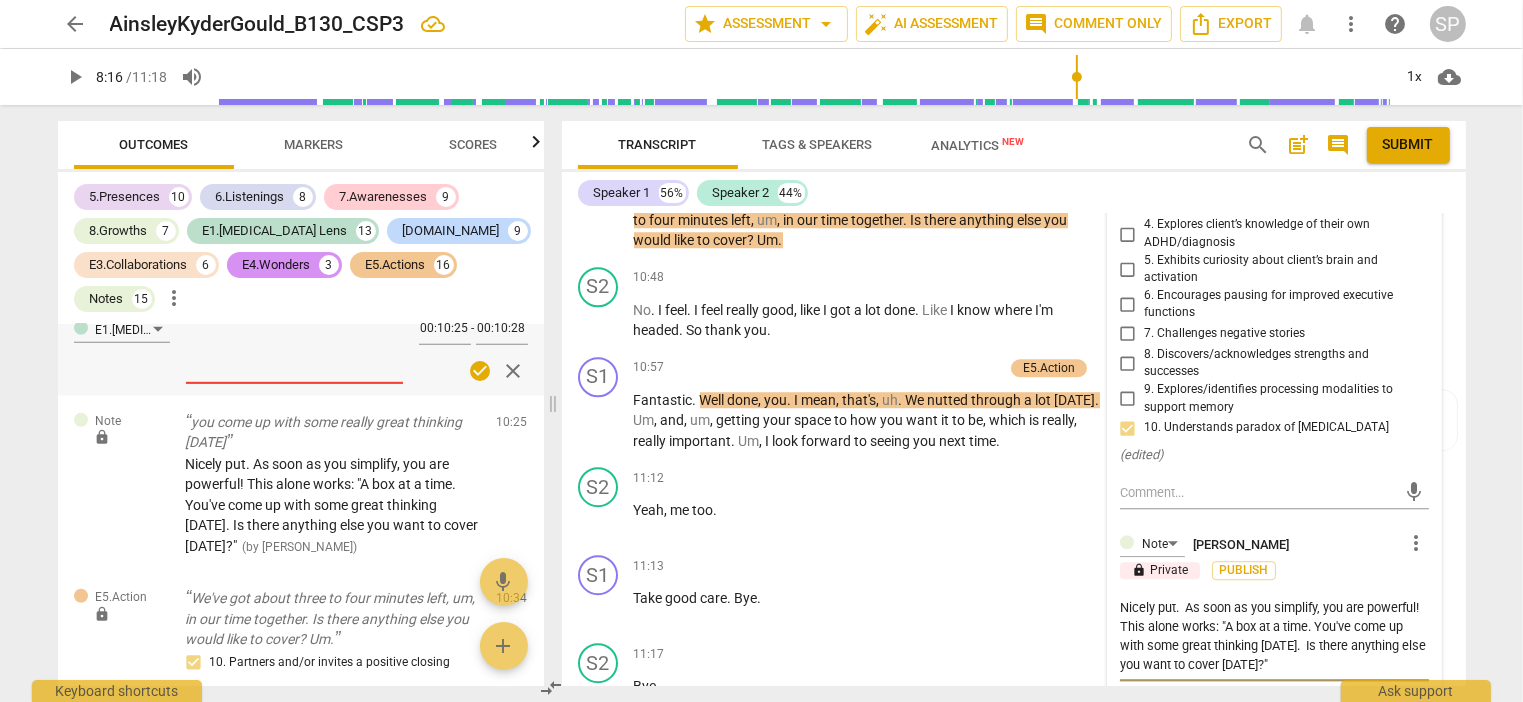 click on "Nicely put.  As soon as you simplify, you are powerful! This alone works: "A box at a time. You've come up with some great thinking [DATE].  Is there anything else you want to cover [DATE]?"" at bounding box center (1274, 636) 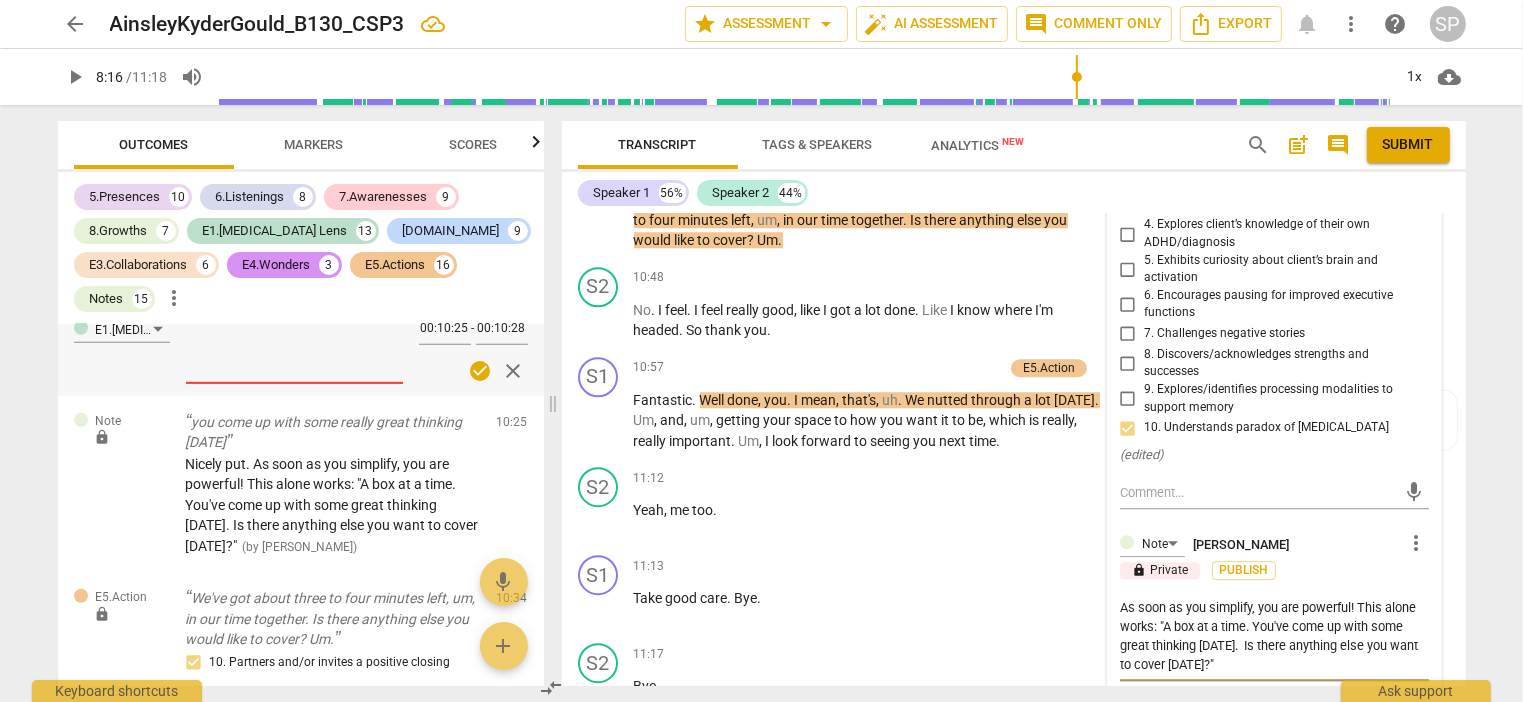 click on "As soon as you simplify, you are powerful! This alone works: "A box at a time. You've come up with some great thinking [DATE].  Is there anything else you want to cover [DATE]?"" at bounding box center [1274, 636] 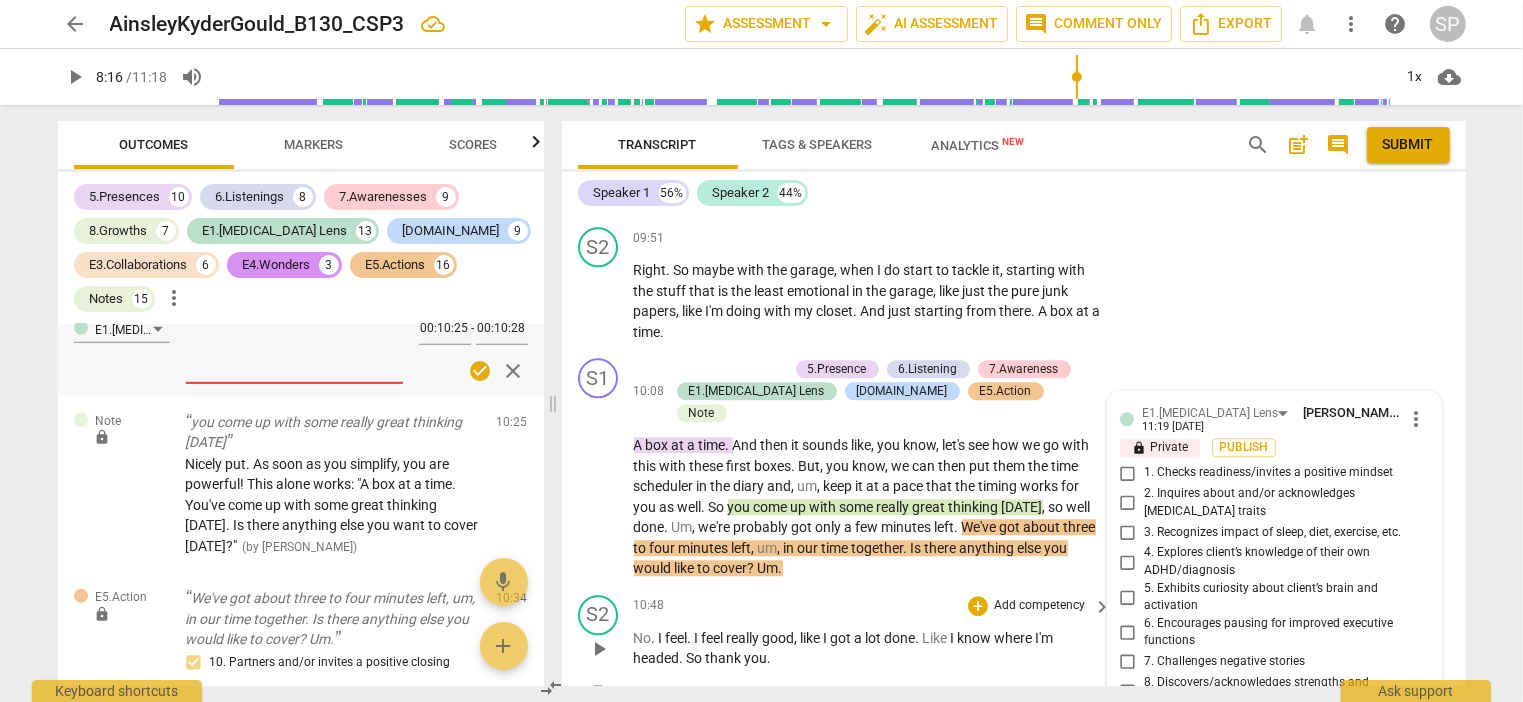 scroll, scrollTop: 5136, scrollLeft: 0, axis: vertical 